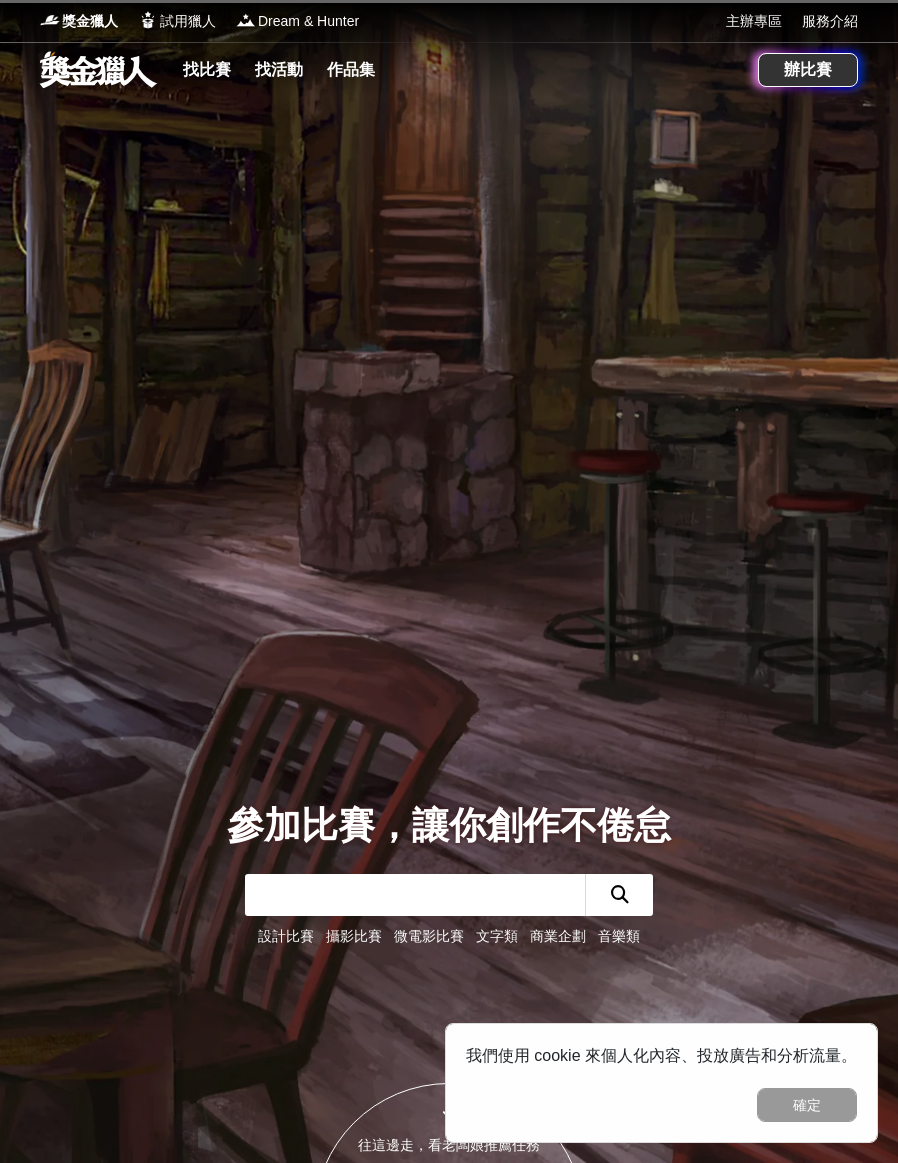 scroll, scrollTop: 0, scrollLeft: 0, axis: both 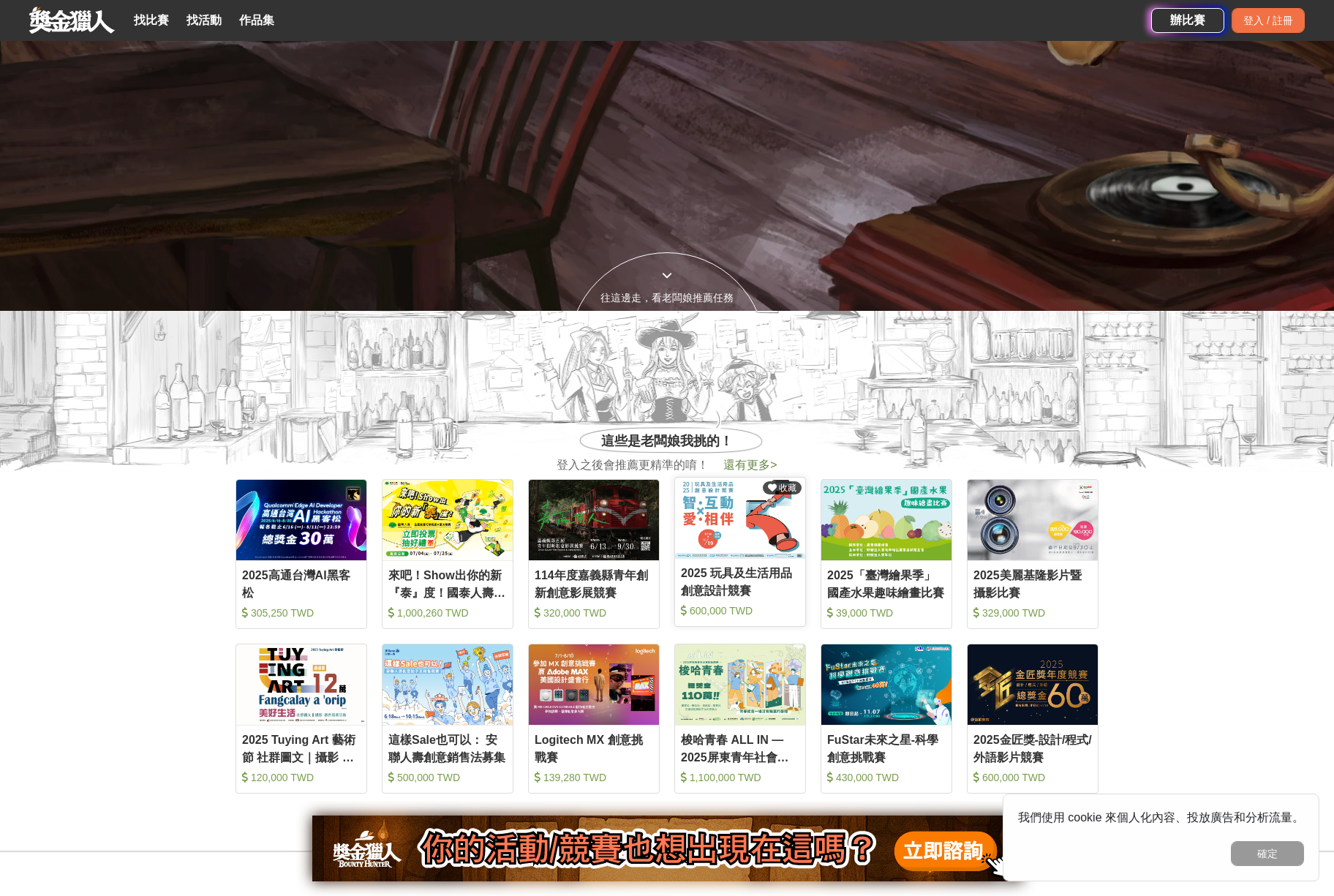 click on "2025 玩具及生活用品創意設計競賽" at bounding box center [740, 581] 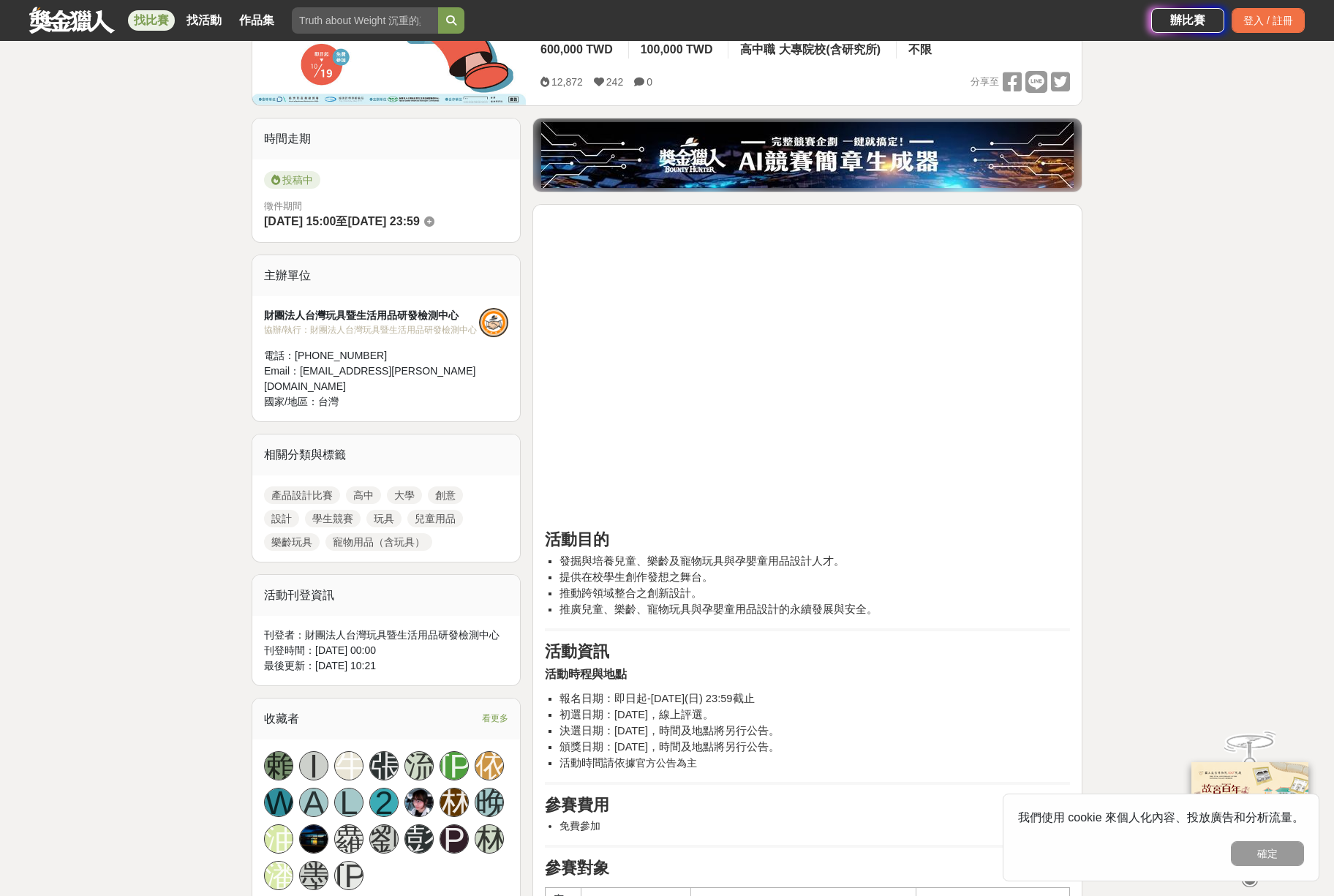 scroll, scrollTop: 293, scrollLeft: 0, axis: vertical 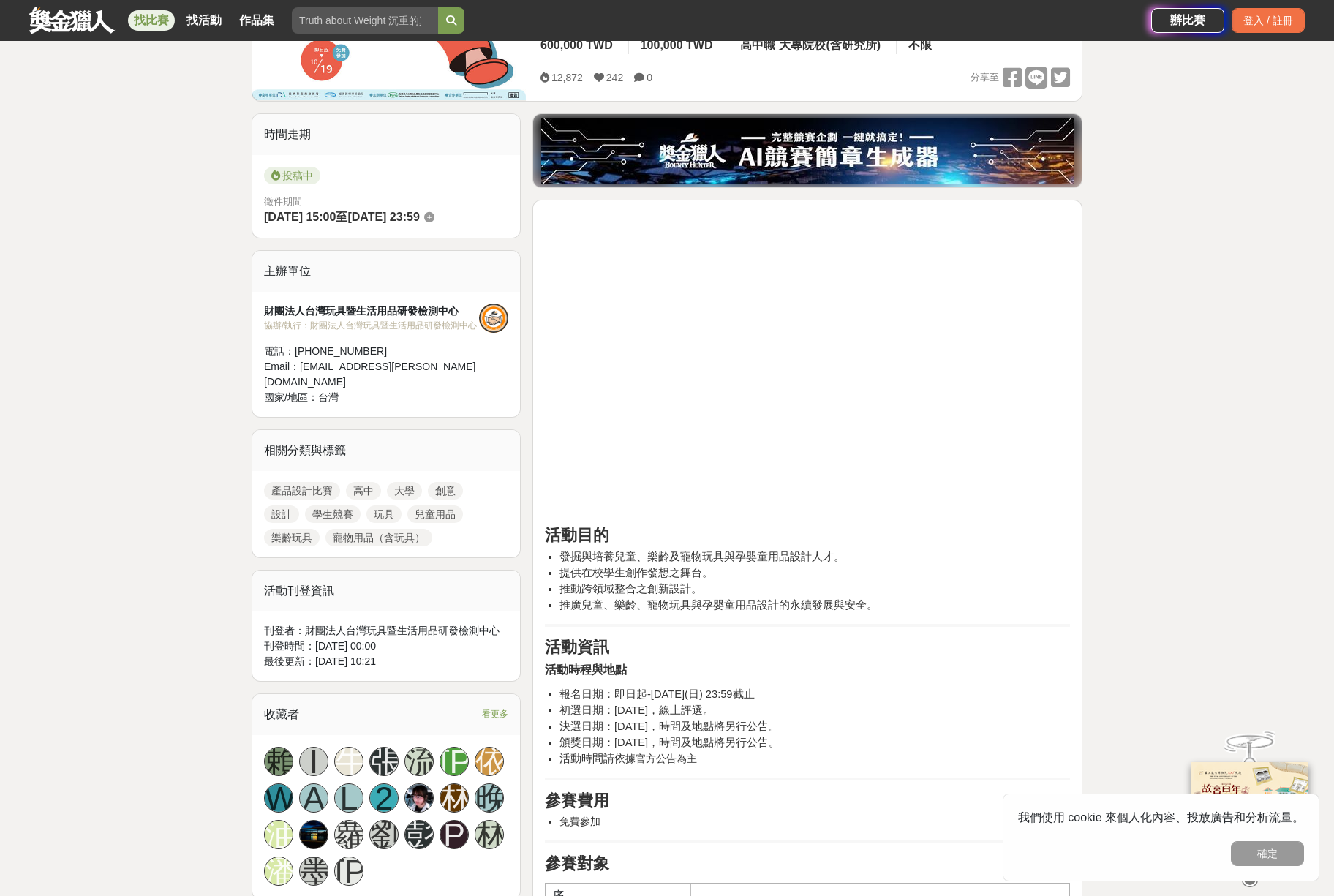 click on "大家都在看 2025「Art on Climate」國際繪畫比賽 2025-07-31 00:00 來吧！Show出你的新『泰』度！國泰人壽全國創意行銷提案&圖文競賽 2025-06-27 17:00 2025金匠獎-設計/程式/外語影片競賽 2025-07-28 23:00 2025 玩具及生活用品創意設計競賽 收藏 前往比賽網站 總獎金 (包含獎品) 600,000   TWD 最高獎金 100,000   TWD 身分限制 高中職 大專院校(含研究所) 國籍/地區限制 不限 12,872 242 0 分享至 收藏 前往比賽網站 時間走期 投稿中 徵件期間 2025-04-21 15:00  至  2025-10-19 23:59 主辦單位 財團法人台灣玩具暨生活用品研發檢測中心 協辦/執行： 財團法人台灣玩具暨生活用品研發檢測中心 電話： 02-87682901#125 Email： hsw.nicole@gmail.com 國家/地區： 台灣 相關分類與標籤 產品設計比賽 高中 大學 創意 設計 學生競賽 玩具 兒童用品 樂齡玩具 寵物用品（含玩具） 活動刊登資訊 刊登者： 刊登時間： 2025-04-23 00:00 賴" at bounding box center (667, 2215) 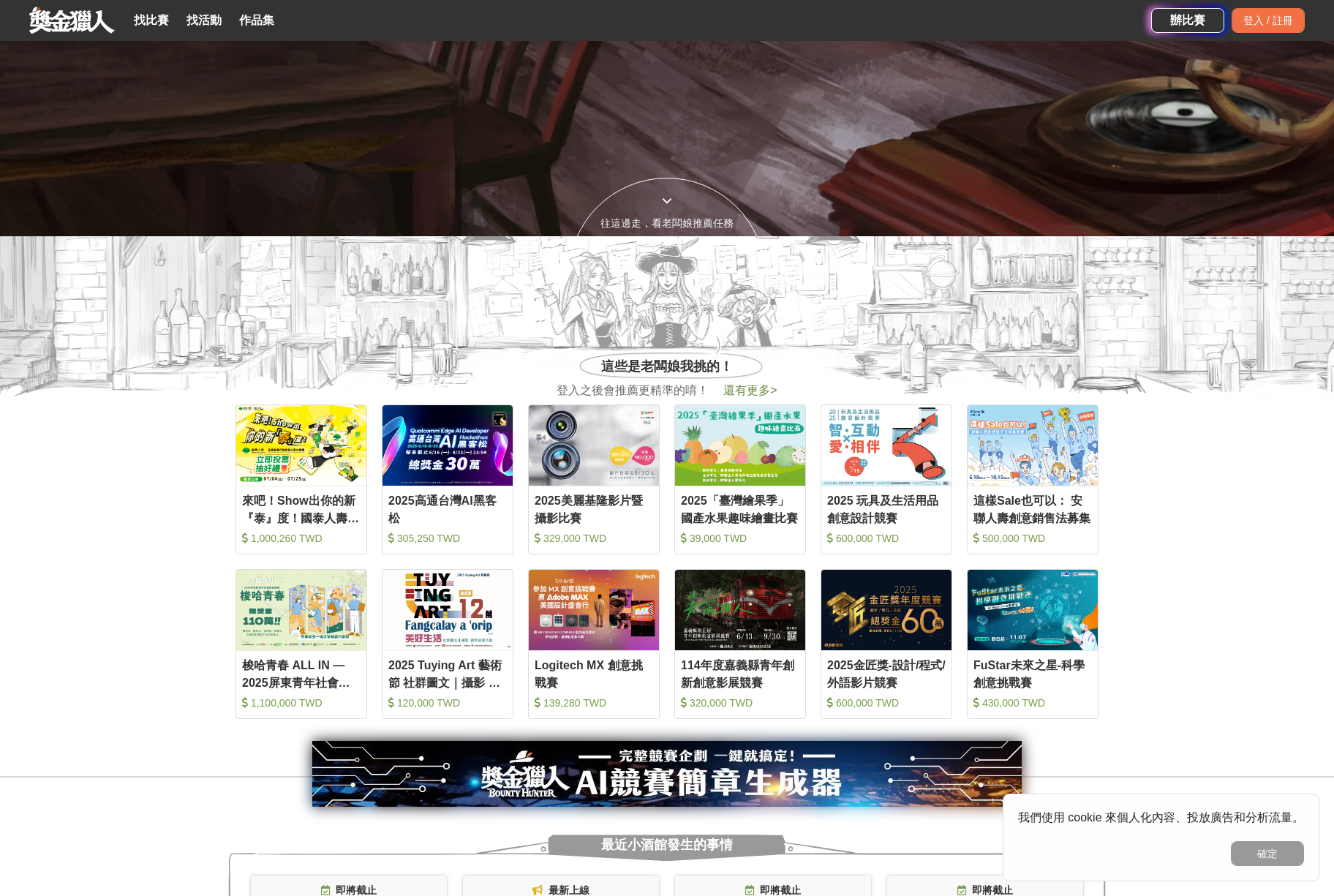 scroll, scrollTop: 731, scrollLeft: 0, axis: vertical 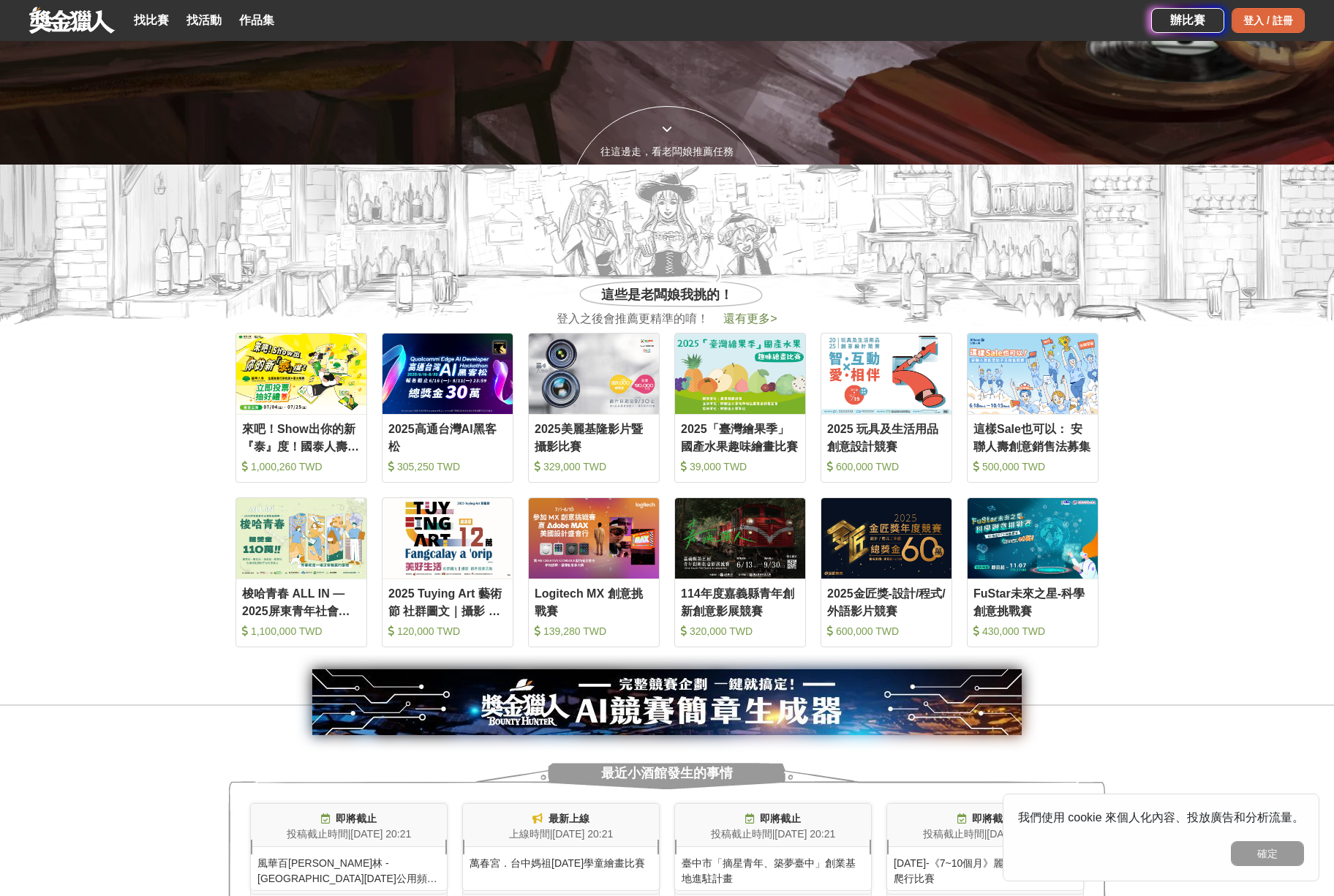 click on "登入 / 註冊" at bounding box center [1268, 20] 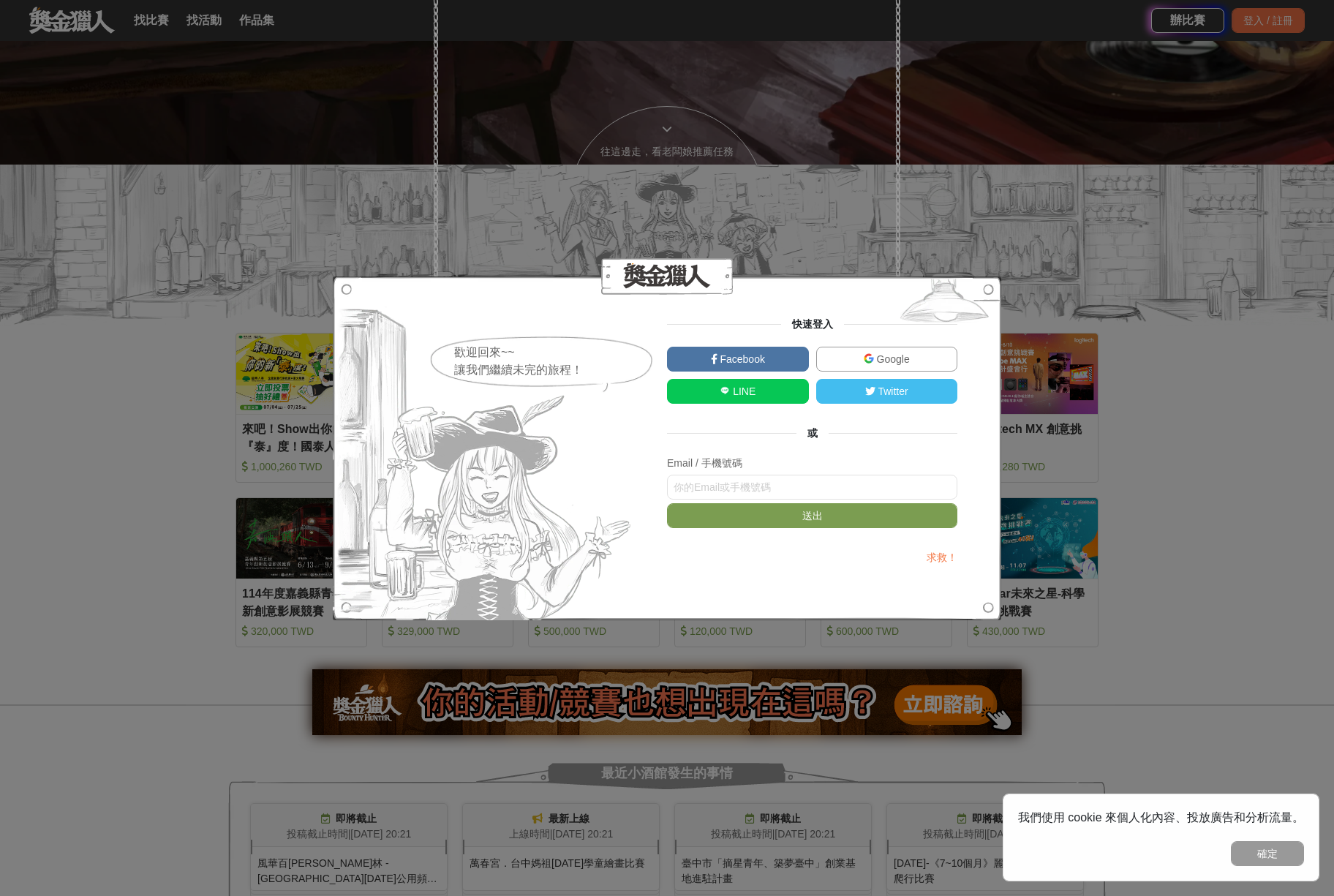 click on "Google" at bounding box center [887, 359] 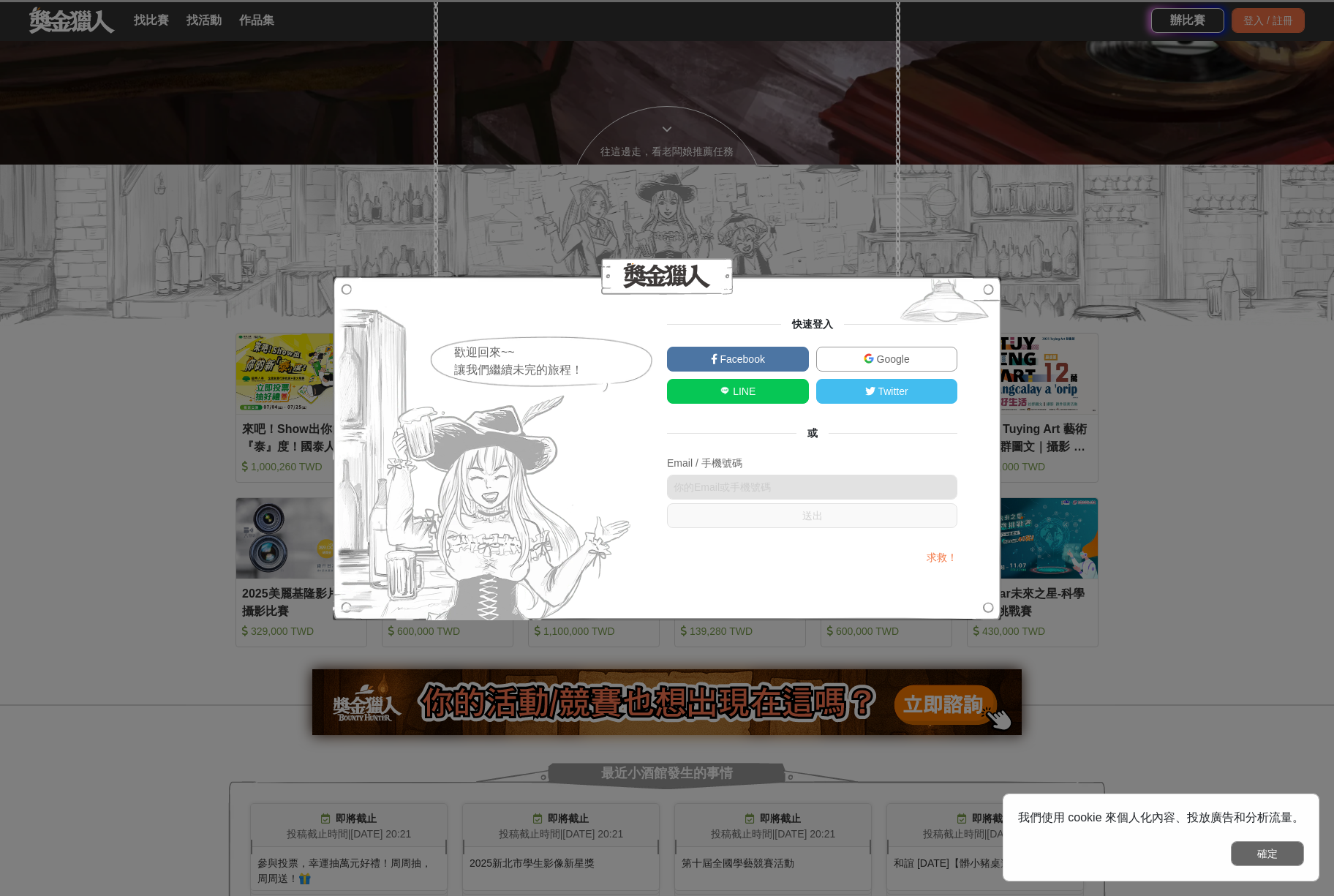 click on "確定" at bounding box center [1267, 854] 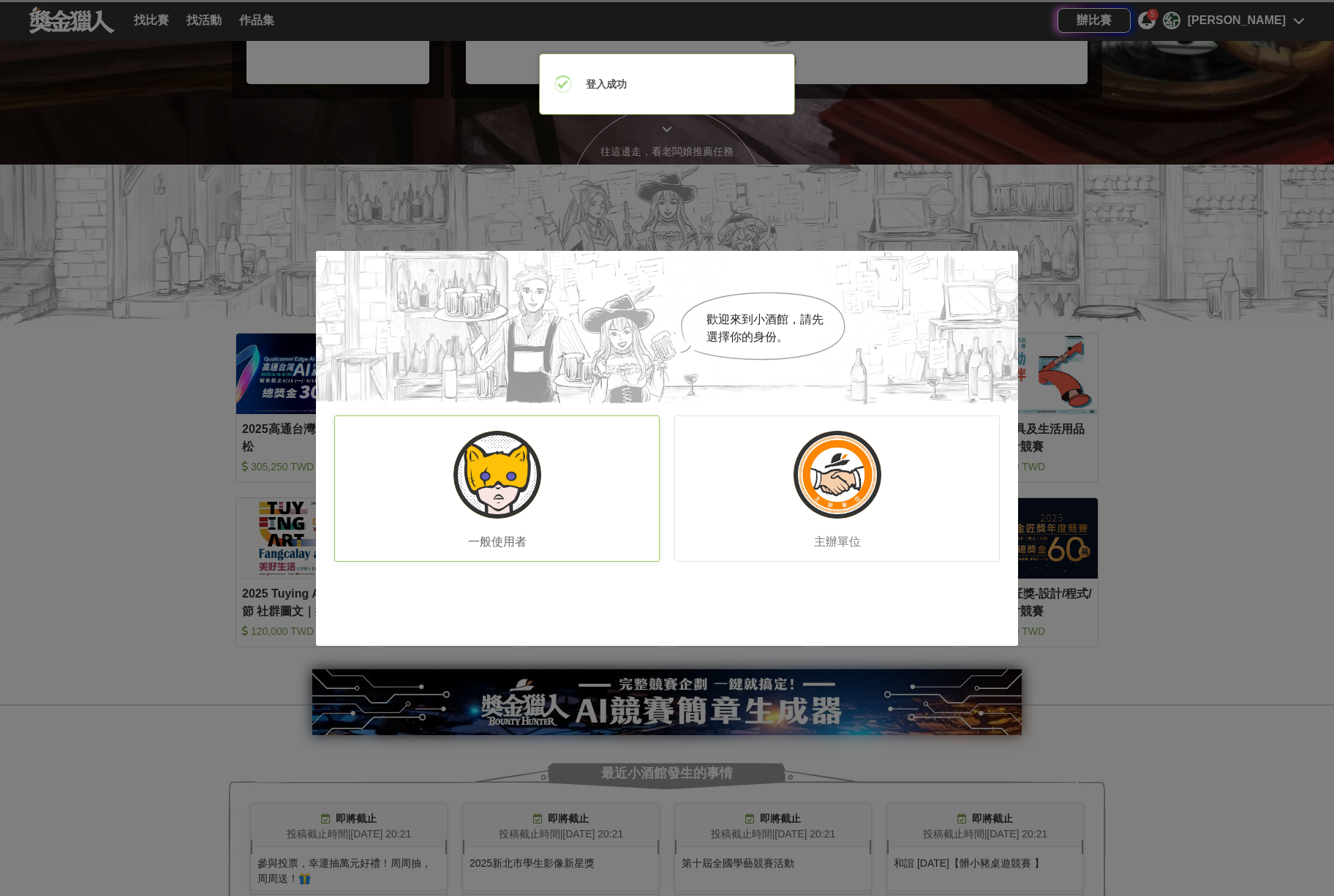 click at bounding box center (497, 475) 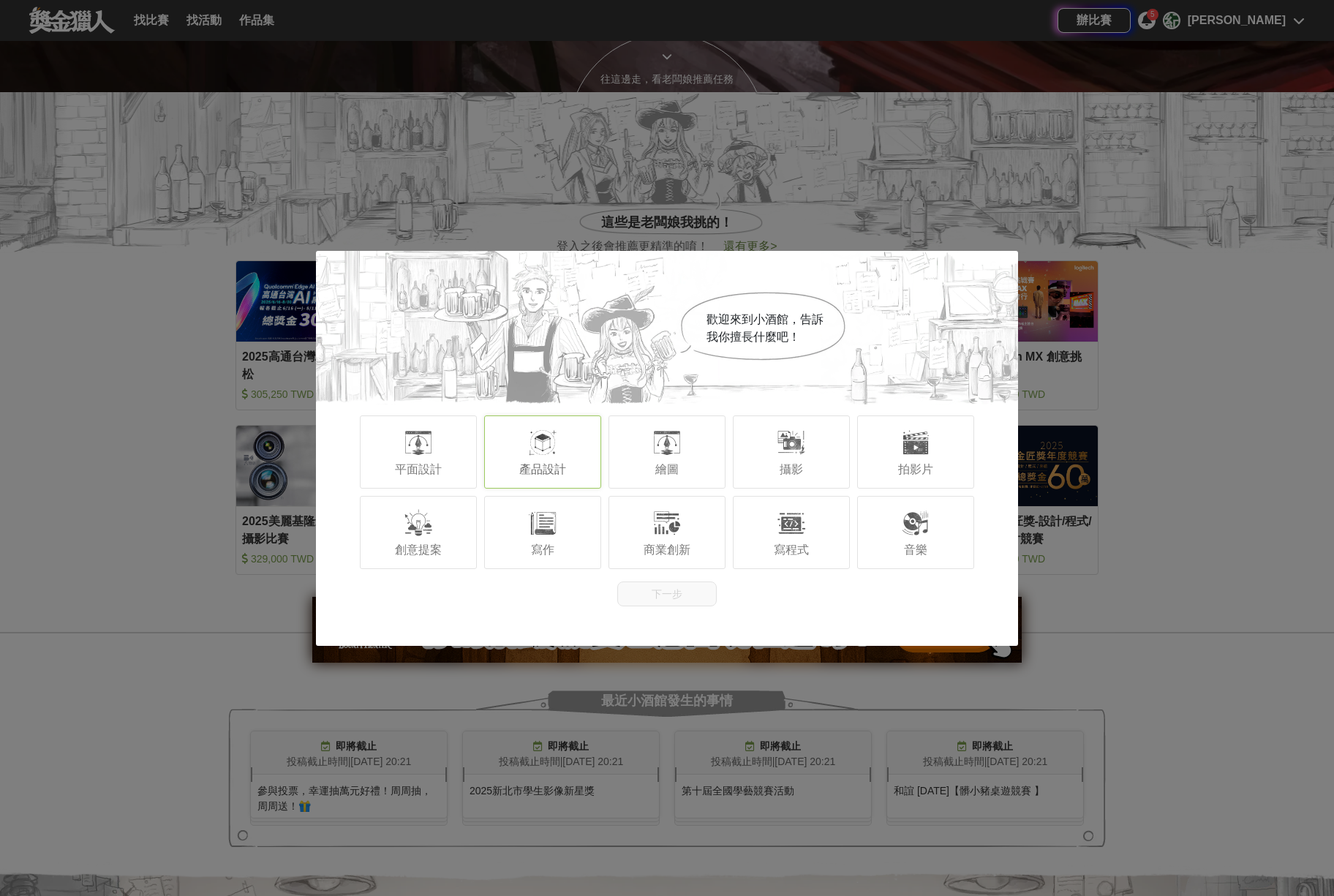 scroll, scrollTop: 805, scrollLeft: 0, axis: vertical 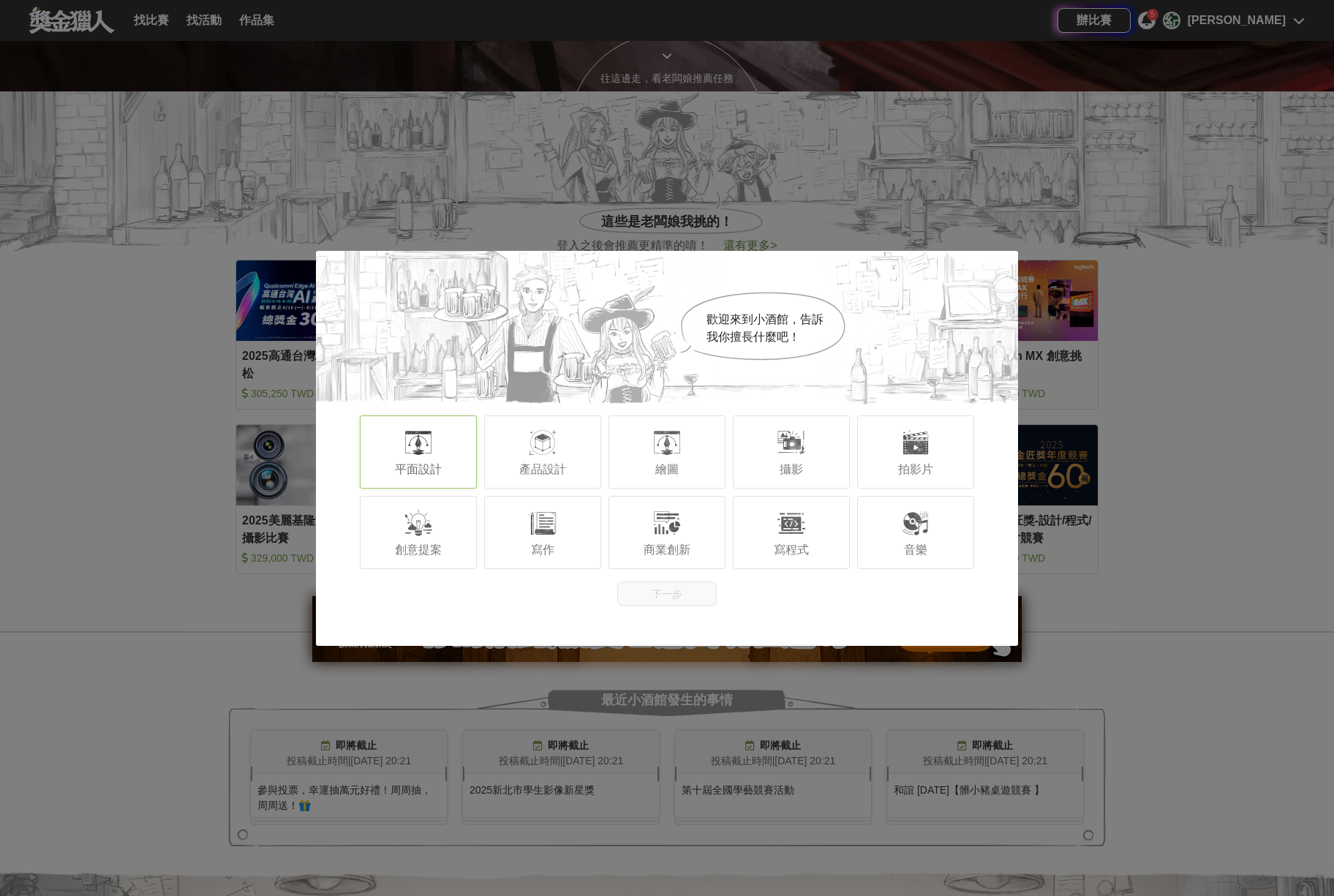 click at bounding box center [418, 443] 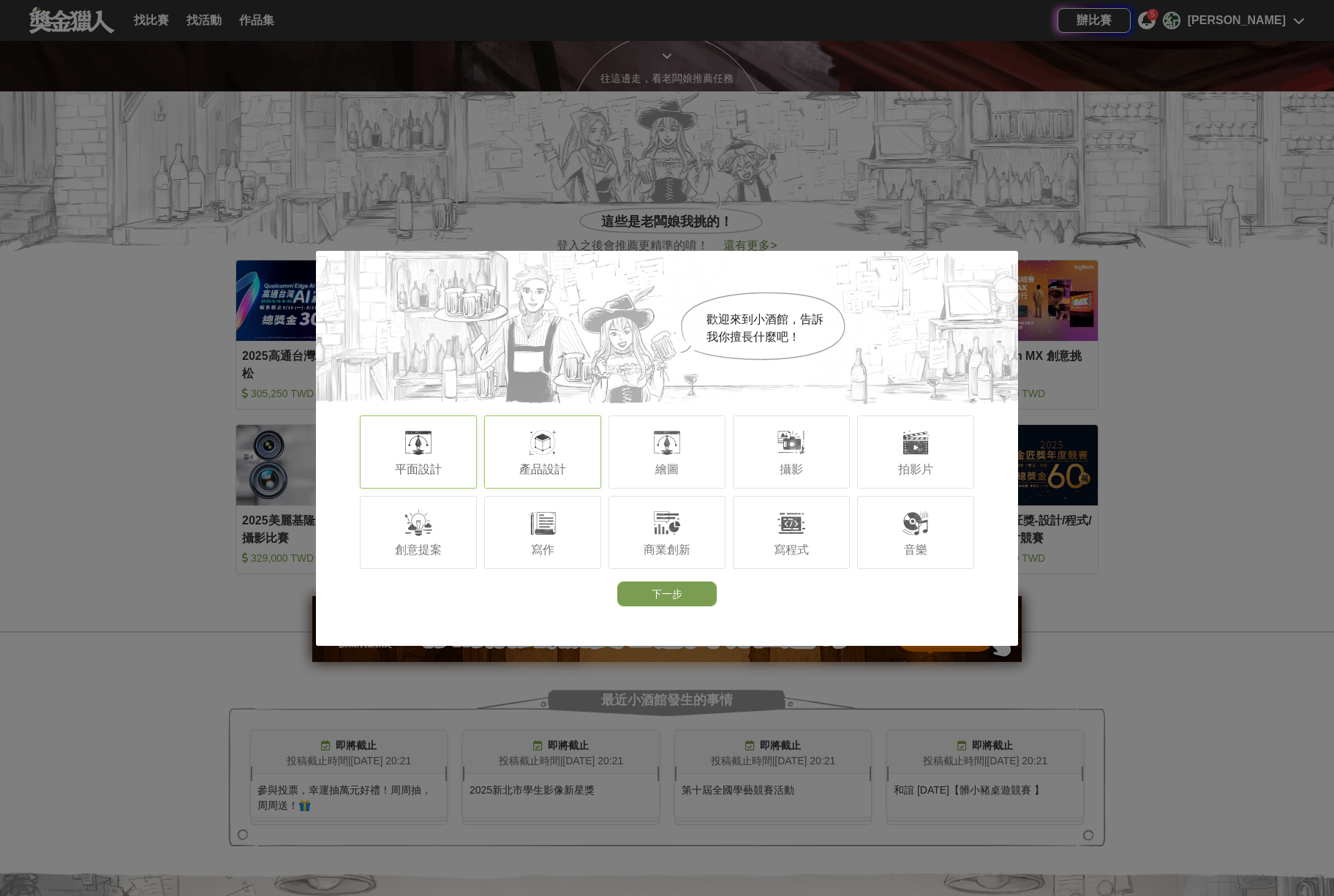 click on "產品設計" at bounding box center [543, 452] 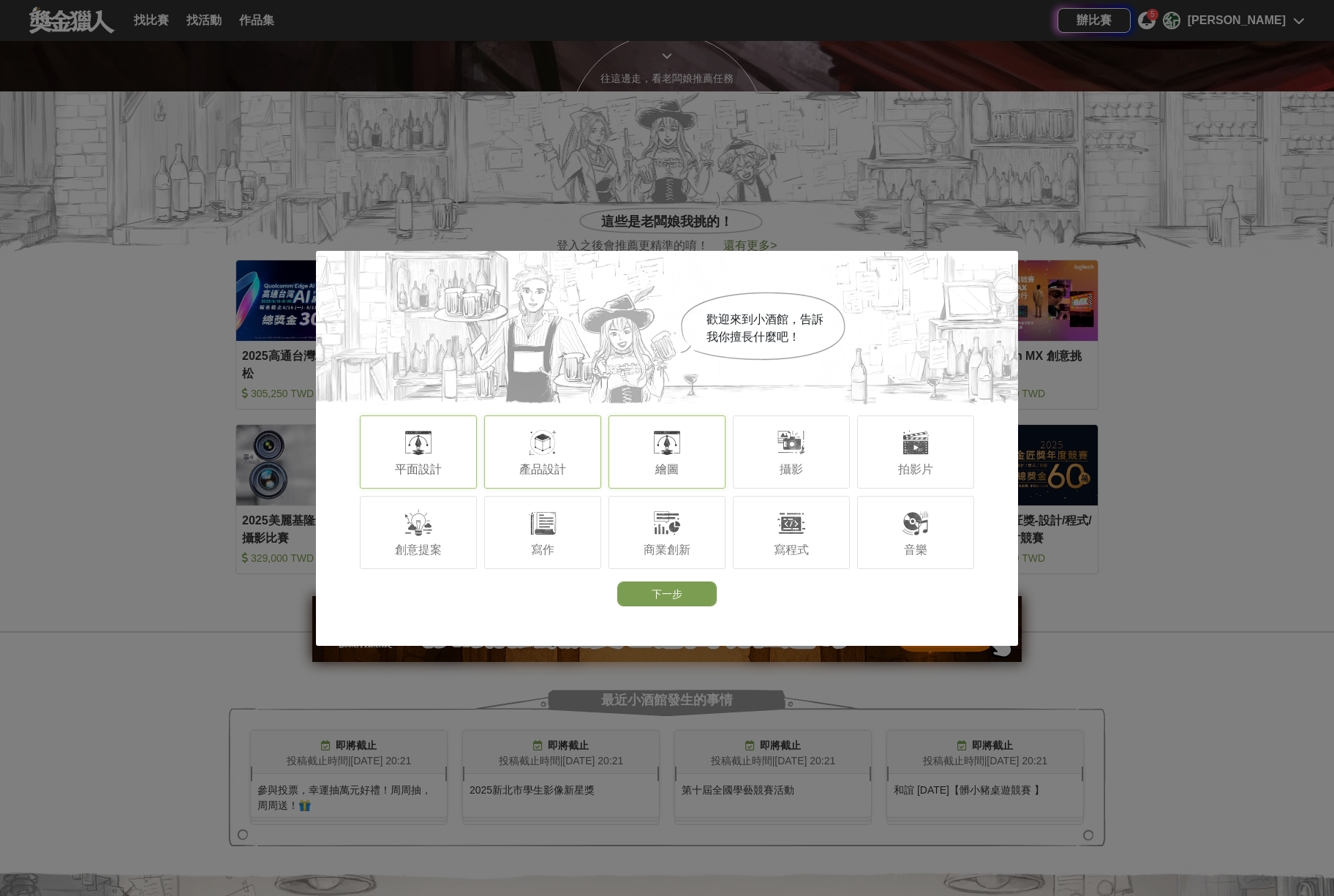 click on "繪圖" at bounding box center (667, 452) 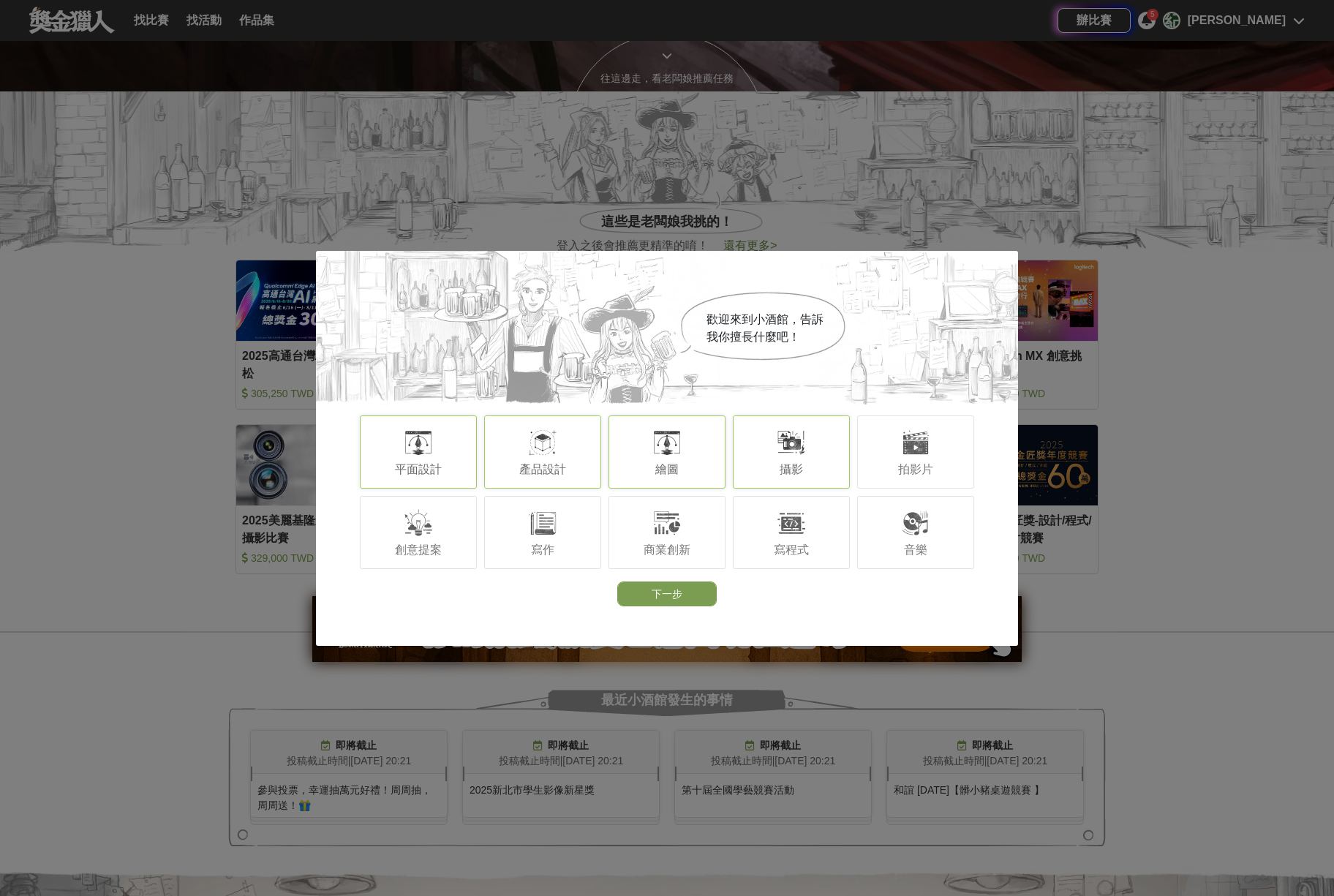 click on "攝影" at bounding box center [791, 452] 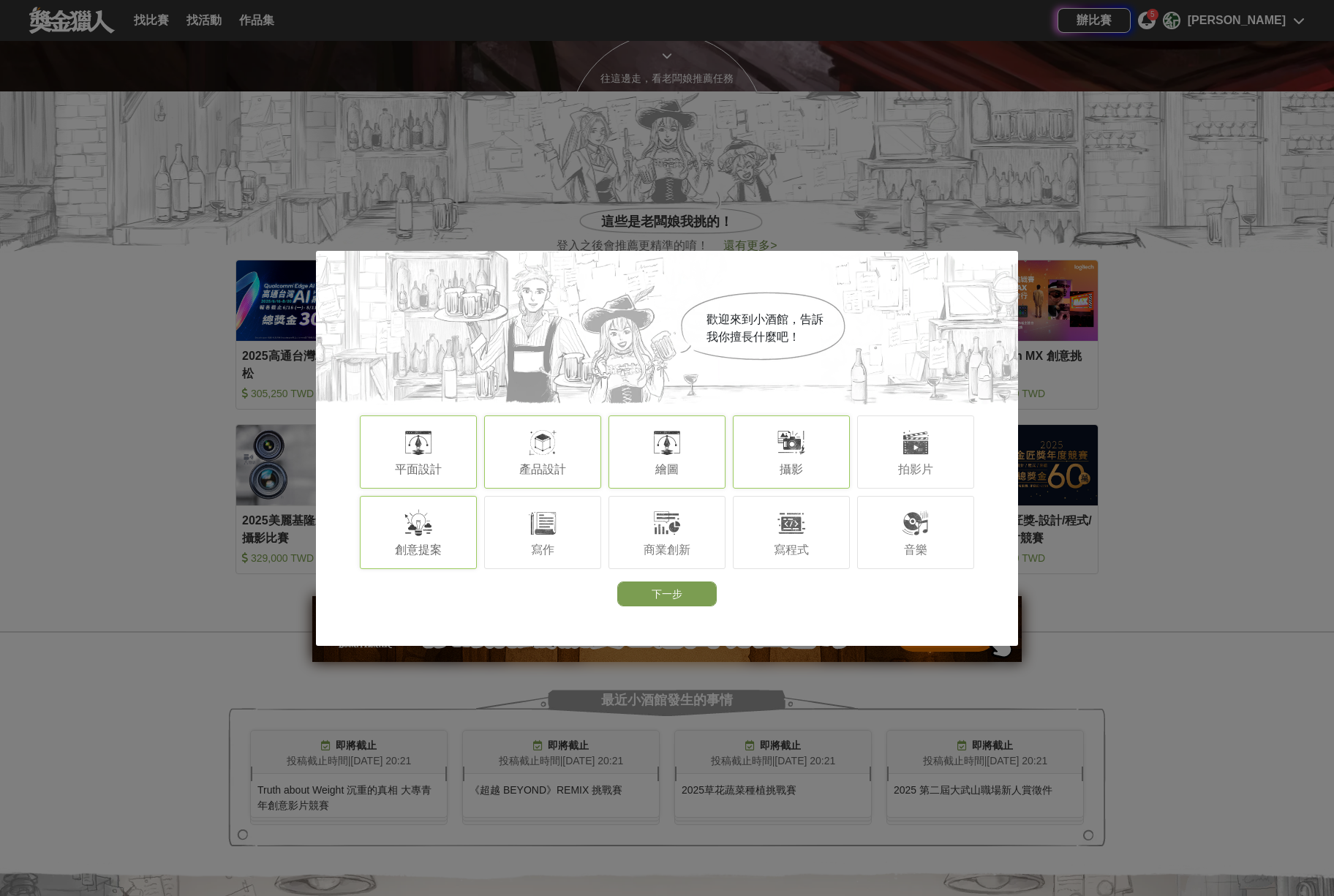 click on "創意提案" at bounding box center (418, 549) 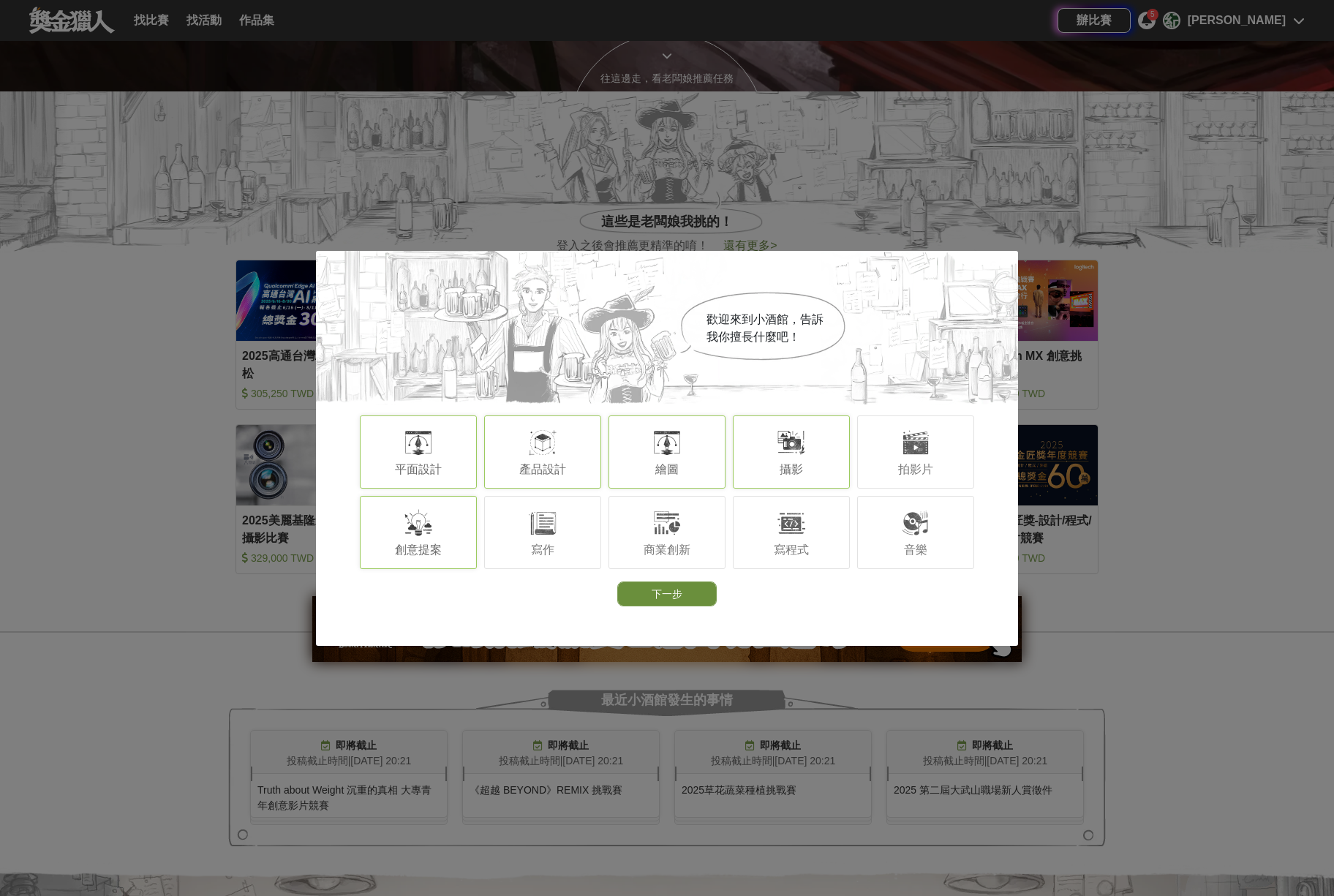 click on "下一步" at bounding box center [667, 594] 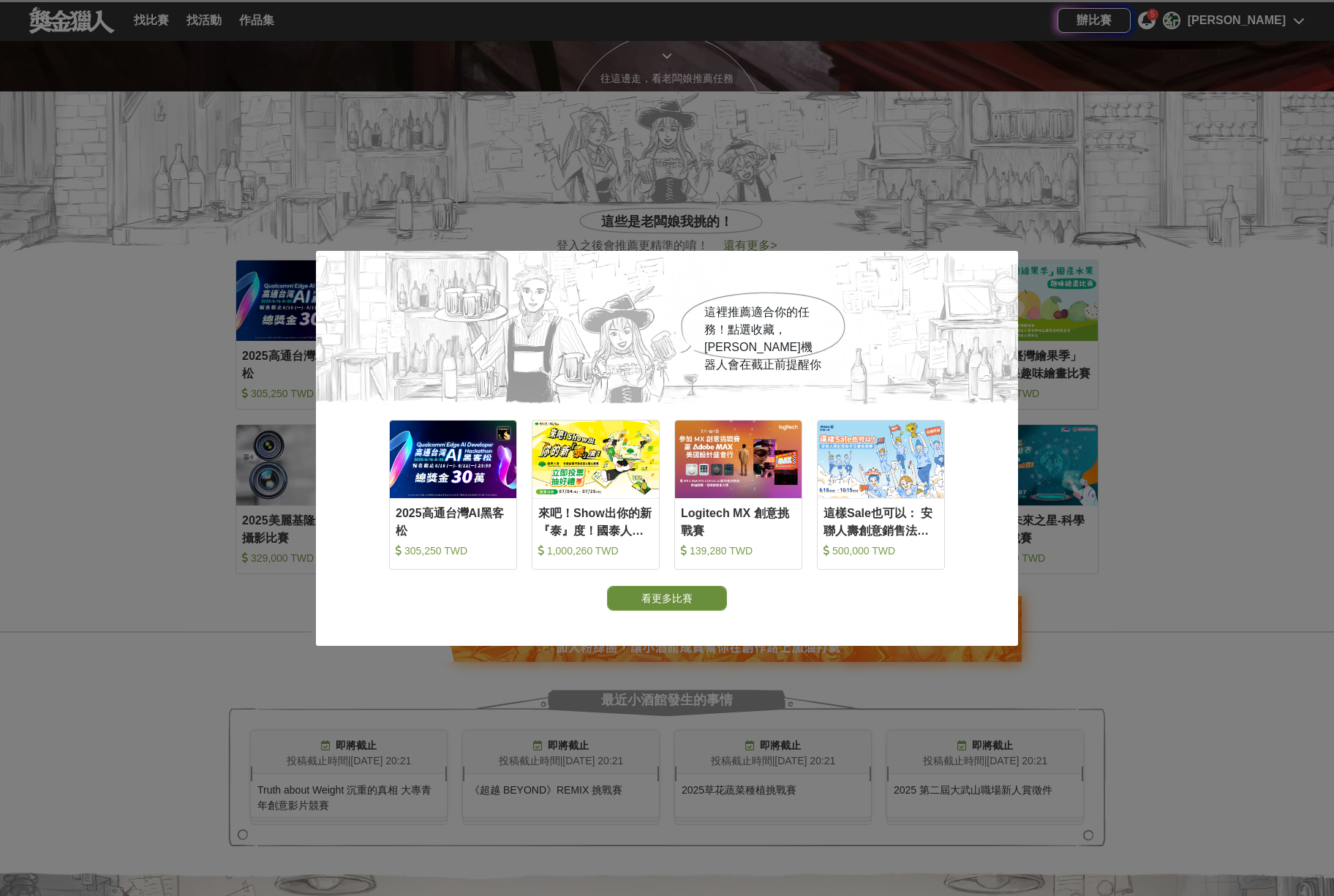click on "看更多比賽" at bounding box center (667, 598) 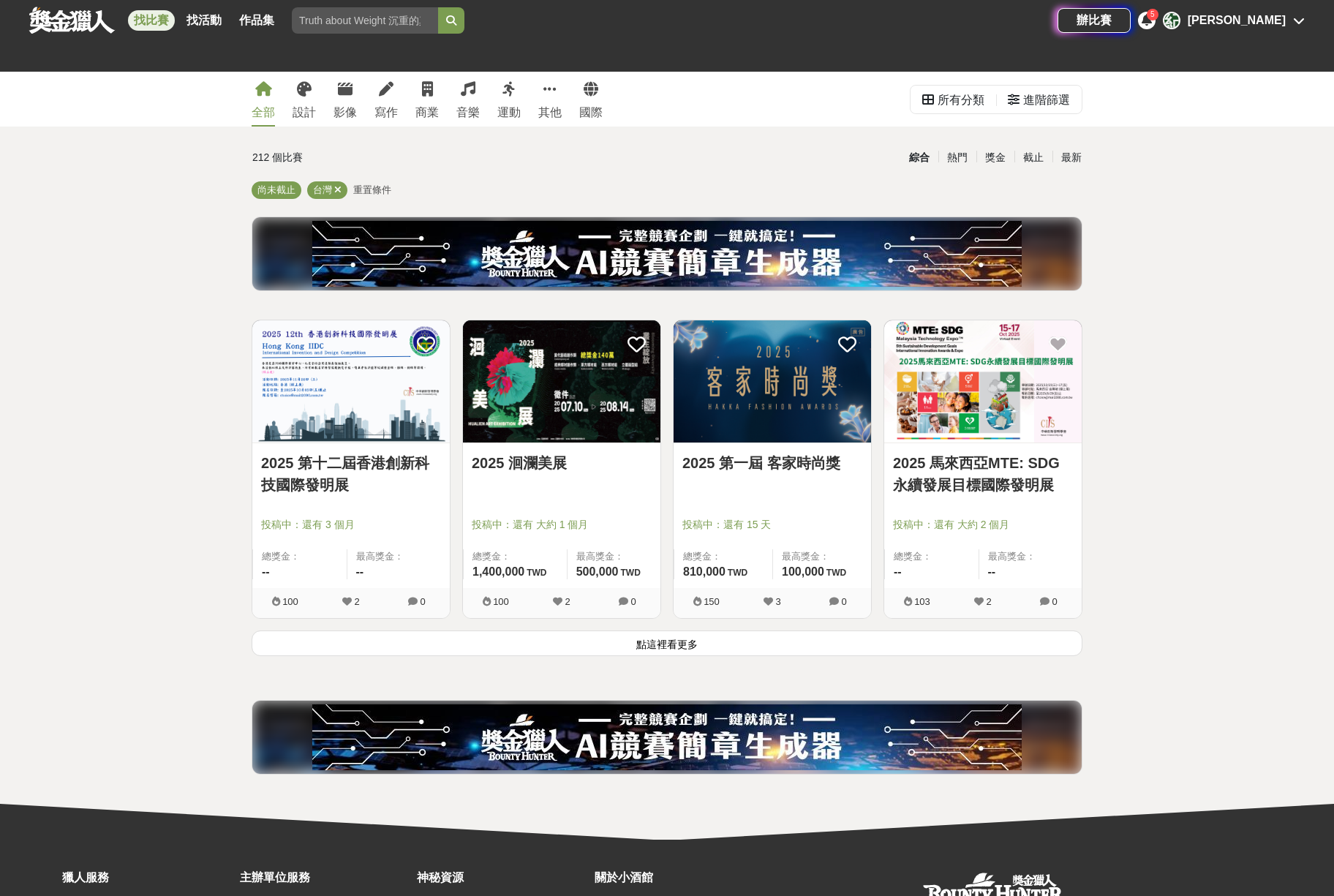 click on "2025 馬來西亞MTE: SDG永續發展目標國際發明展" at bounding box center (983, 474) 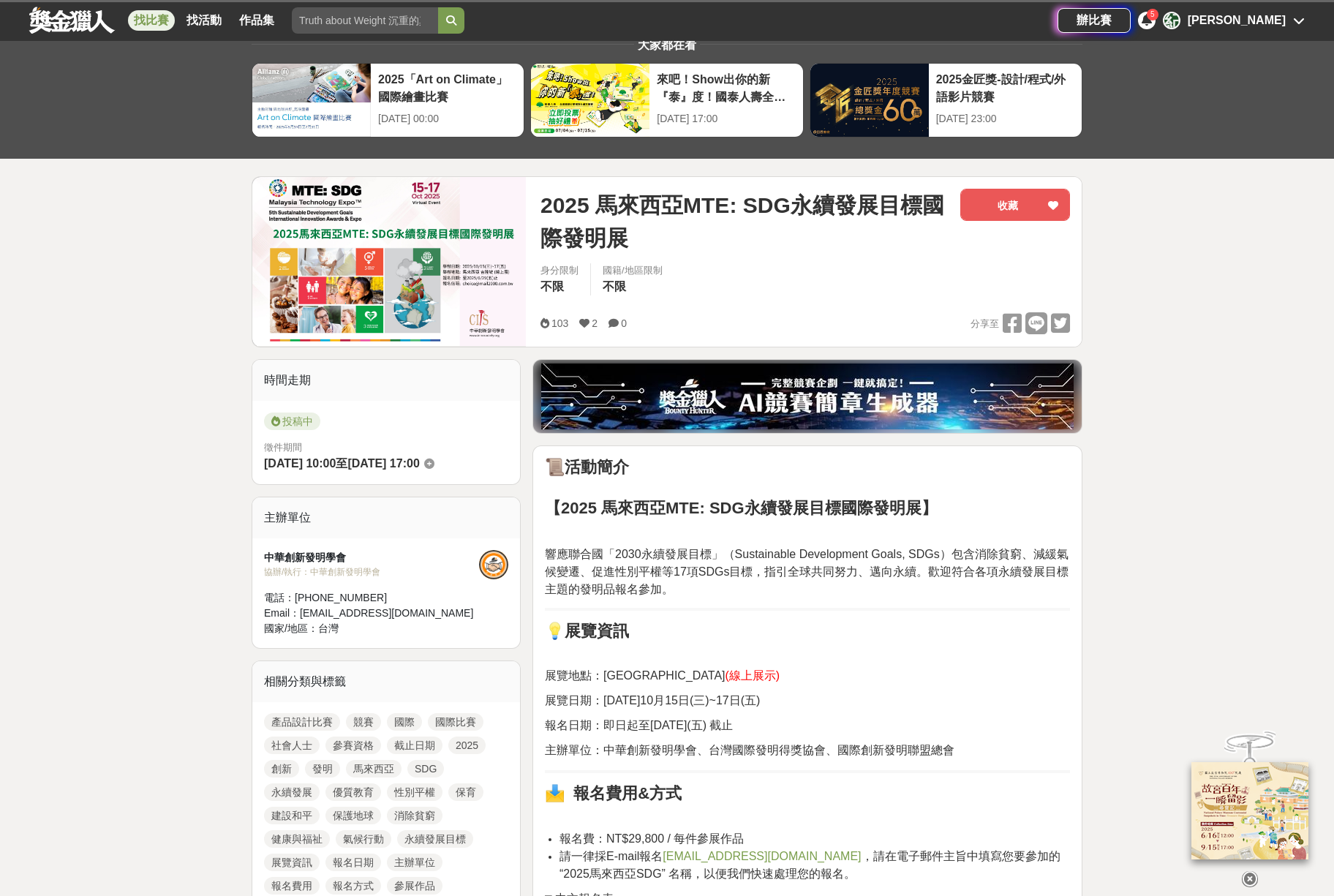 scroll, scrollTop: 73, scrollLeft: 0, axis: vertical 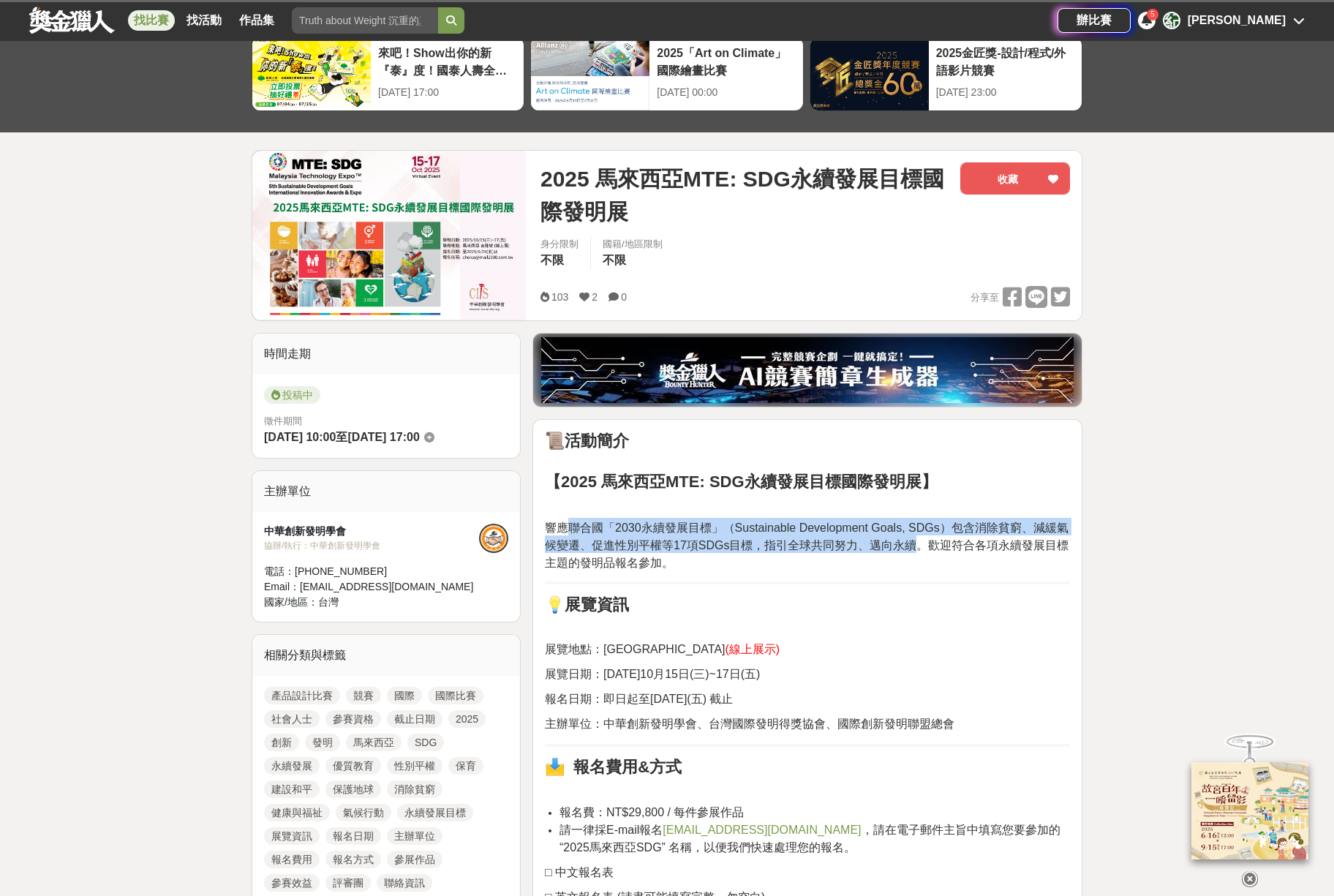 drag, startPoint x: 568, startPoint y: 530, endPoint x: 932, endPoint y: 551, distance: 364.60527 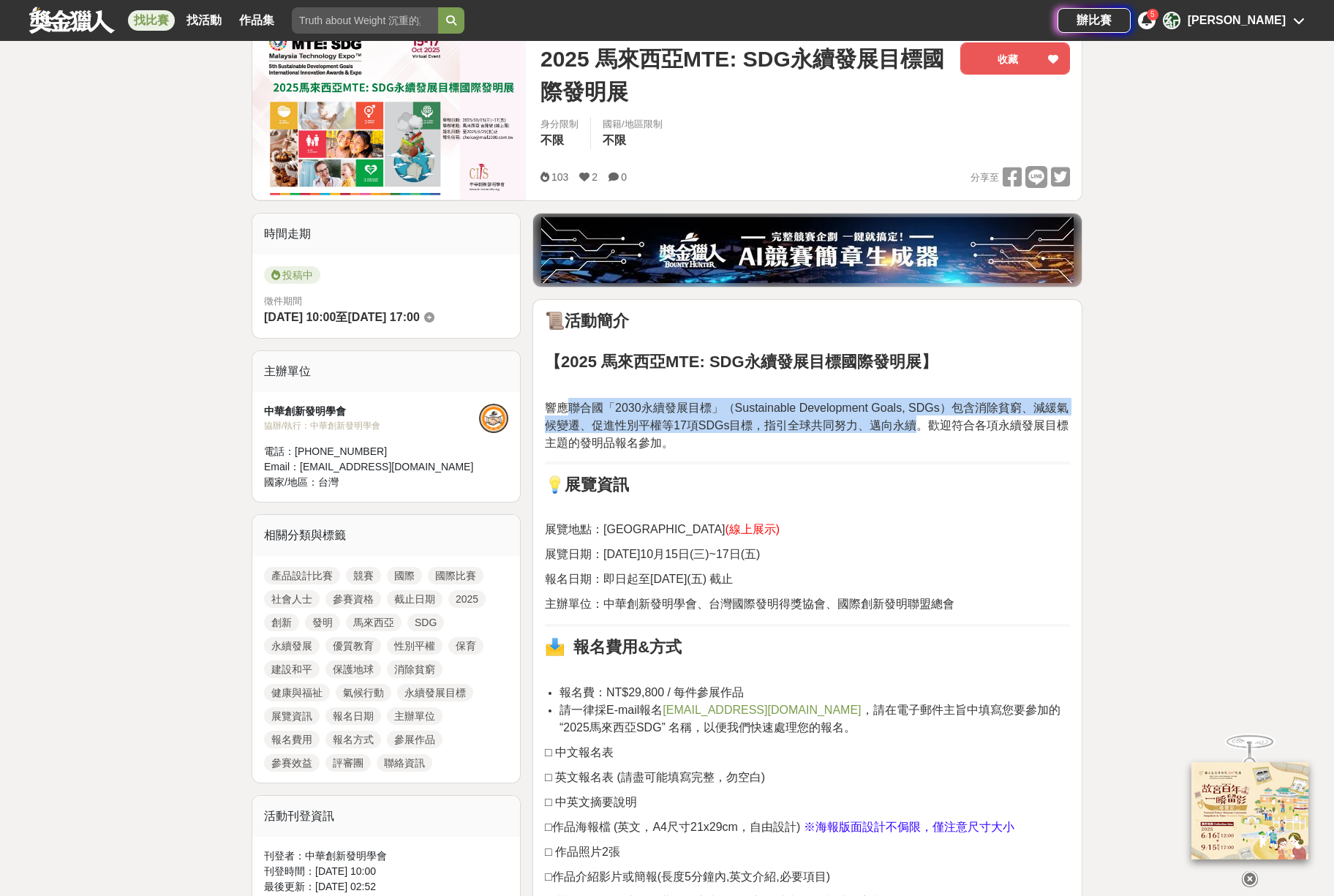 scroll, scrollTop: 219, scrollLeft: 0, axis: vertical 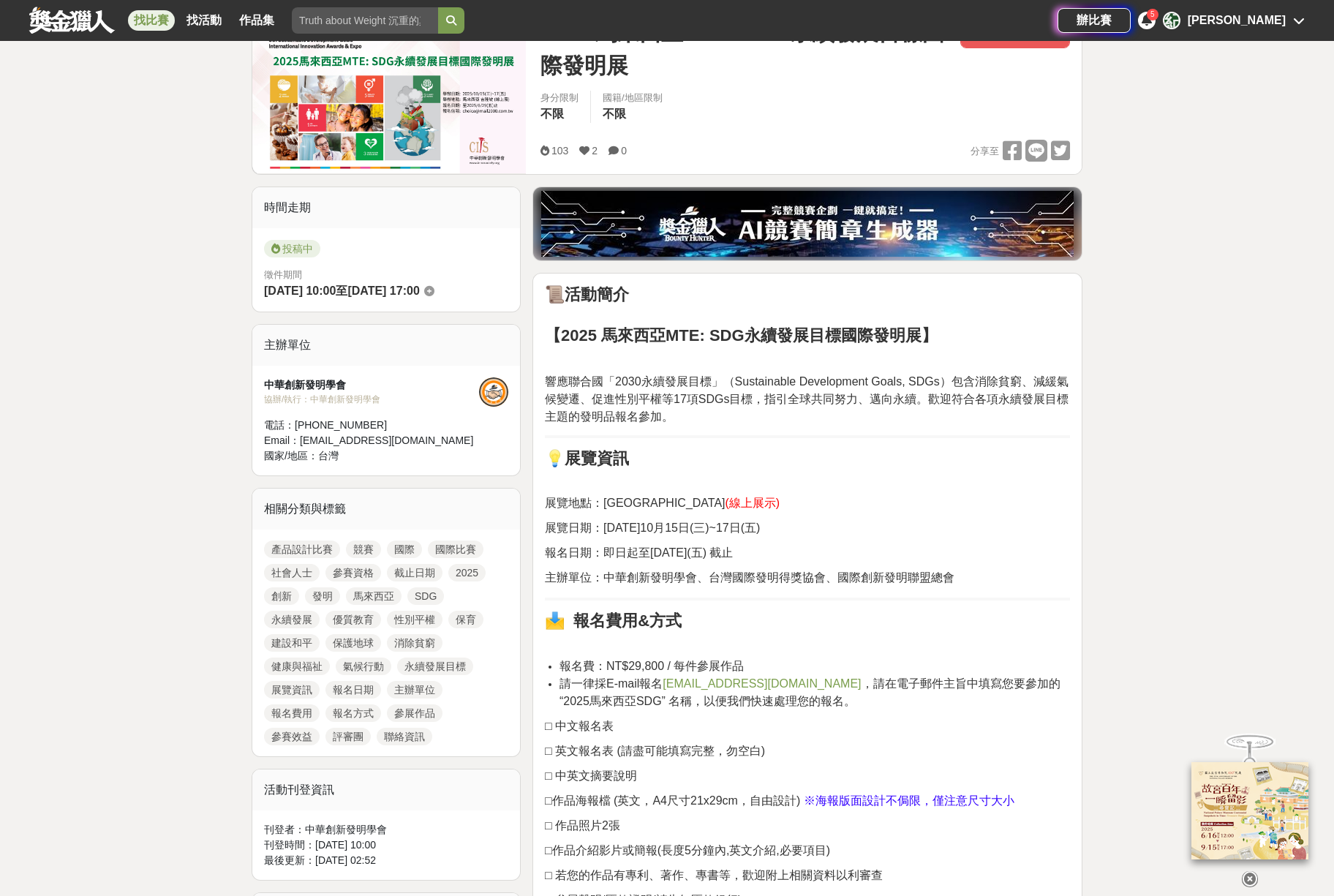 click on "響應聯合國「2030永續發展目標」（Sustainable Development Goals, SDGs）包含消除貧窮、減緩氣候變遷、促進性別平權等17項SDGs目標，指引全球共同努力、邁向永續。歡迎符合各項永續發展目標主題的發明品報名參加。" at bounding box center (807, 398) 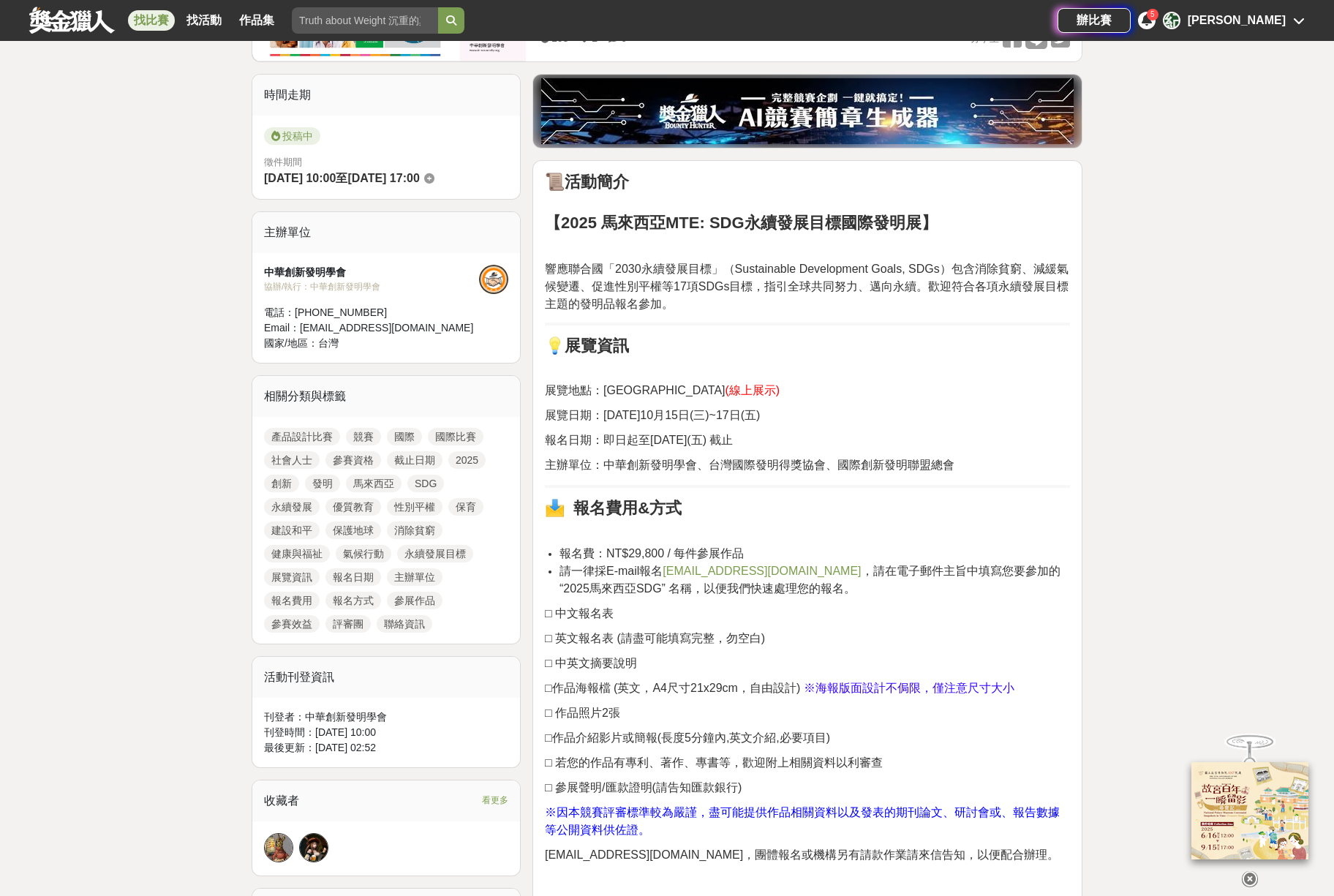 scroll, scrollTop: 439, scrollLeft: 0, axis: vertical 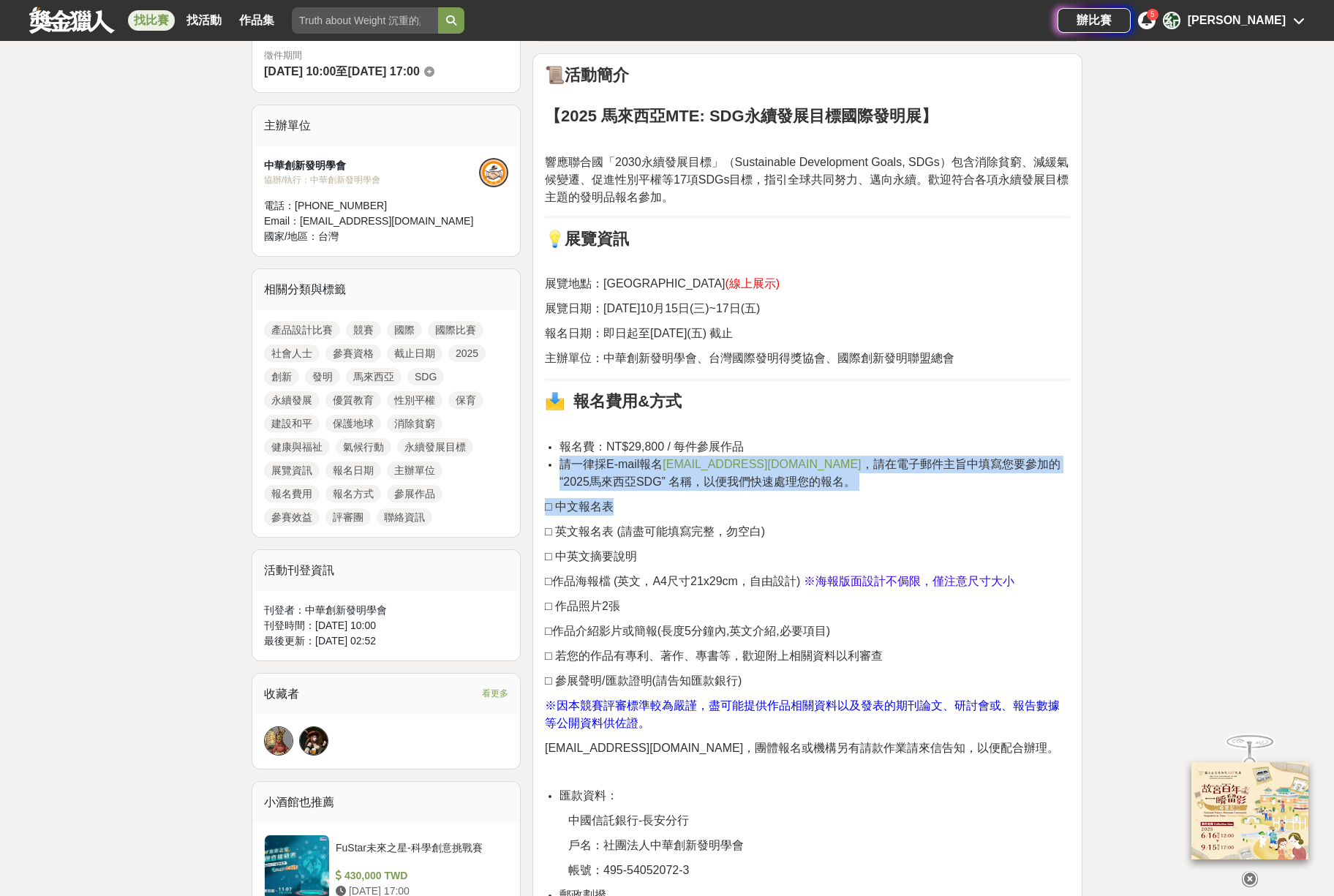 drag, startPoint x: 867, startPoint y: 454, endPoint x: 911, endPoint y: 489, distance: 56.22277 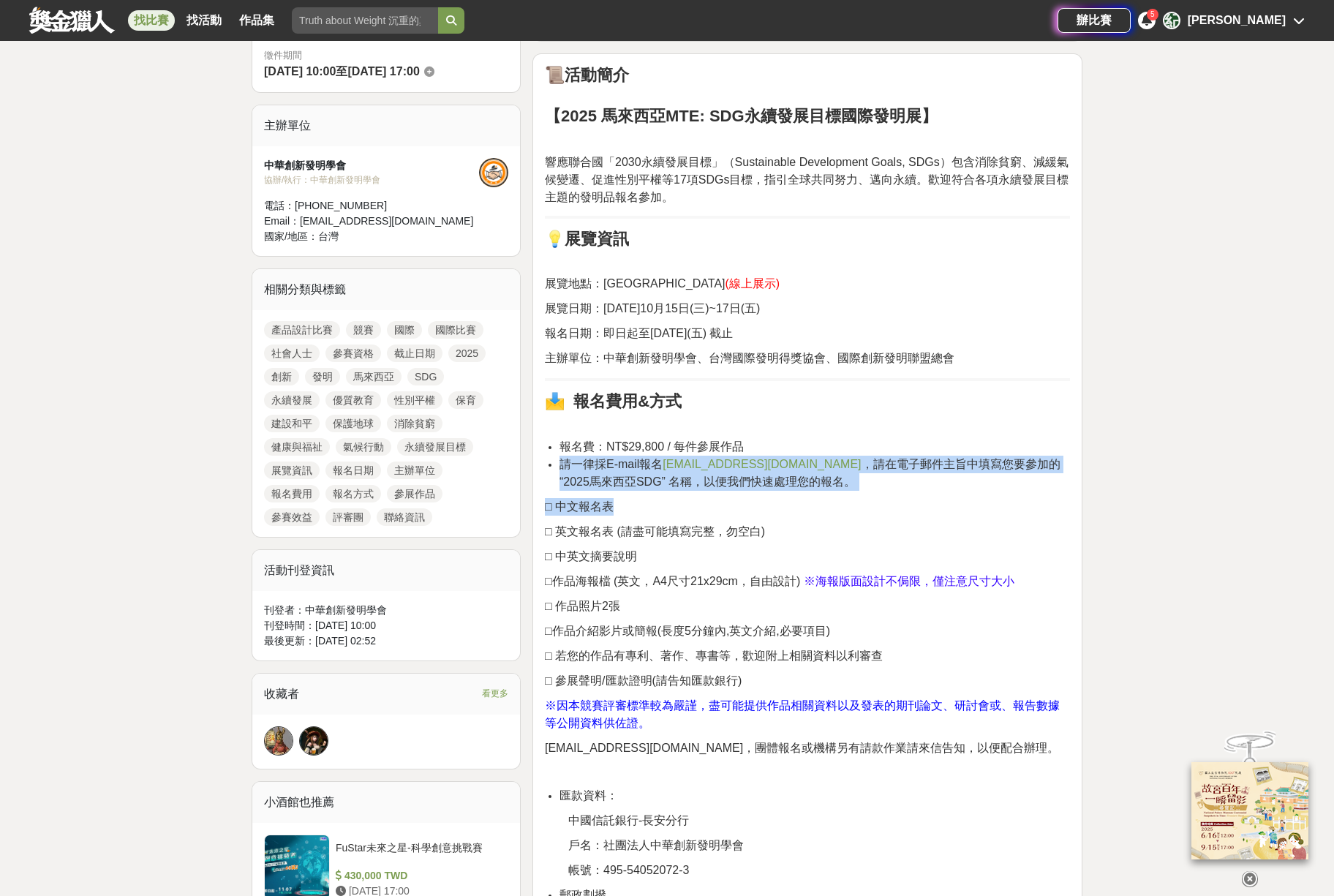 click on "📜活動簡介 【2025 馬來西亞MTE: SDG永續發展目標國際發明展】   響應聯合國「2030永續發展目標」（Sustainable Development Goals, SDGs）包含消除貧窮、減緩氣候變遷、促進性別平權等17項SDGs目標，指引全球共同努力、邁向永續。歡迎符合各項永續發展目標主題的發明品報名參加。 💡 展覽資訊   展覽地點：馬來西亞 吉隆坡  (線上展示) 展覽日期：2025年10 月15日(三)~17日(五) 報名日期：即日起至2025年8月29日(五) 截止 主辦單位：中華創新發明學會、台灣國際發明得獎協會、國際創新發明聯盟總會  📩  報名費用&方式   報名費：NT$29,800 / 每件參展作品 請一律採E-mail報名  choice@mail2000.com.tw ，請在電子郵件主旨中填寫您要參加的 “2025馬來西亞SDG” 名稱，以便我們快速處理您的報名。 □ 中文報名表 □ 英文報名表 (請盡可能填寫完整，勿空白) □ 中英文摘要說明 □    □" at bounding box center (807, 674) 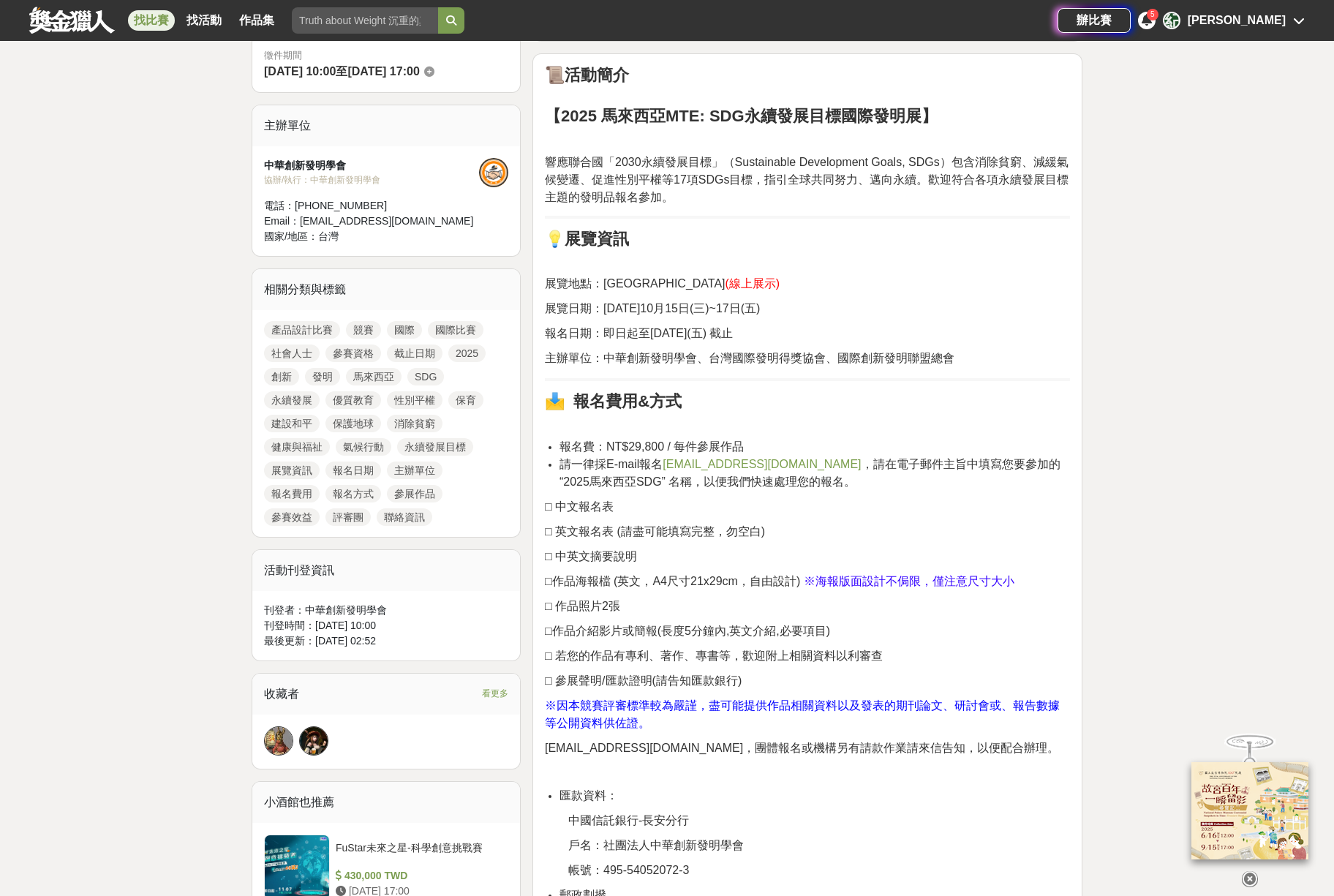 click on "□ 英文報名表 (請盡可能填寫完整，勿空白)" at bounding box center (807, 532) 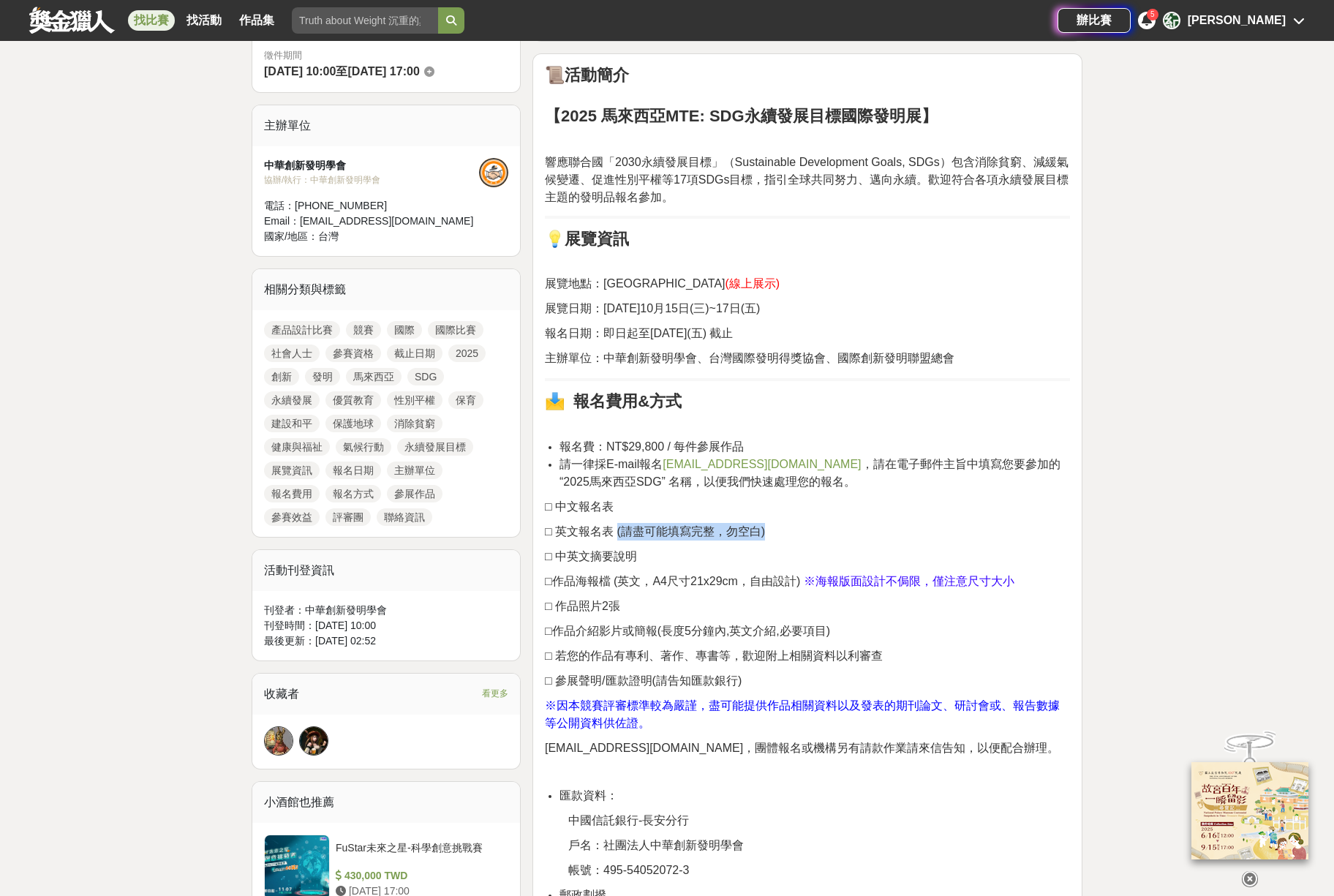 drag, startPoint x: 620, startPoint y: 534, endPoint x: 817, endPoint y: 539, distance: 197.06344 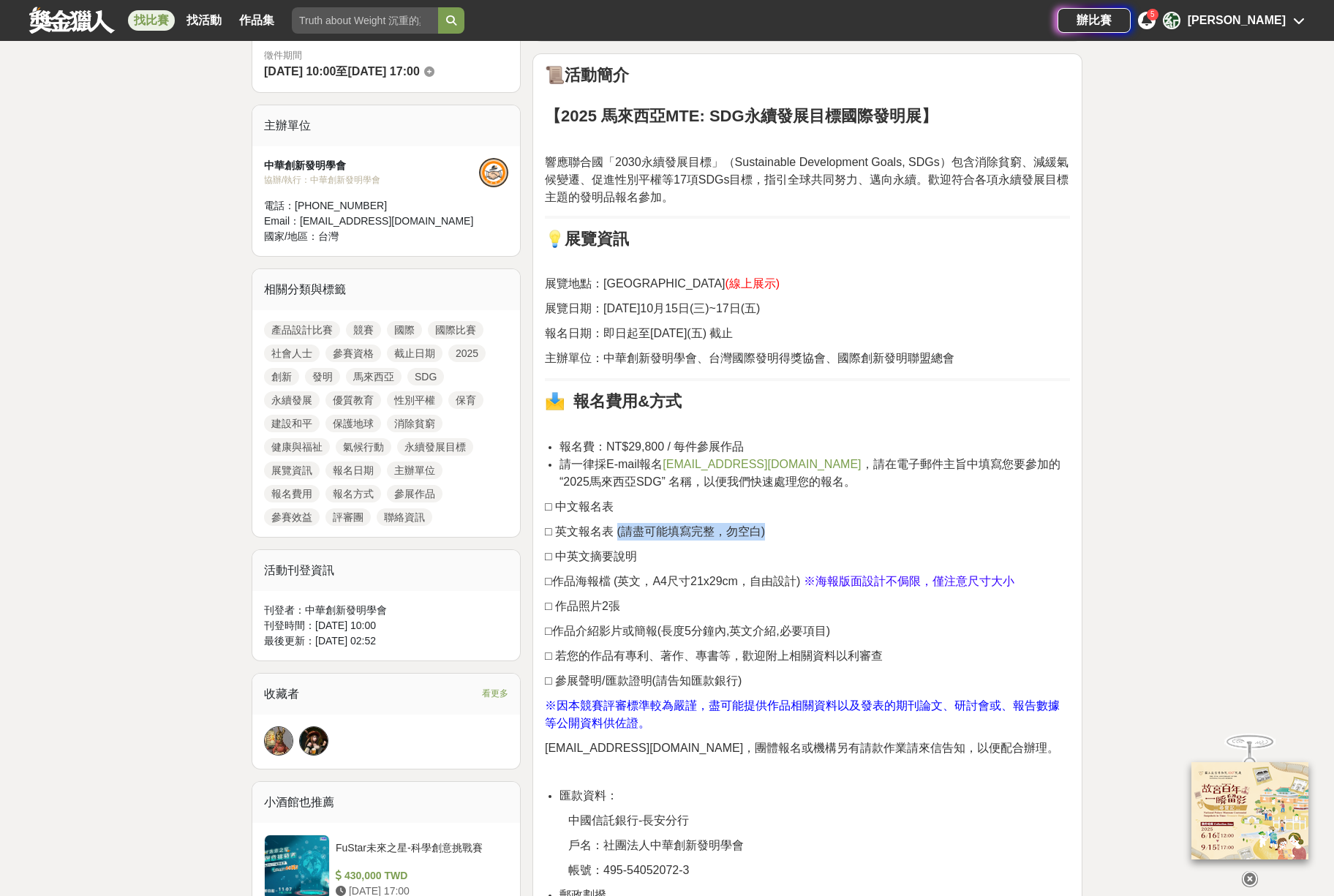 click on "□ 英文報名表 (請盡可能填寫完整，勿空白)" at bounding box center [807, 532] 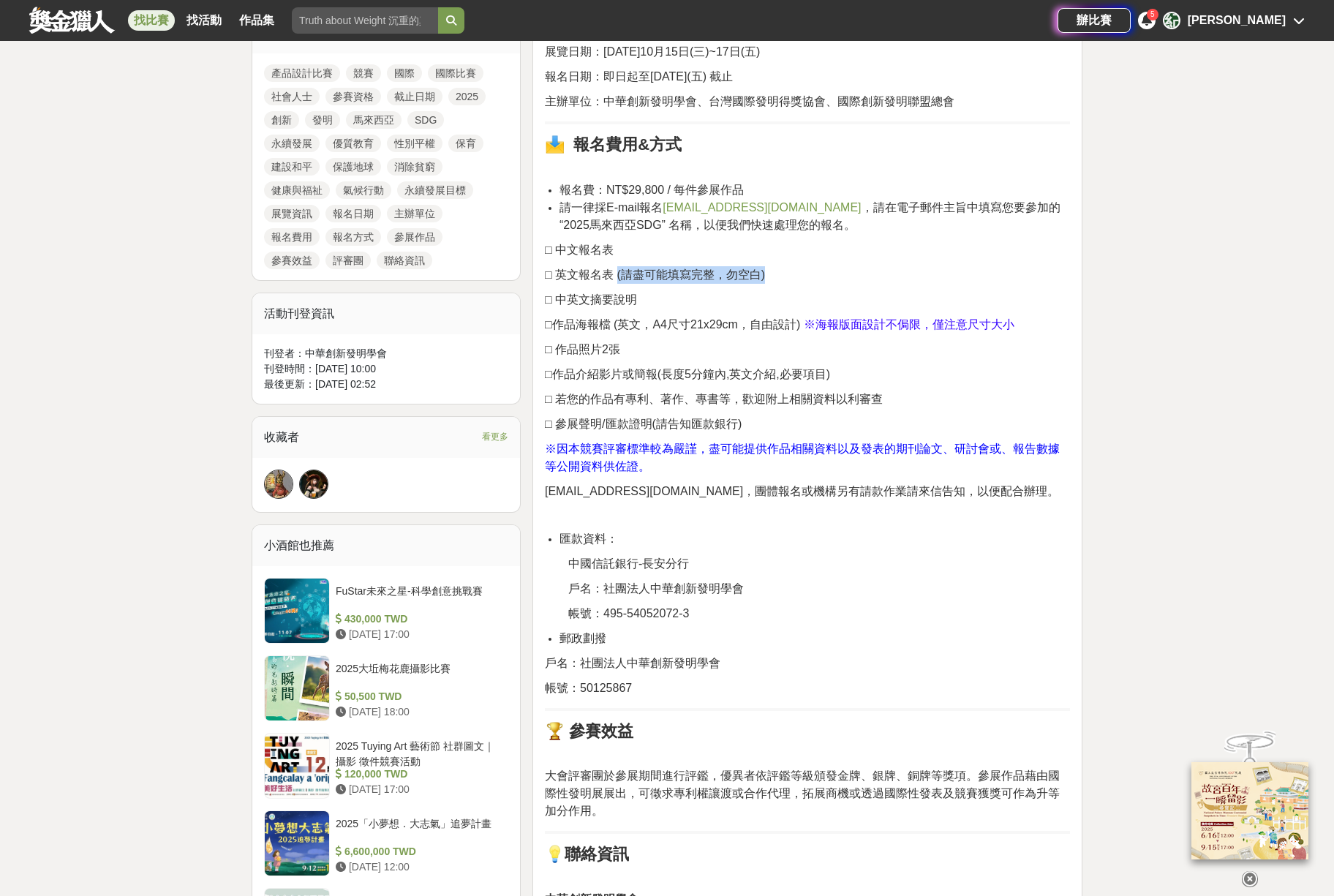 scroll, scrollTop: 731, scrollLeft: 0, axis: vertical 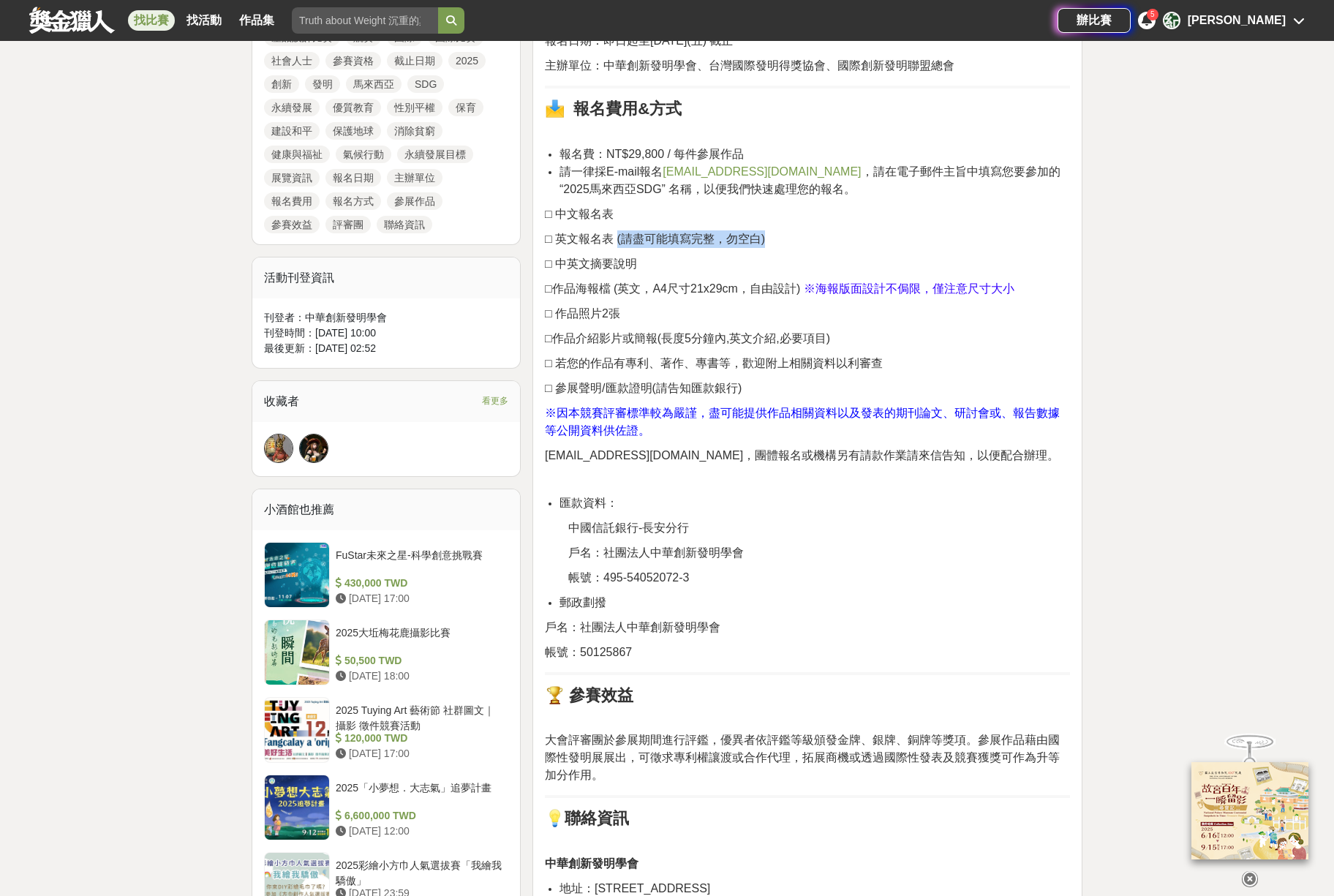 drag, startPoint x: 576, startPoint y: 341, endPoint x: 777, endPoint y: 392, distance: 207.36924 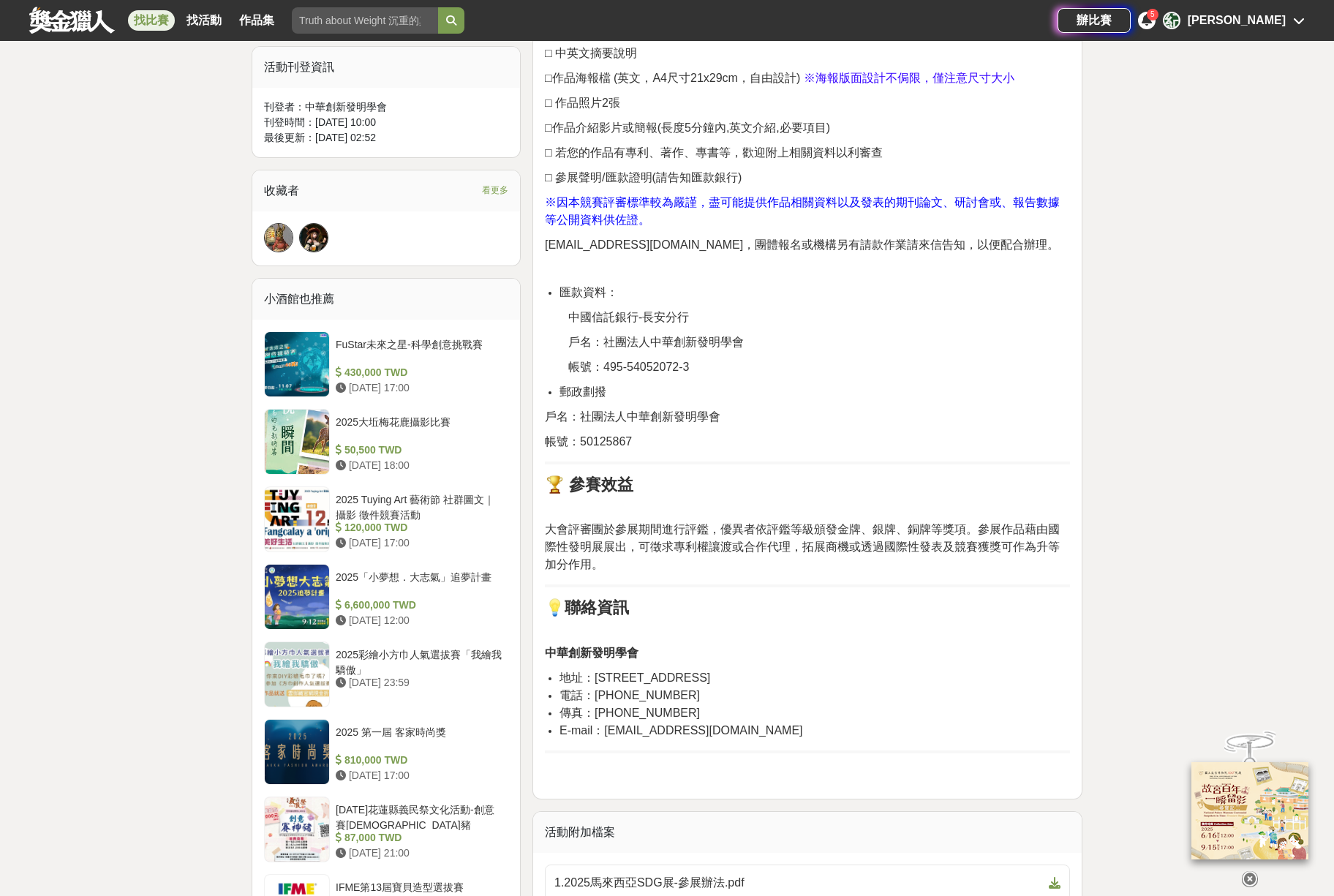 scroll, scrollTop: 951, scrollLeft: 0, axis: vertical 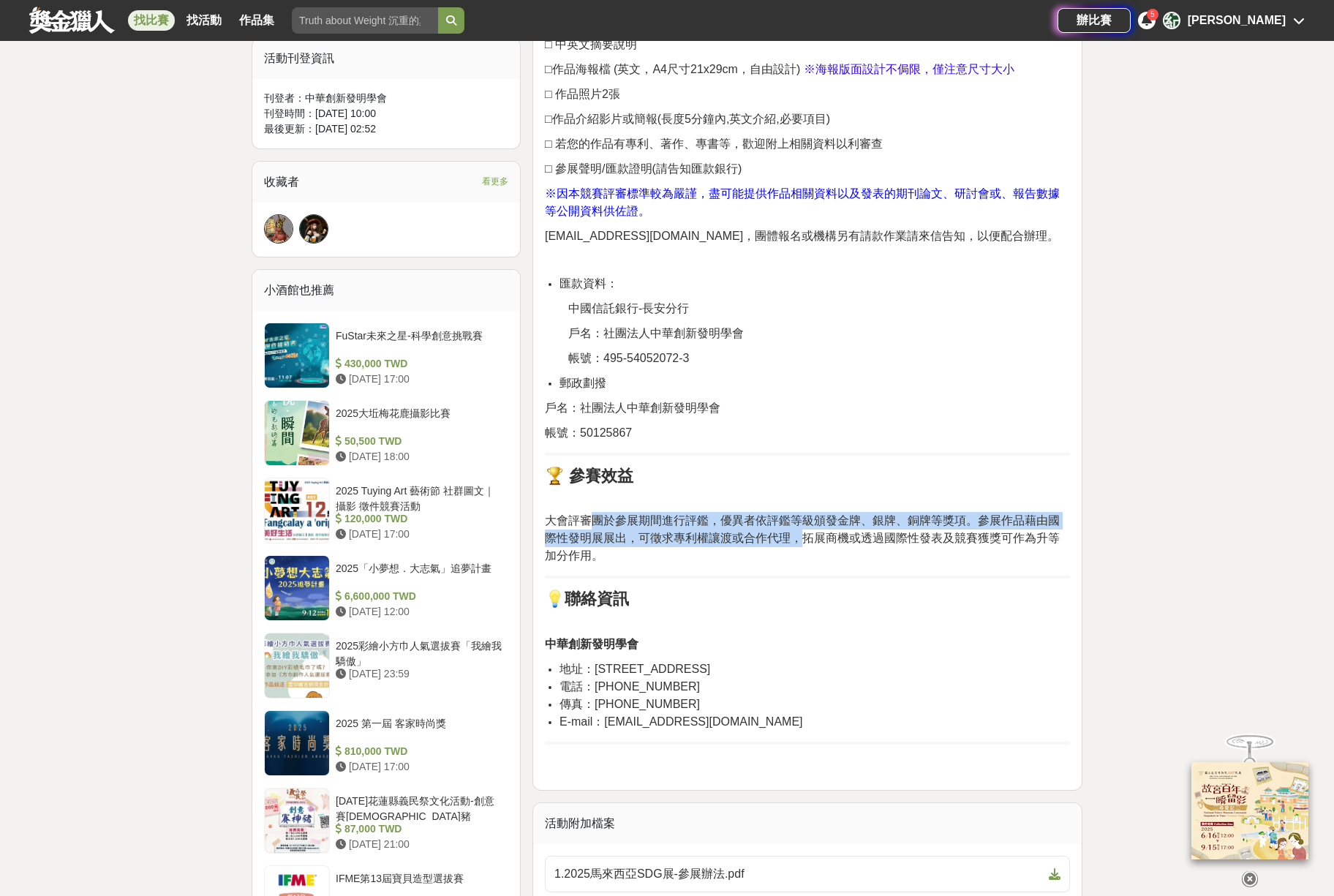drag, startPoint x: 587, startPoint y: 527, endPoint x: 818, endPoint y: 535, distance: 231.13849 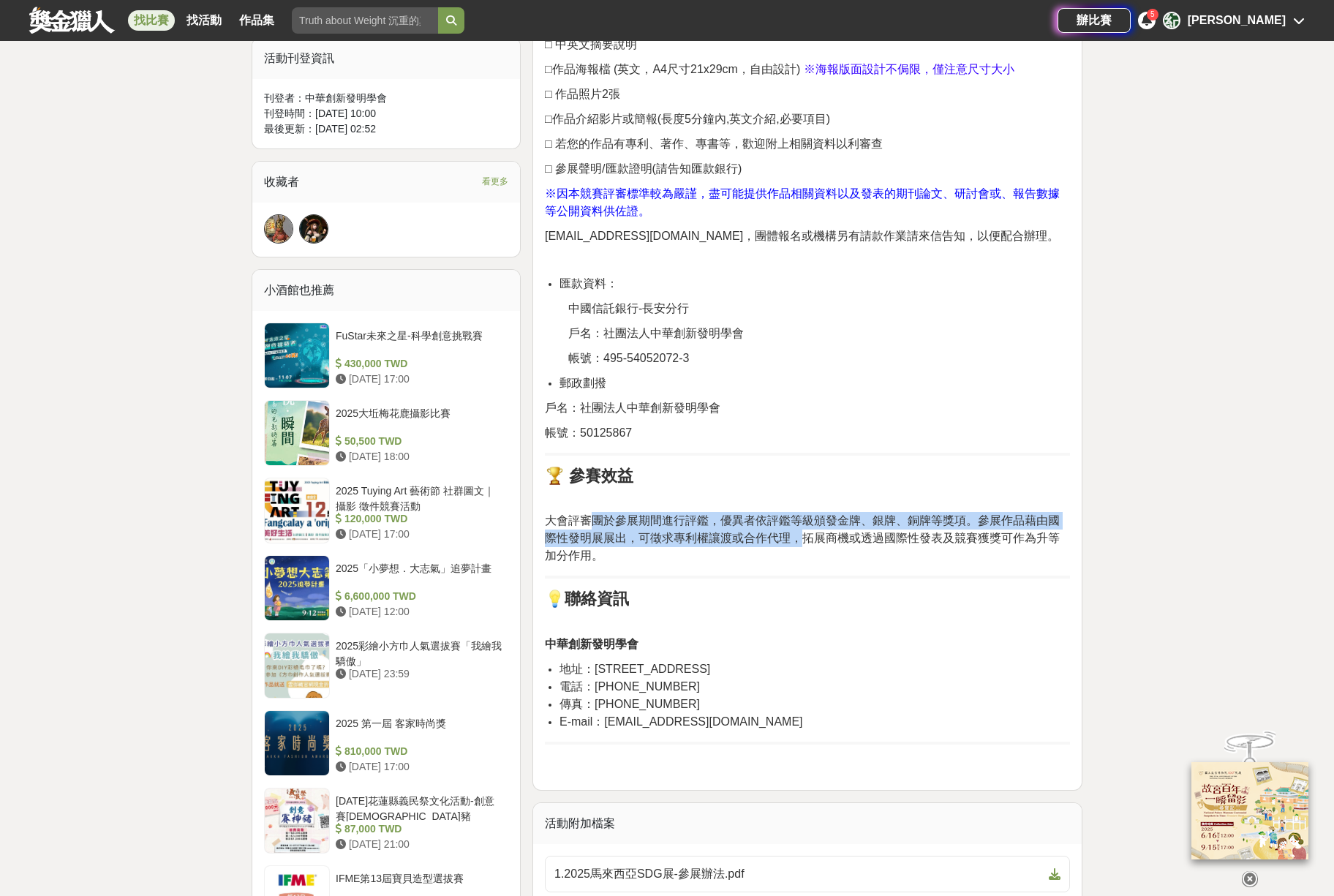 click on "📜活動簡介 【2025 馬來西亞MTE: SDG永續發展目標國際發明展】   響應聯合國「2030永續發展目標」（Sustainable Development Goals, SDGs）包含消除貧窮、減緩氣候變遷、促進性別平權等17項SDGs目標，指引全球共同努力、邁向永續。歡迎符合各項永續發展目標主題的發明品報名參加。 💡 展覽資訊   展覽地點：馬來西亞 吉隆坡  (線上展示) 展覽日期：2025年10 月15日(三)~17日(五) 報名日期：即日起至2025年8月29日(五) 截止 主辦單位：中華創新發明學會、台灣國際發明得獎協會、國際創新發明聯盟總會  📩  報名費用&方式   報名費：NT$29,800 / 每件參展作品 請一律採E-mail報名  choice@mail2000.com.tw ，請在電子郵件主旨中填寫您要參加的 “2025馬來西亞SDG” 名稱，以便我們快速處理您的報名。 □ 中文報名表 □ 英文報名表 (請盡可能填寫完整，勿空白) □ 中英文摘要說明 □    □" at bounding box center (807, 162) 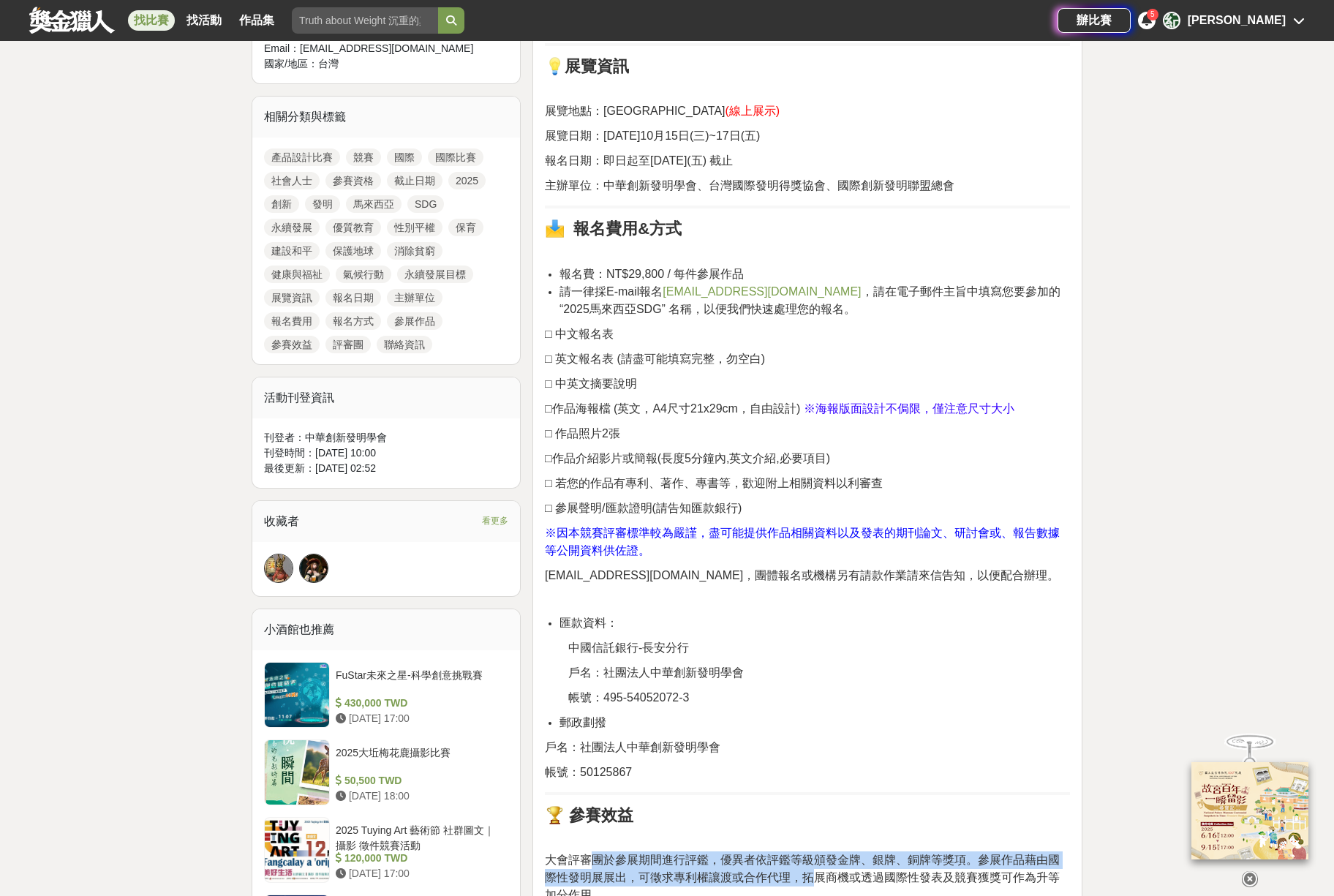 scroll, scrollTop: 585, scrollLeft: 0, axis: vertical 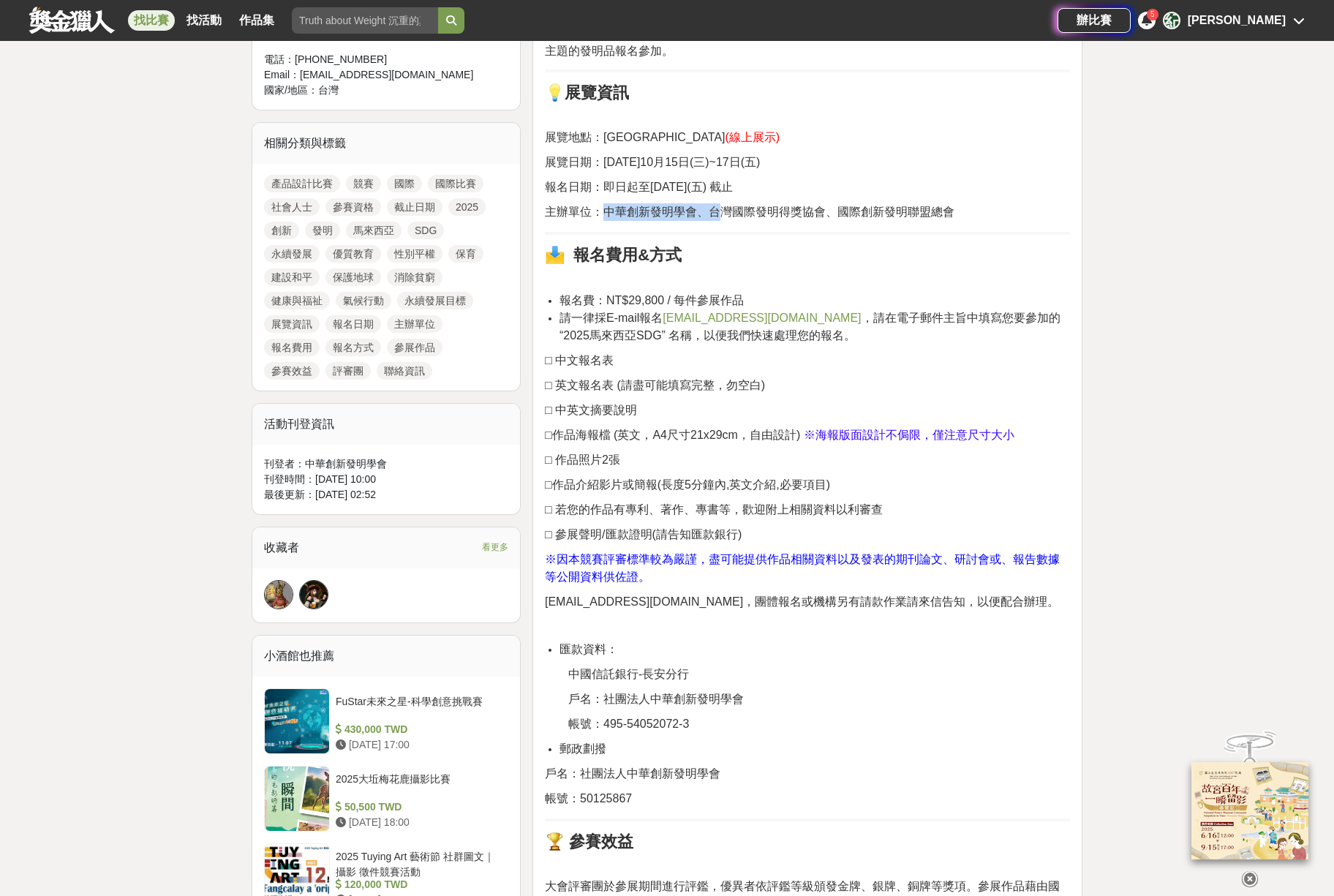drag, startPoint x: 604, startPoint y: 213, endPoint x: 723, endPoint y: 220, distance: 119.2057 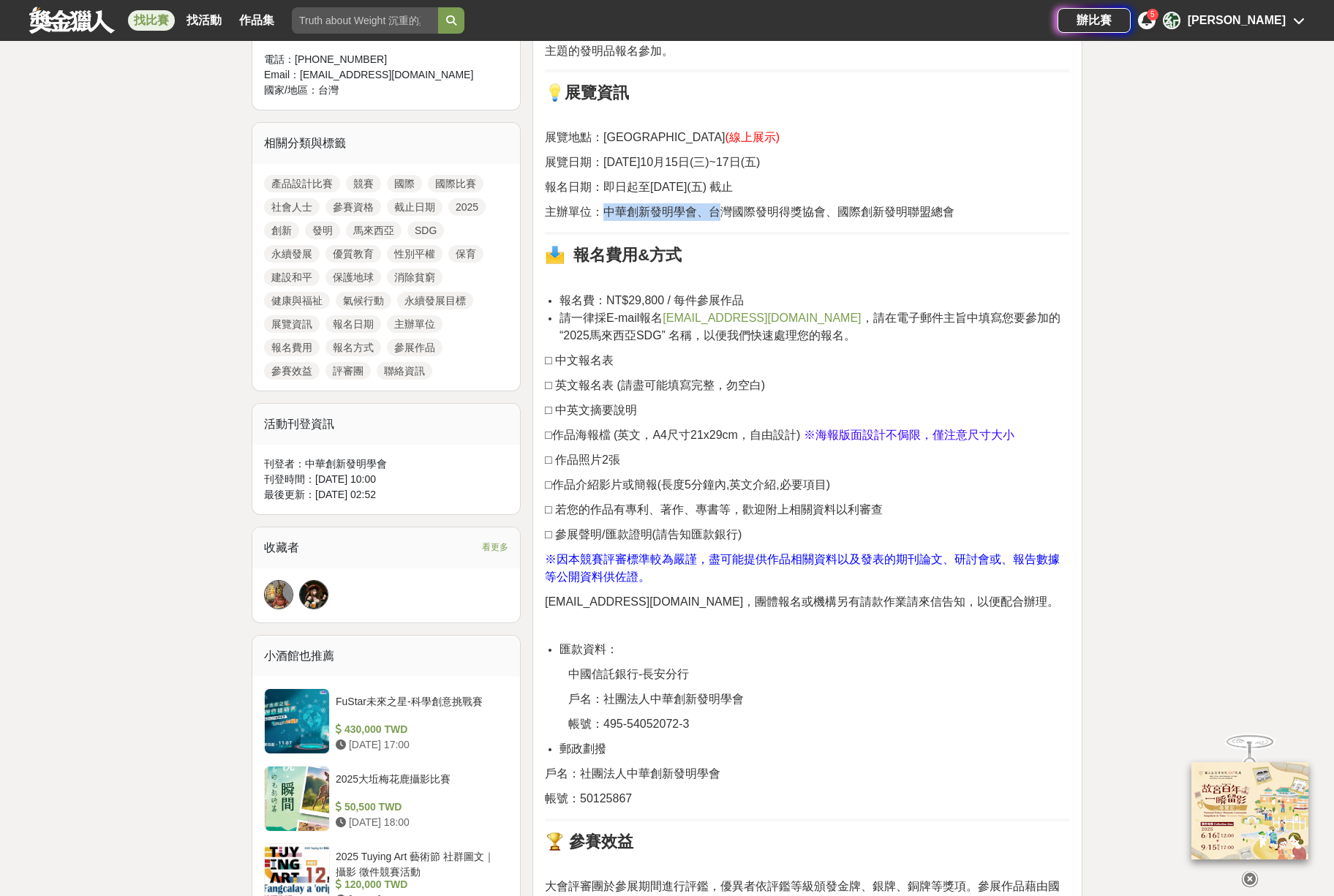 click on "主辦單位：中華創新發明學會、台灣國際發明得獎協會、國際創新發明聯盟總會" at bounding box center (750, 211) 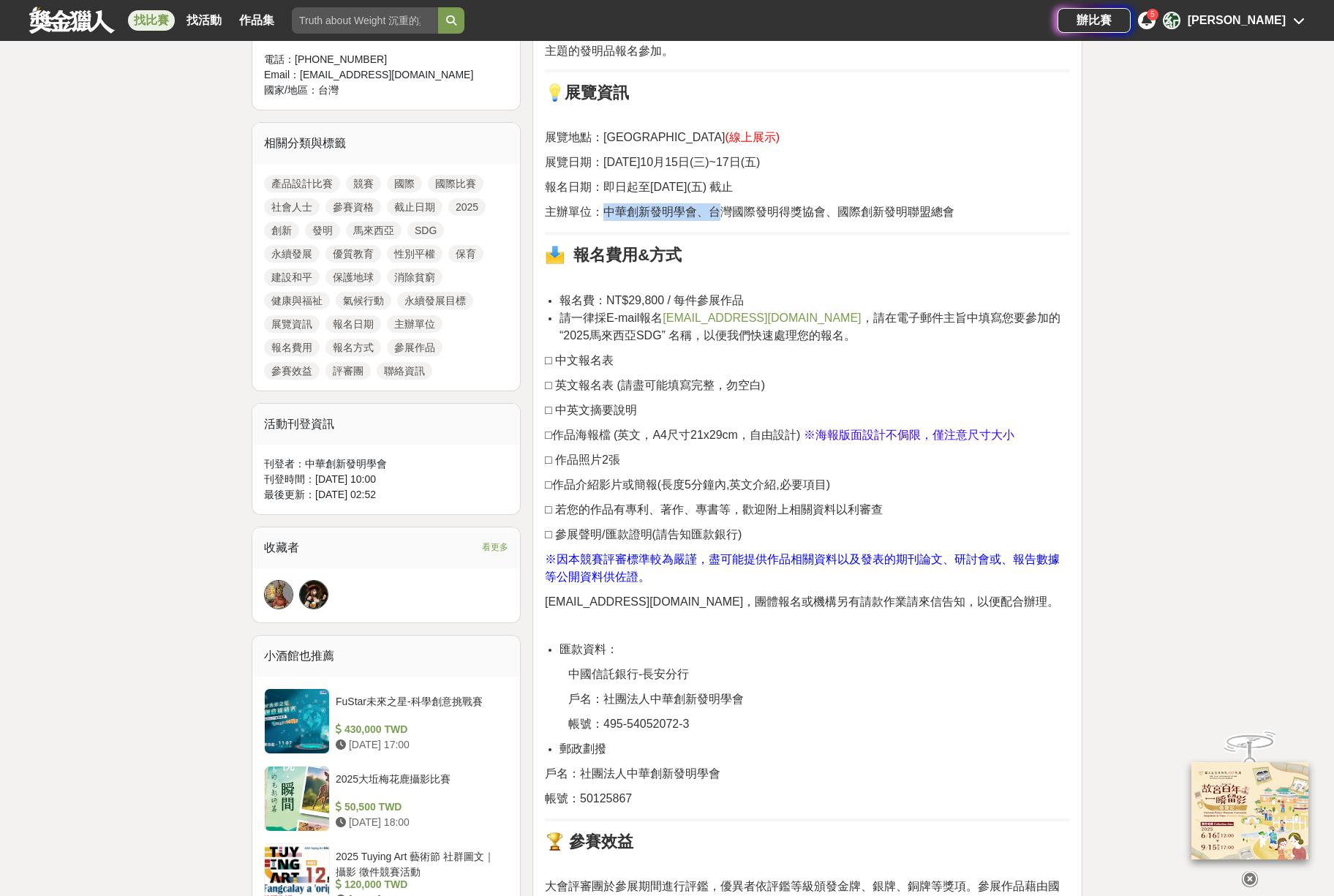 scroll, scrollTop: 366, scrollLeft: 0, axis: vertical 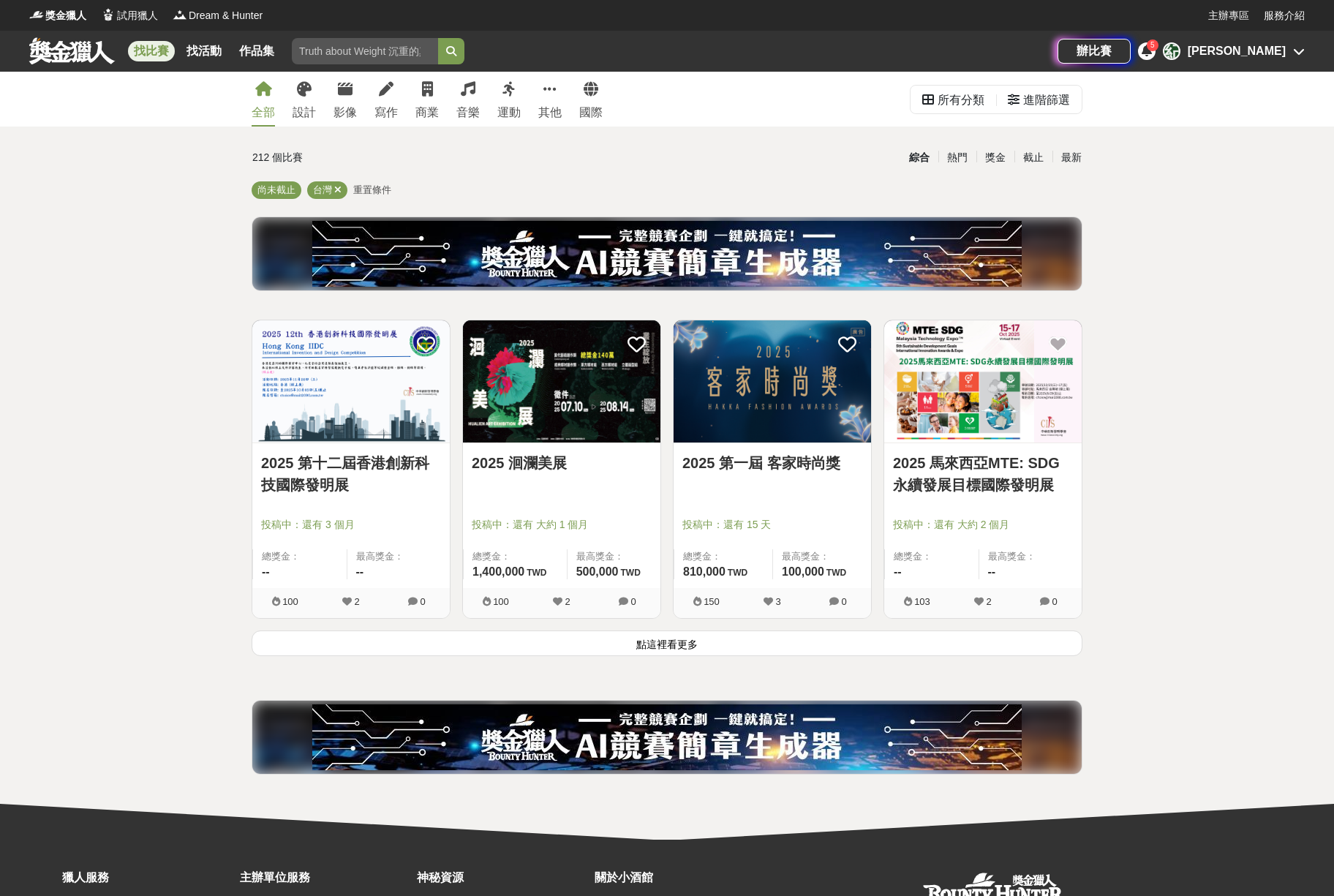 drag, startPoint x: 260, startPoint y: 86, endPoint x: 234, endPoint y: 55, distance: 40.45986 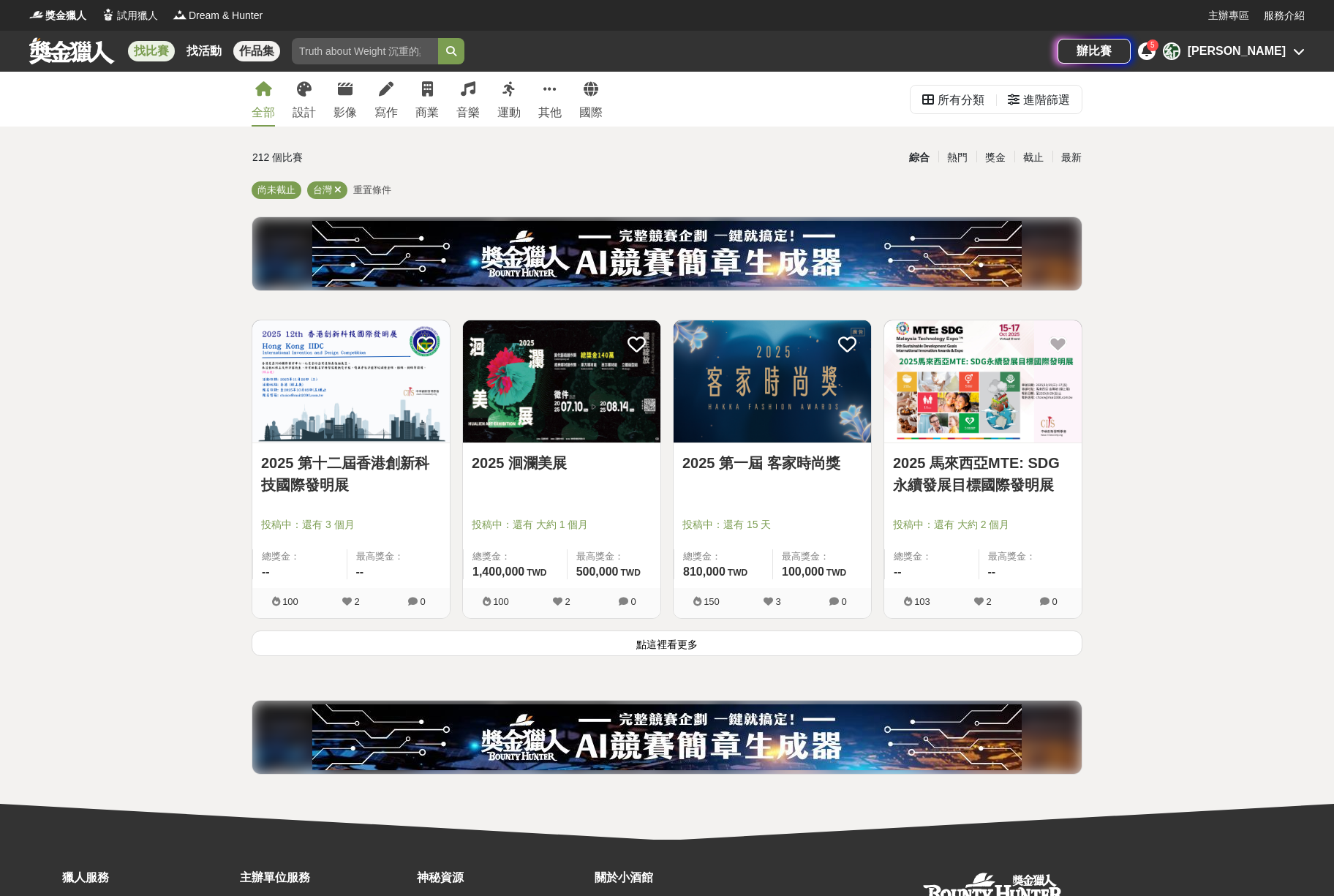 click on "作品集" at bounding box center [257, 51] 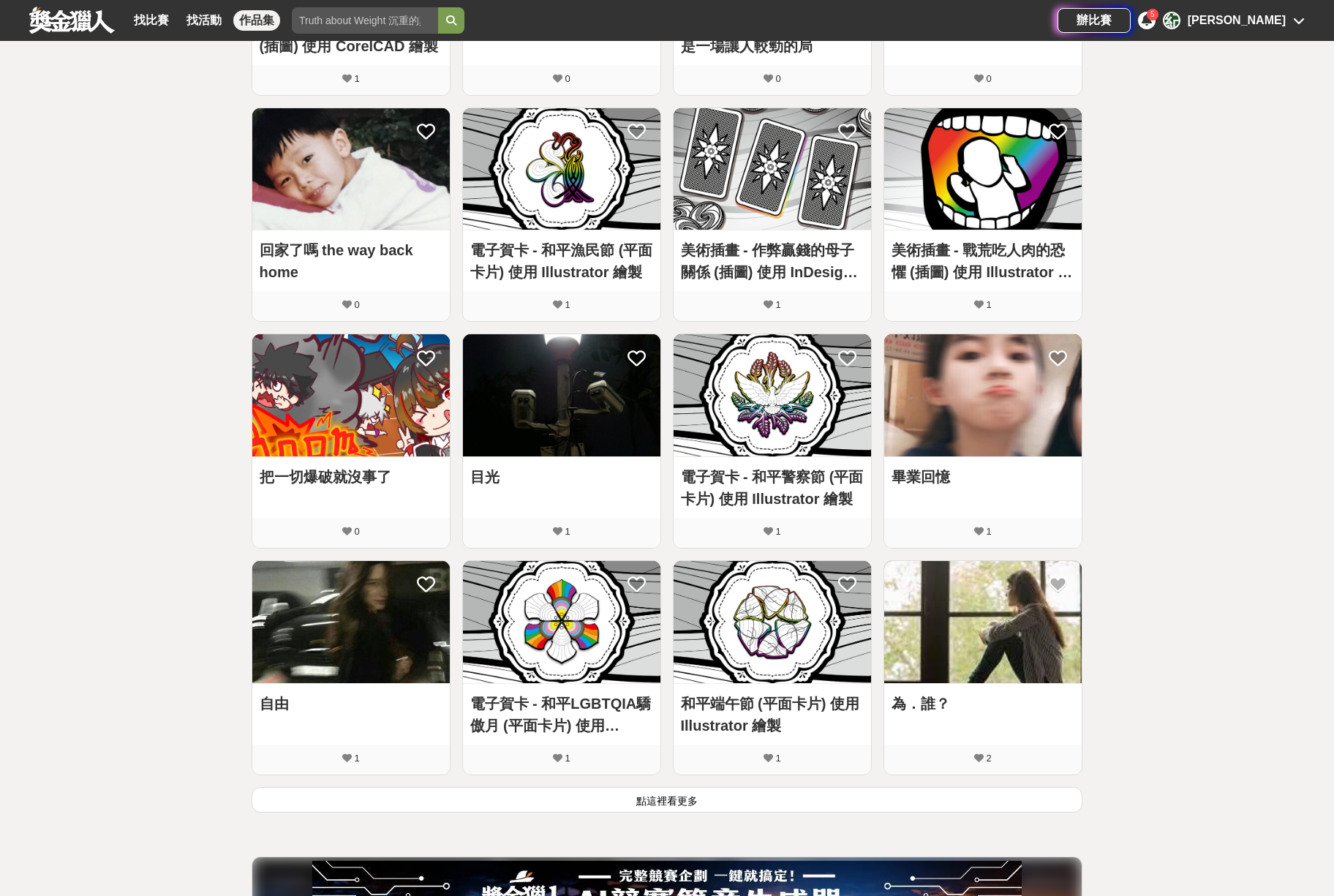 scroll, scrollTop: 658, scrollLeft: 0, axis: vertical 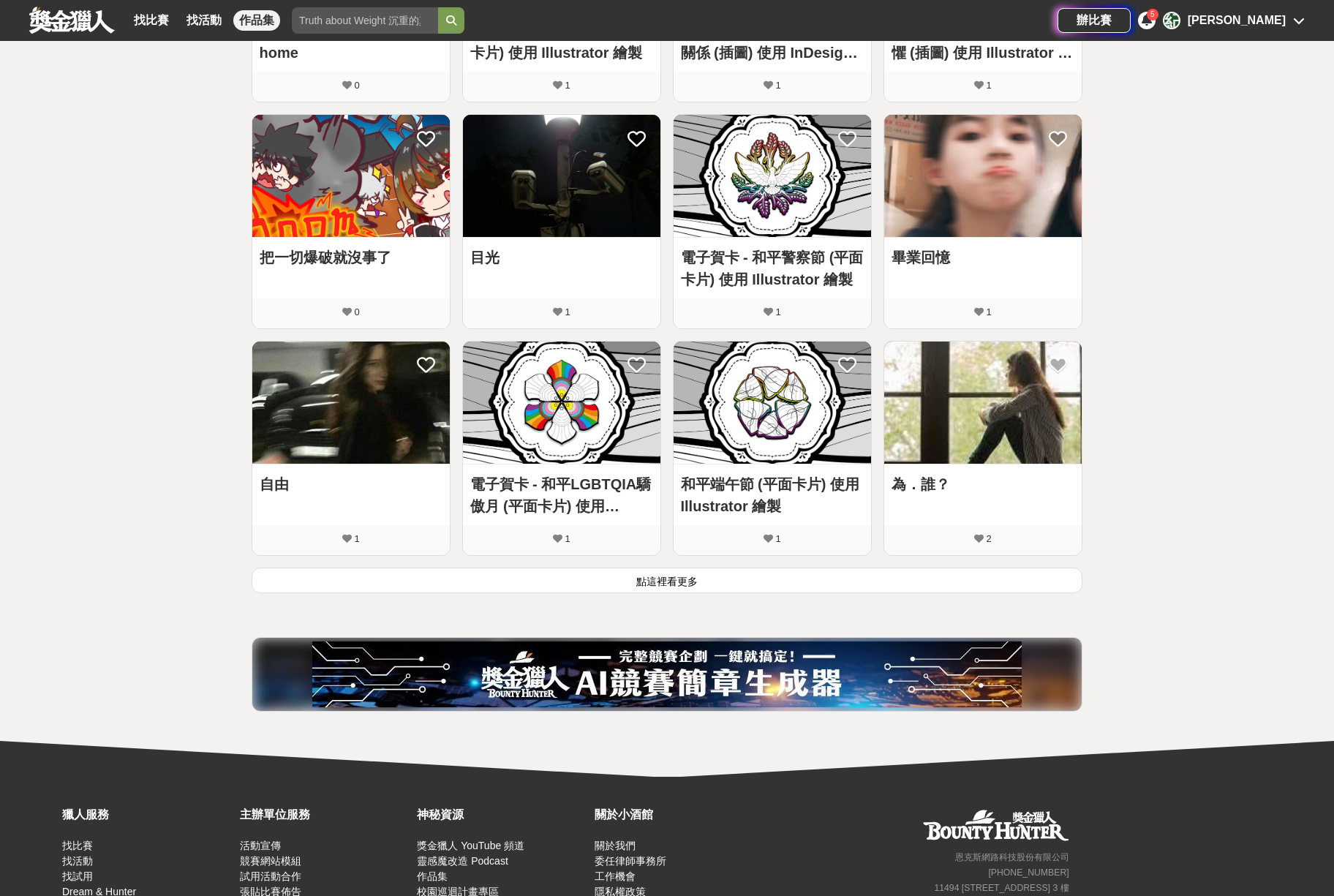 click on "點這裡看更多" at bounding box center (667, 580) 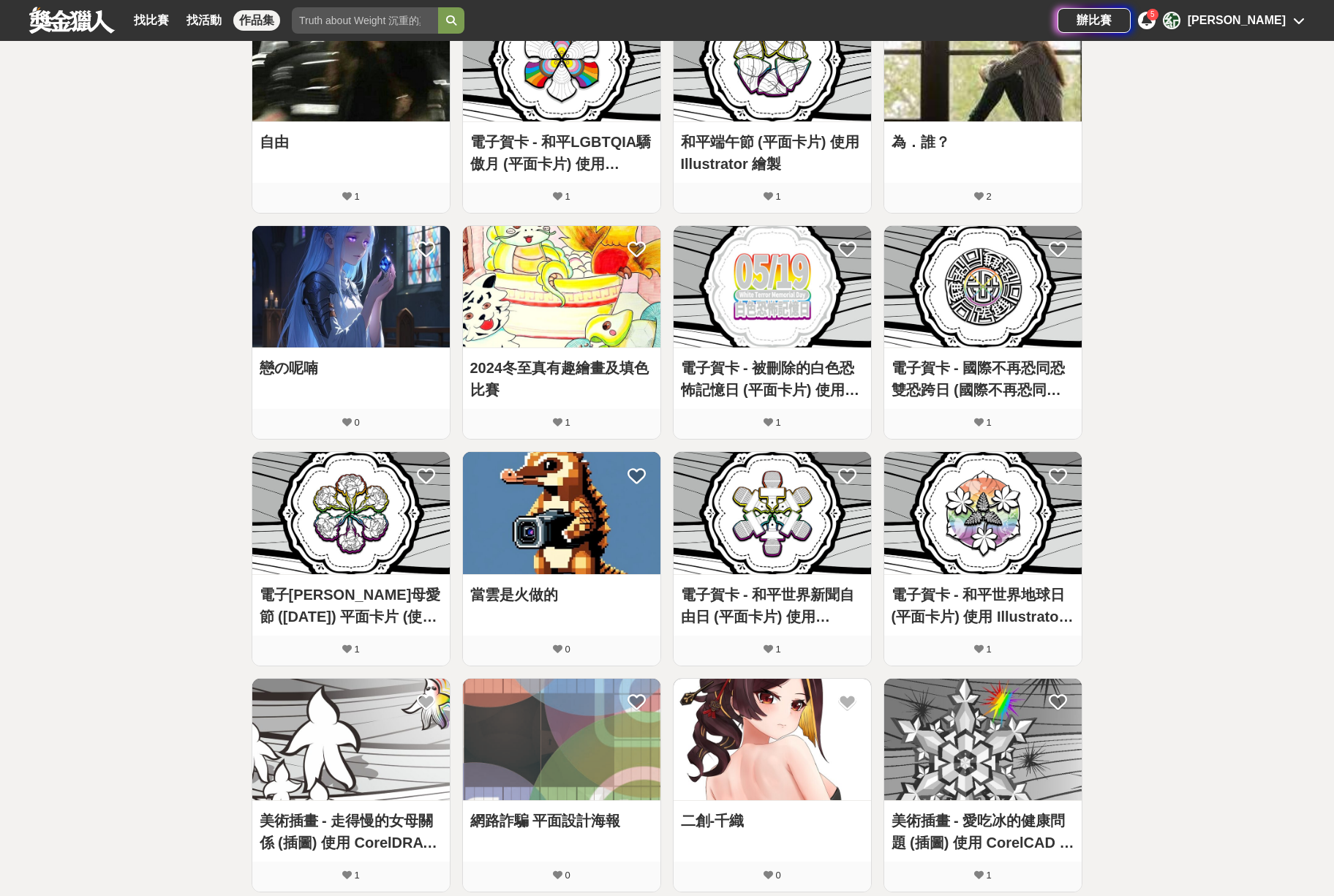 scroll, scrollTop: 1024, scrollLeft: 0, axis: vertical 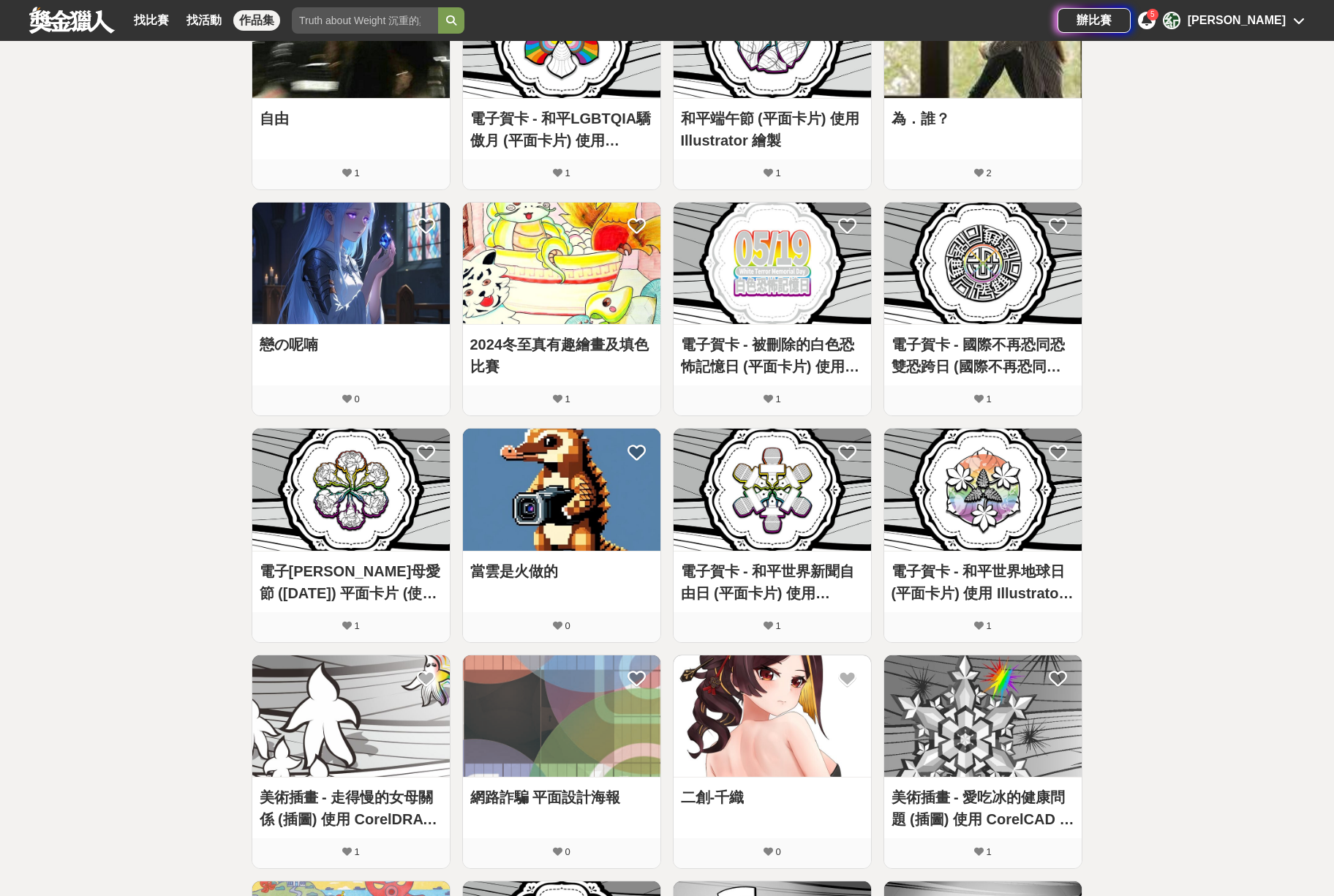 click on "電子賀卡 - 和平母愛節 (母親節) 平面卡片 (使用 Illustrator 繪製)" at bounding box center (351, 582) 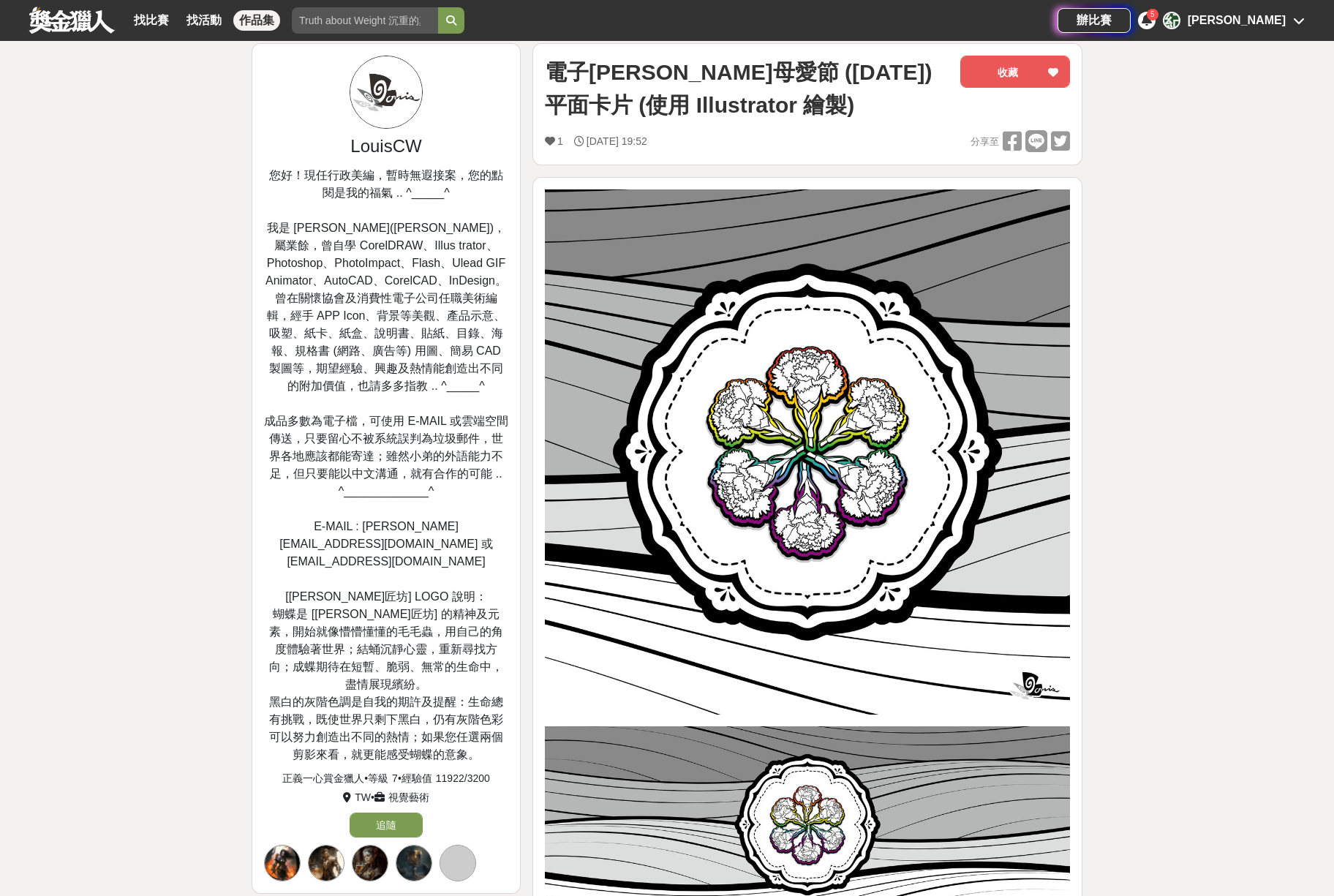 scroll, scrollTop: 0, scrollLeft: 0, axis: both 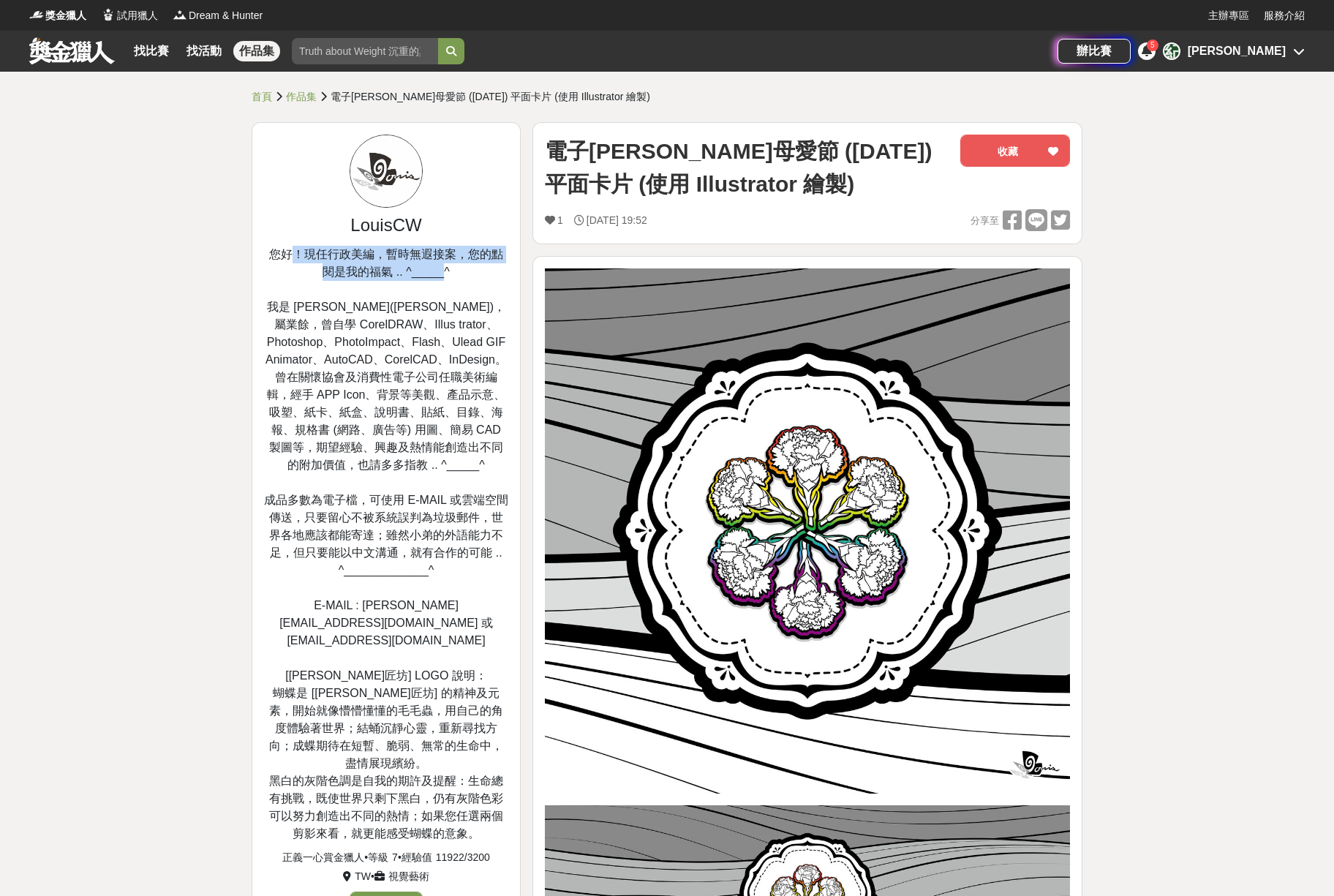 drag, startPoint x: 291, startPoint y: 253, endPoint x: 444, endPoint y: 264, distance: 153.39492 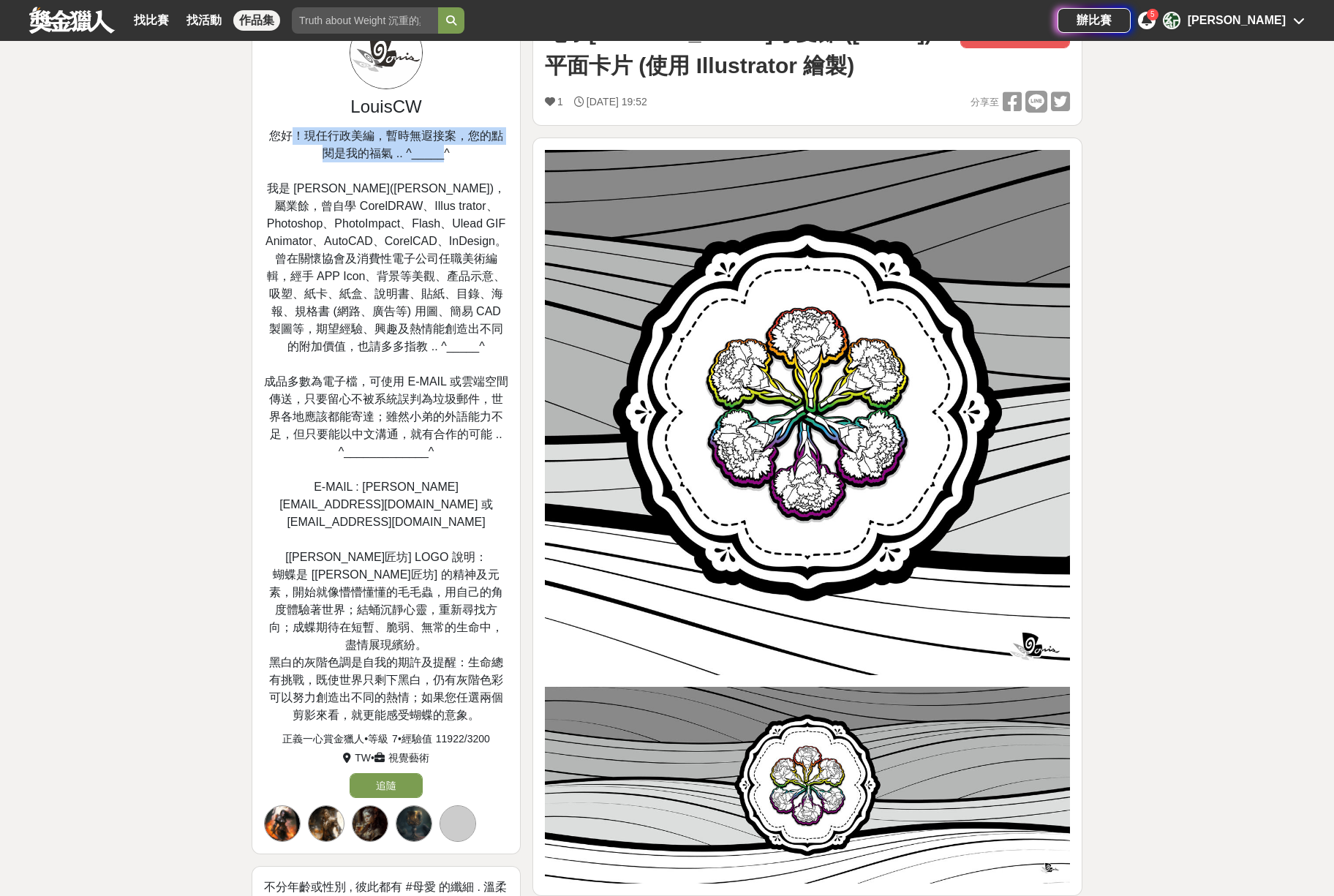 scroll, scrollTop: 146, scrollLeft: 0, axis: vertical 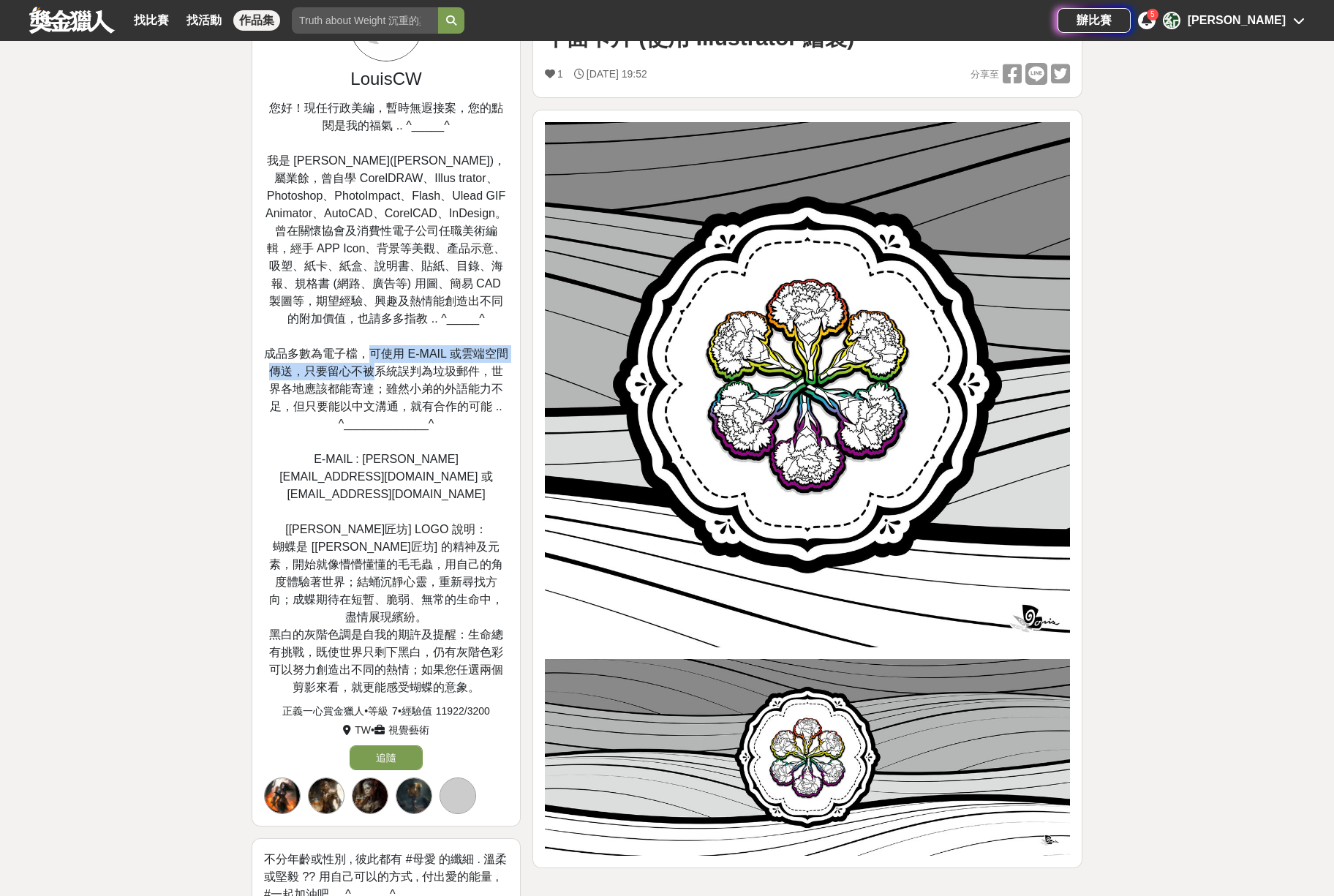 drag, startPoint x: 372, startPoint y: 353, endPoint x: 374, endPoint y: 377, distance: 24.083189 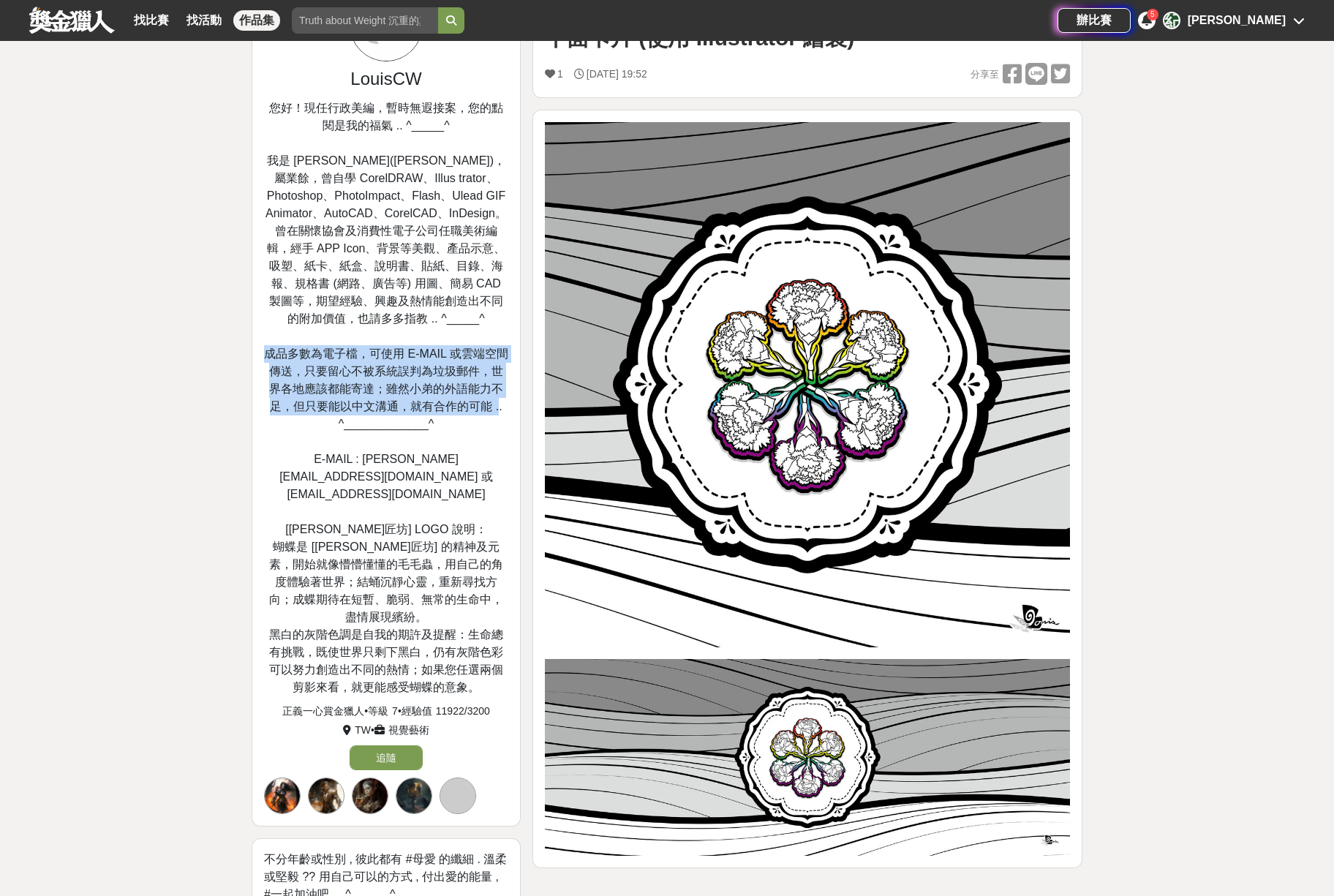 drag, startPoint x: 260, startPoint y: 349, endPoint x: 497, endPoint y: 407, distance: 243.99385 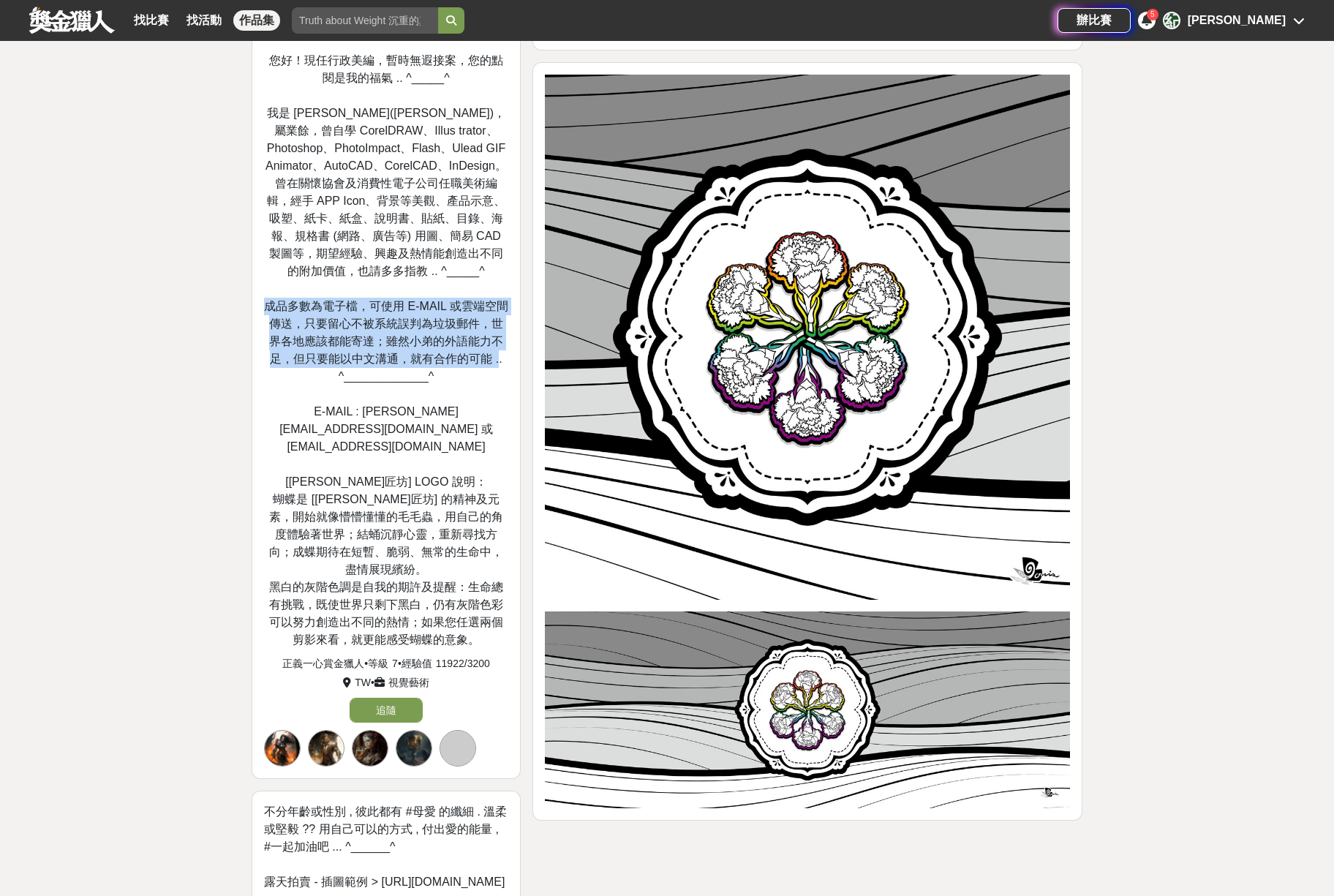 scroll, scrollTop: 219, scrollLeft: 0, axis: vertical 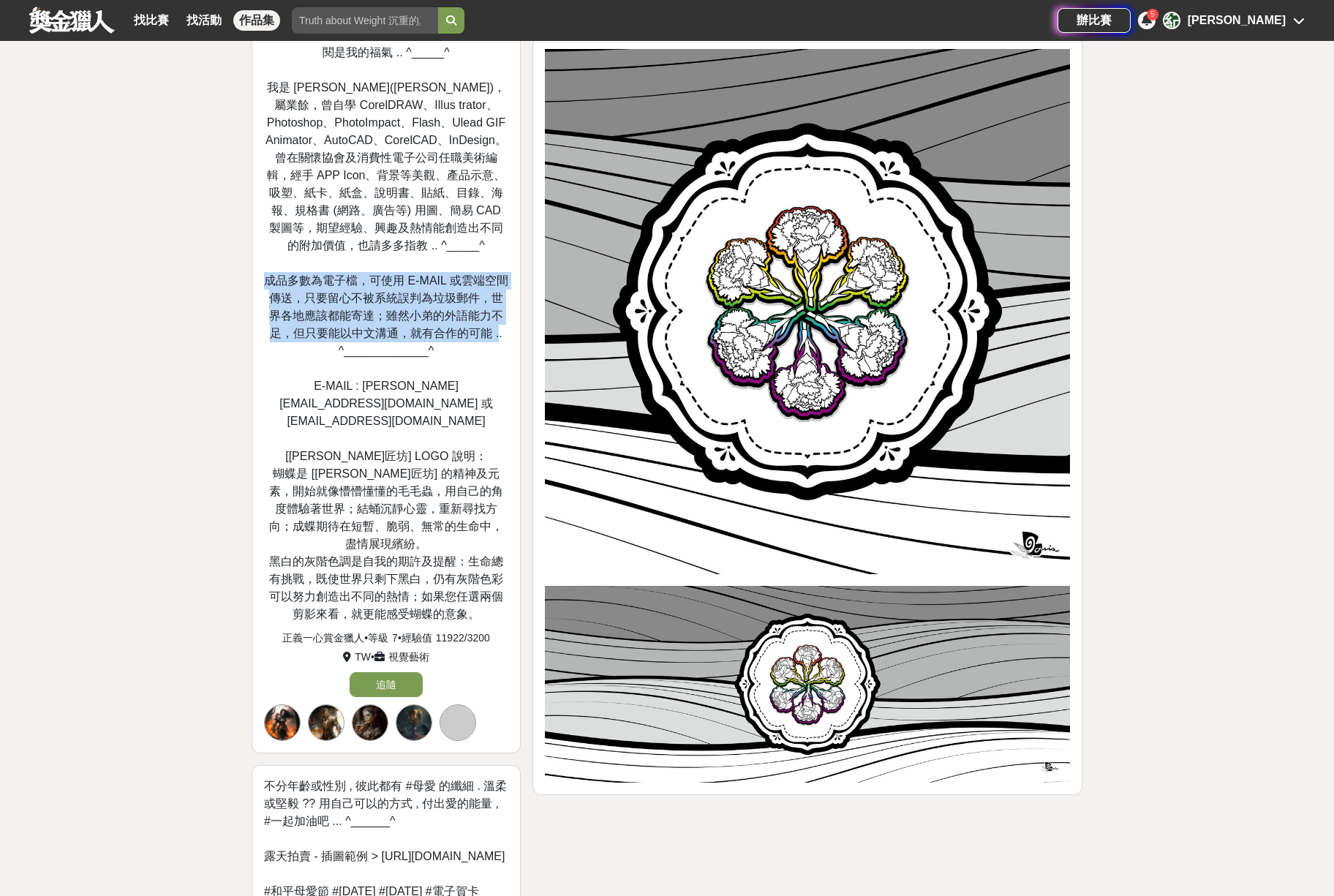 drag, startPoint x: 394, startPoint y: 475, endPoint x: 494, endPoint y: 601, distance: 160.86019 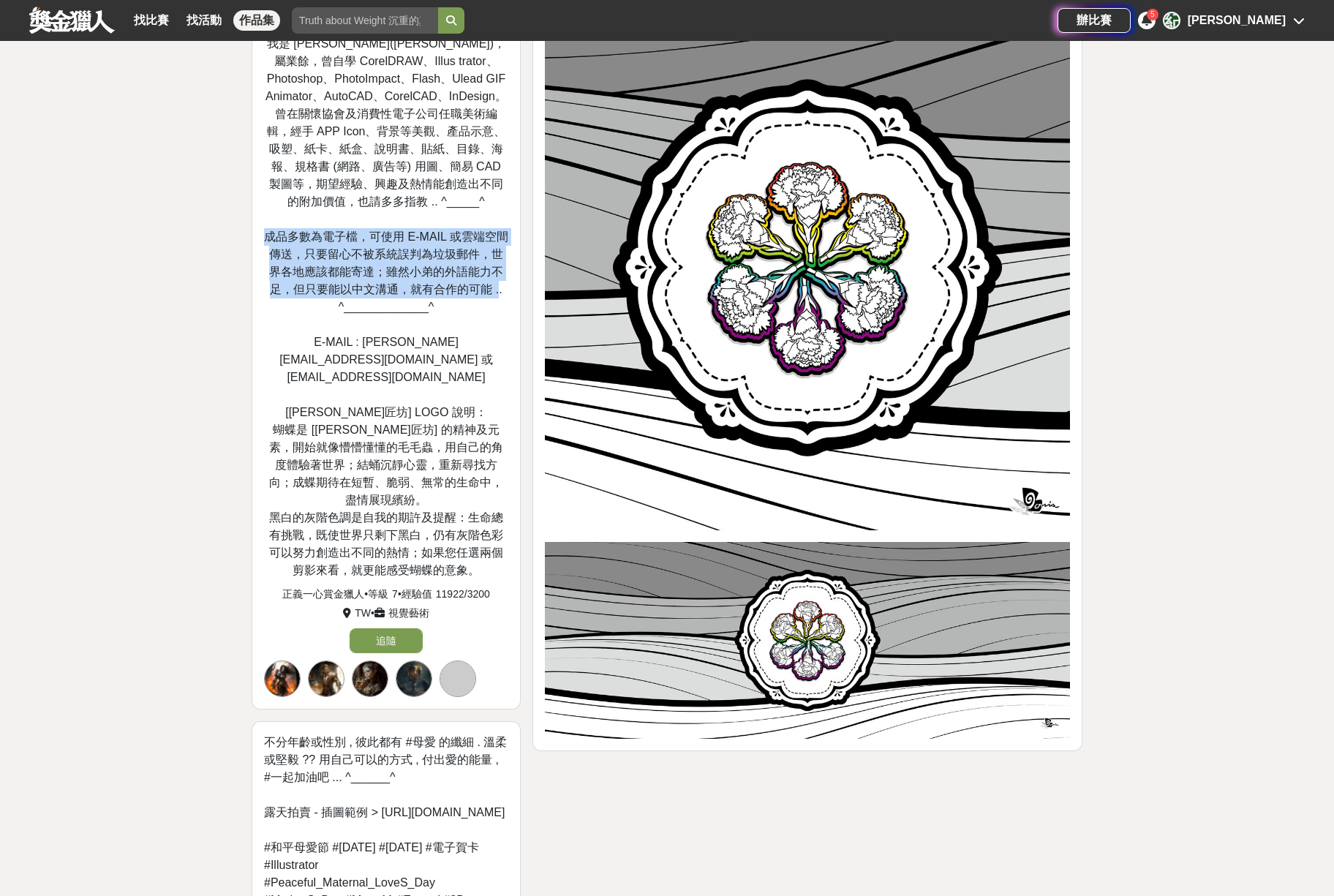 scroll, scrollTop: 0, scrollLeft: 0, axis: both 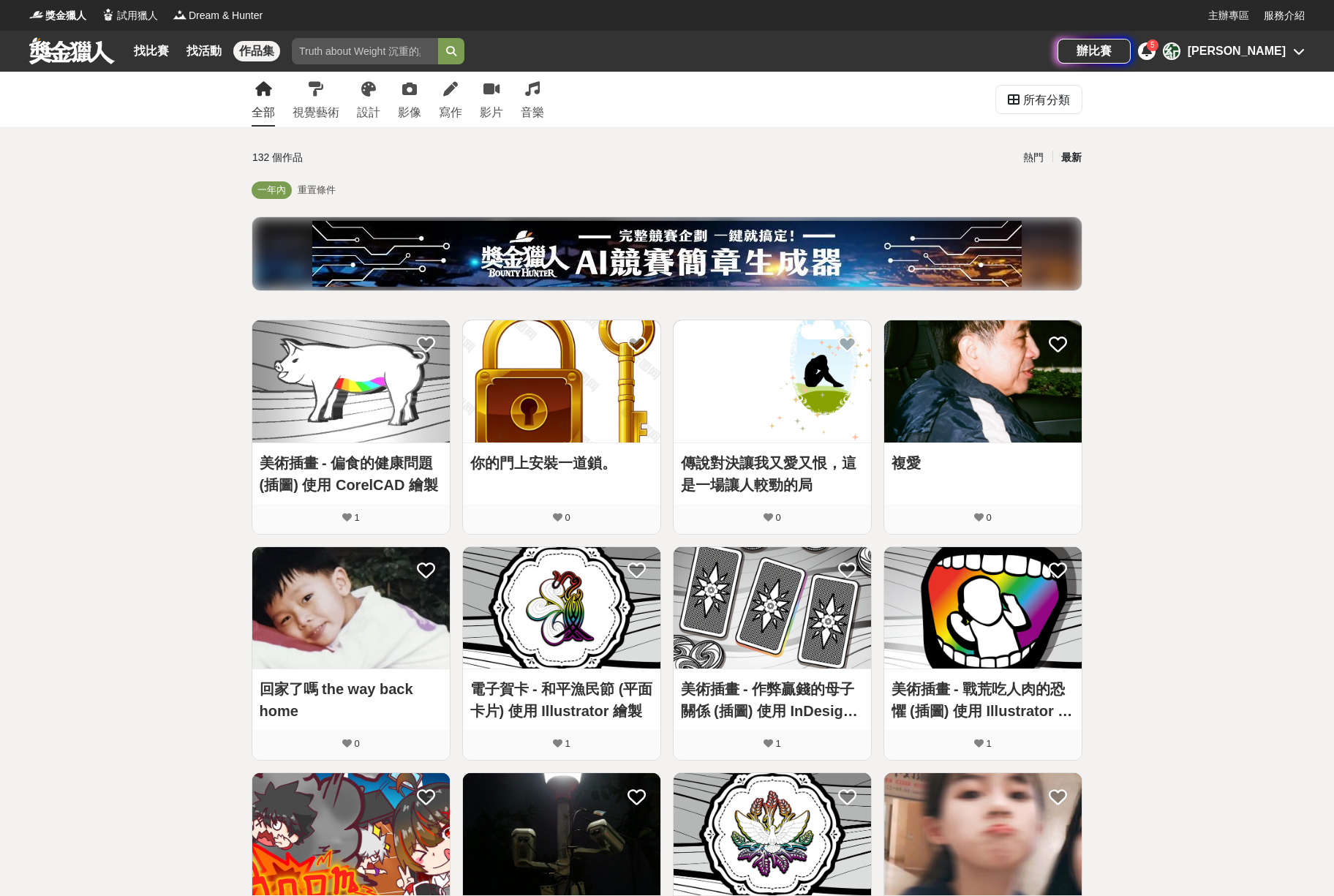 click at bounding box center (772, 381) 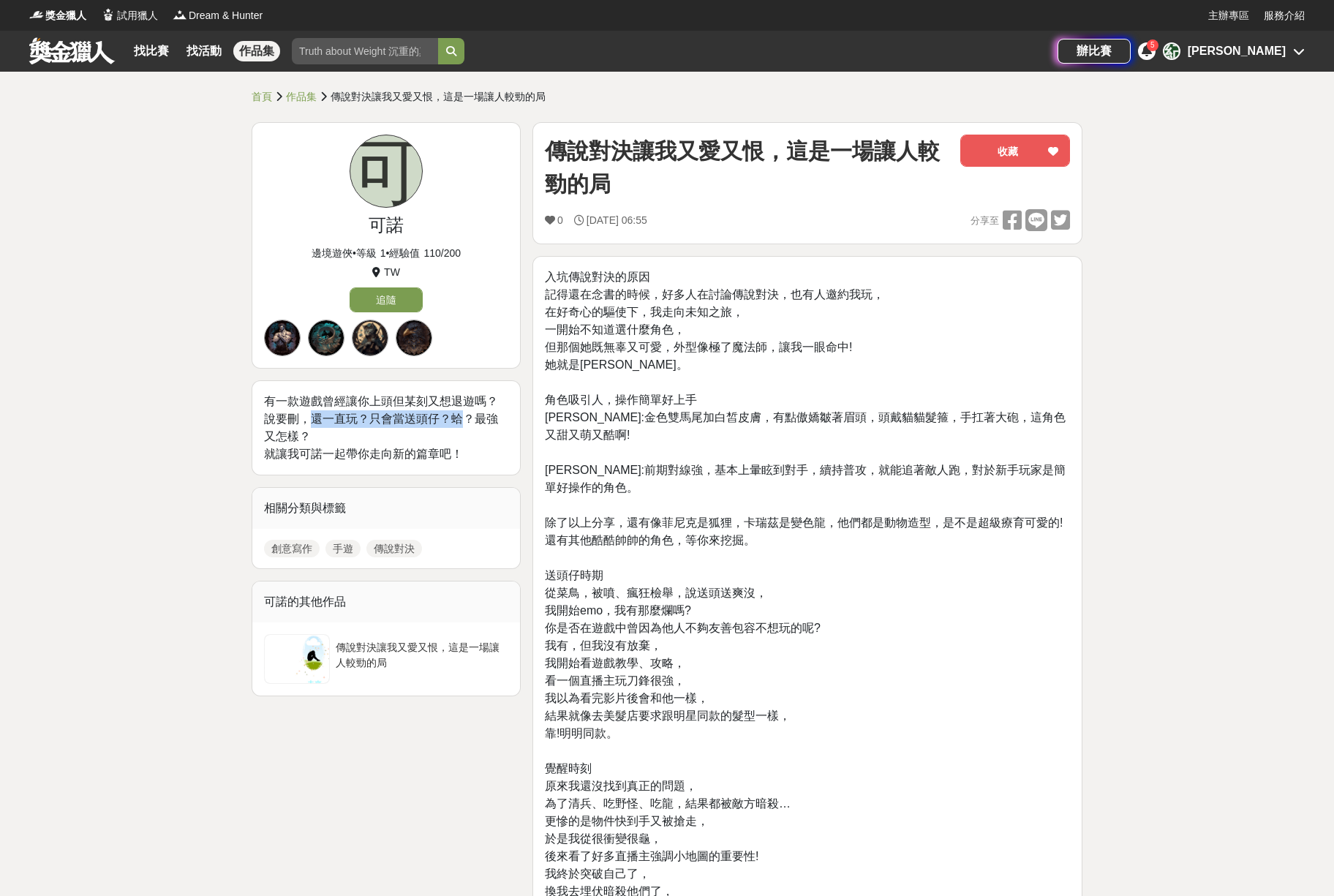 drag, startPoint x: 306, startPoint y: 414, endPoint x: 465, endPoint y: 421, distance: 159.15401 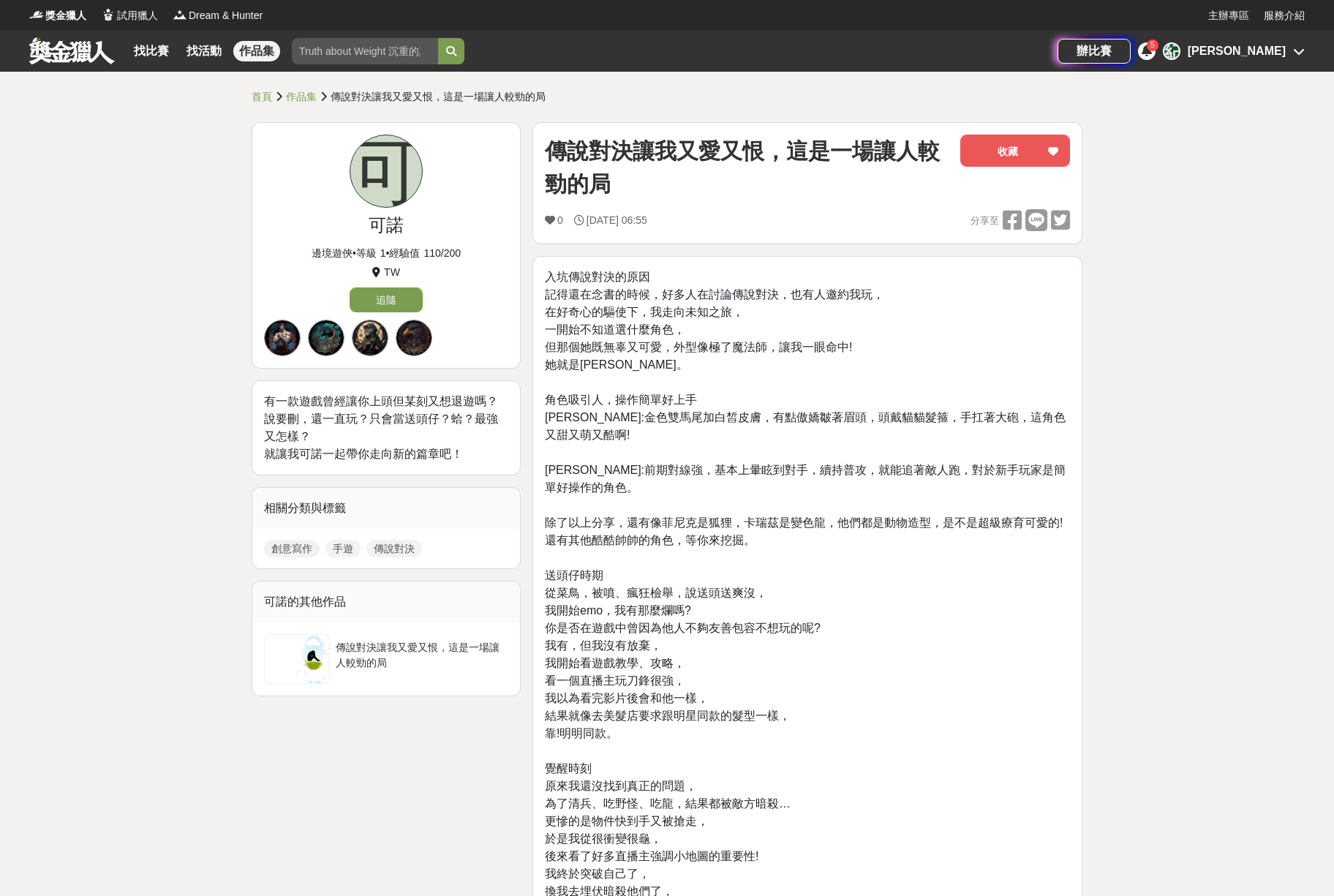 click on "有一款遊戲曾經讓你上頭但某刻又想退遊嗎？說要刪，還一直玩？只會當送頭仔？蛤？最強又怎樣？
就讓我可諾一起帶你走向新的篇章吧！" at bounding box center [386, 428] 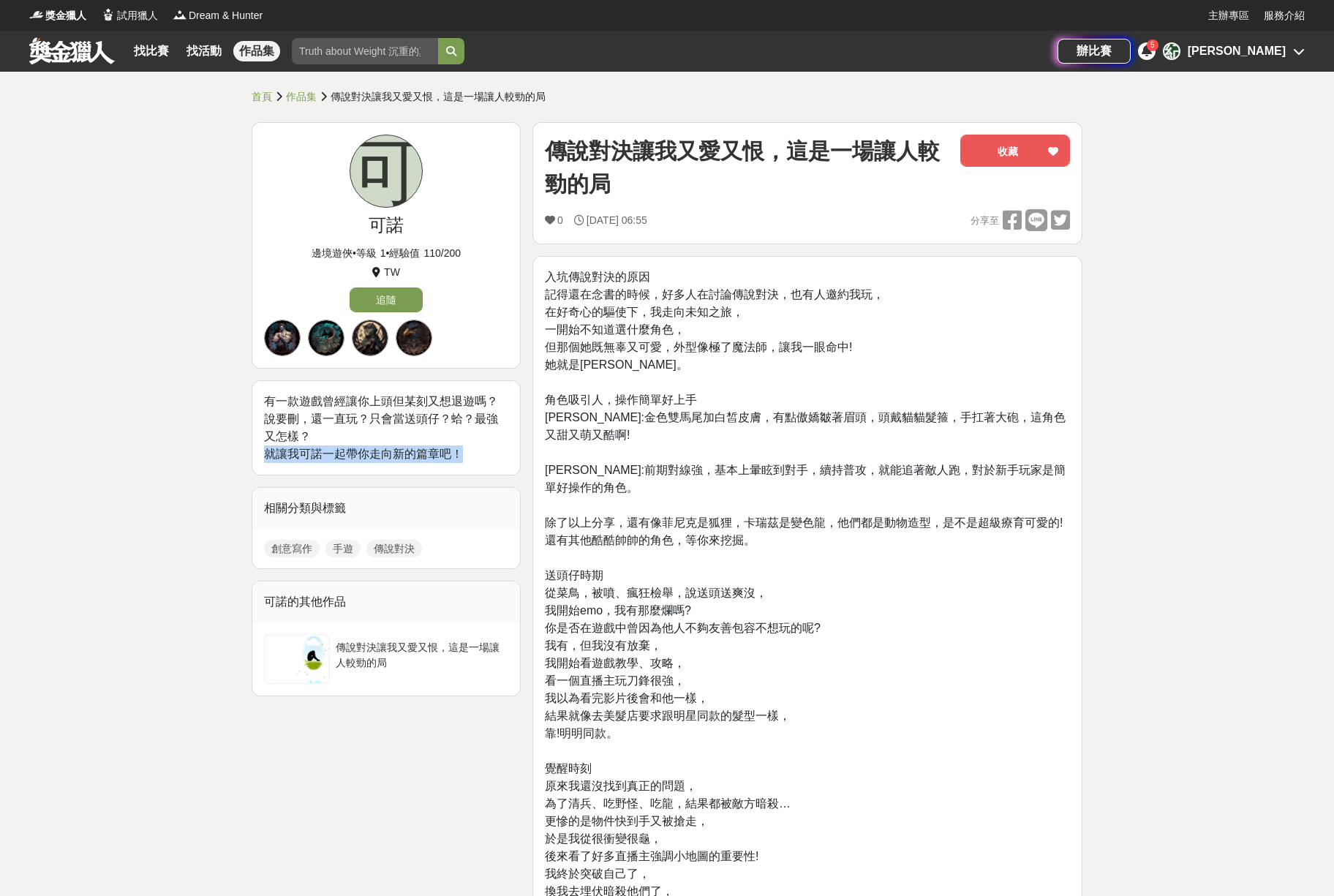 drag, startPoint x: 263, startPoint y: 451, endPoint x: 461, endPoint y: 457, distance: 198.09089 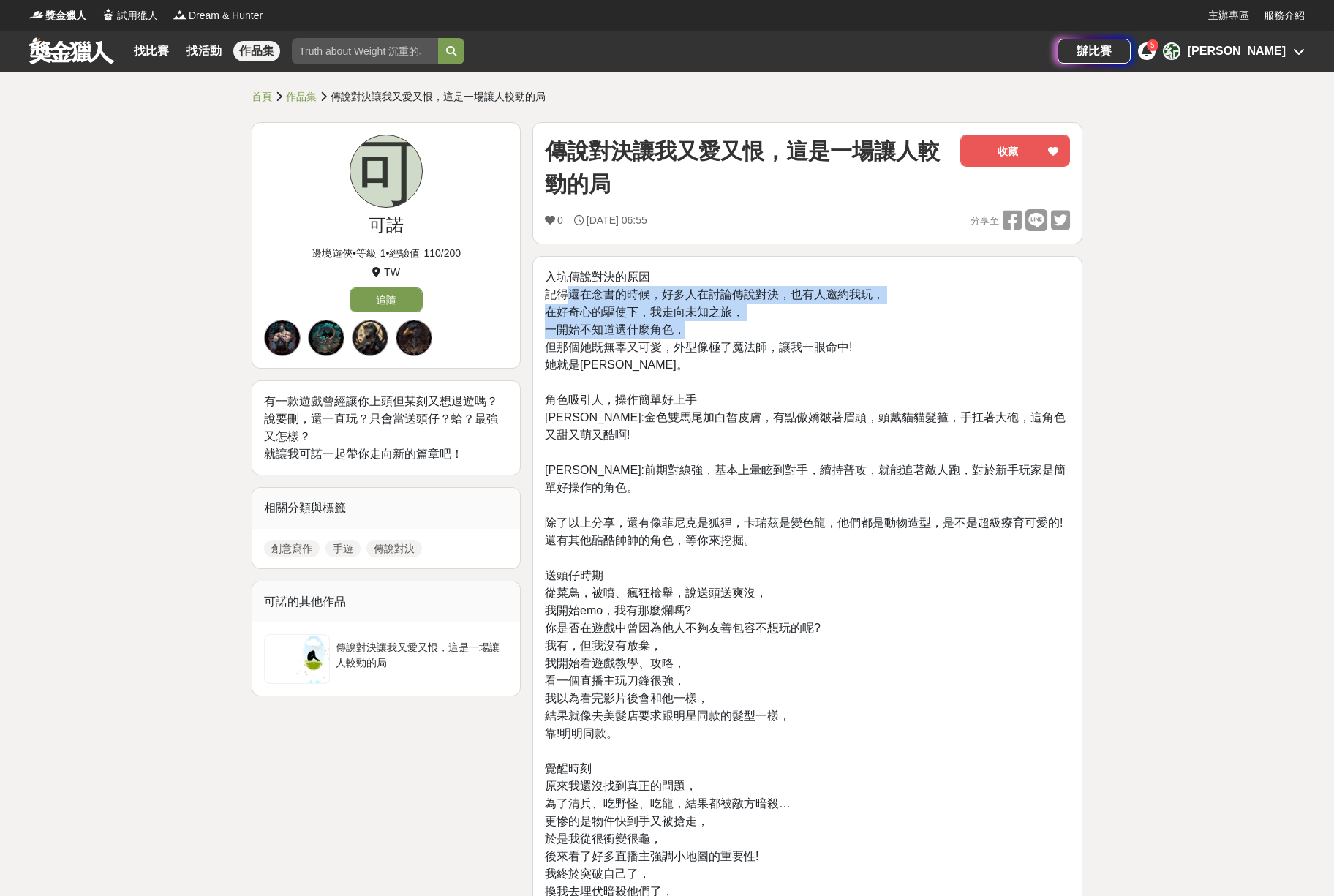 drag, startPoint x: 567, startPoint y: 289, endPoint x: 767, endPoint y: 344, distance: 207.42469 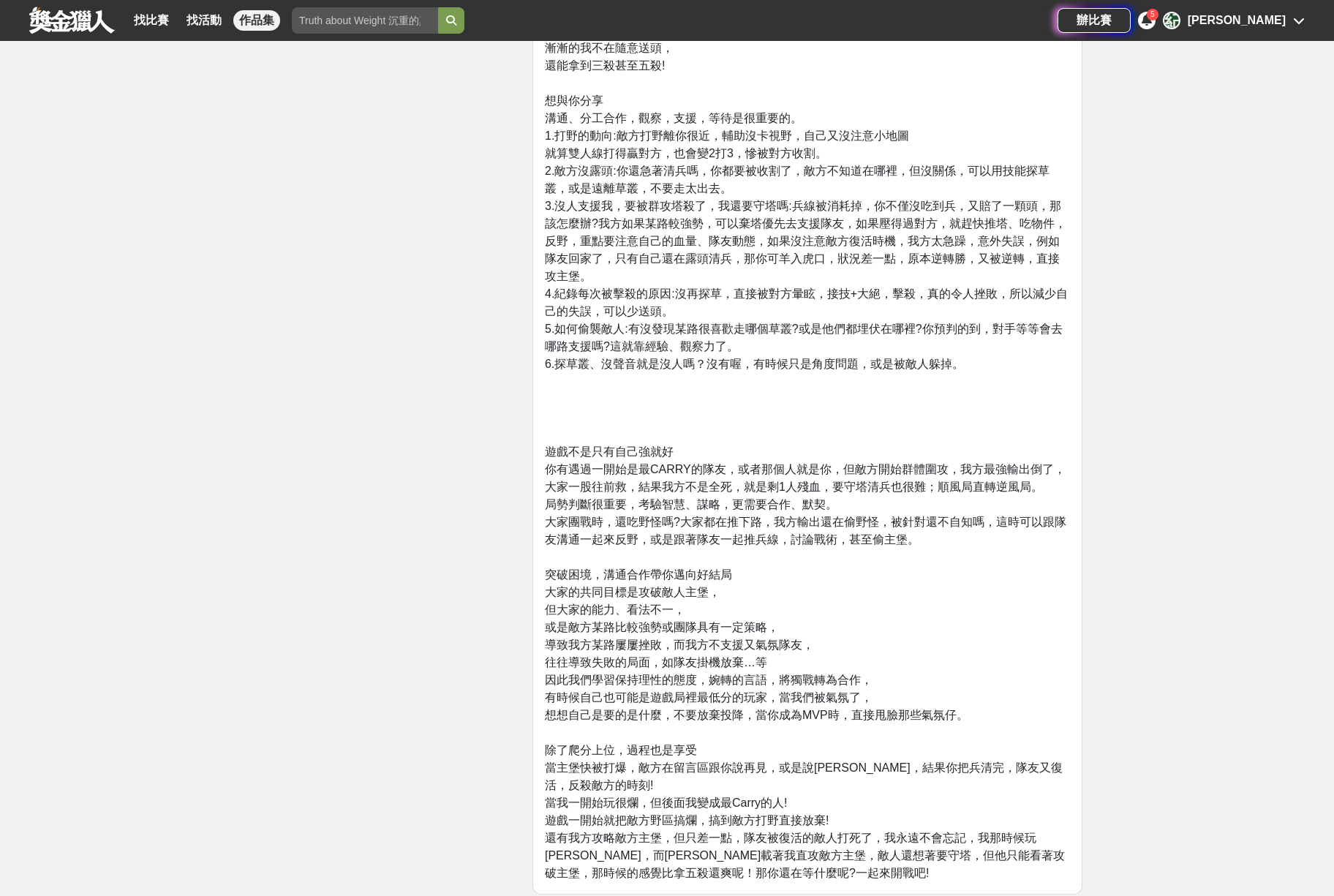 scroll, scrollTop: 1024, scrollLeft: 0, axis: vertical 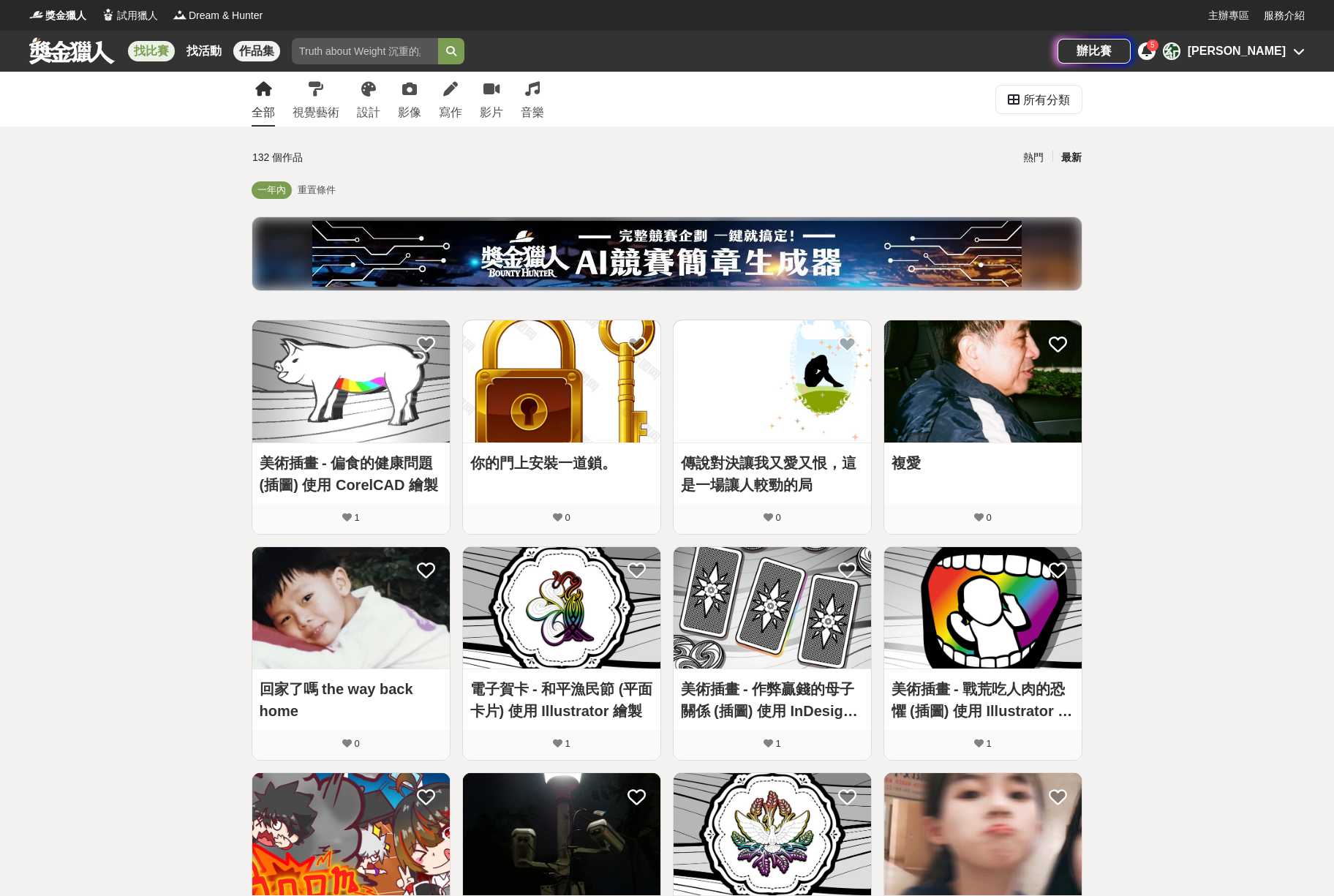 click on "找比賽" at bounding box center [151, 51] 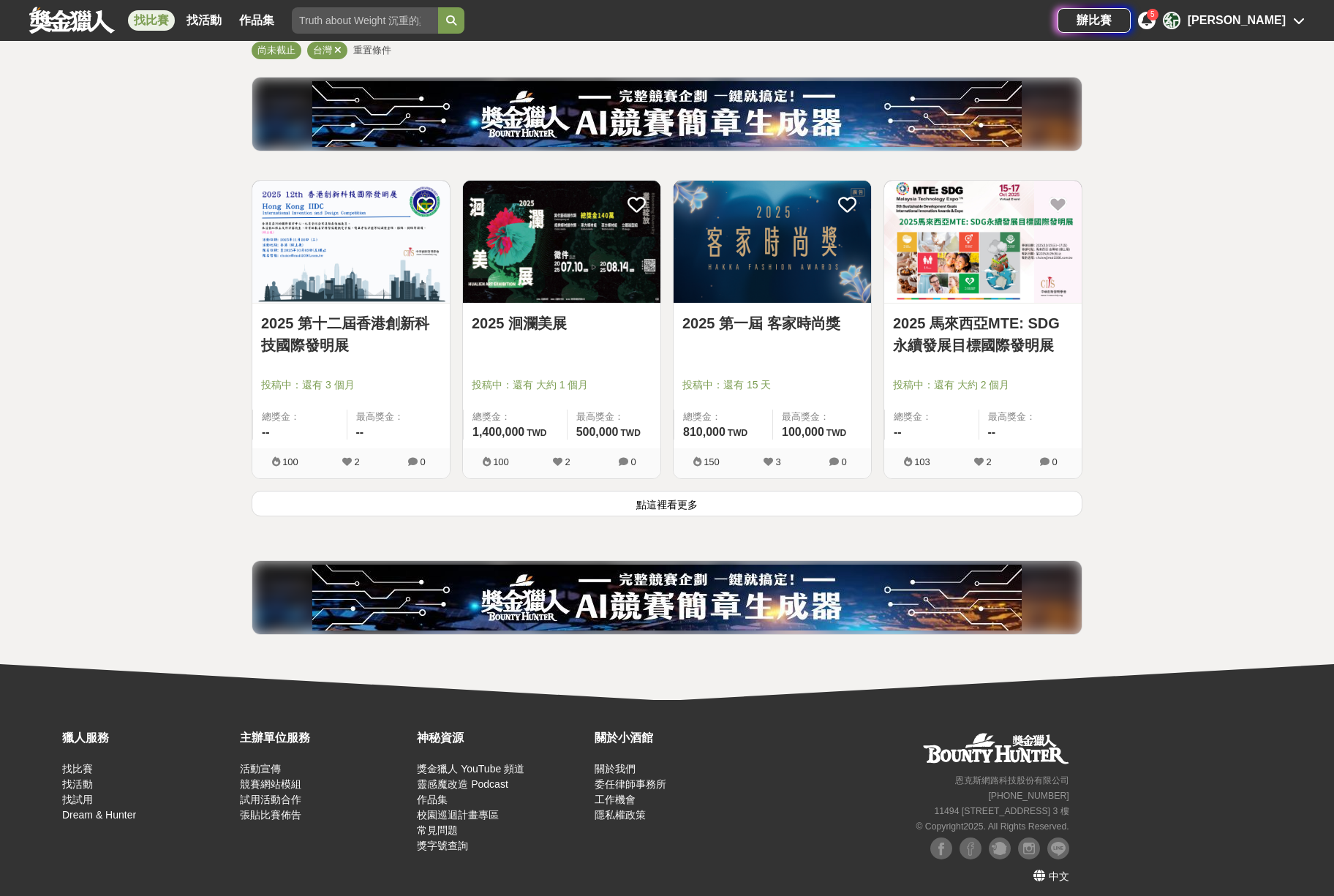 scroll, scrollTop: 146, scrollLeft: 0, axis: vertical 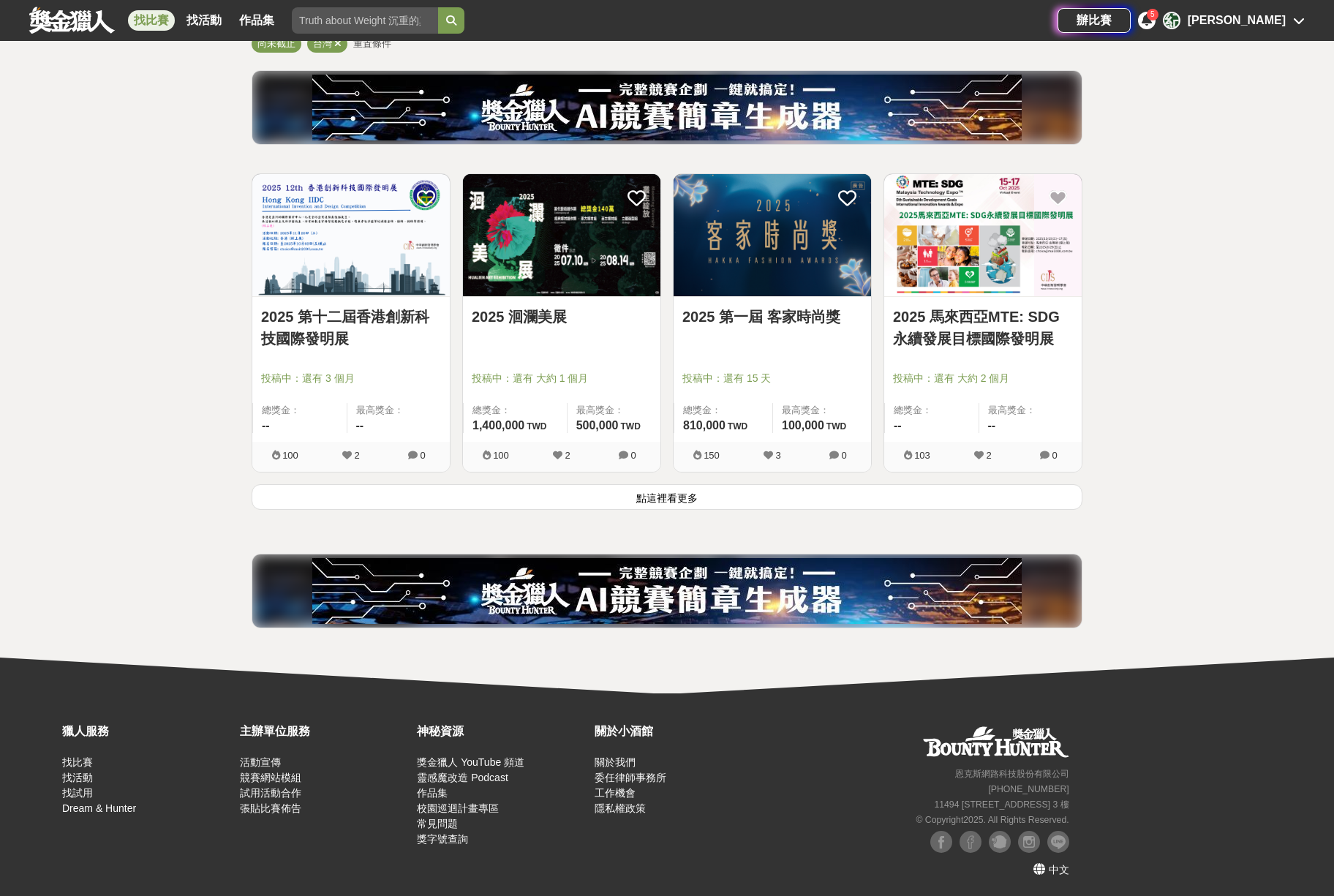 click on "2025 洄瀾美展" at bounding box center [562, 325] 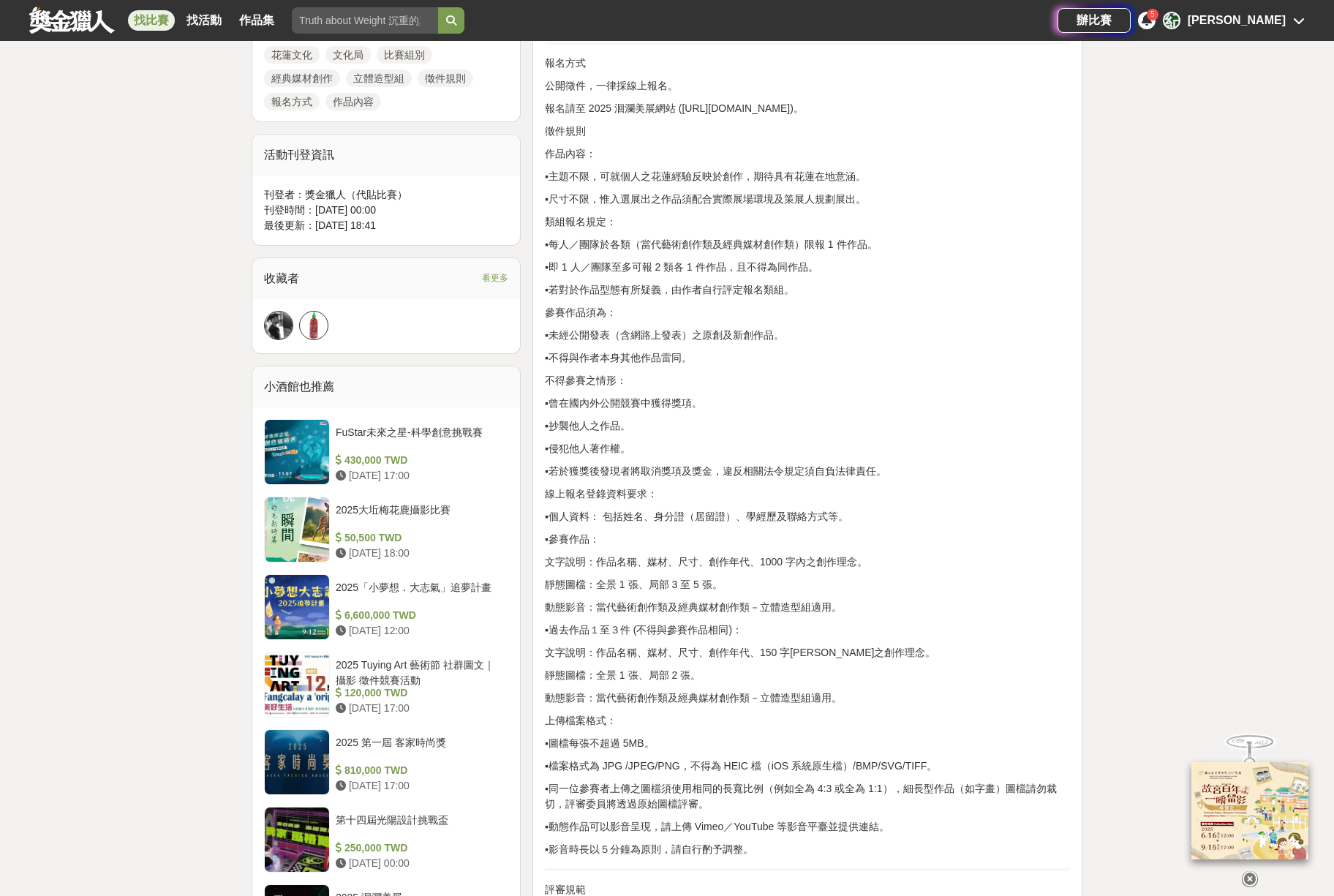scroll, scrollTop: 951, scrollLeft: 0, axis: vertical 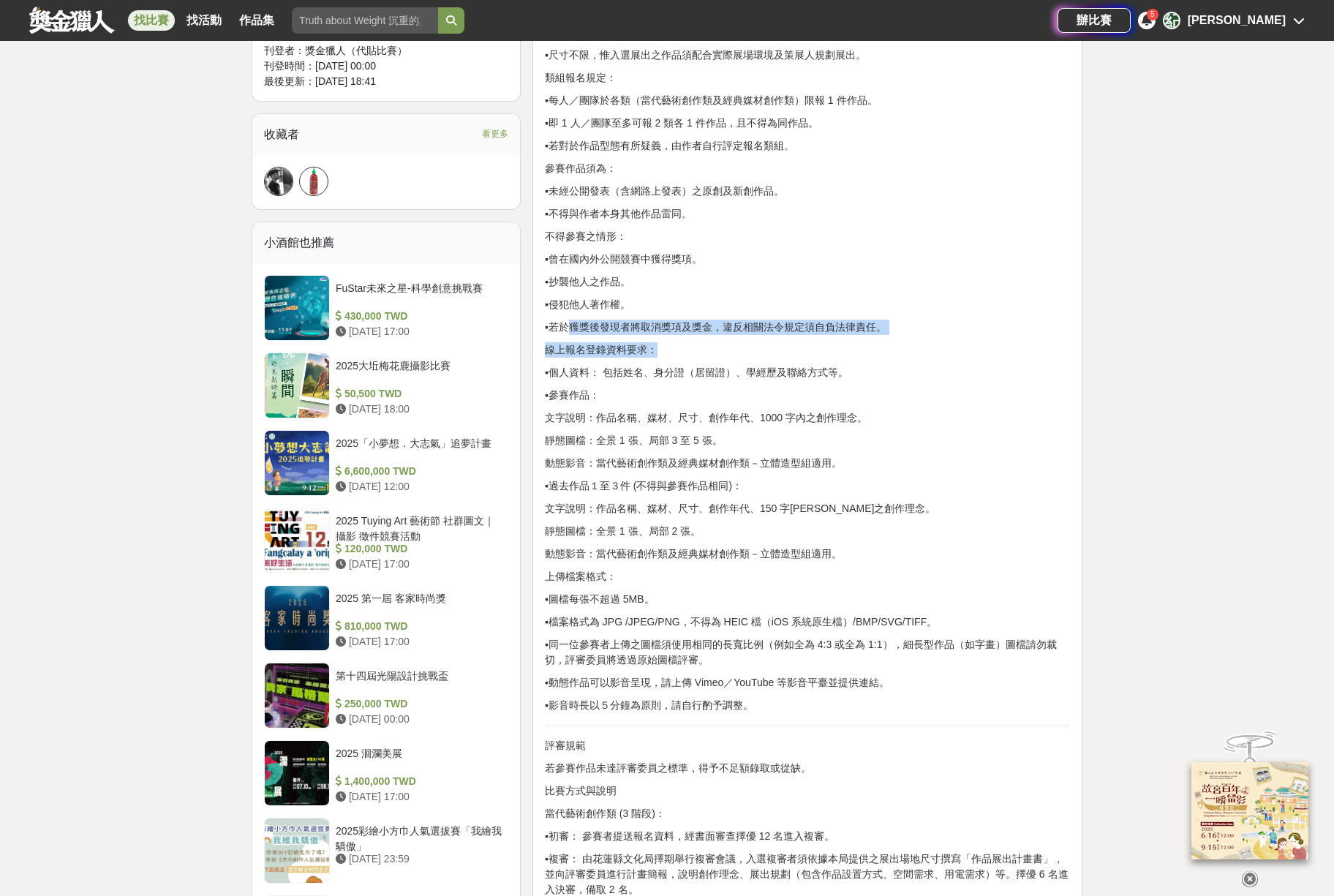 drag, startPoint x: 570, startPoint y: 325, endPoint x: 752, endPoint y: 342, distance: 182.79223 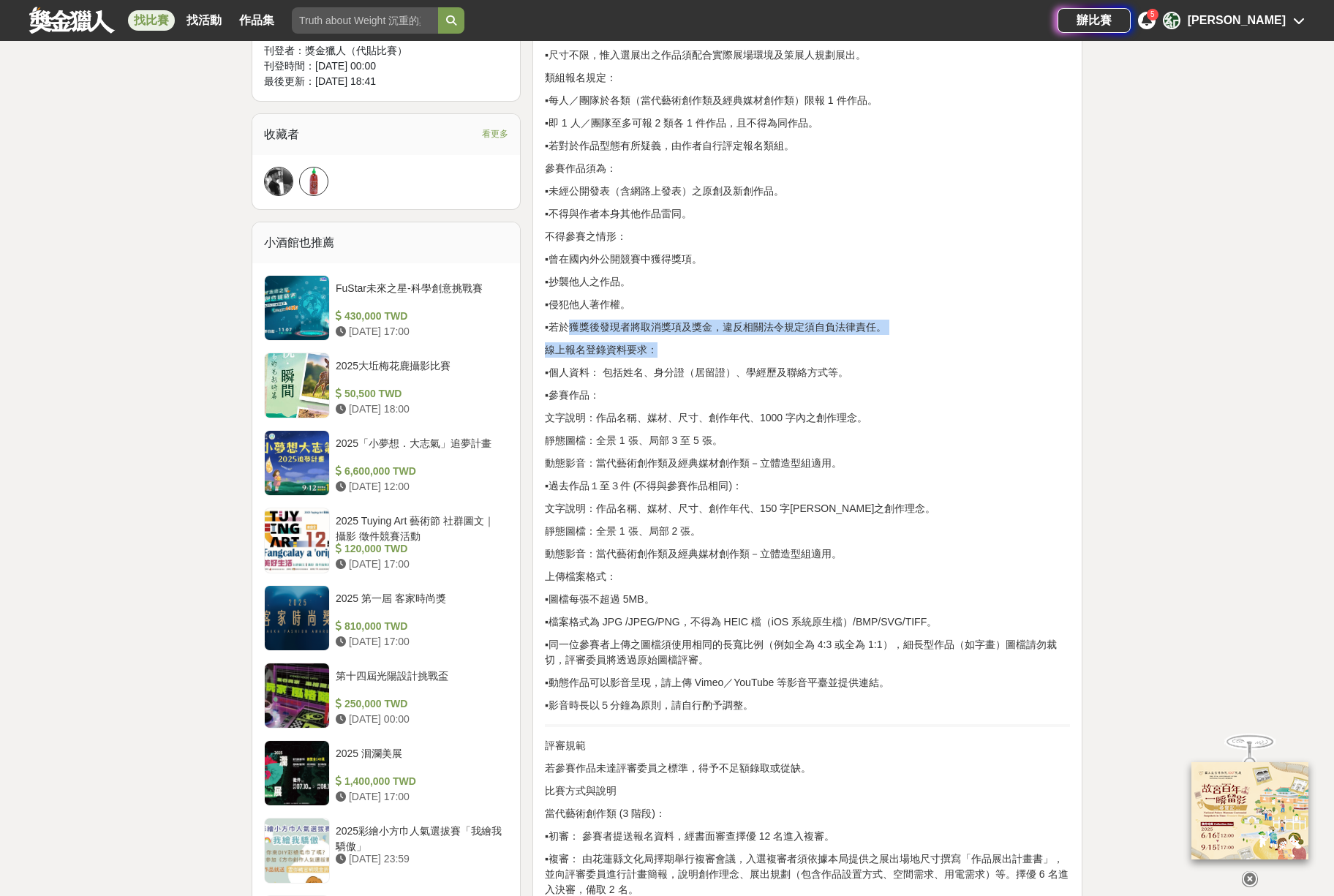 click on "活動主題 宗旨：為鼓勵藝術創作，探索藝術內涵及表現，回應時代精神，特此設立洄瀾美展。 作品內容：主題不限，可就個人之花蓮經驗反映於創作，期待具有花蓮在地意涵。   參賽資格 不限族群、國籍，歡迎海內外之個人或創作團隊參加競賽。 可以個人或團隊報名，惟個人創作者不得同時加入創作團隊報名。 團隊報名須詳列成員名單，並推派代表人一名，由代表人統籌參賽事宜。 資格若有疑義者，由花蓮縣文化局認定之。 比賽組別 當代藝術創作類：作品不限媒材，得為任何可呈現藝術概念形態之創作。 經典媒材創作類： ▪東方媒材組：水墨、膠彩、書法、篆刻或同類型複合媒材等平面創作。 ▪西方媒材組：油畫、壓克力、水彩、粉彩、素描、版畫、攝影、電腦繪圖或同類型複合媒材等平面創作。 報名方式 公開徵件，一律採線上報名。 徵件規則 評審規範" at bounding box center [807, 746] 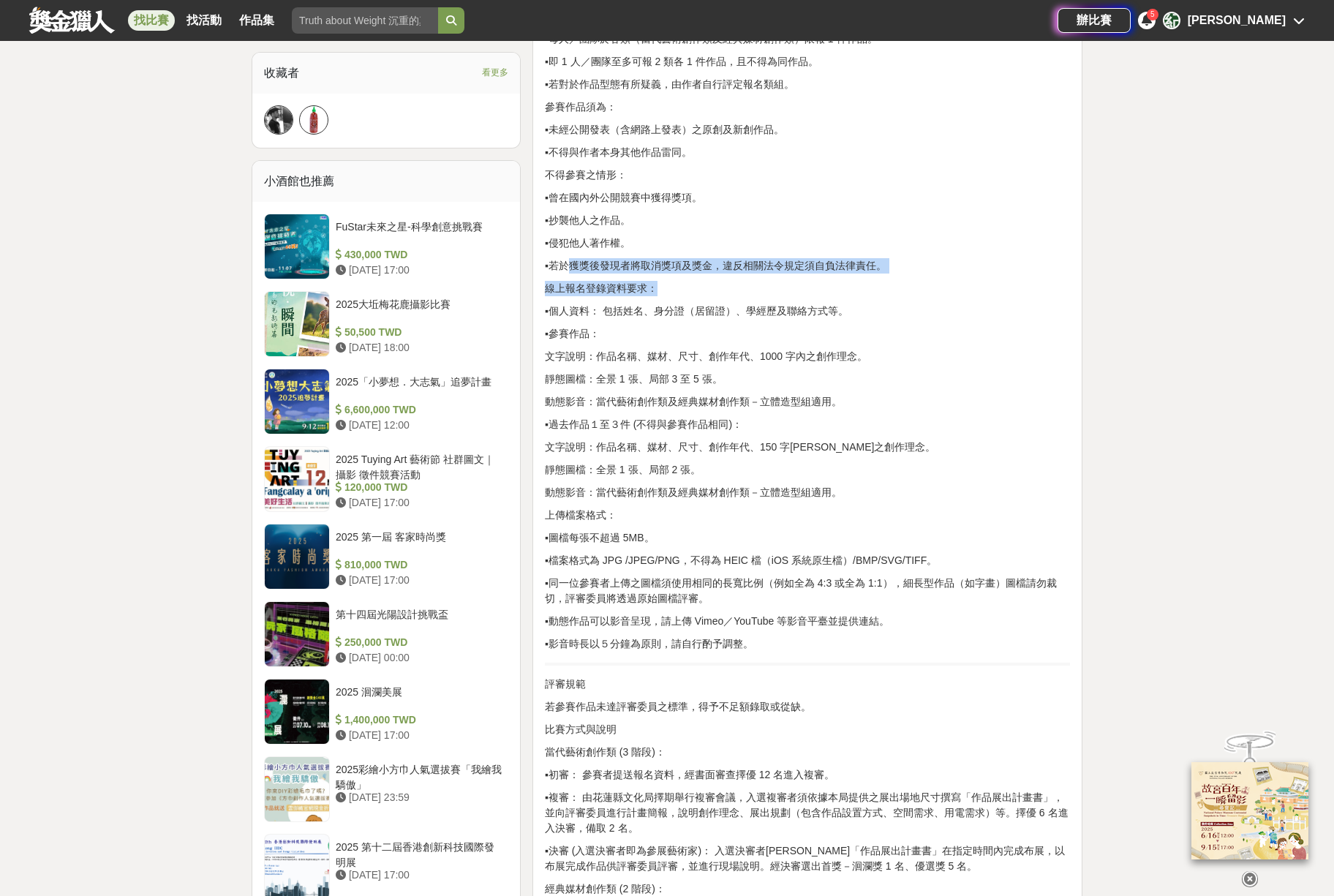 scroll, scrollTop: 1097, scrollLeft: 0, axis: vertical 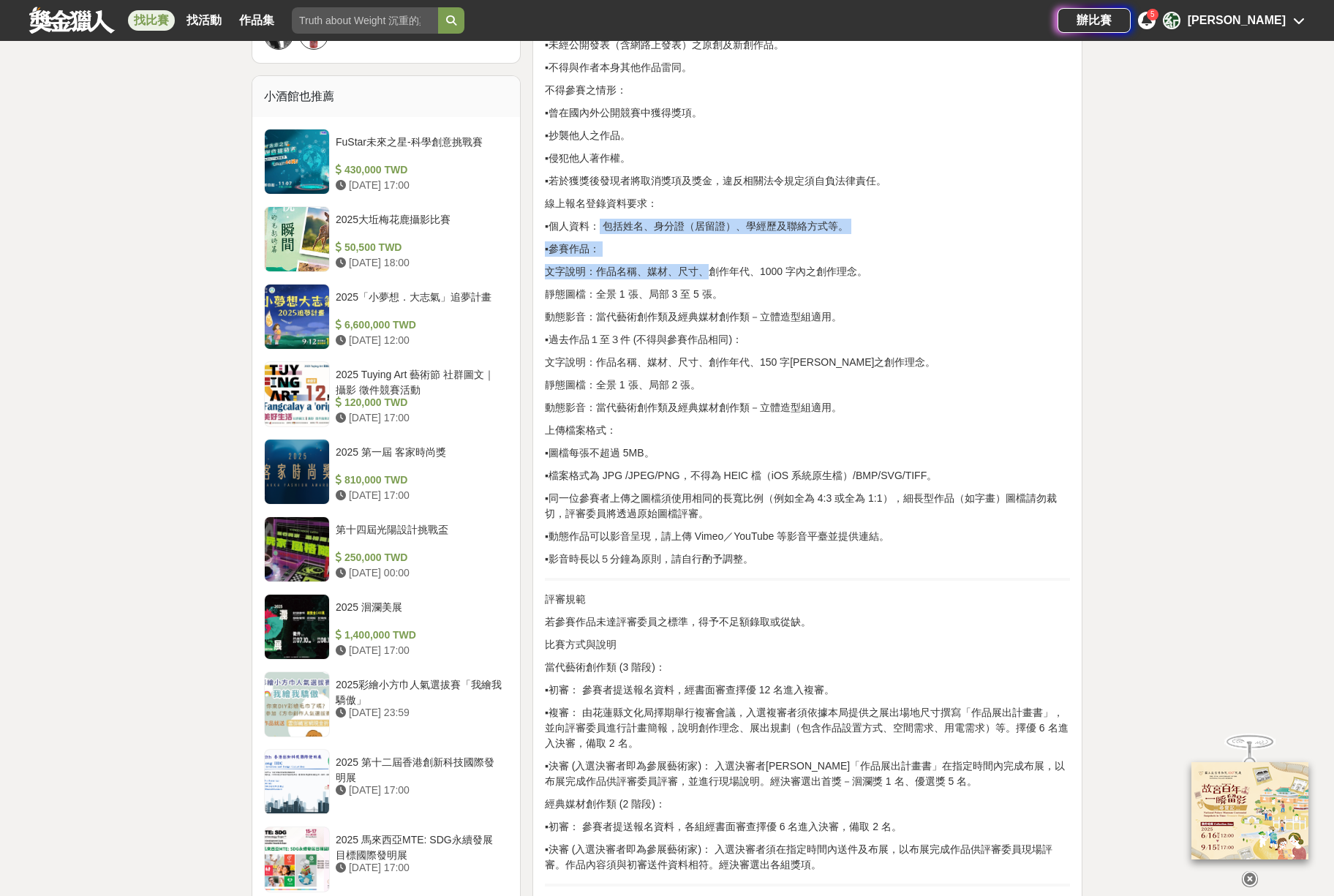 drag, startPoint x: 606, startPoint y: 219, endPoint x: 704, endPoint y: 256, distance: 104.75209 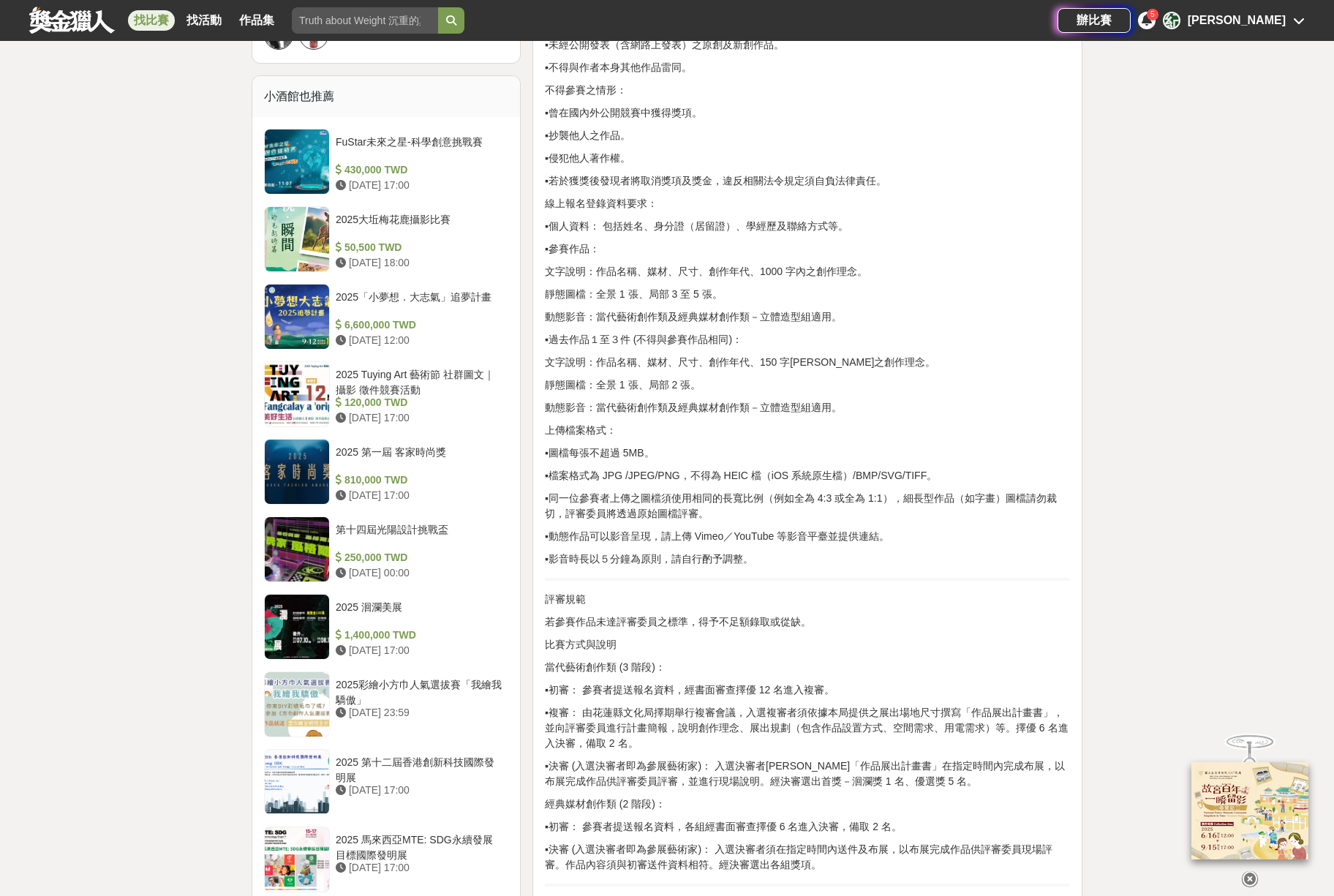 click on "靜態圖檔：全景 1 張、局部 3 至 5 張。" at bounding box center (807, 294) 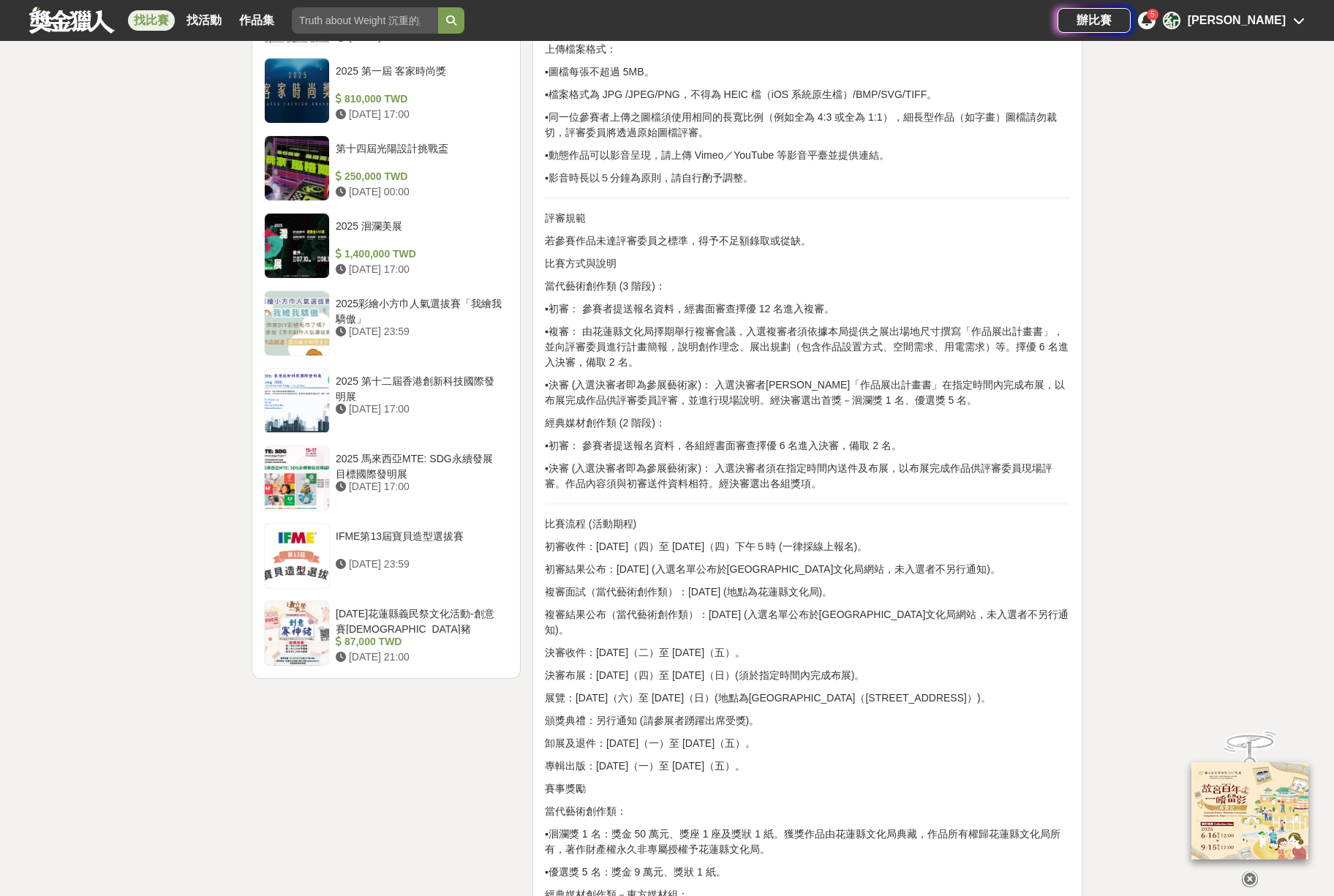 scroll, scrollTop: 1536, scrollLeft: 0, axis: vertical 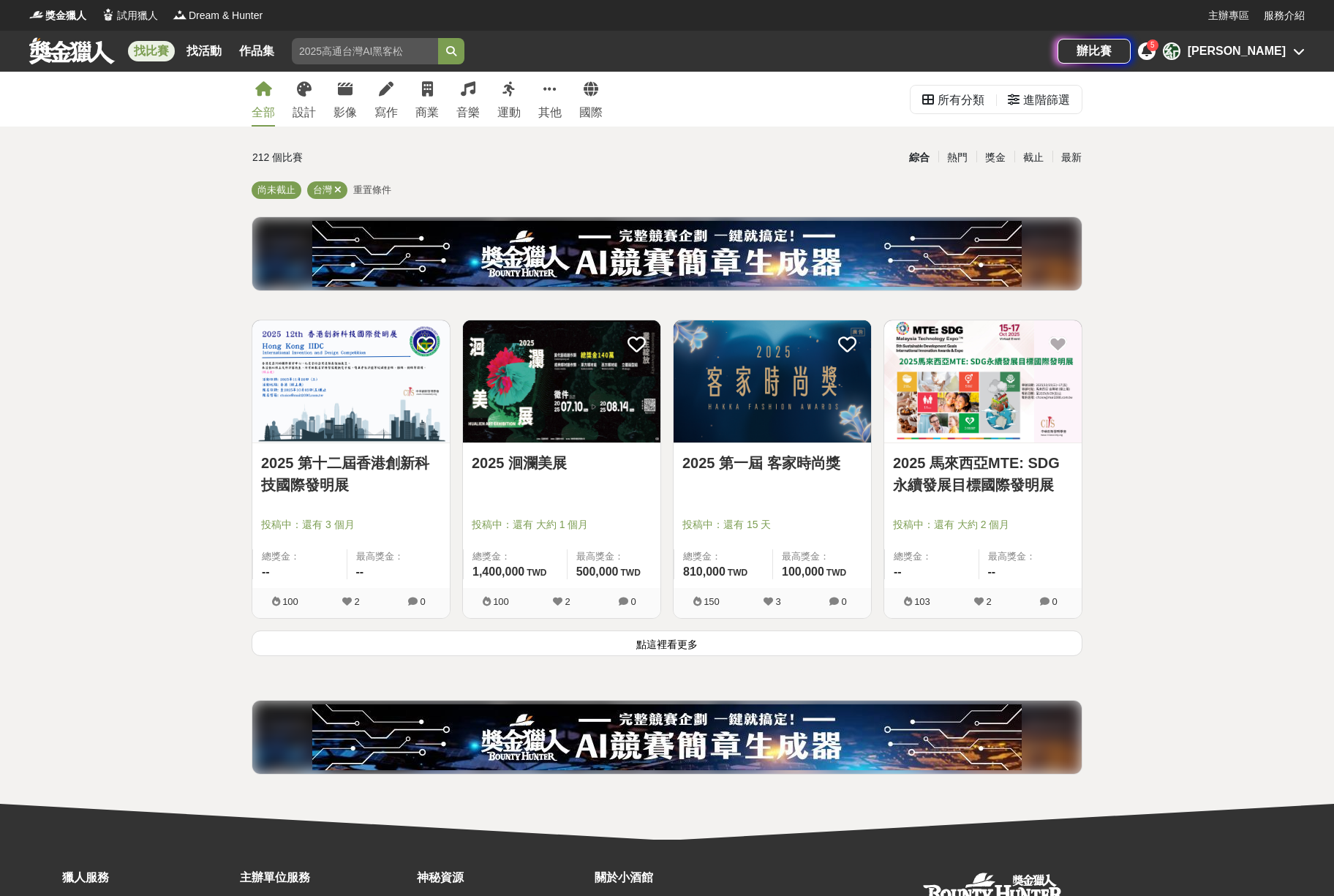 click on "點這裡看更多" at bounding box center [667, 643] 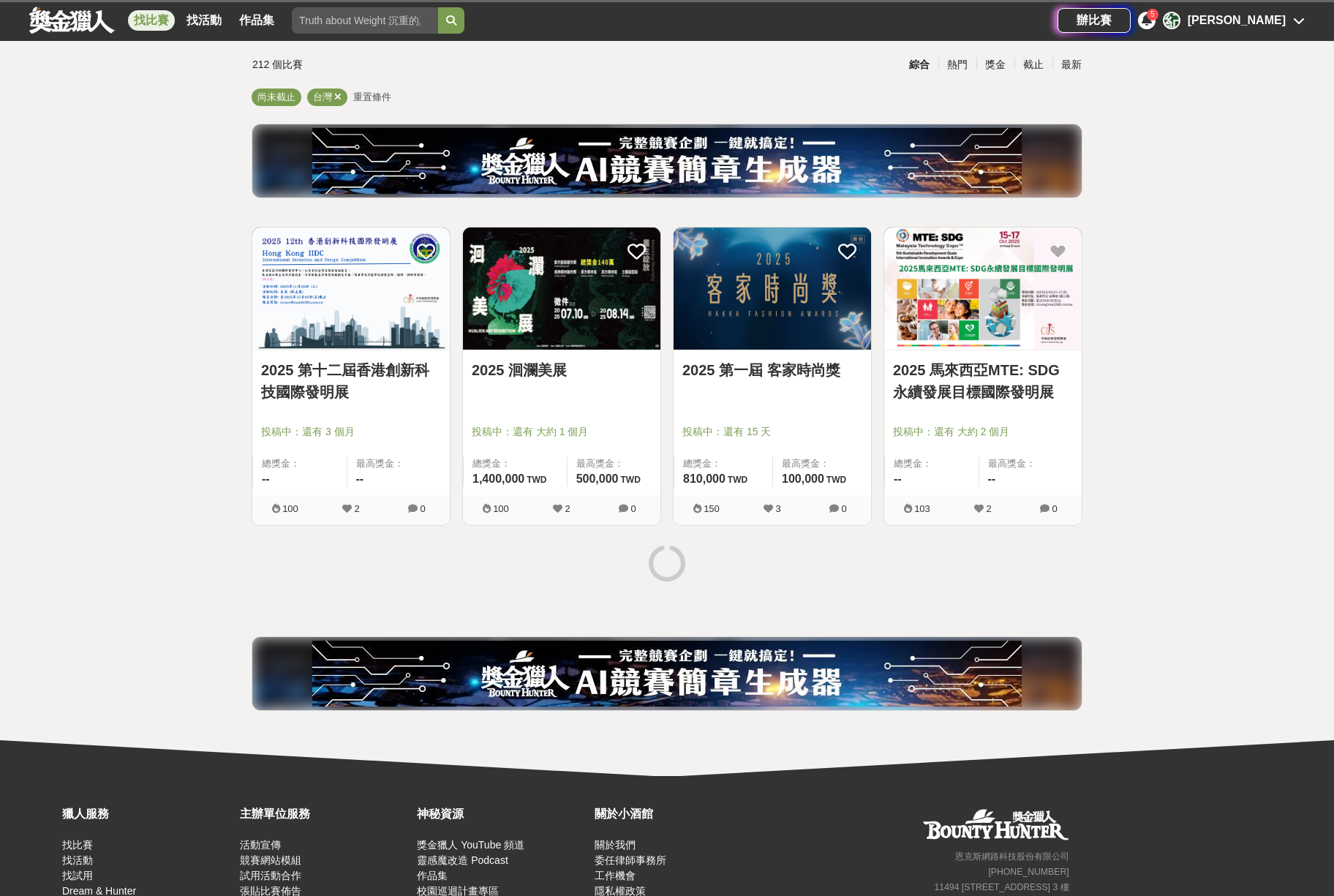 scroll, scrollTop: 0, scrollLeft: 0, axis: both 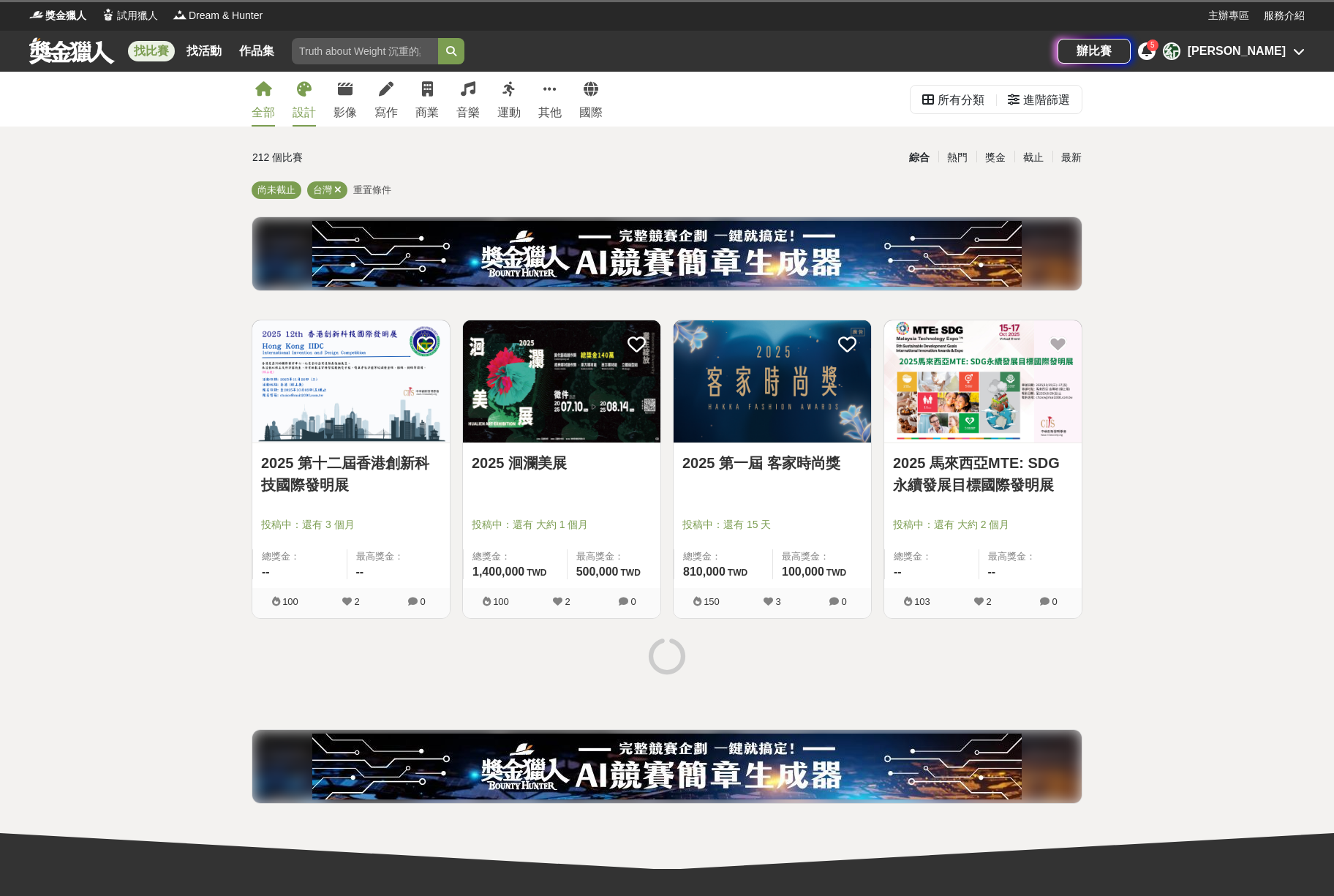click on "設計" at bounding box center [304, 99] 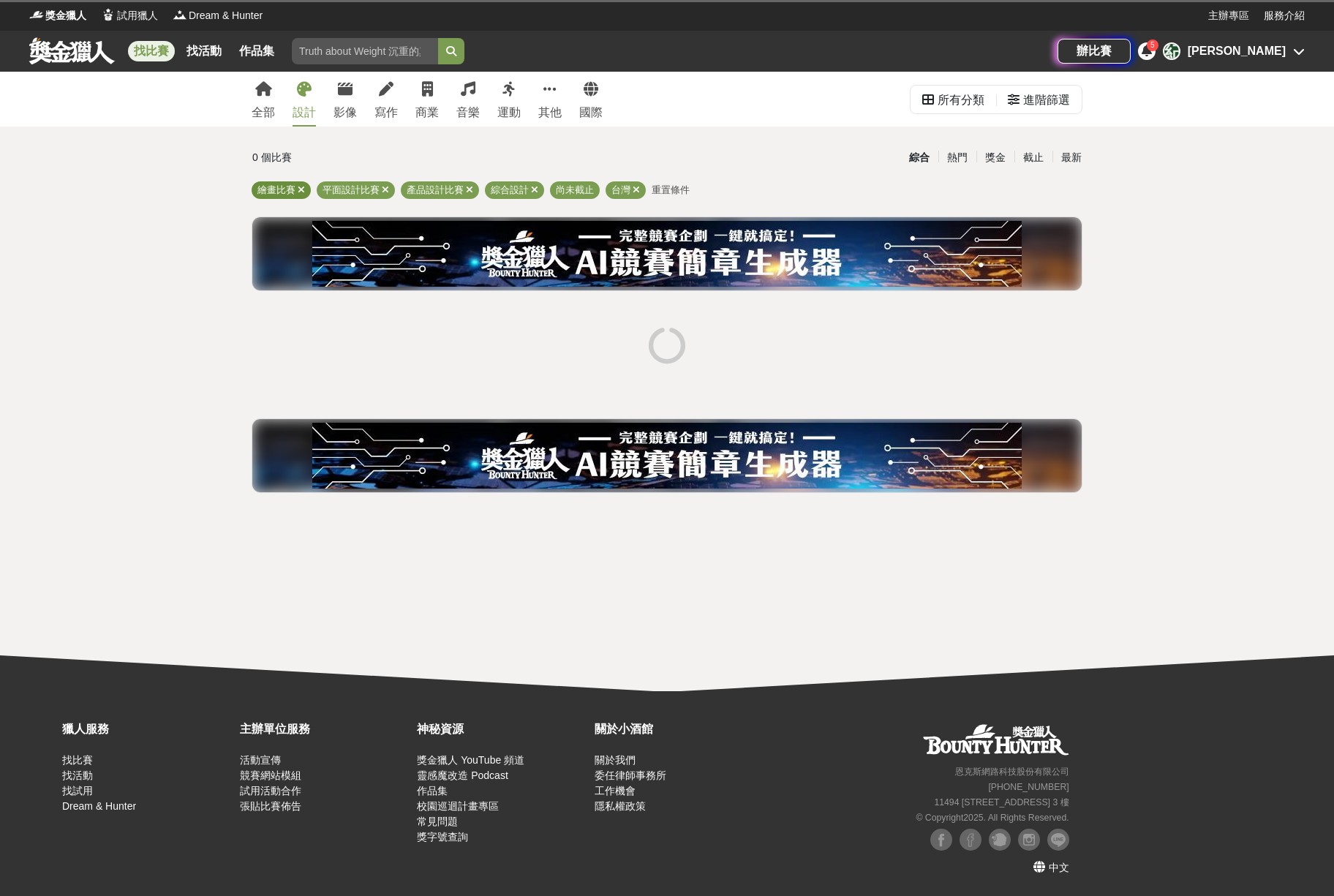click at bounding box center (301, 189) 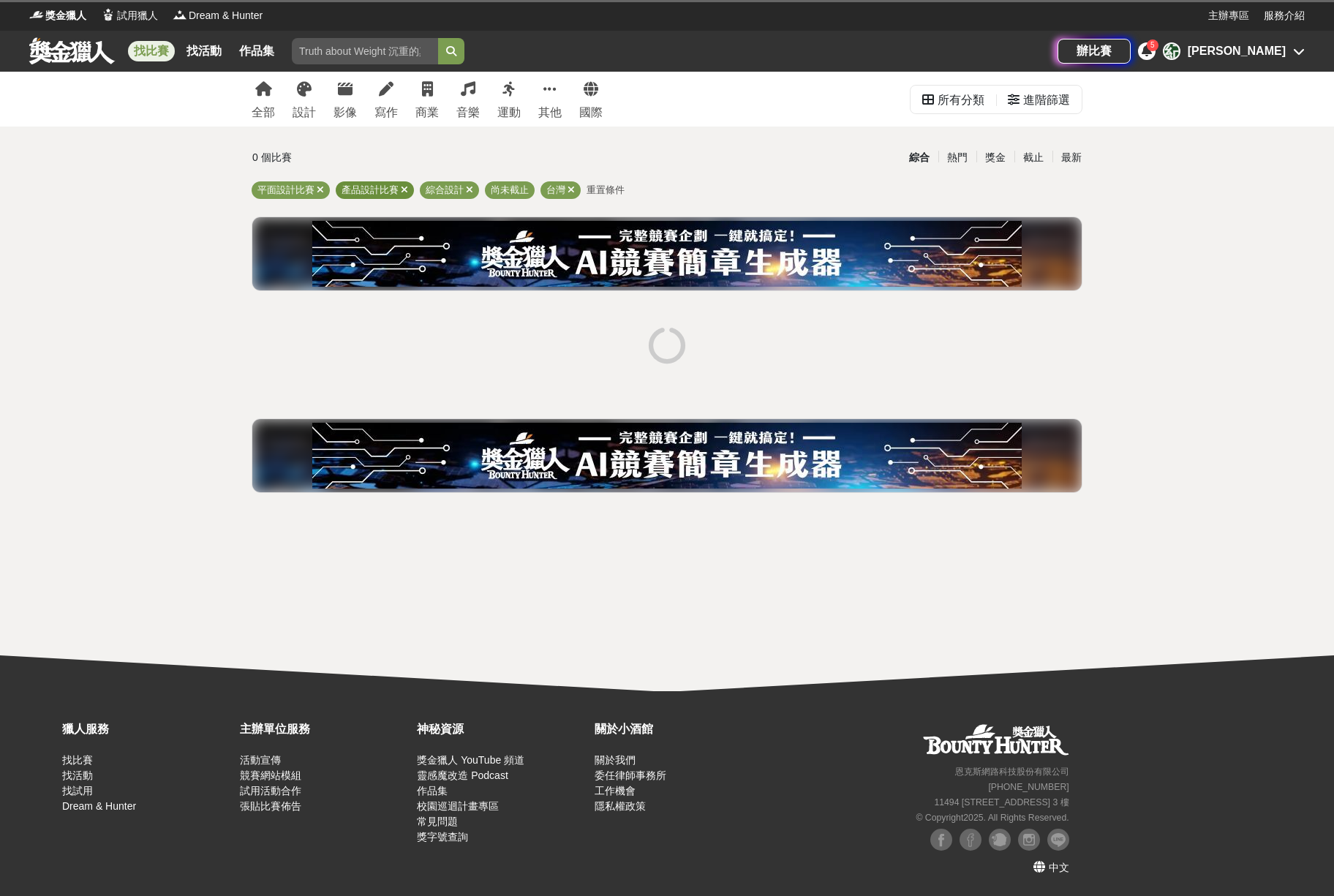 click at bounding box center (404, 189) 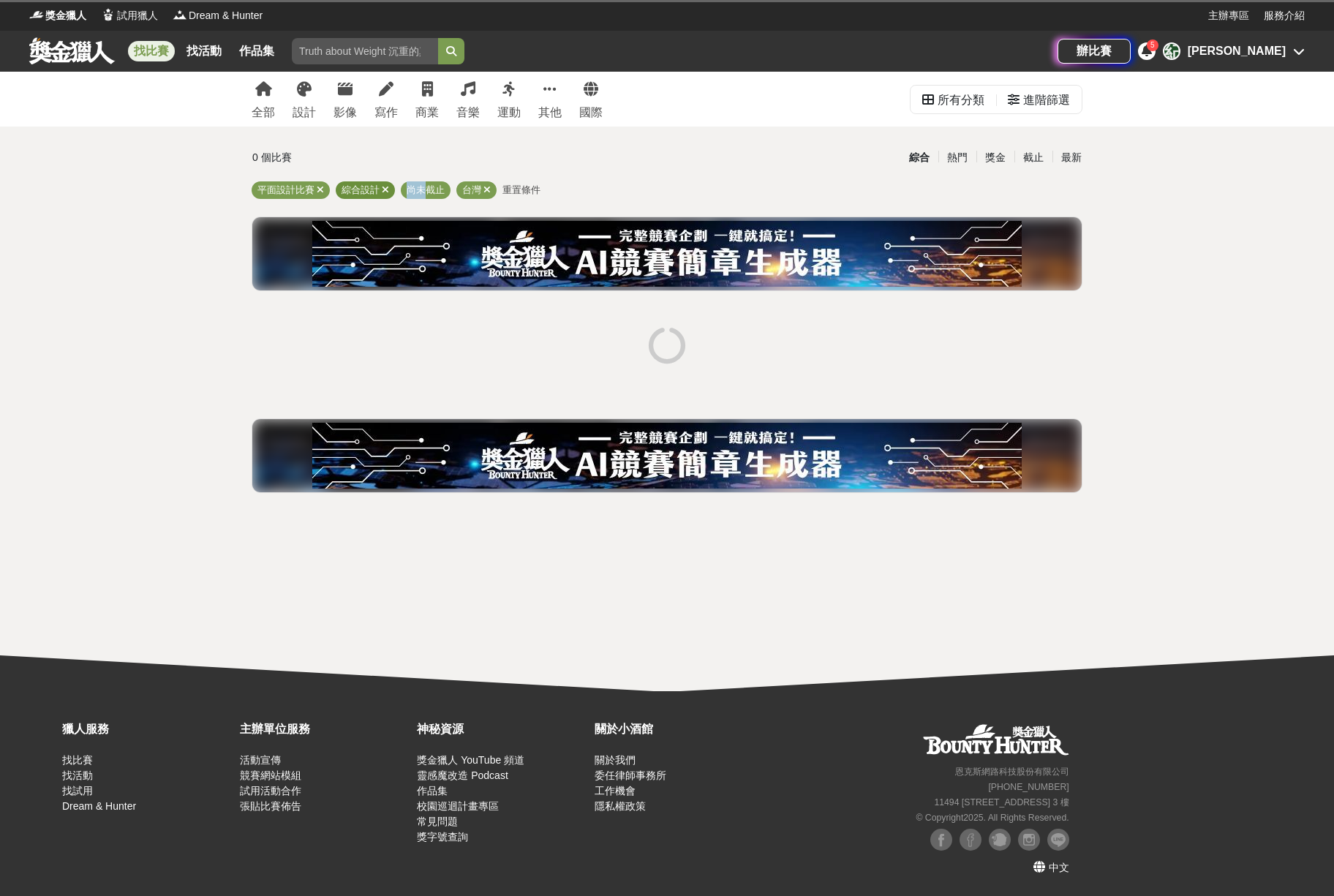 click on "尚未截止" at bounding box center (426, 190) 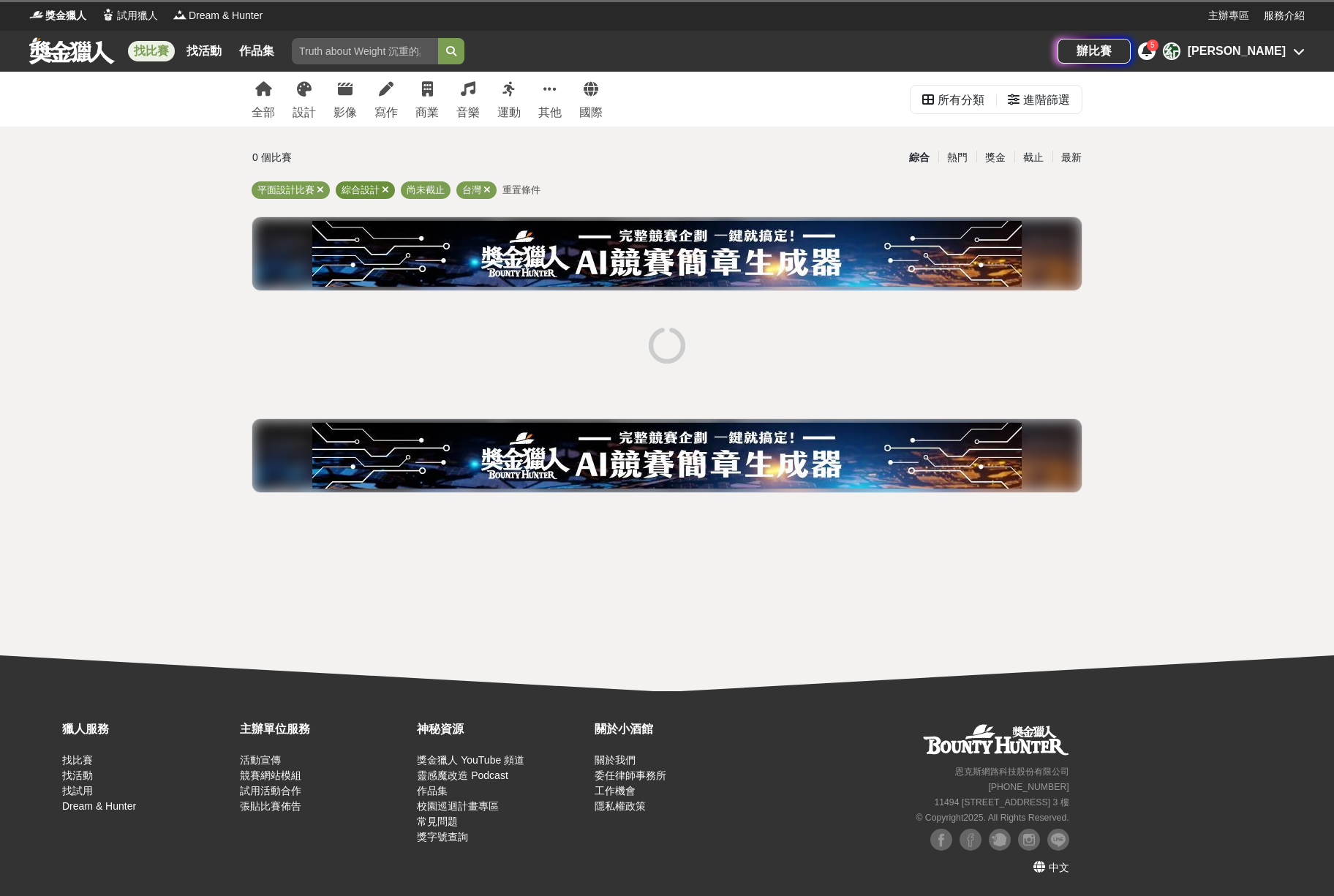 click at bounding box center [385, 189] 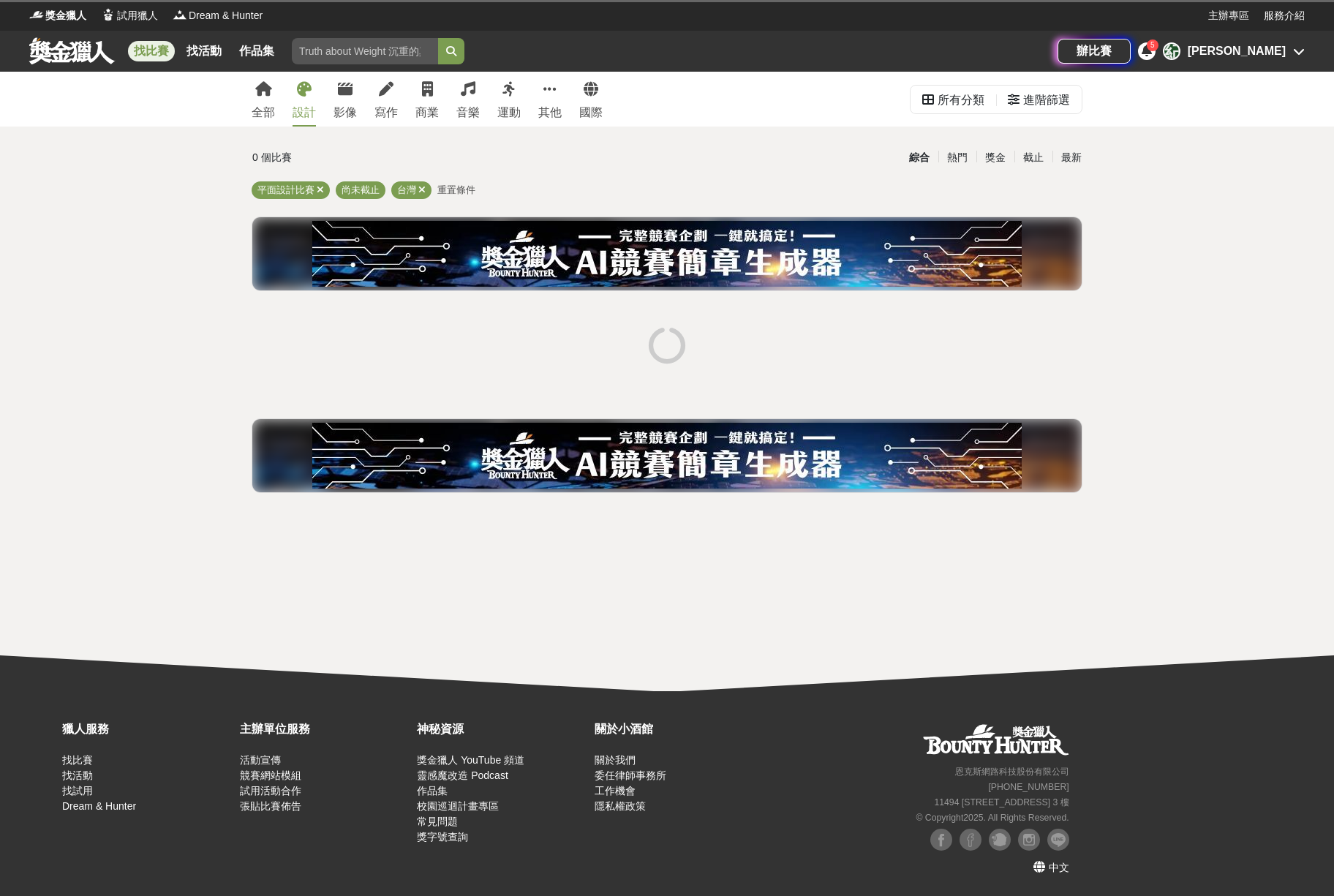 click at bounding box center (304, 89) 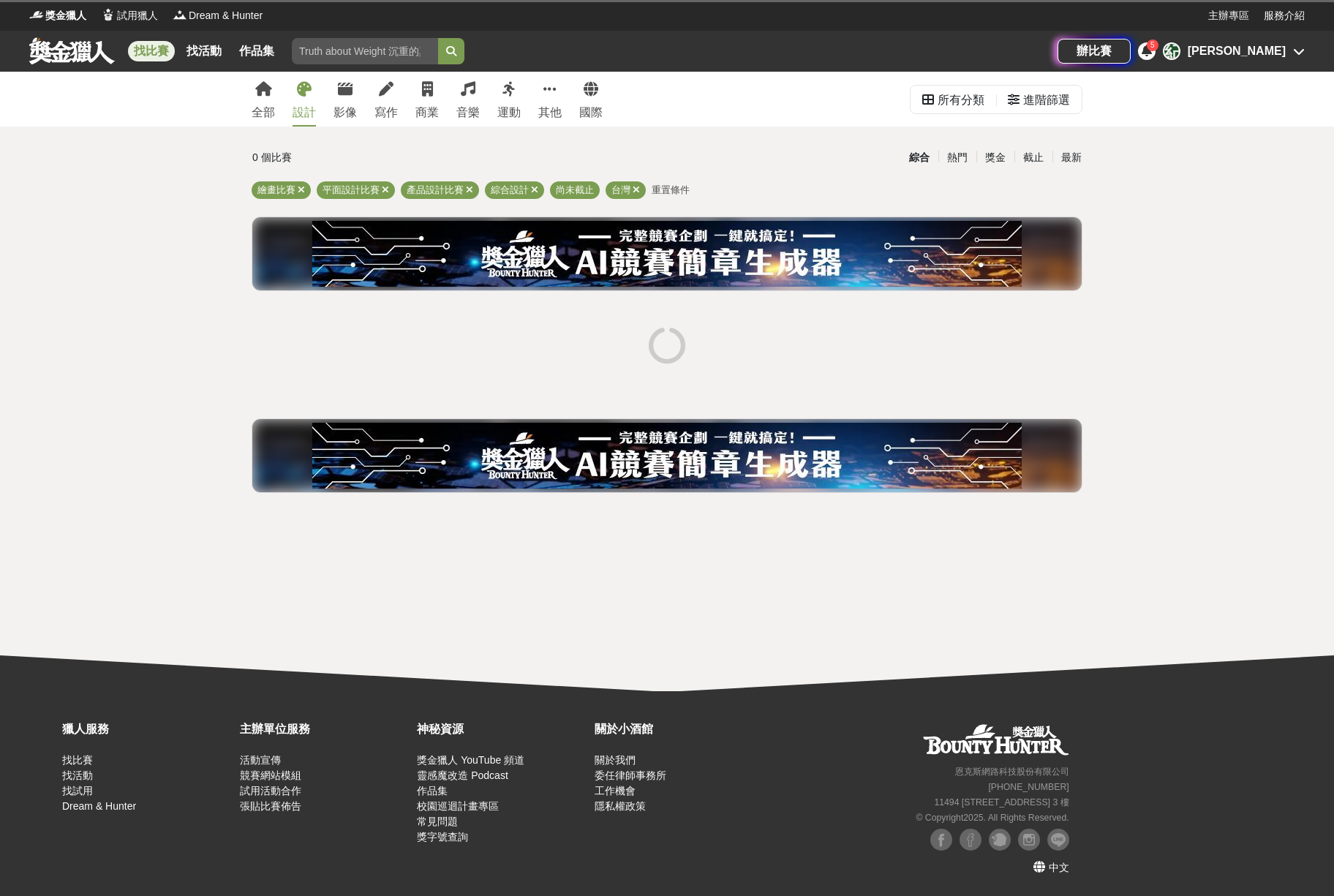 click on "找比賽" at bounding box center (151, 51) 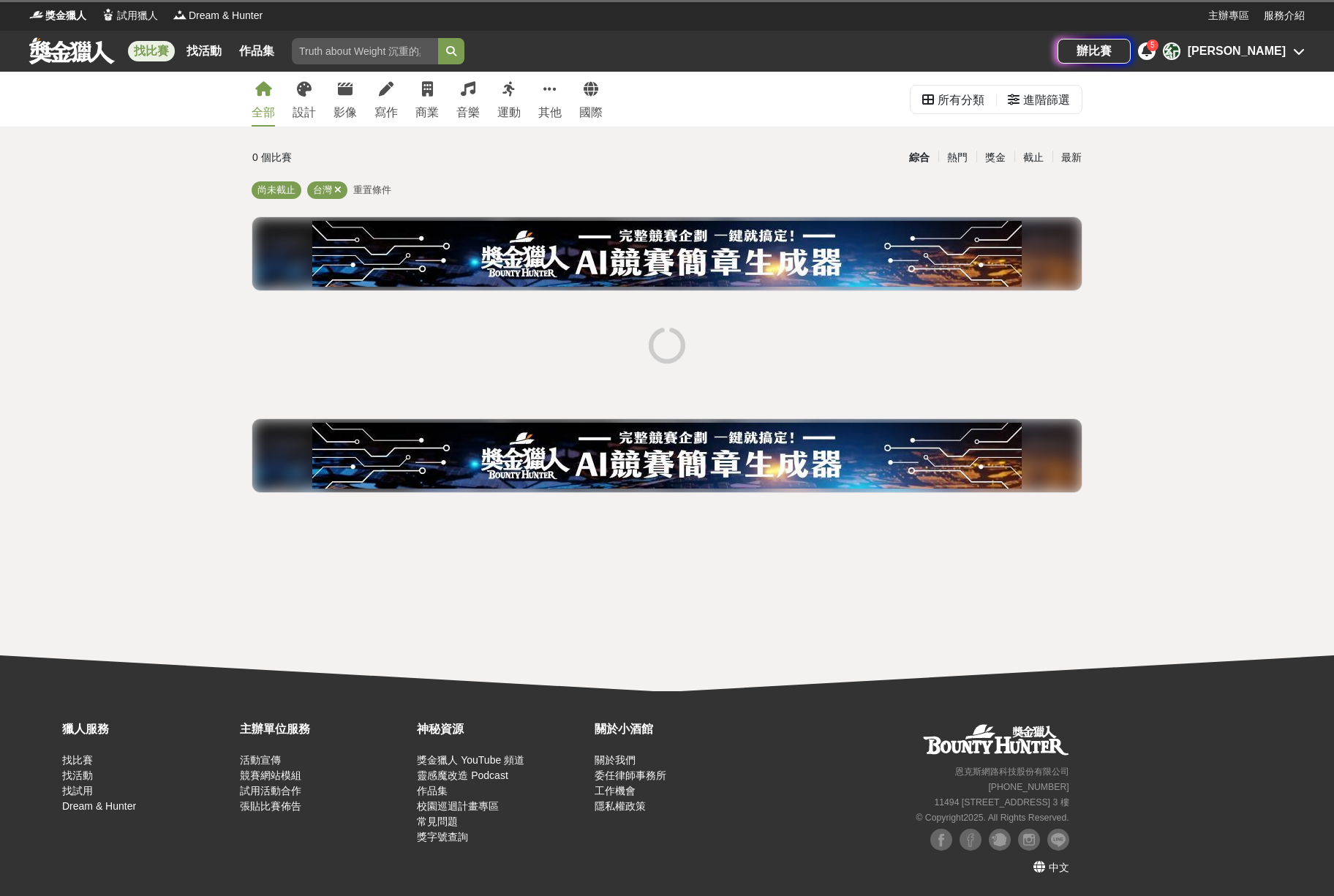 click at bounding box center [72, 50] 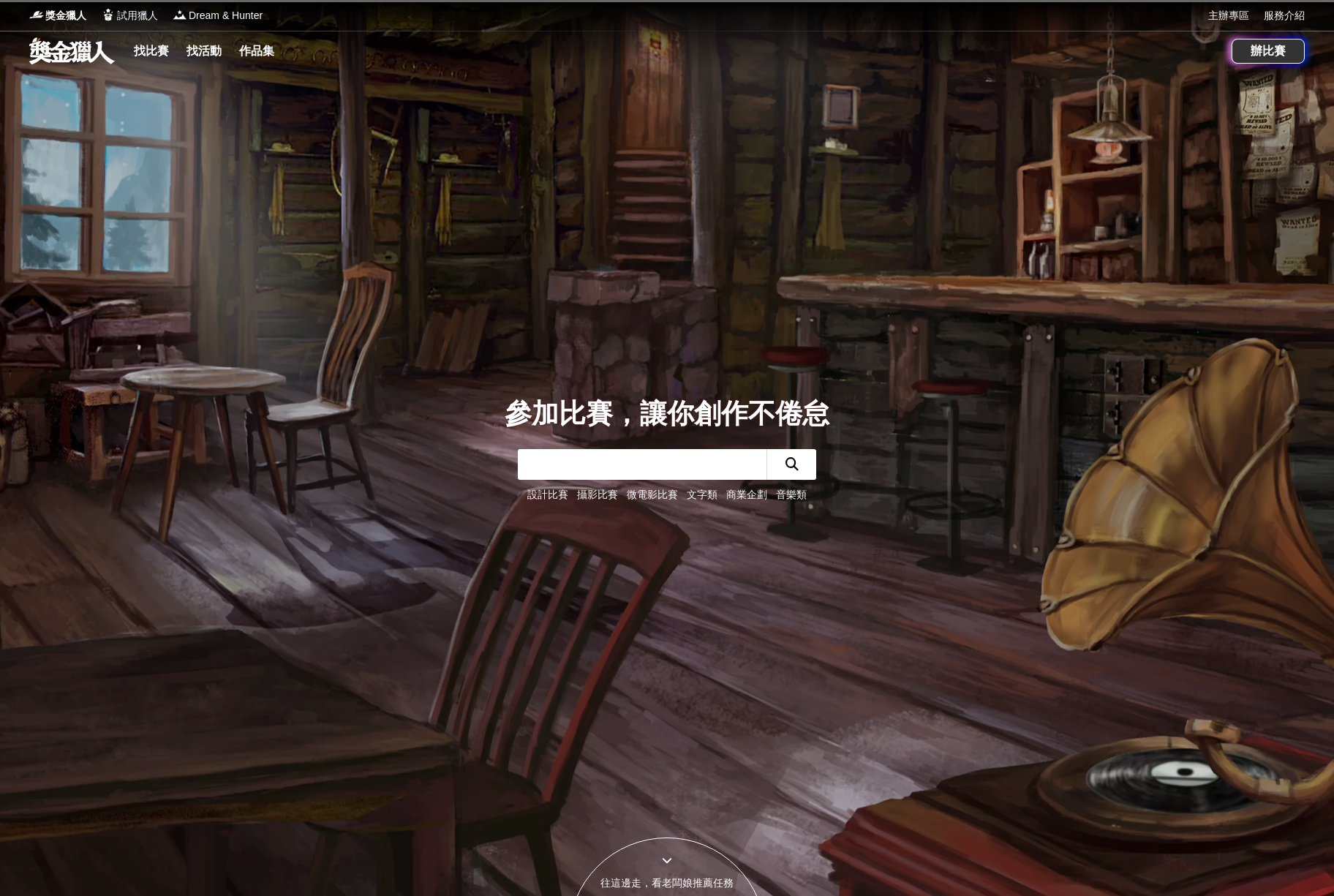 scroll, scrollTop: 0, scrollLeft: 0, axis: both 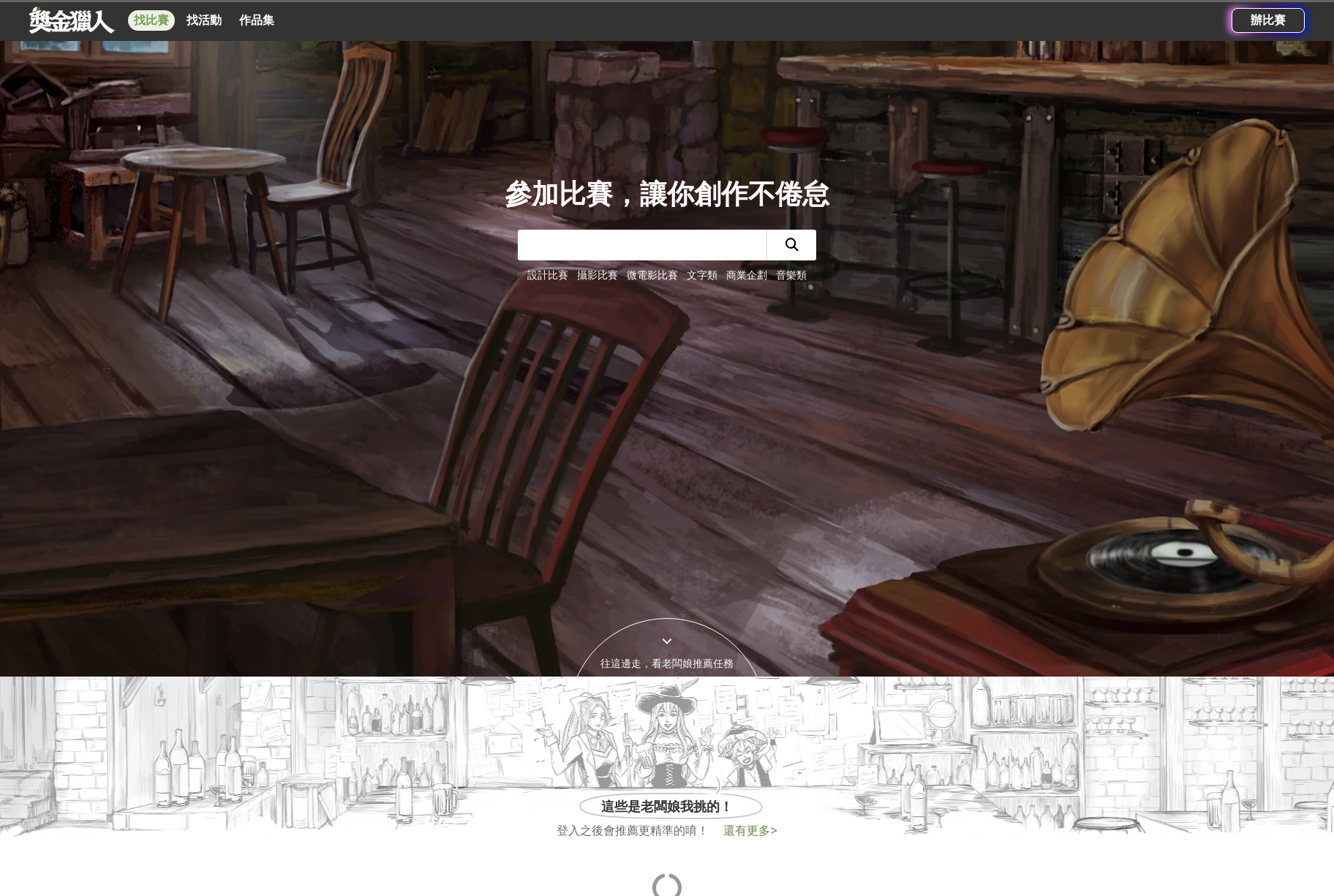 click on "找比賽" at bounding box center (151, 20) 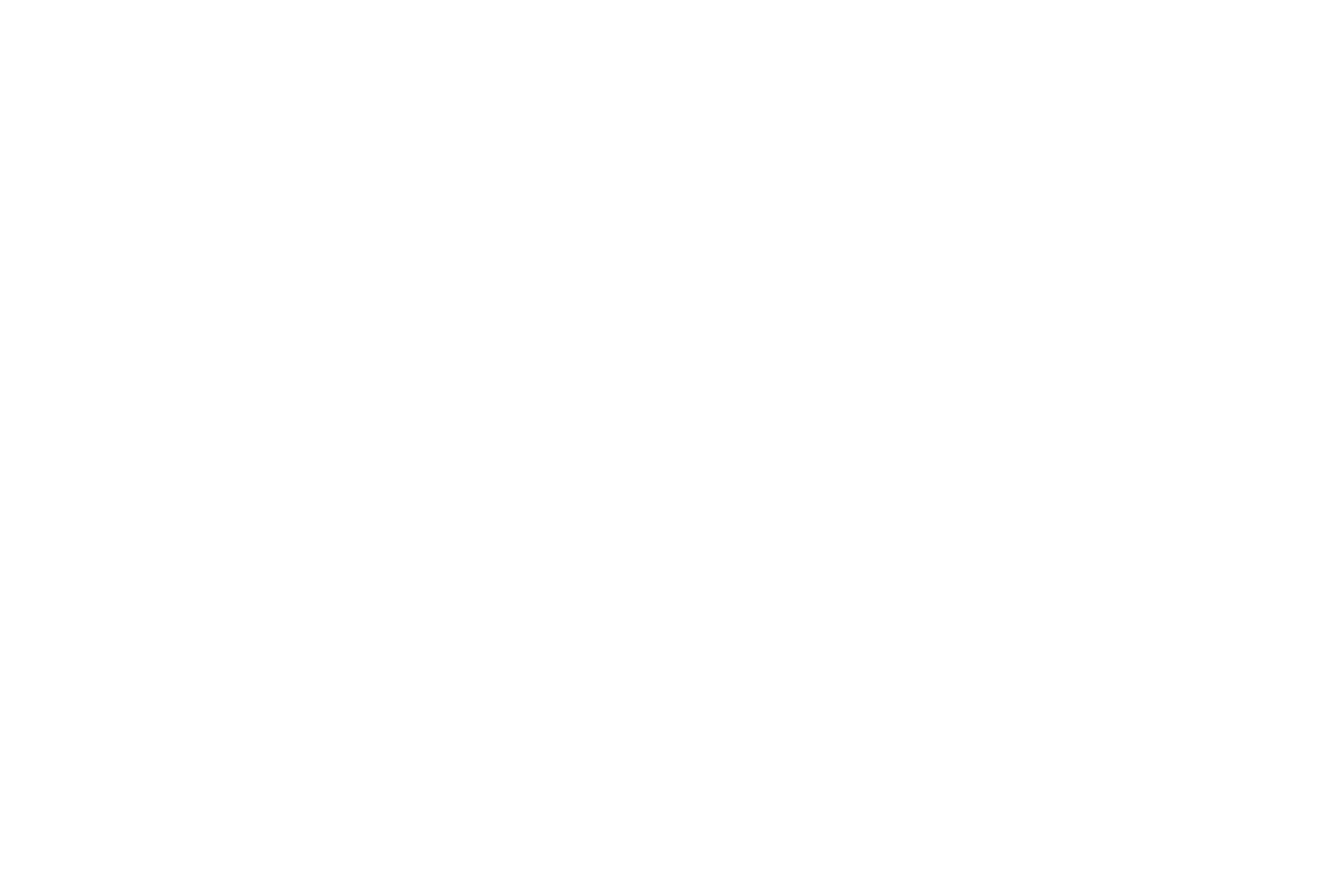 scroll, scrollTop: 0, scrollLeft: 0, axis: both 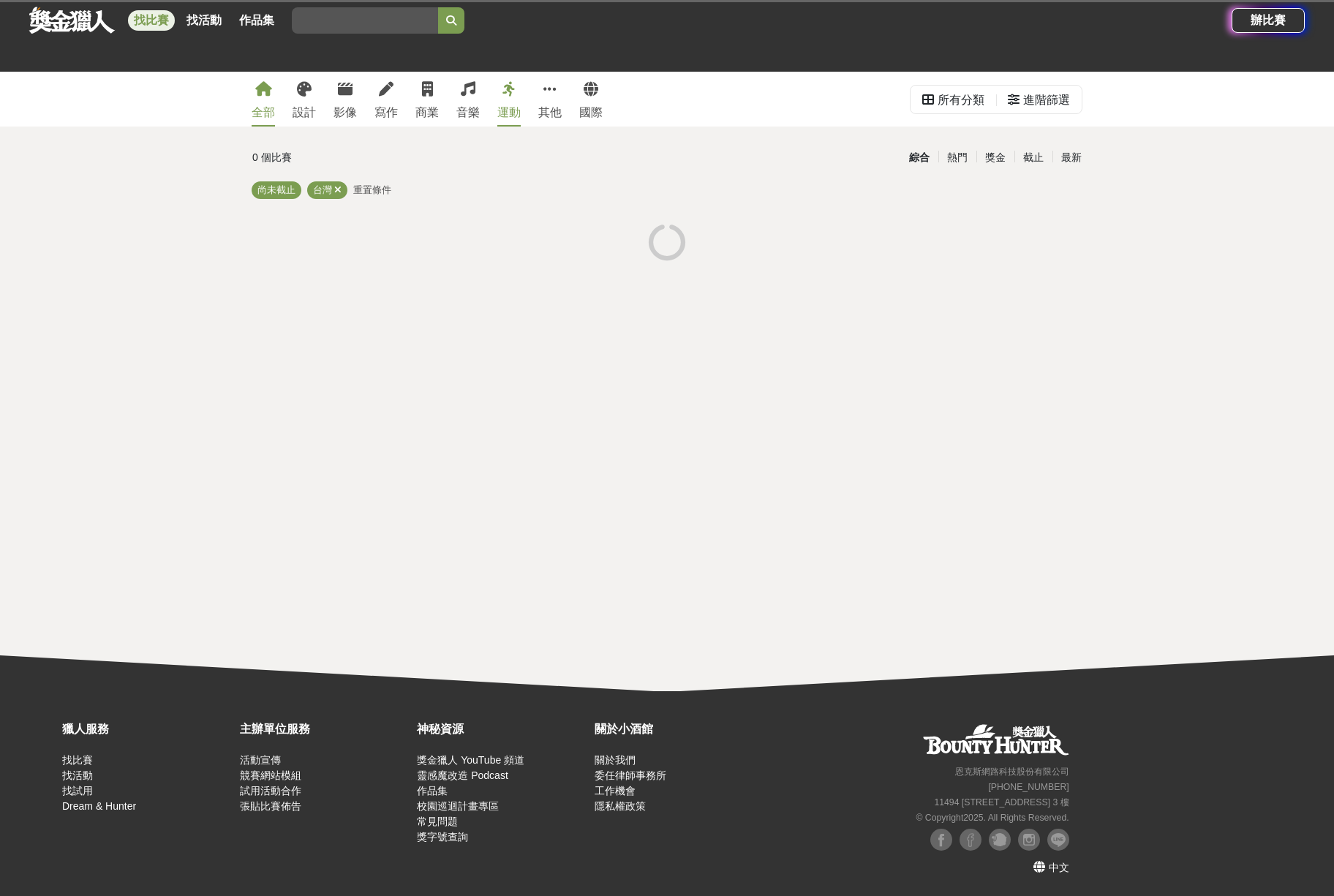 drag, startPoint x: 306, startPoint y: 99, endPoint x: 284, endPoint y: 89, distance: 24.166092 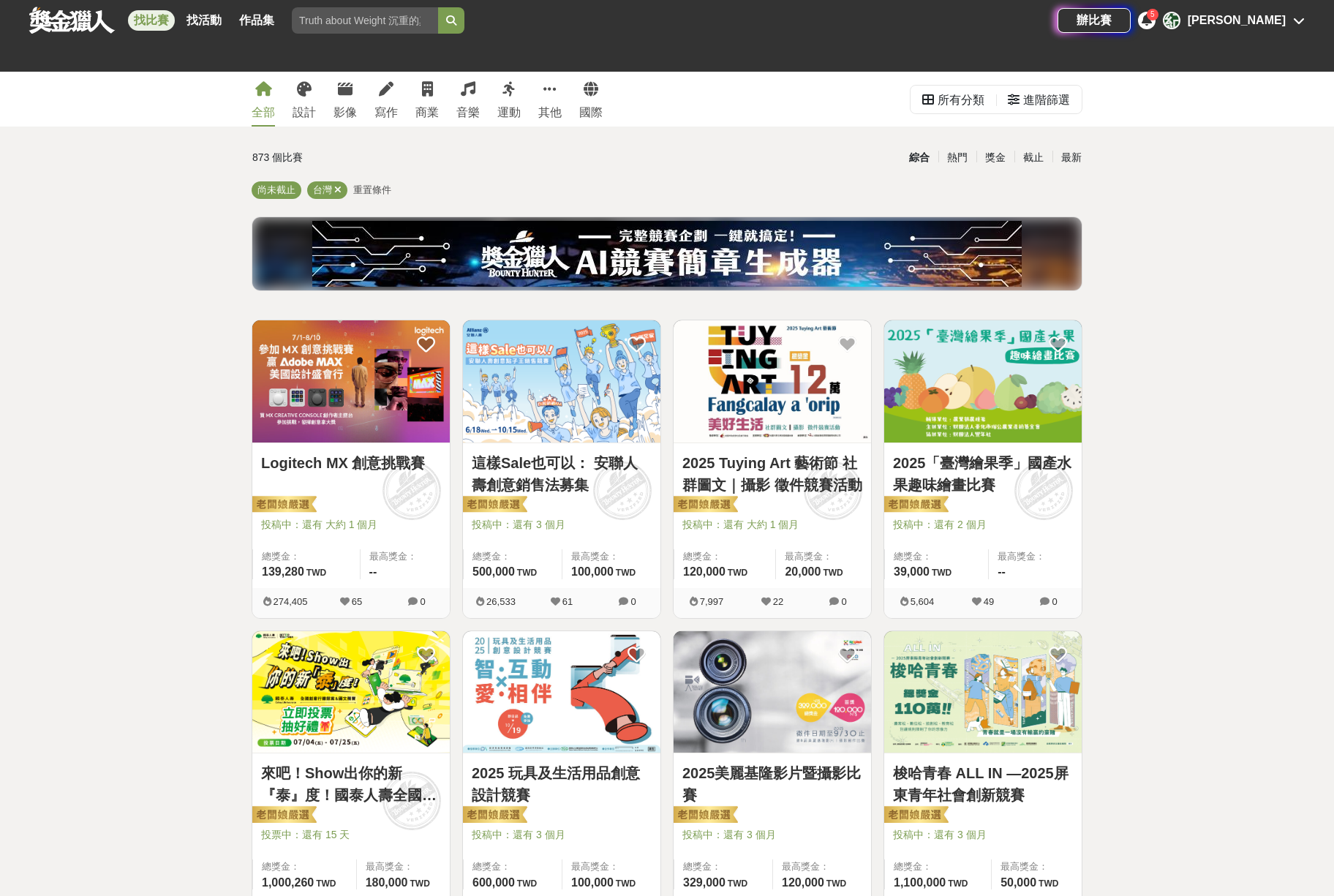 click on "2025 Tuying Art 藝術節 社群圖文｜攝影 徵件競賽活動" at bounding box center (772, 474) 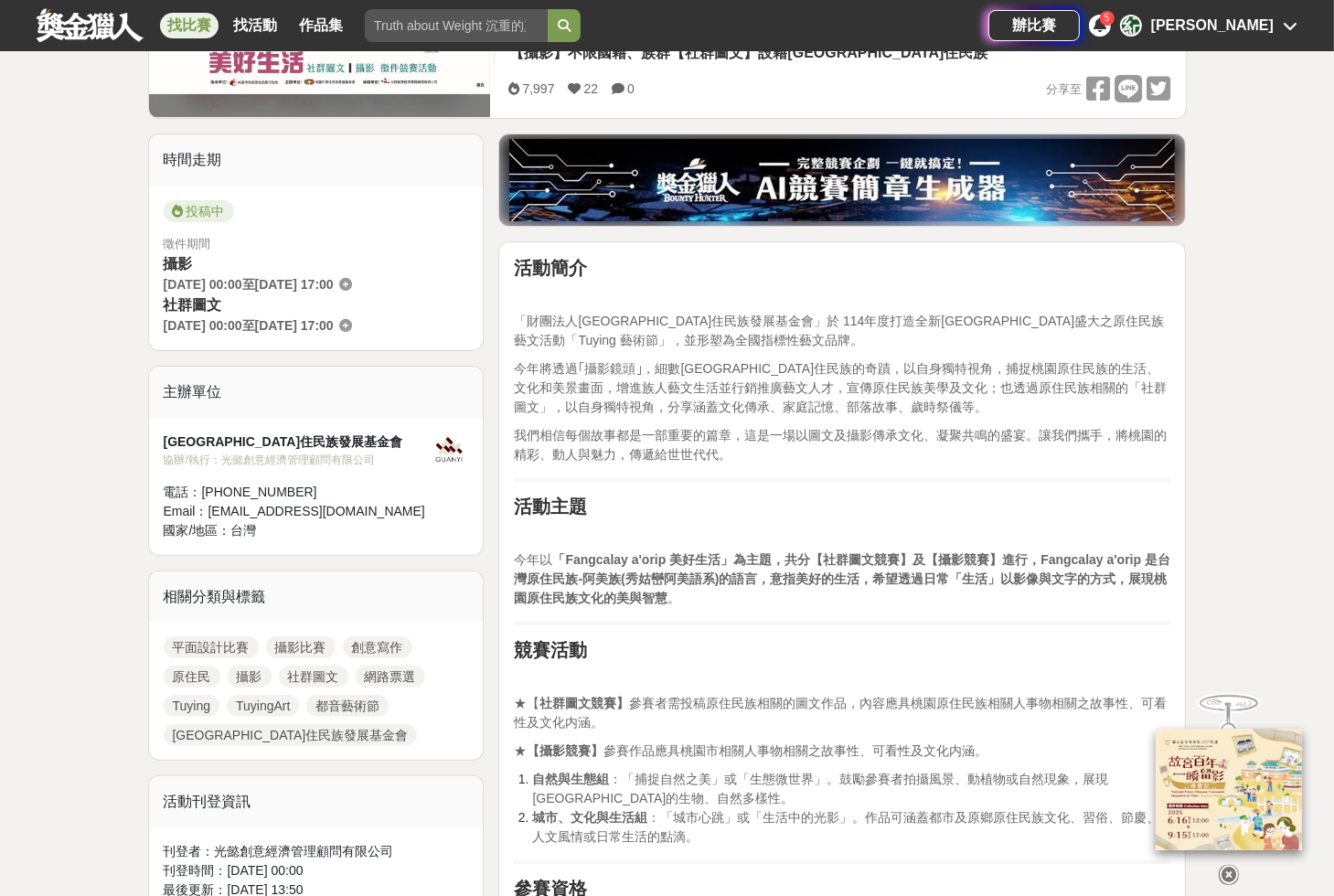scroll, scrollTop: 421, scrollLeft: 0, axis: vertical 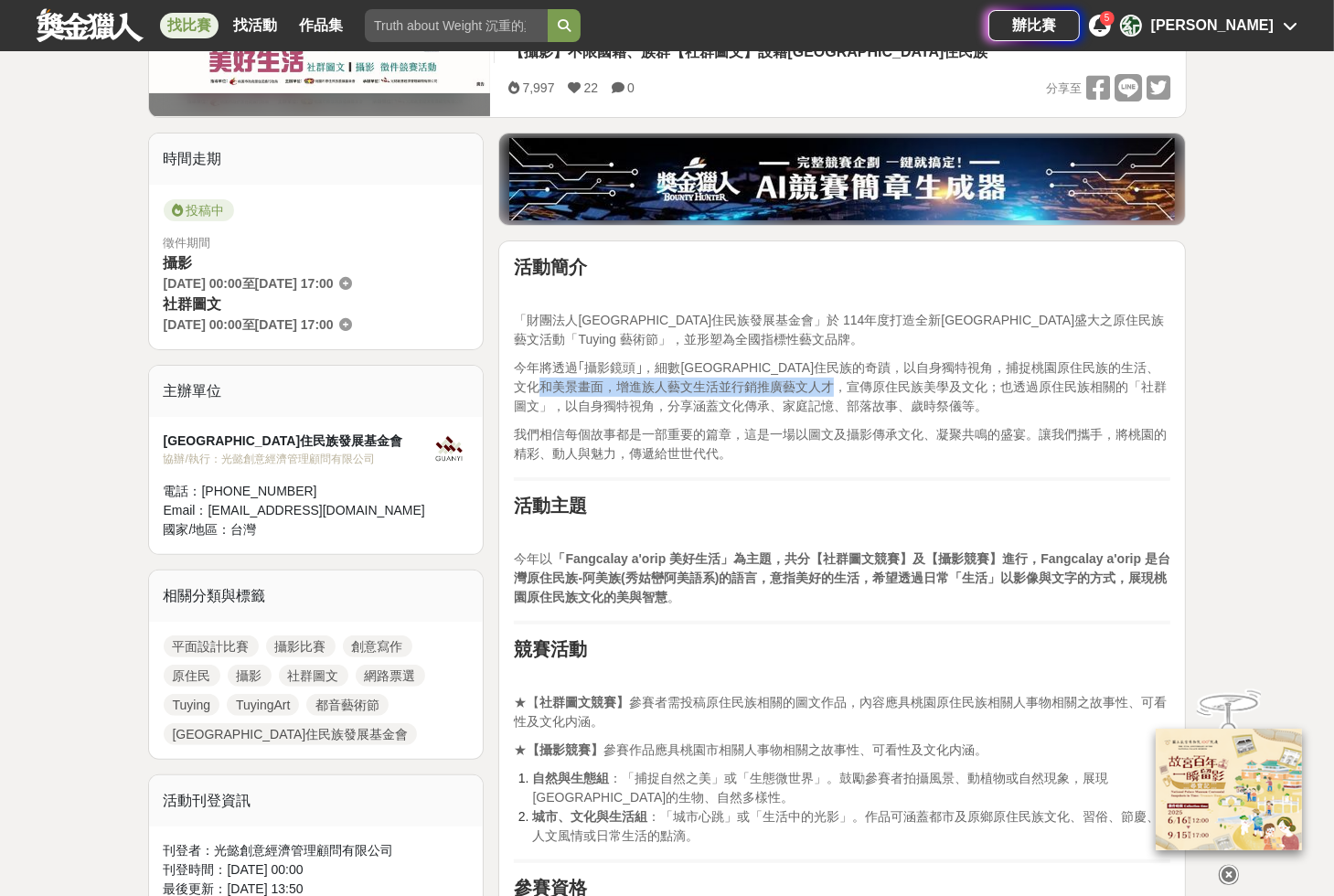 drag, startPoint x: 627, startPoint y: 388, endPoint x: 924, endPoint y: 390, distance: 297.00673 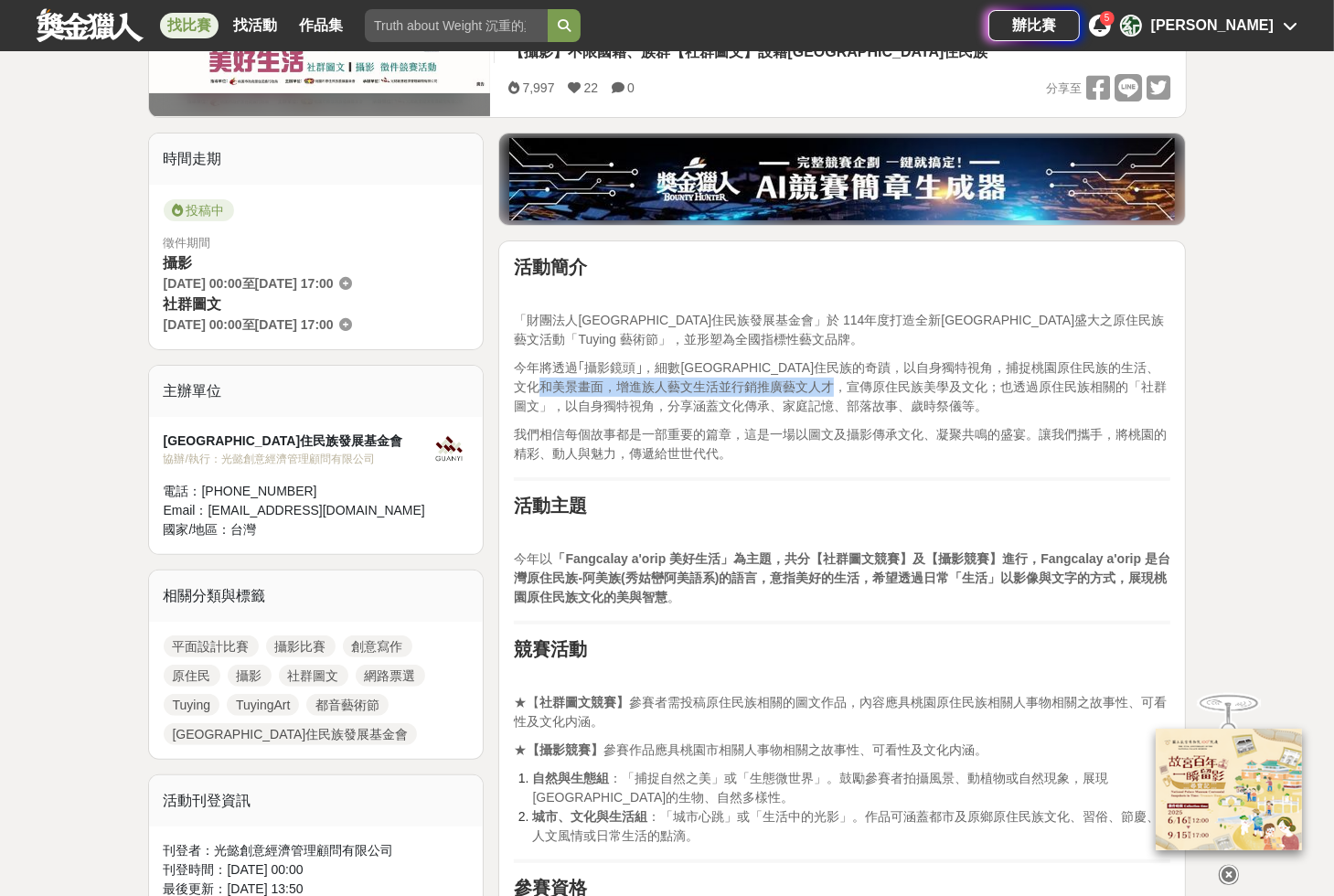 click on "今年將透過｢攝影鏡頭｣，細數[GEOGRAPHIC_DATA]住民族的奇蹟，以自身獨特視角，捕捉桃園原住民族的生活、文化和美景畫面，增進族人藝文生活並行銷推廣藝文人才，宣傳原住民族美學及文化；也透過原住民族相關的「社群圖文」，以自身獨特視角，分享涵蓋文化傳承、家庭記憶、部落故事、歲時祭儀等。" at bounding box center [840, 387] 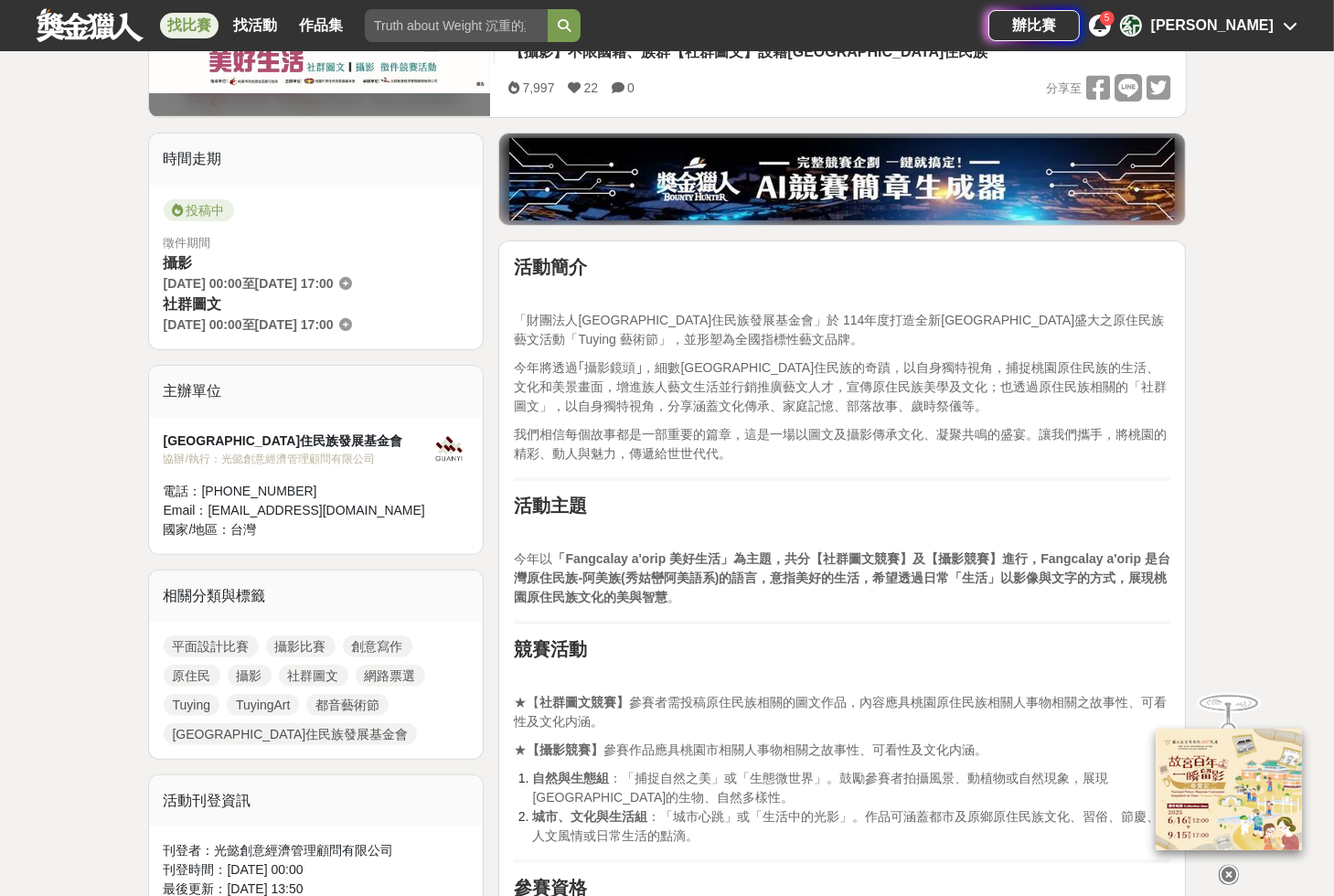 click on "今年將透過｢攝影鏡頭｣，細數[GEOGRAPHIC_DATA]住民族的奇蹟，以自身獨特視角，捕捉桃園原住民族的生活、文化和美景畫面，增進族人藝文生活並行銷推廣藝文人才，宣傳原住民族美學及文化；也透過原住民族相關的「社群圖文」，以自身獨特視角，分享涵蓋文化傳承、家庭記憶、部落故事、歲時祭儀等。" at bounding box center (842, 387) 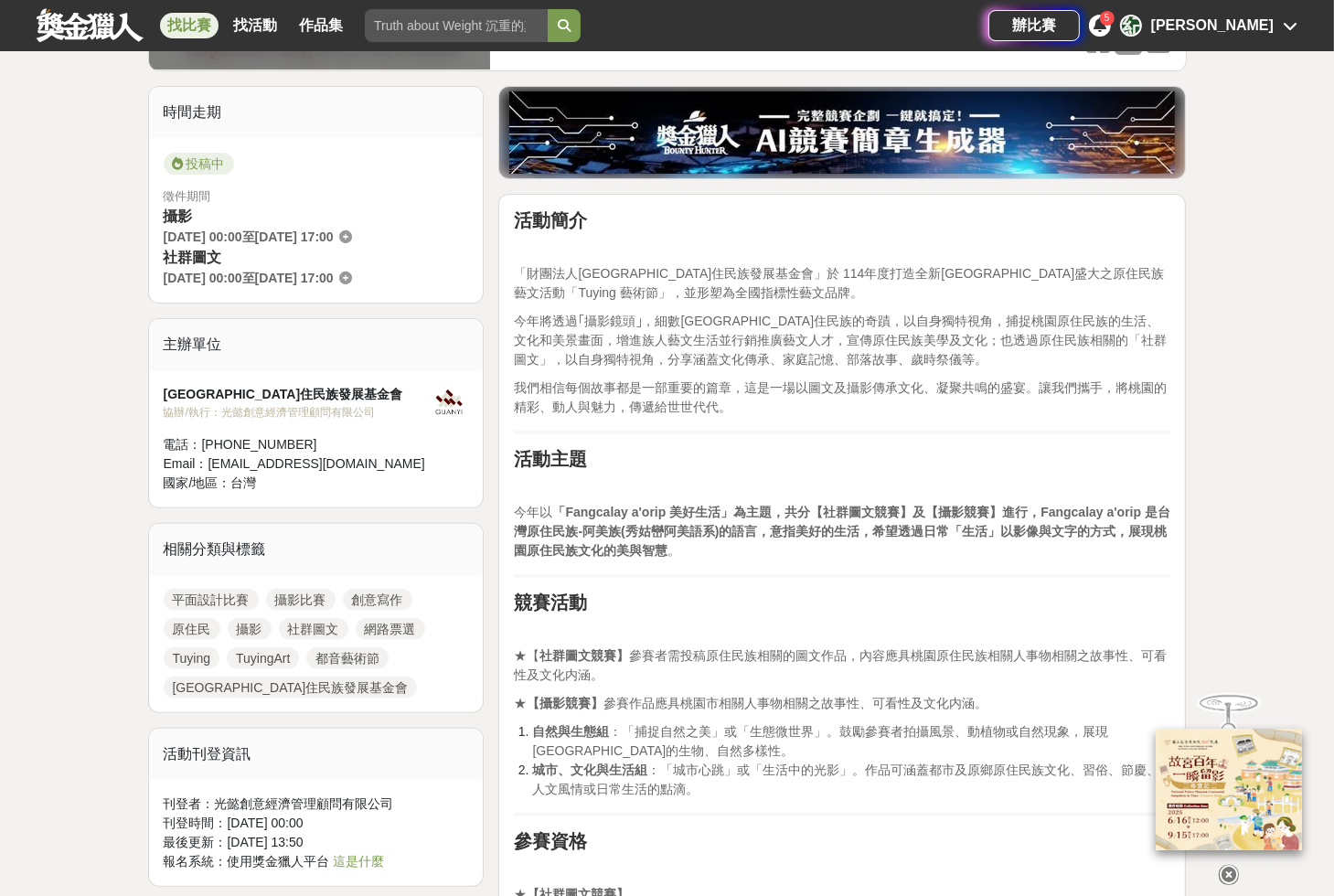 scroll, scrollTop: 494, scrollLeft: 0, axis: vertical 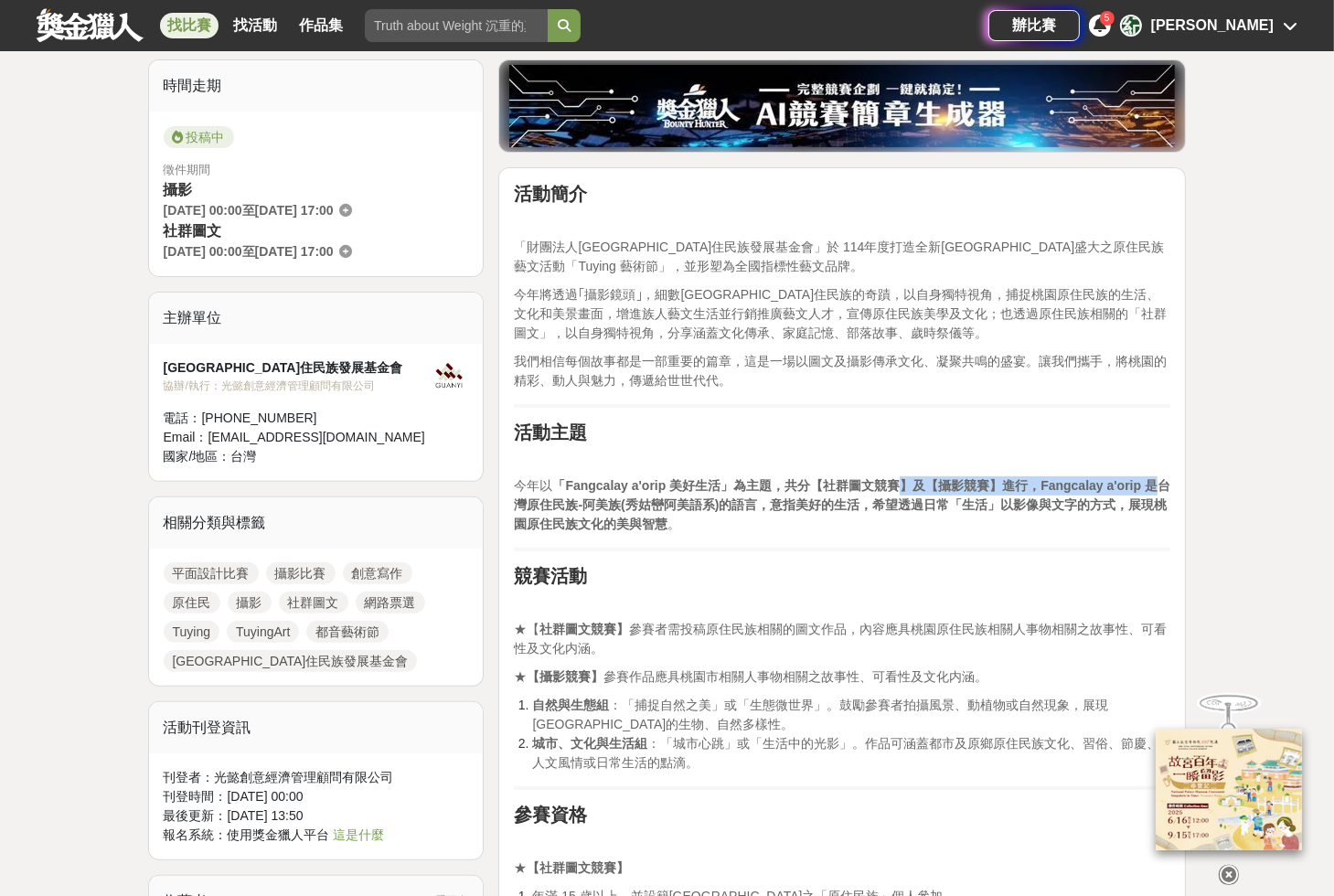 drag, startPoint x: 515, startPoint y: 503, endPoint x: 902, endPoint y: 490, distance: 387.21828 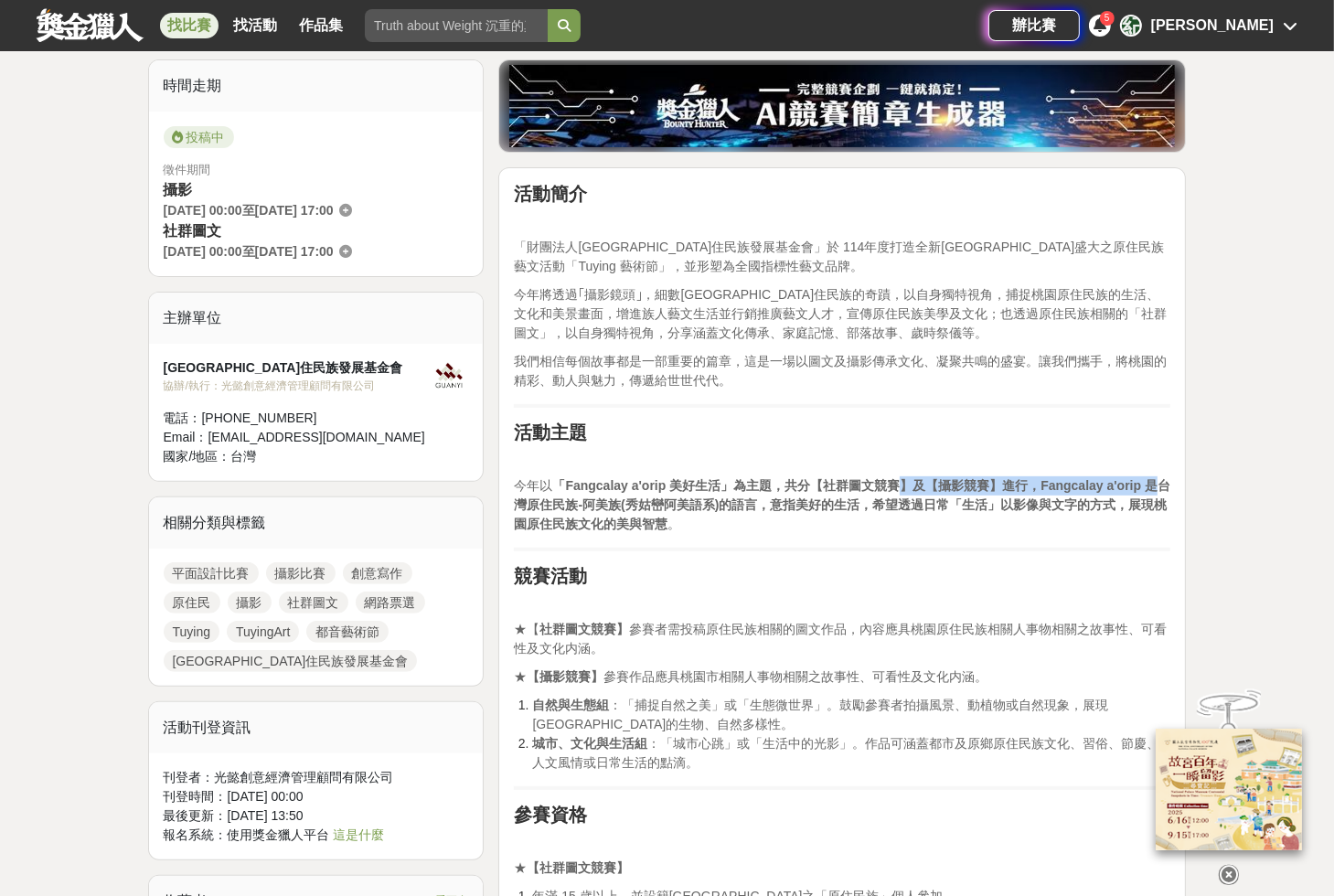 click on "「Fangcalay a'orip 美好生活」為主題，共分【社群圖文競賽】及【攝影競賽】進行，Fangcalay a'orip 是台灣原住民族-阿美族(秀姑巒阿美語系)的語言，意指美好的生活，希望透過日常「生活」以影像與文字的方式，展現桃園原住民族文化的美與智慧" at bounding box center (842, 505) 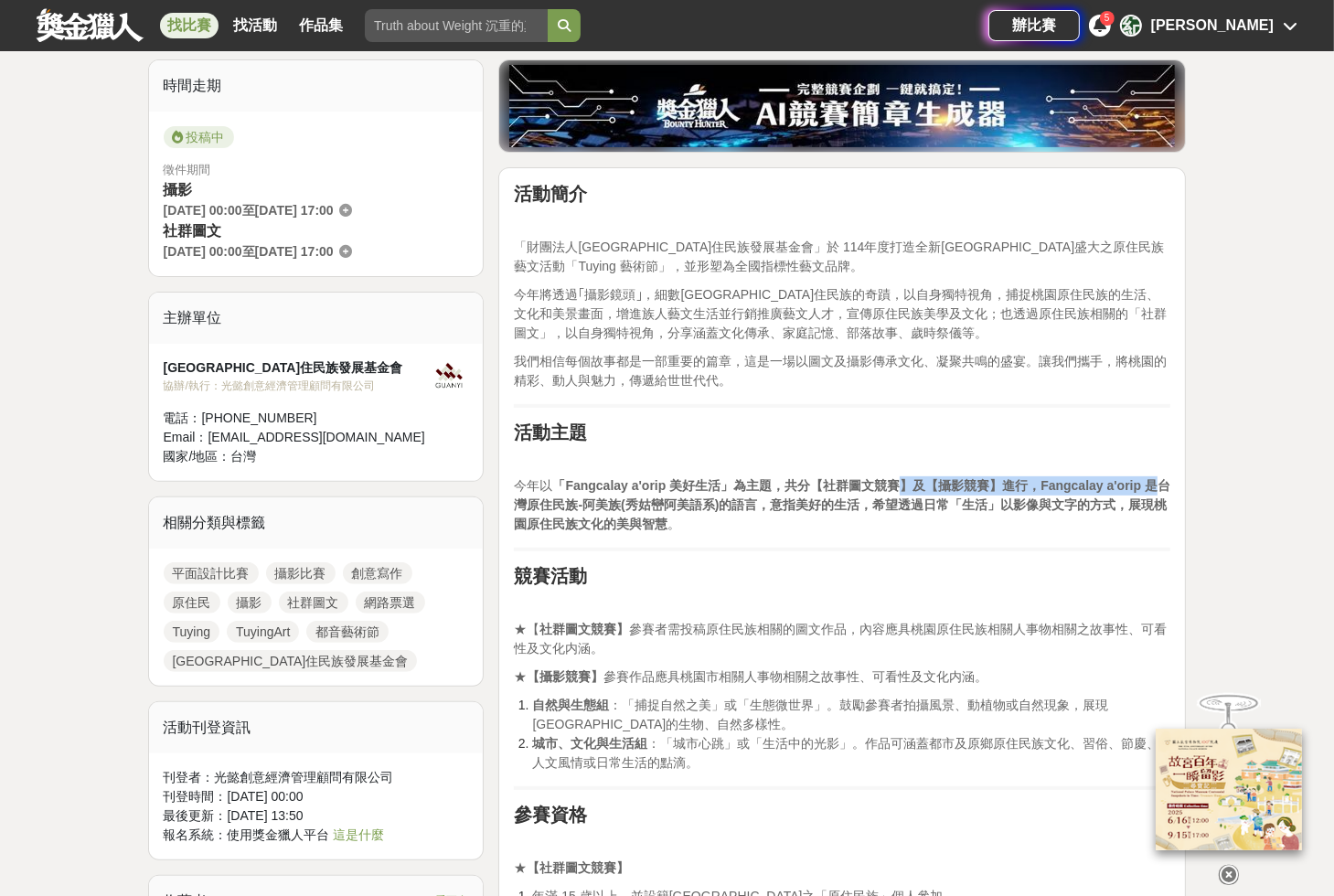 click on "「Fangcalay a'orip 美好生活」為主題，共分【社群圖文競賽】及【攝影競賽】進行，Fangcalay a'orip 是台灣原住民族-阿美族(秀姑巒阿美語系)的語言，意指美好的生活，希望透過日常「生活」以影像與文字的方式，展現桃園原住民族文化的美與智慧" at bounding box center (842, 505) 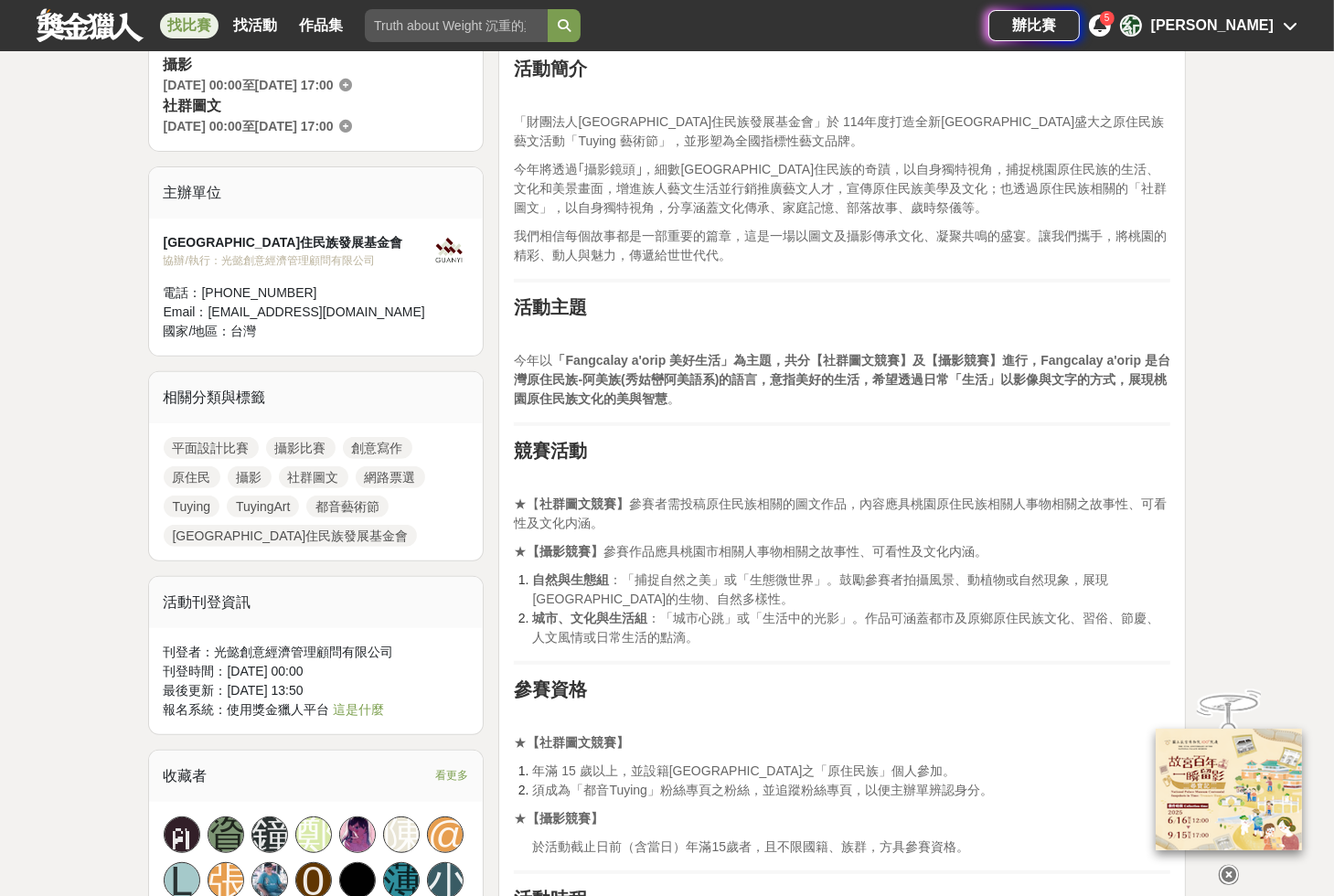 scroll, scrollTop: 640, scrollLeft: 0, axis: vertical 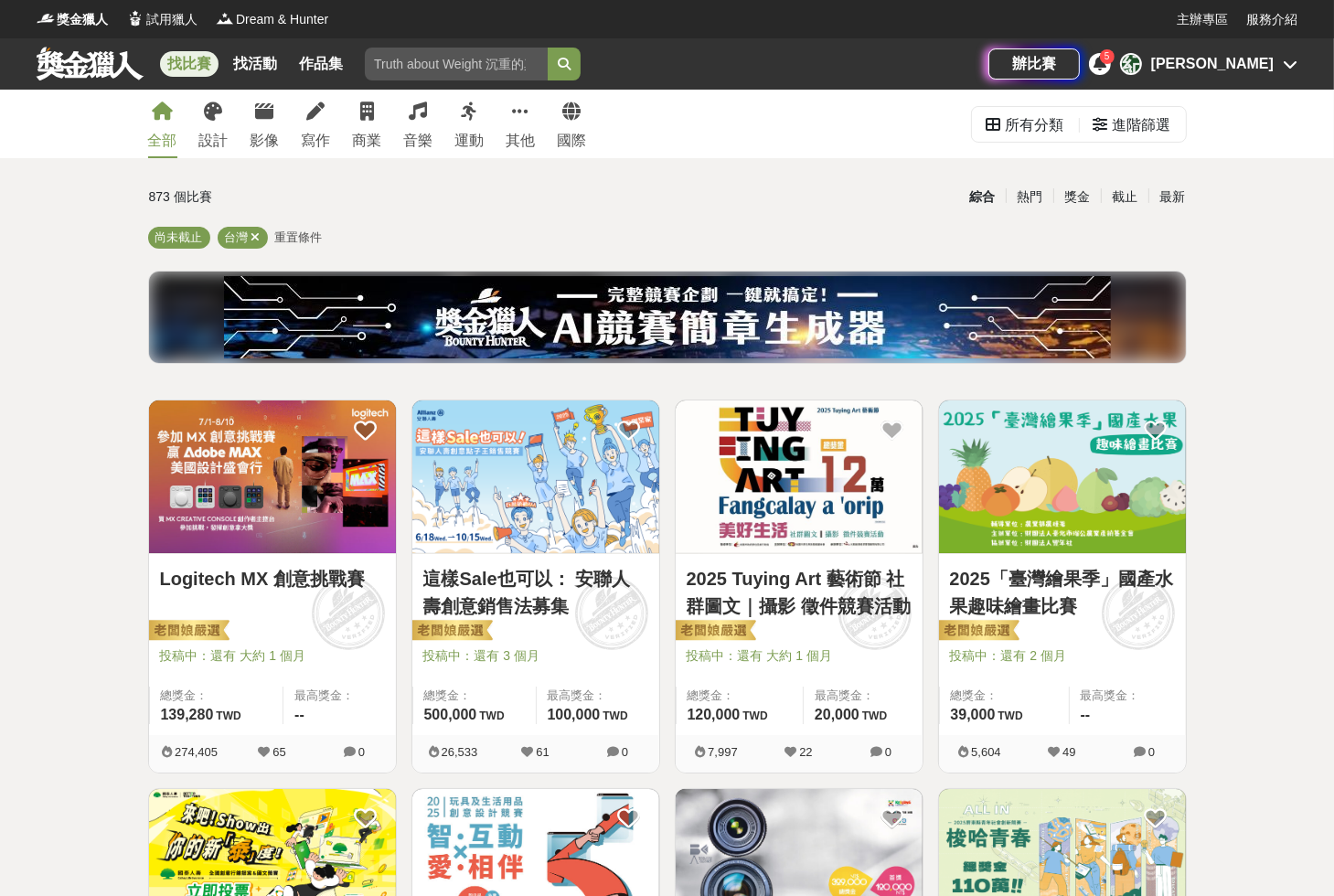 click at bounding box center (1062, 476) 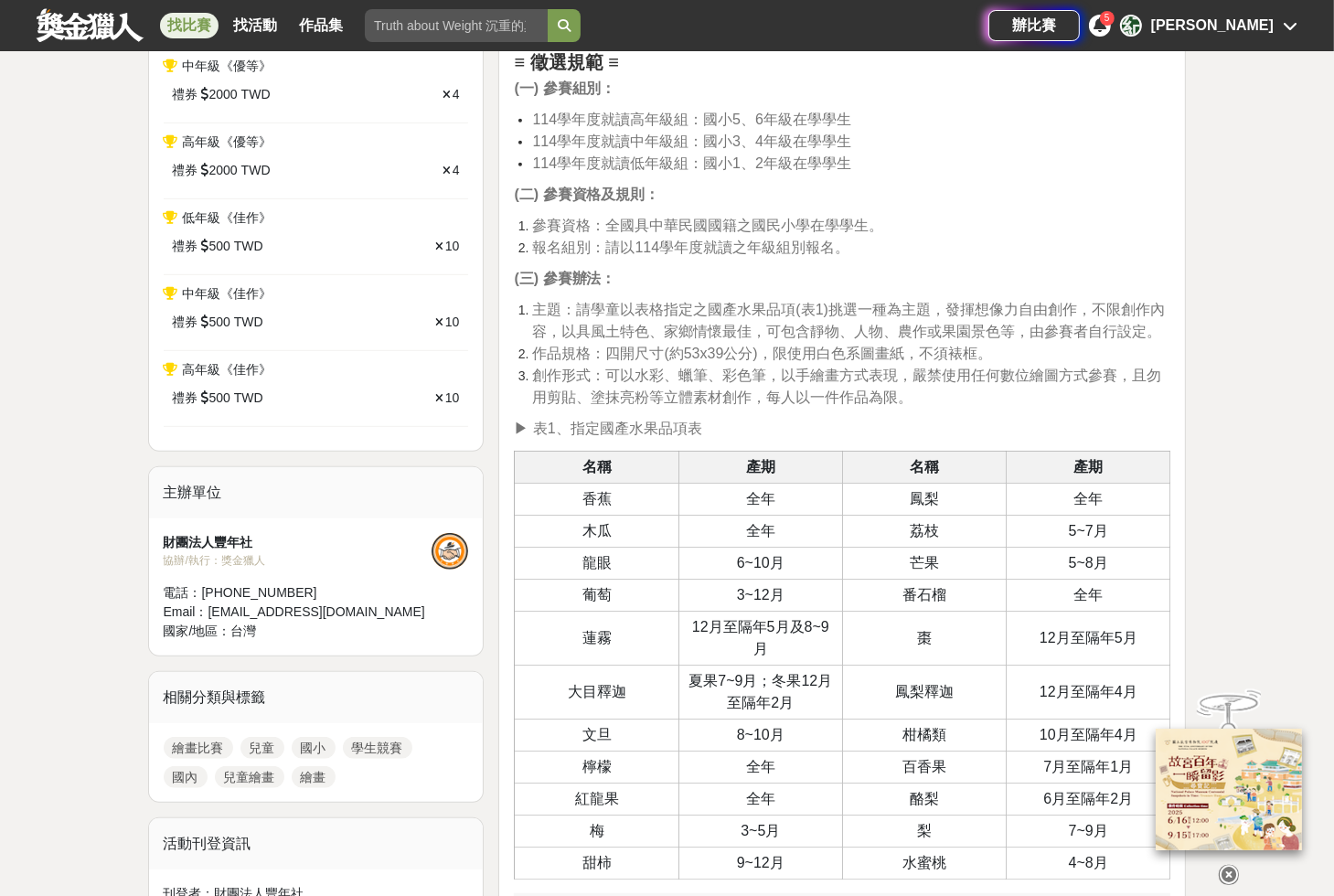 scroll, scrollTop: 951, scrollLeft: 0, axis: vertical 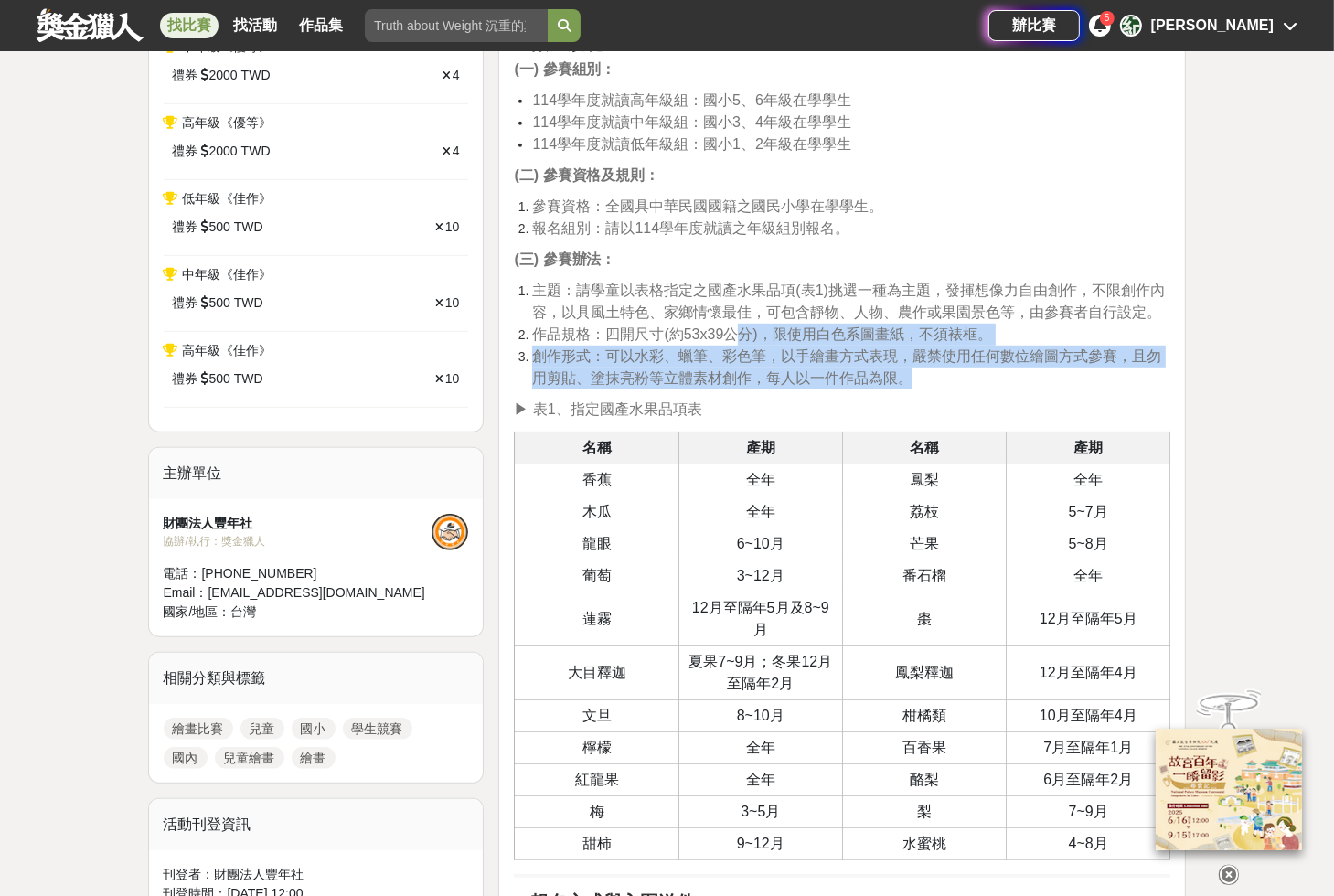 drag, startPoint x: 737, startPoint y: 327, endPoint x: 966, endPoint y: 380, distance: 235.05319 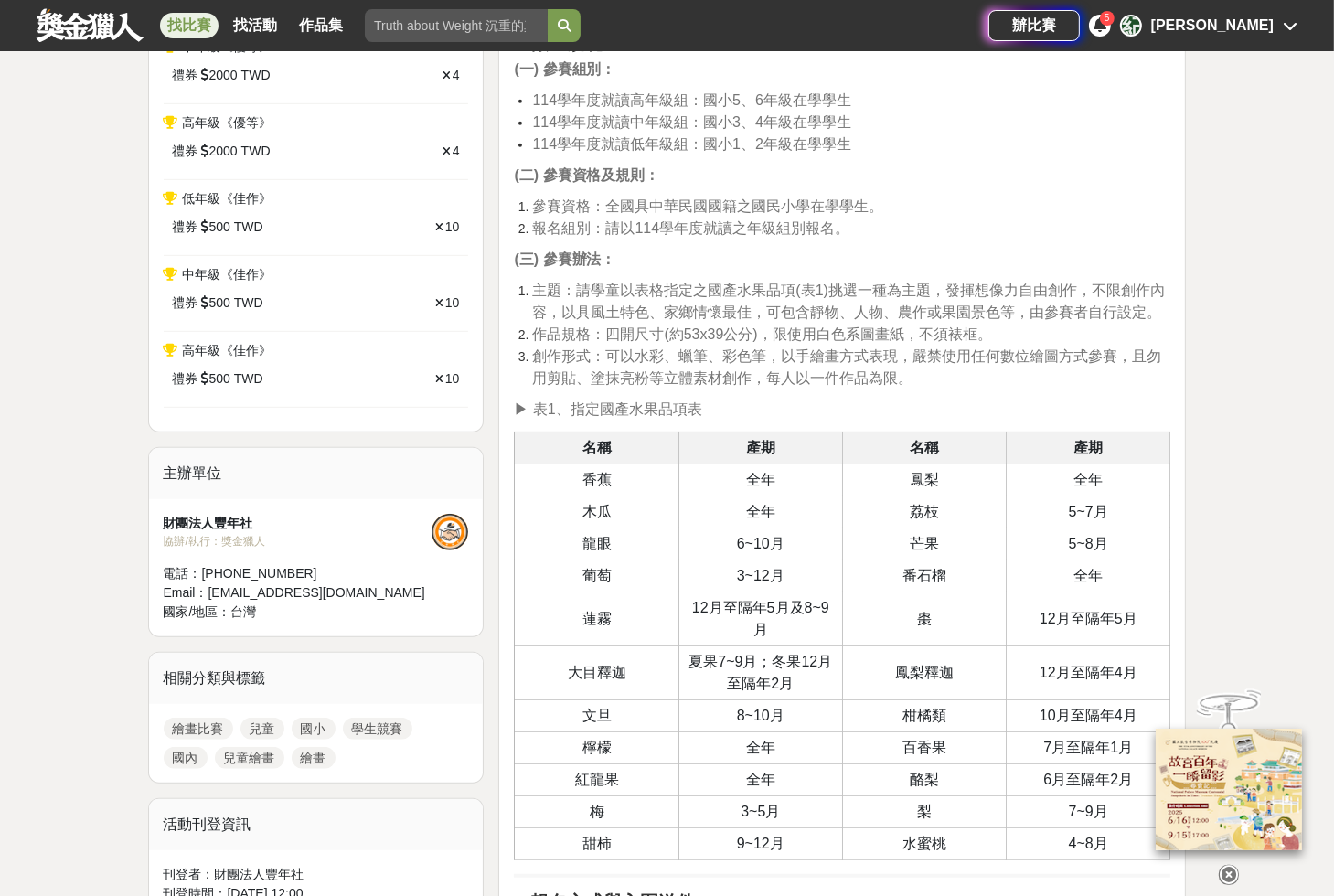 click on "≡ 比賽目的 ≡ 為落實食農教育理念，農業部農糧署推廣從土地開始，逐步引導國人深入文化底蘊和生活型態，回溯飲食、農業及環境之間的連結，提升國人對於在地農業的認識及重視，並透過舉辦趣味比賽，引導學童主動探索日常生活最喜愛的國產水果，解開從產地到餐桌無限的想像之謎，深化在地連結，傳承飲食文化。誠摯地邀請您，從「臺灣繪果季」(臺語發音：臺灣畫果子Tâi-uân uē-kó-tsí))國產水果趣味繪畫比賽指定品項中挑選一種作為創作主題，畫下您 最喜歡的國產水果 。在您的記憶中，那一顆國產水果、一場盛夏果園的風景、一次甜蜜日常的瞬間，是在什麼樣的季節、帶給您什麼樣的心情?顏色、香氣或形狀，讓您深深著迷的國產水果特點是那些?邀請踴躍參與國產水果食農教育，朝向永續生活邁進！ ≡ 執行單位 ≡ 輔導單位：農業部農糧署 名稱 產期" at bounding box center [842, 1008] 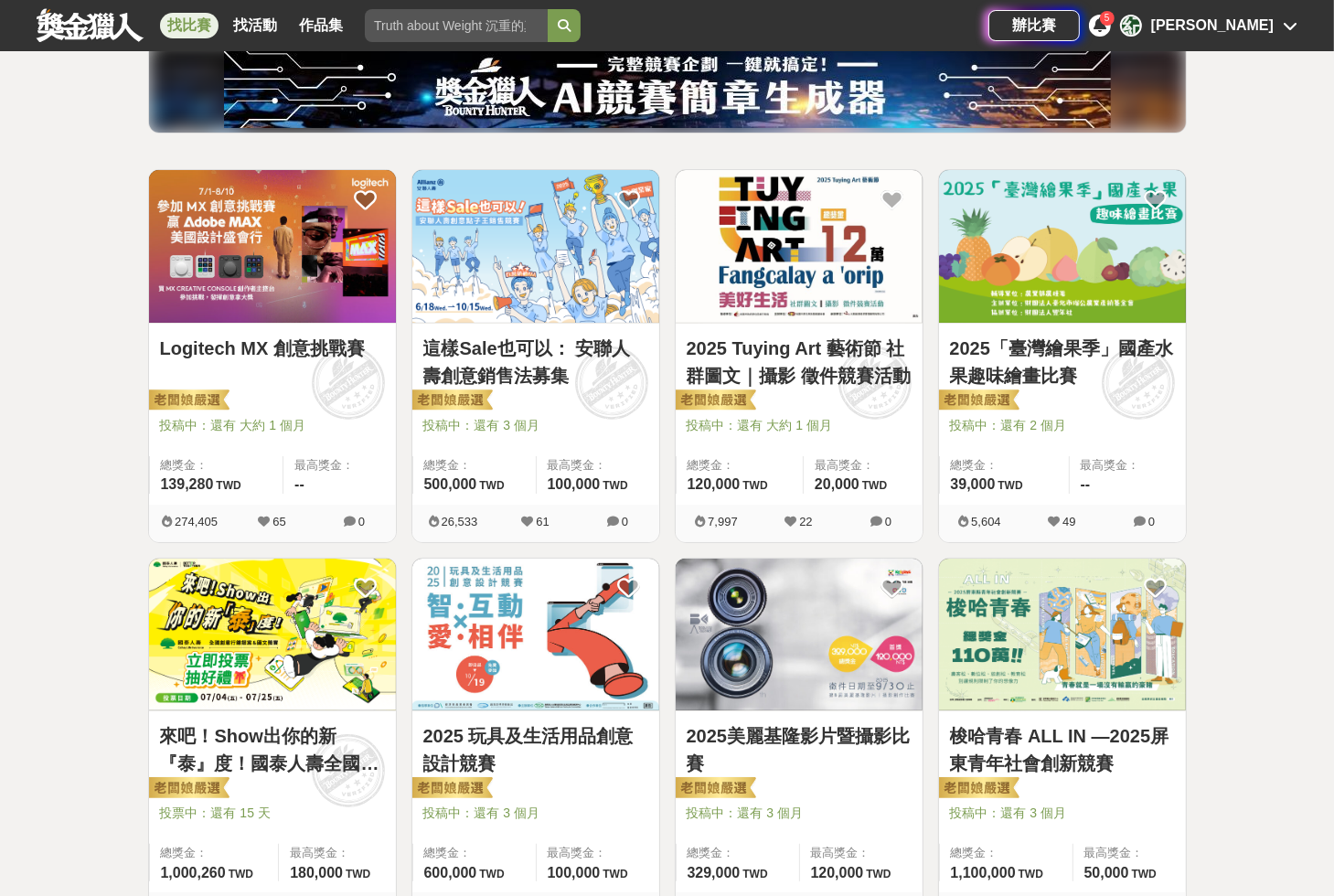 scroll, scrollTop: 439, scrollLeft: 0, axis: vertical 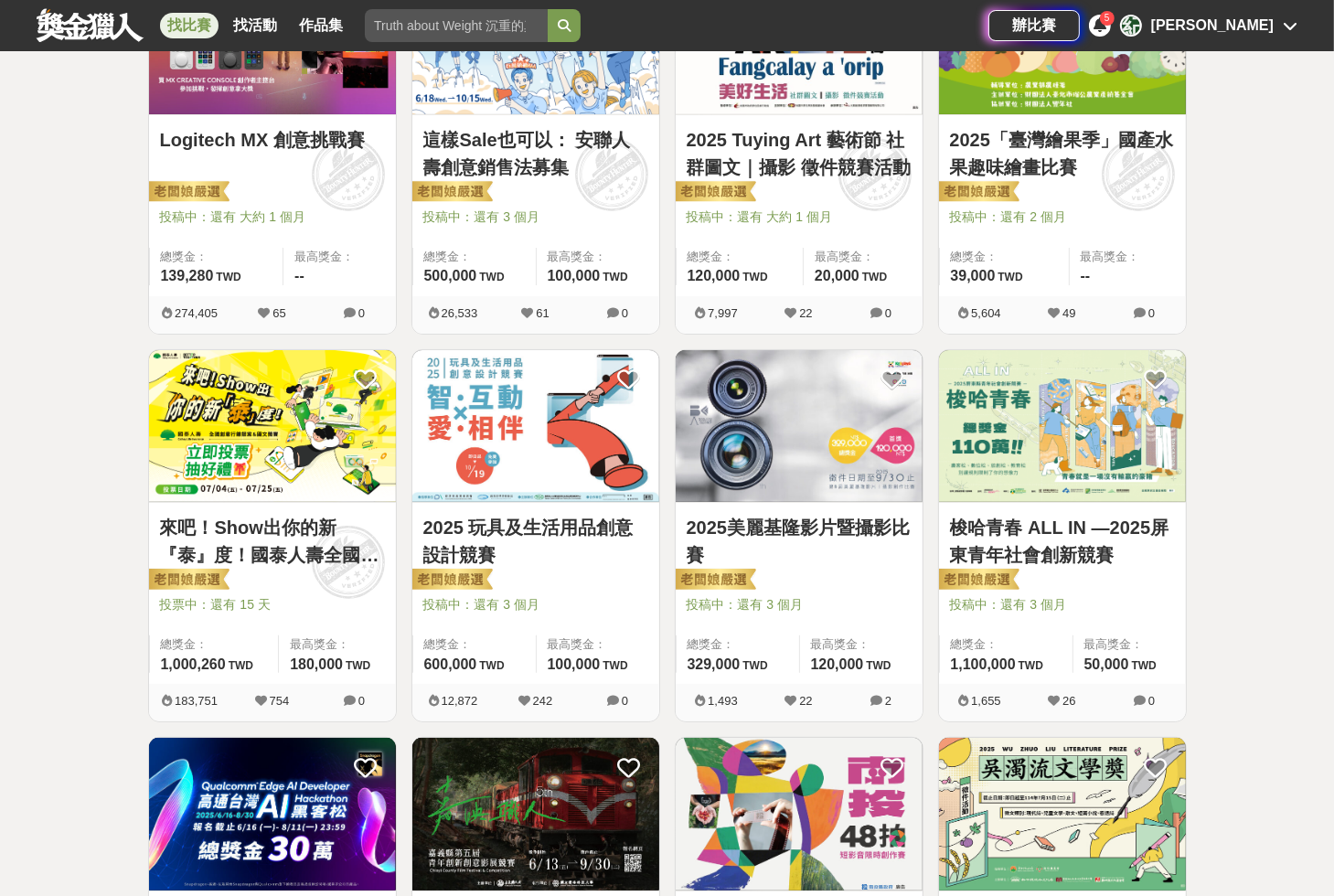 click at bounding box center [799, 426] 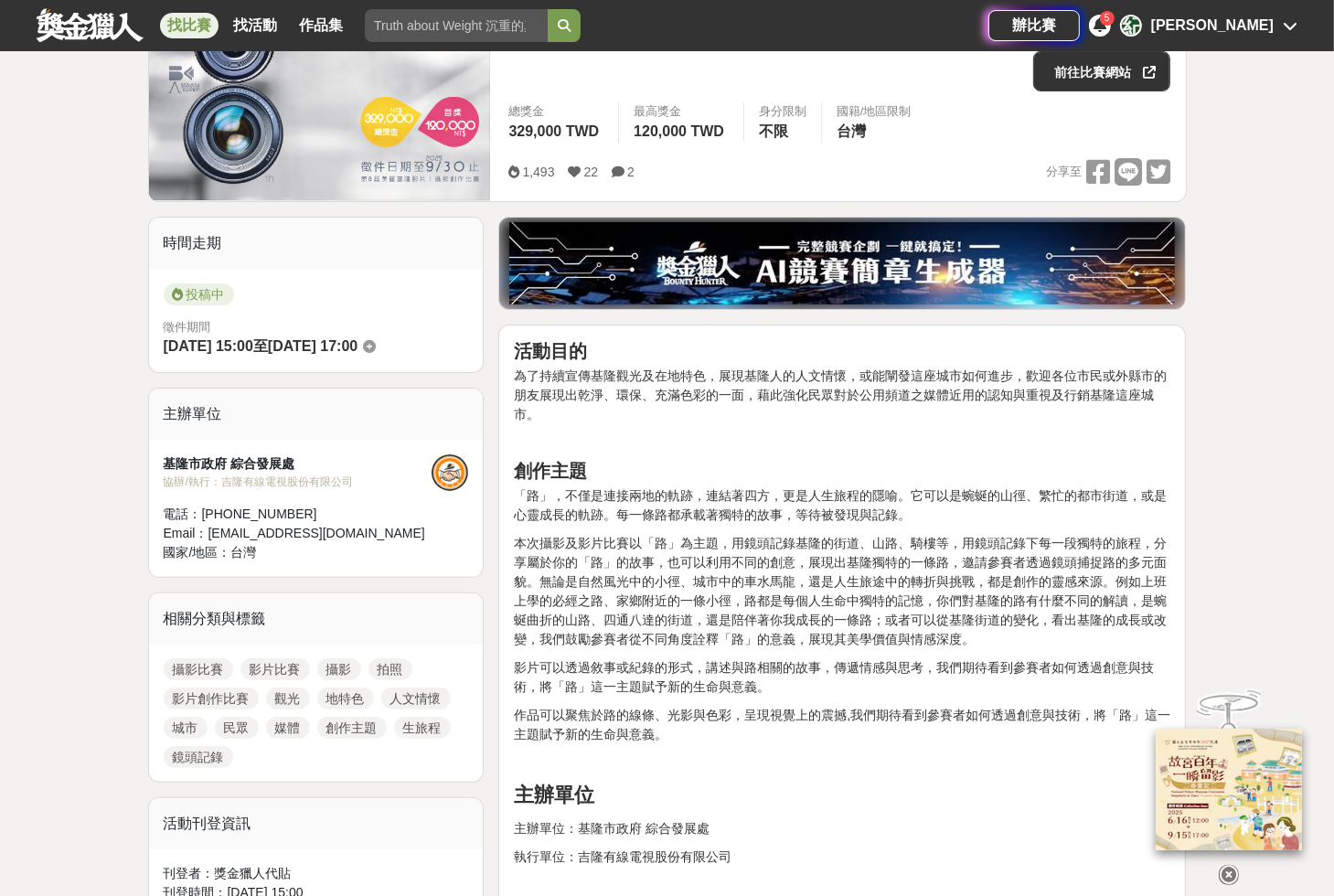 scroll, scrollTop: 293, scrollLeft: 0, axis: vertical 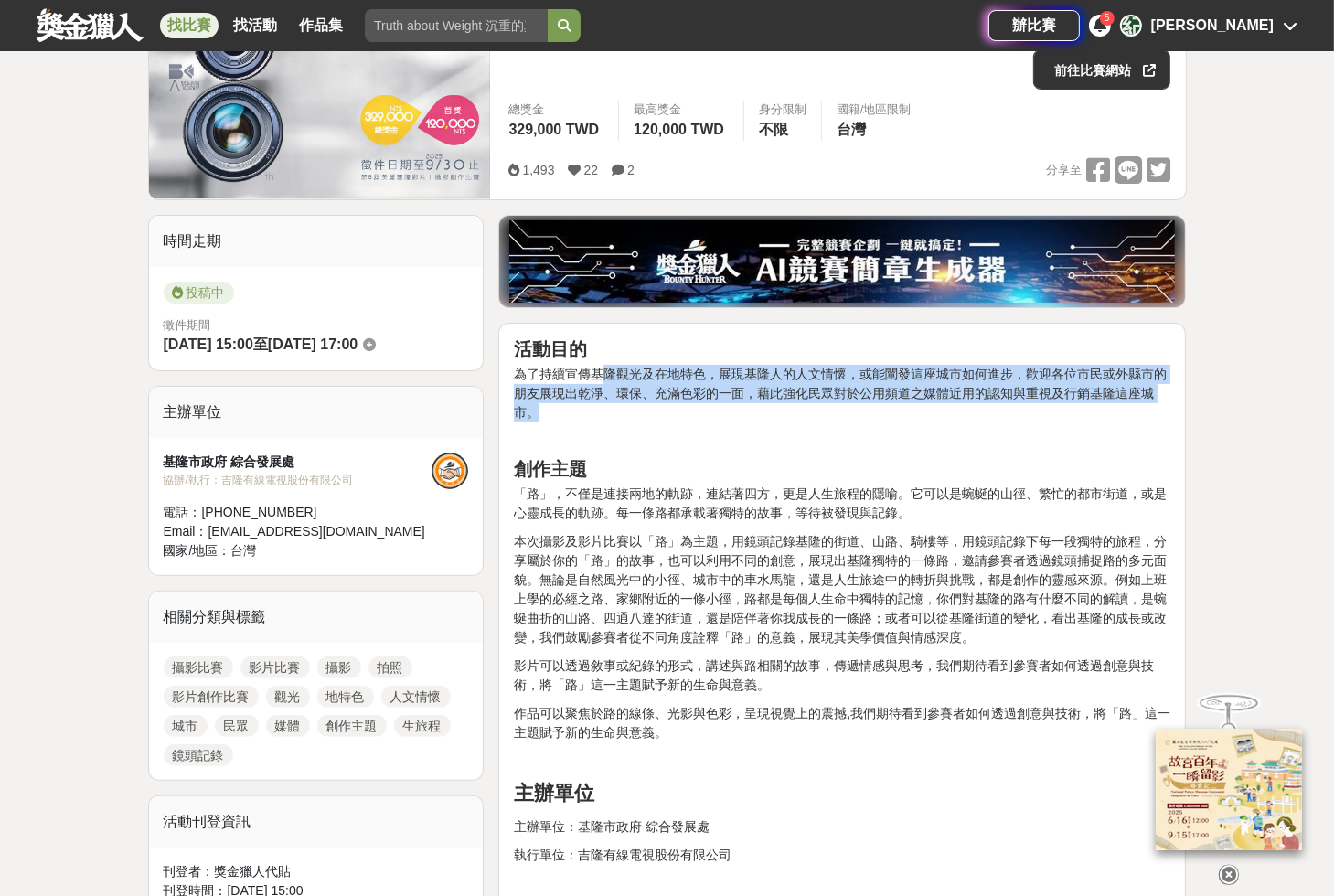 drag, startPoint x: 603, startPoint y: 362, endPoint x: 1126, endPoint y: 412, distance: 525.3846 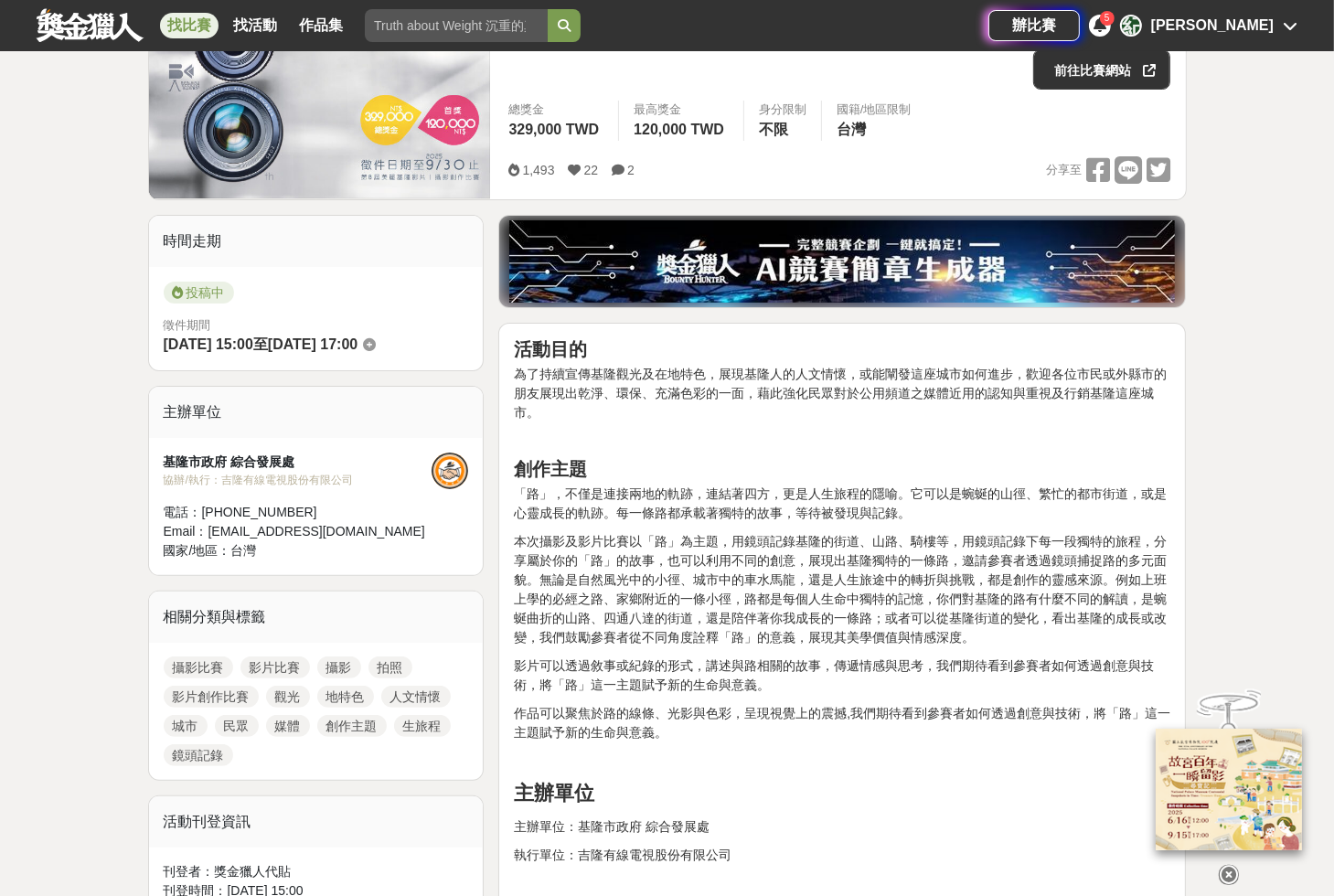 scroll, scrollTop: 366, scrollLeft: 0, axis: vertical 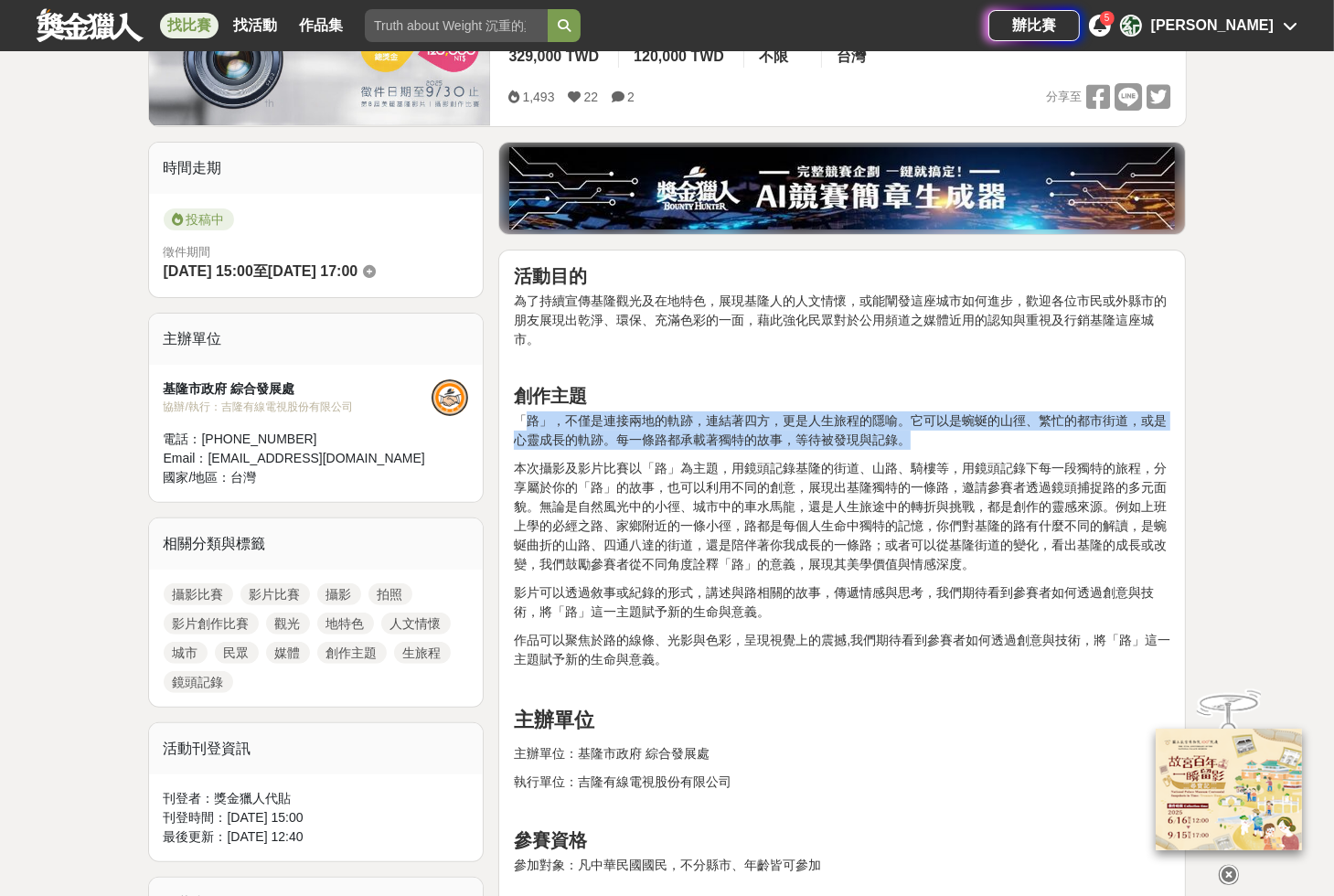 drag, startPoint x: 525, startPoint y: 420, endPoint x: 934, endPoint y: 434, distance: 409.2395 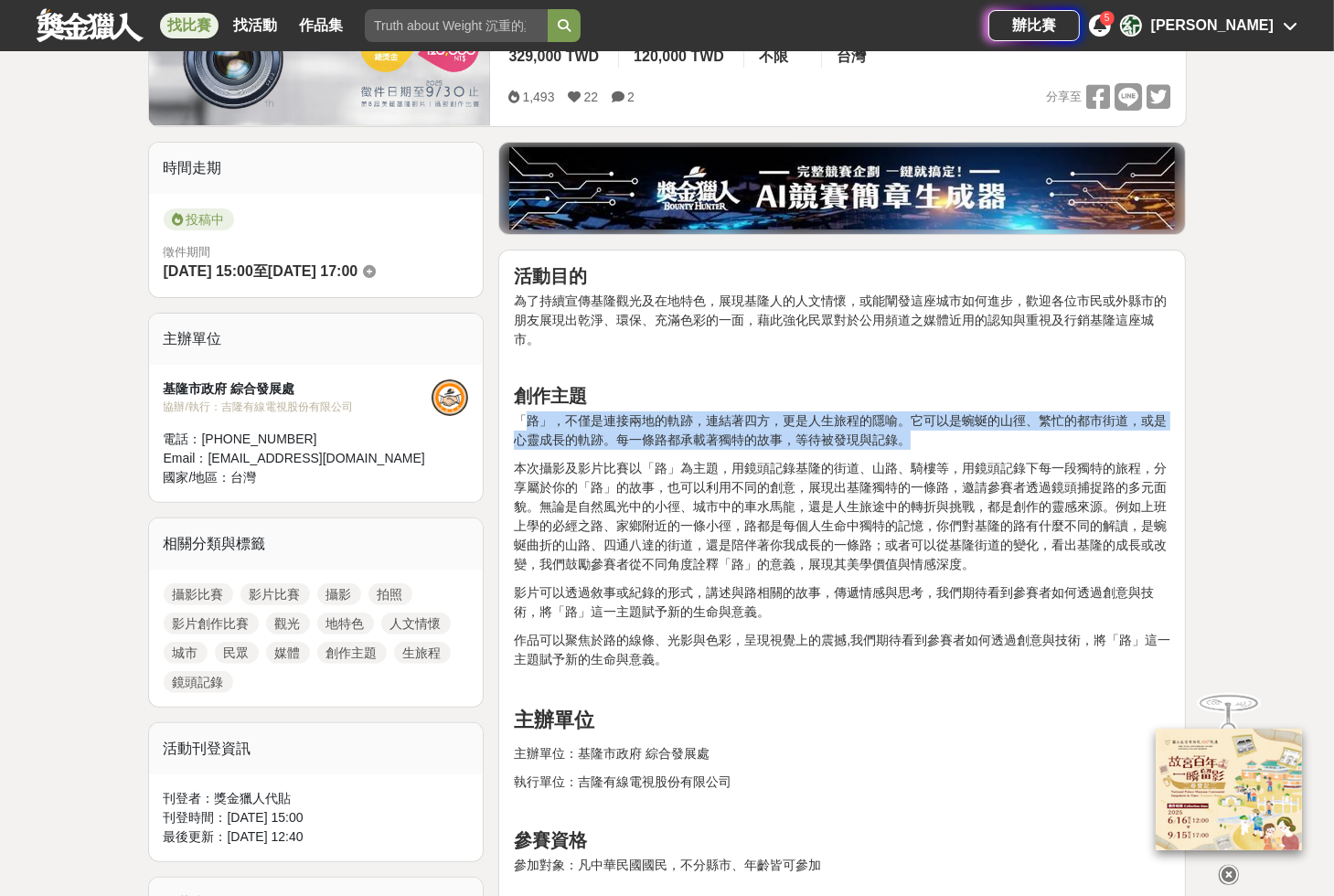 click on "「路」，不僅是連接兩地的軌跡，連結著四方，更是人生旅程的隱喻。它可以是蜿蜒的山徑、繁忙的都市街道，或是心靈成長的軌跡。每一條路都承載著獨特的故事，等待被發現與記錄。" at bounding box center [842, 431] 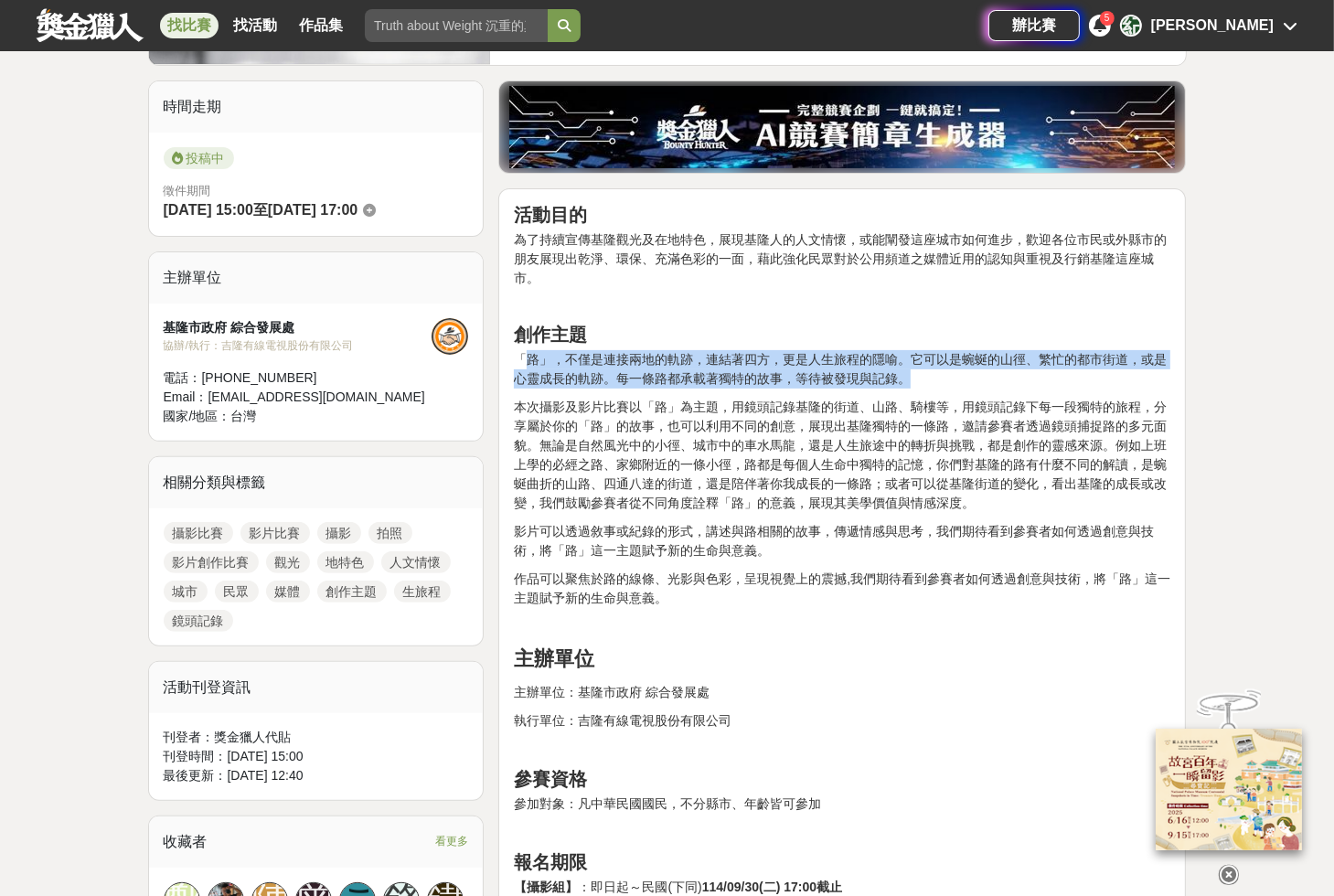 scroll, scrollTop: 512, scrollLeft: 0, axis: vertical 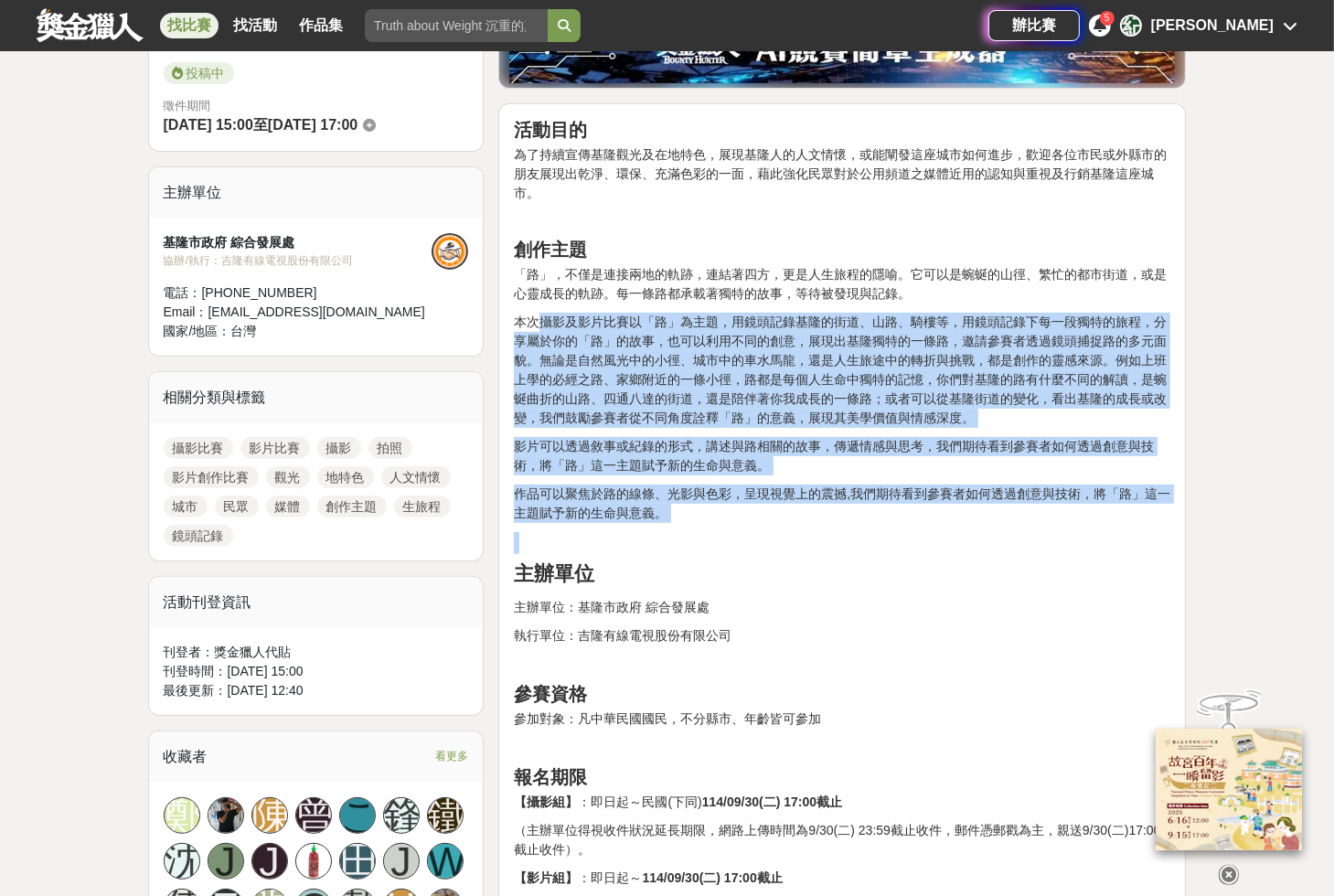 drag, startPoint x: 538, startPoint y: 315, endPoint x: 784, endPoint y: 519, distance: 319.58098 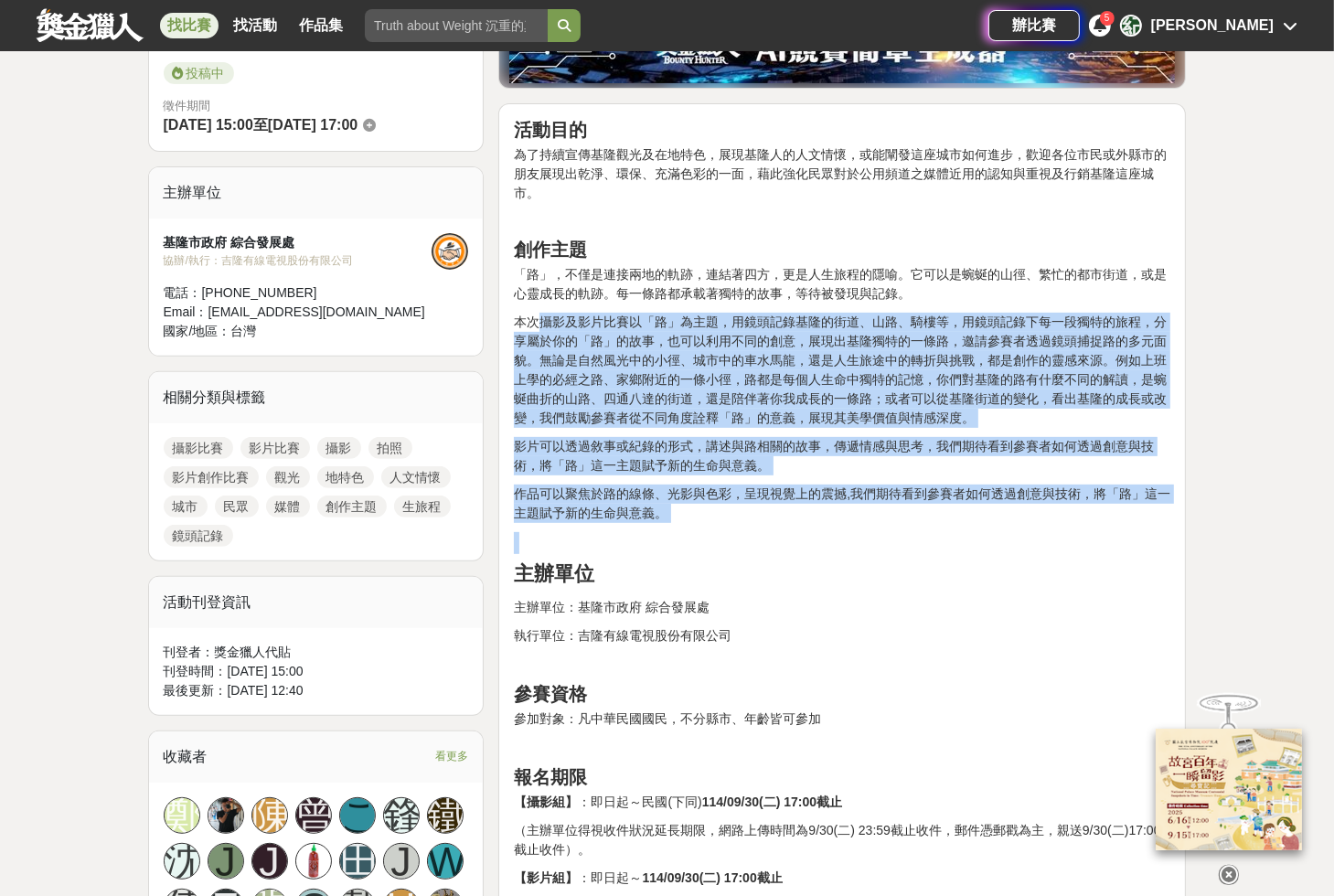 click on "活動目的 為了持續宣傳基隆觀光及在地特色，展現基隆人的人文情懷，或能闡發這座城市如何進步，歡迎各位市民或外縣市的朋友展現出乾淨、環保、充滿色彩的一面，藉此強化民眾對於公用頻道之媒體近用的認知與重視及行銷基隆這座城市。   創作主題 「路」，不僅是連接兩地的軌跡，連結著四方，更是人生旅程的隱喻。它可以是蜿蜒的山徑、繁忙的都市街道，或是心靈成長的軌跡。每一條路都承載著獨特的故事，等待被發現與記錄。 影片可以透過敘事或紀錄的形式，講述與路相關的故事，傳遞情感與思考，我們期待看到參賽者如何透過創意與技術，將「路」這一主題賦予新的生命與意義。 作品可以聚焦於路的線條、光影與色彩，呈現視覺上的震撼,我們期待看到參賽者如何透過創意與技術，將「路」這一主題賦予新的生命與意義。   主辦單位   參賽資格" at bounding box center (842, 3717) 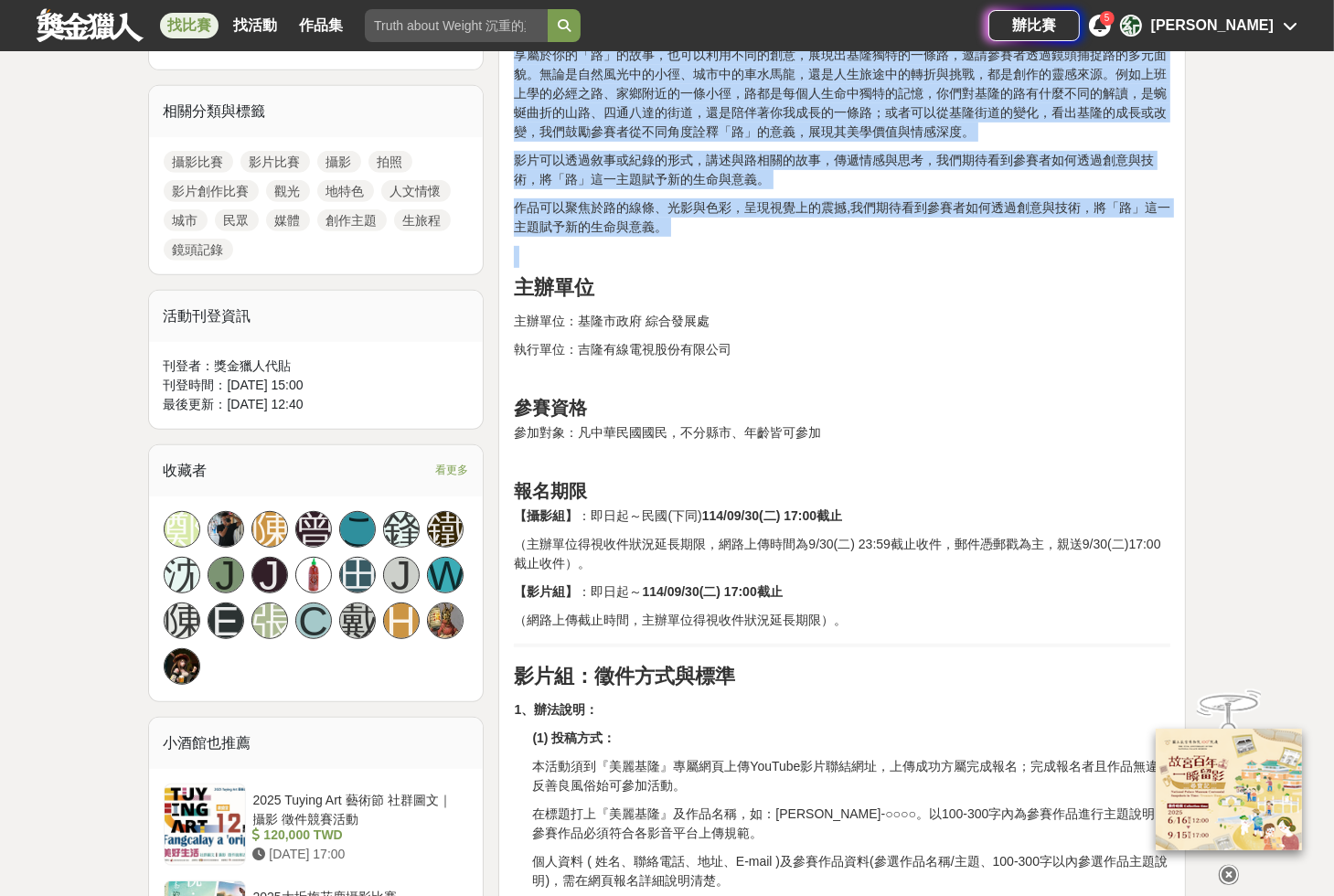 scroll, scrollTop: 805, scrollLeft: 0, axis: vertical 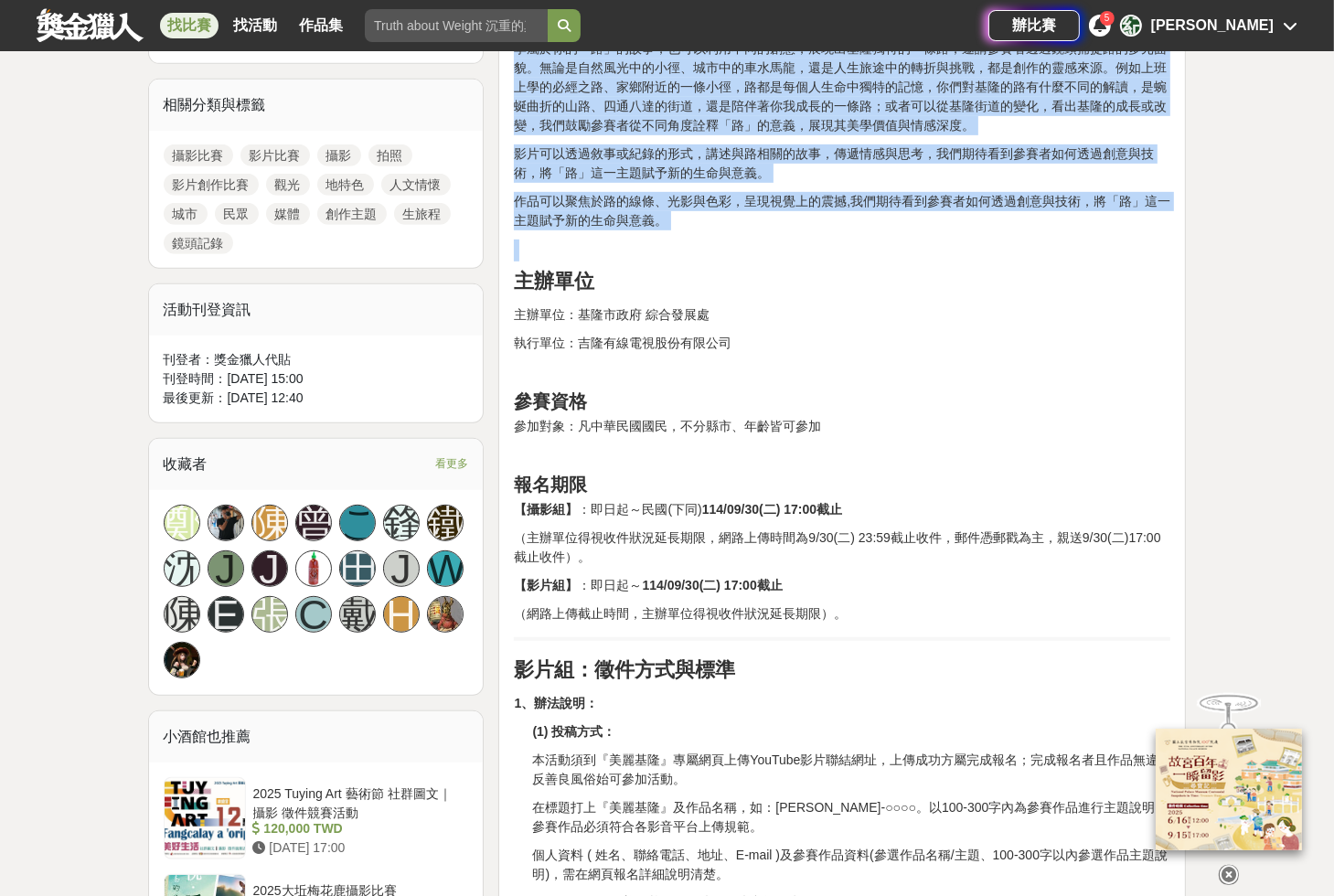 drag, startPoint x: 571, startPoint y: 423, endPoint x: 870, endPoint y: 430, distance: 299.08193 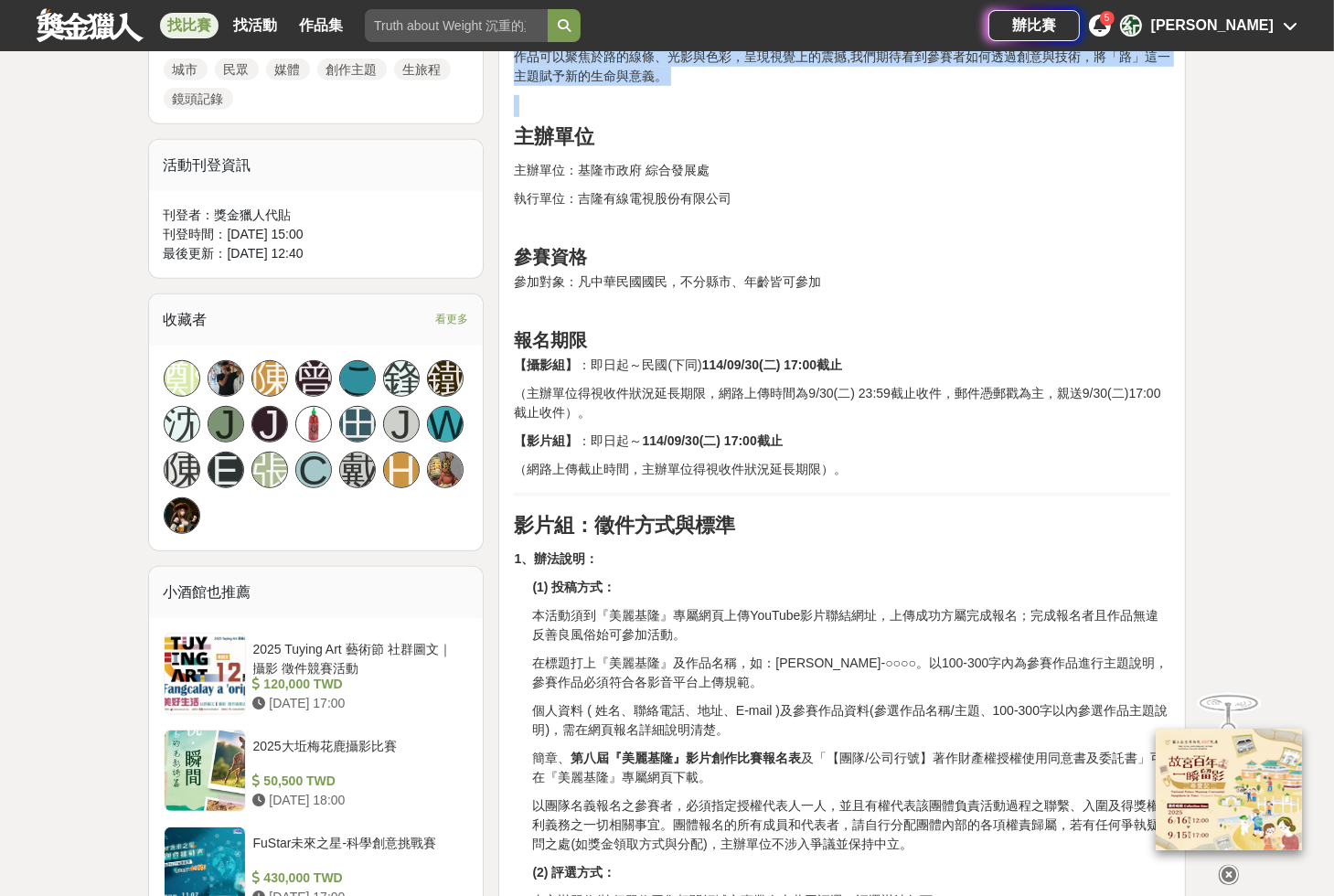 scroll, scrollTop: 951, scrollLeft: 0, axis: vertical 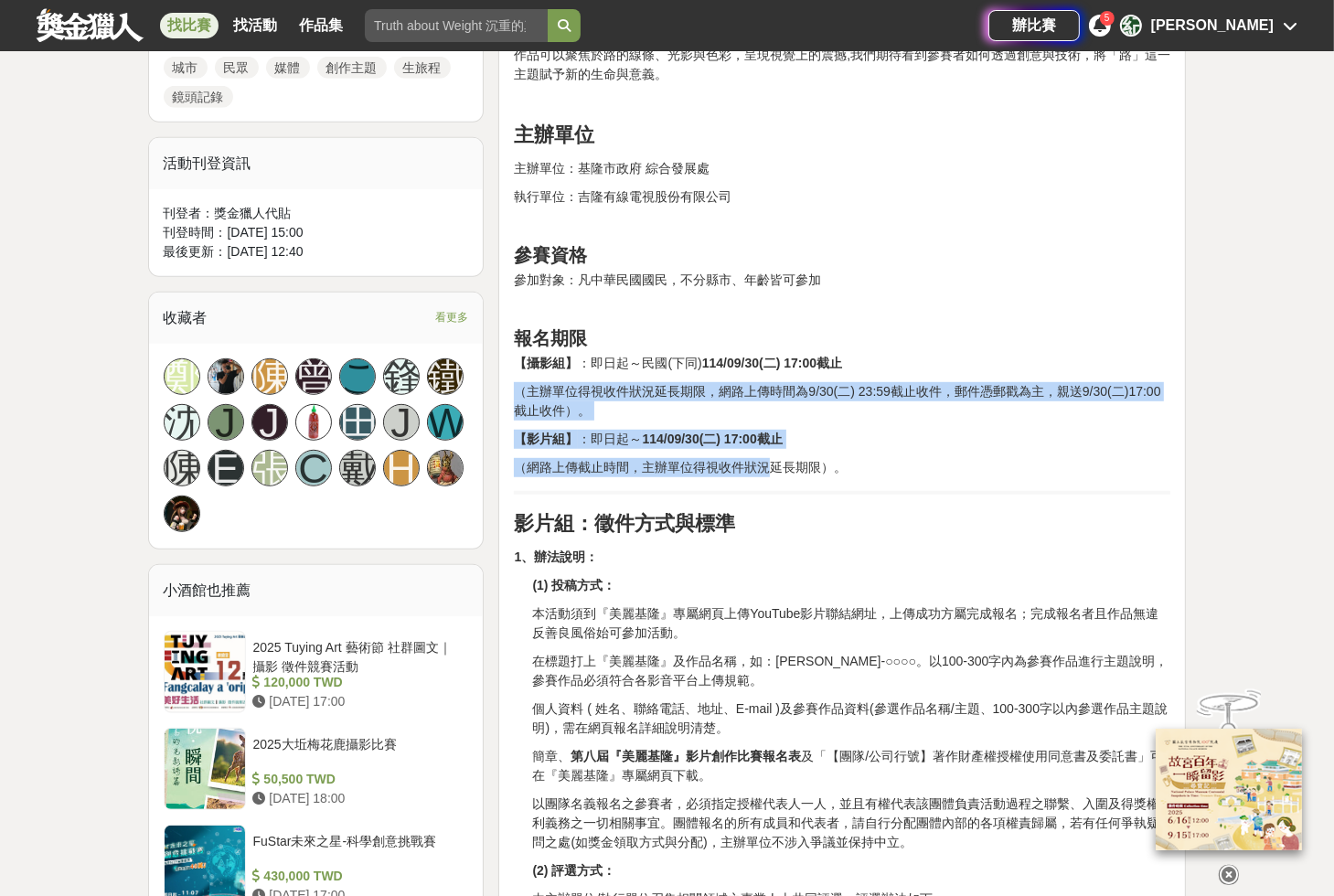 drag, startPoint x: 519, startPoint y: 384, endPoint x: 801, endPoint y: 469, distance: 294.53183 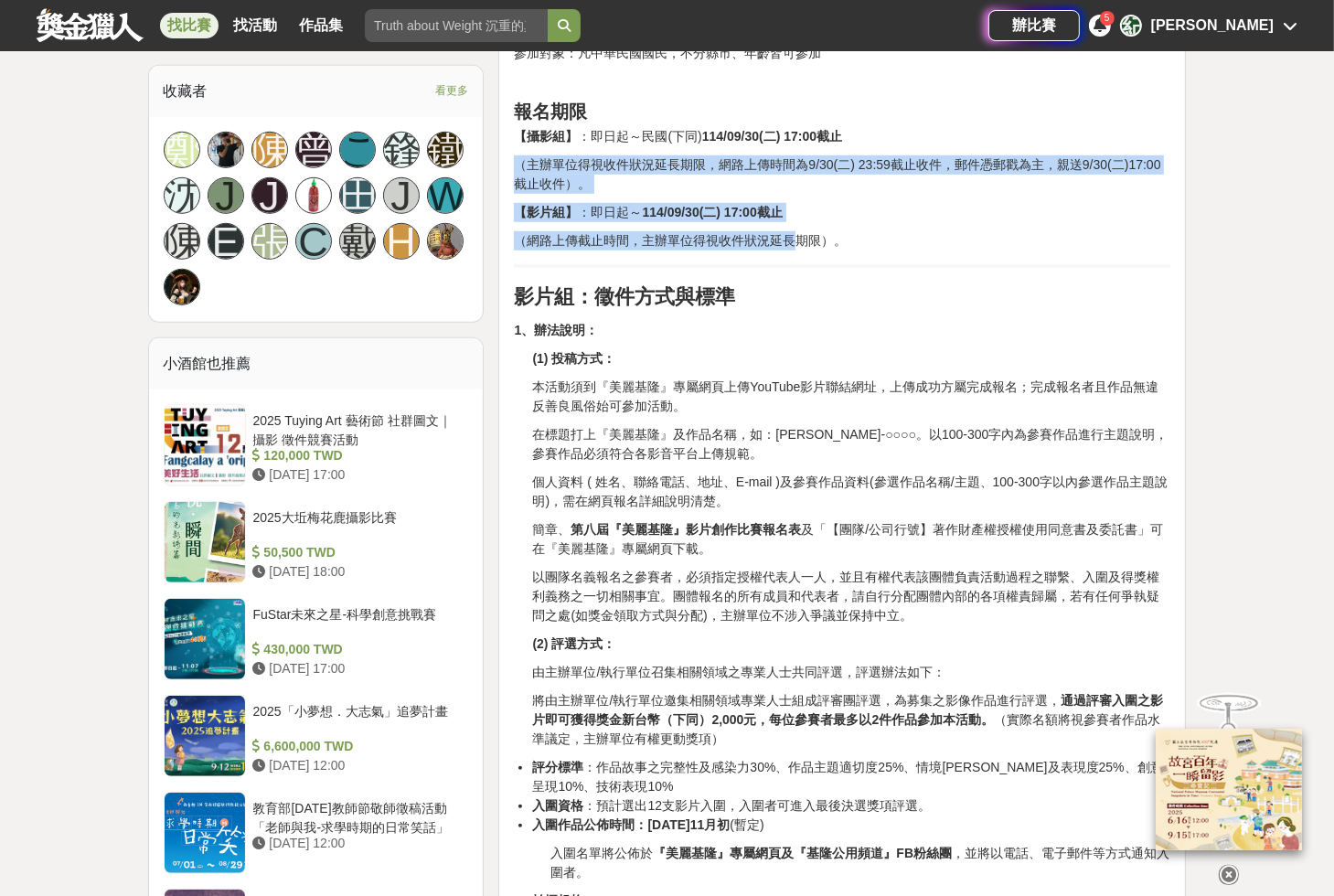 scroll, scrollTop: 1170, scrollLeft: 0, axis: vertical 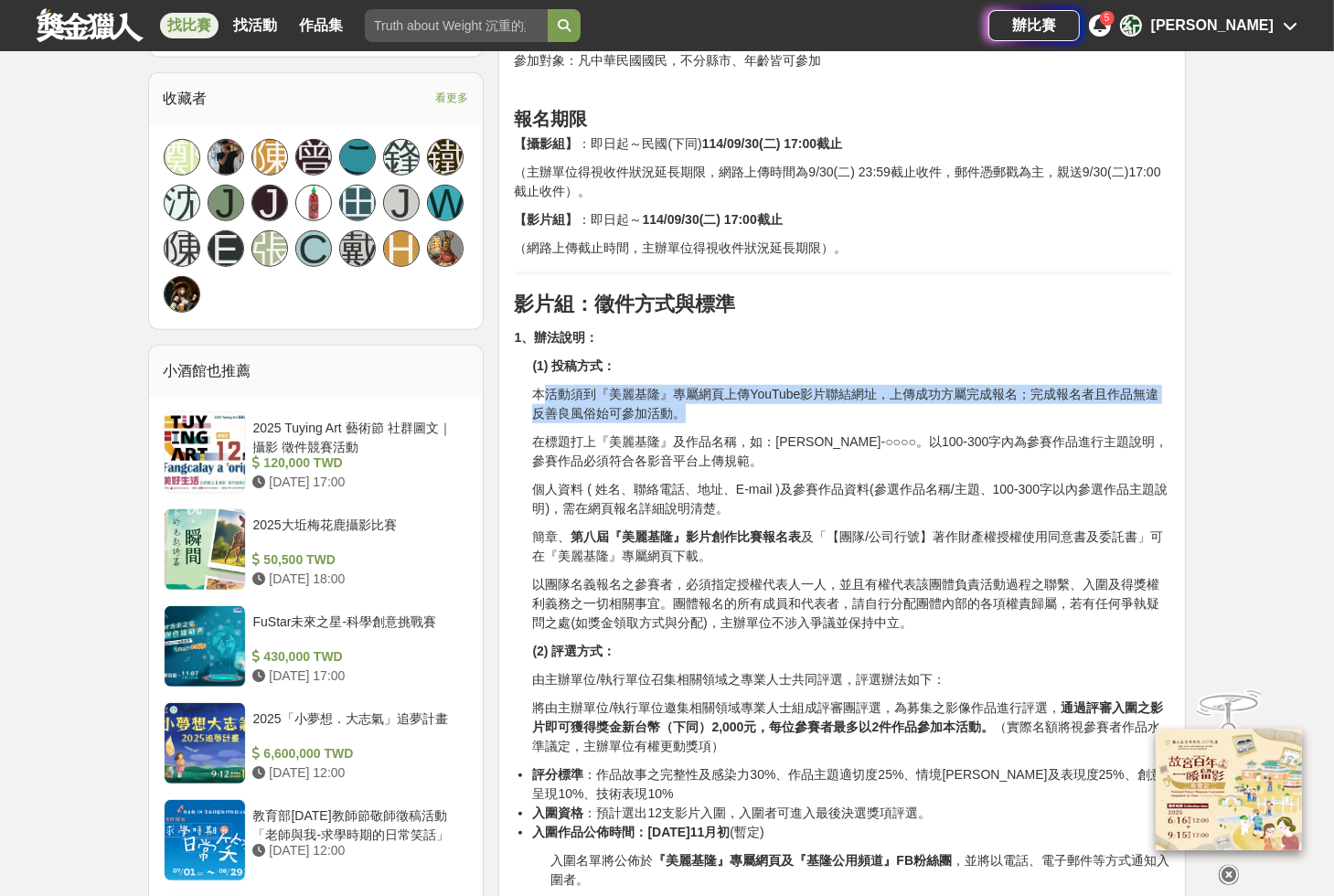 drag, startPoint x: 541, startPoint y: 380, endPoint x: 747, endPoint y: 420, distance: 209.84756 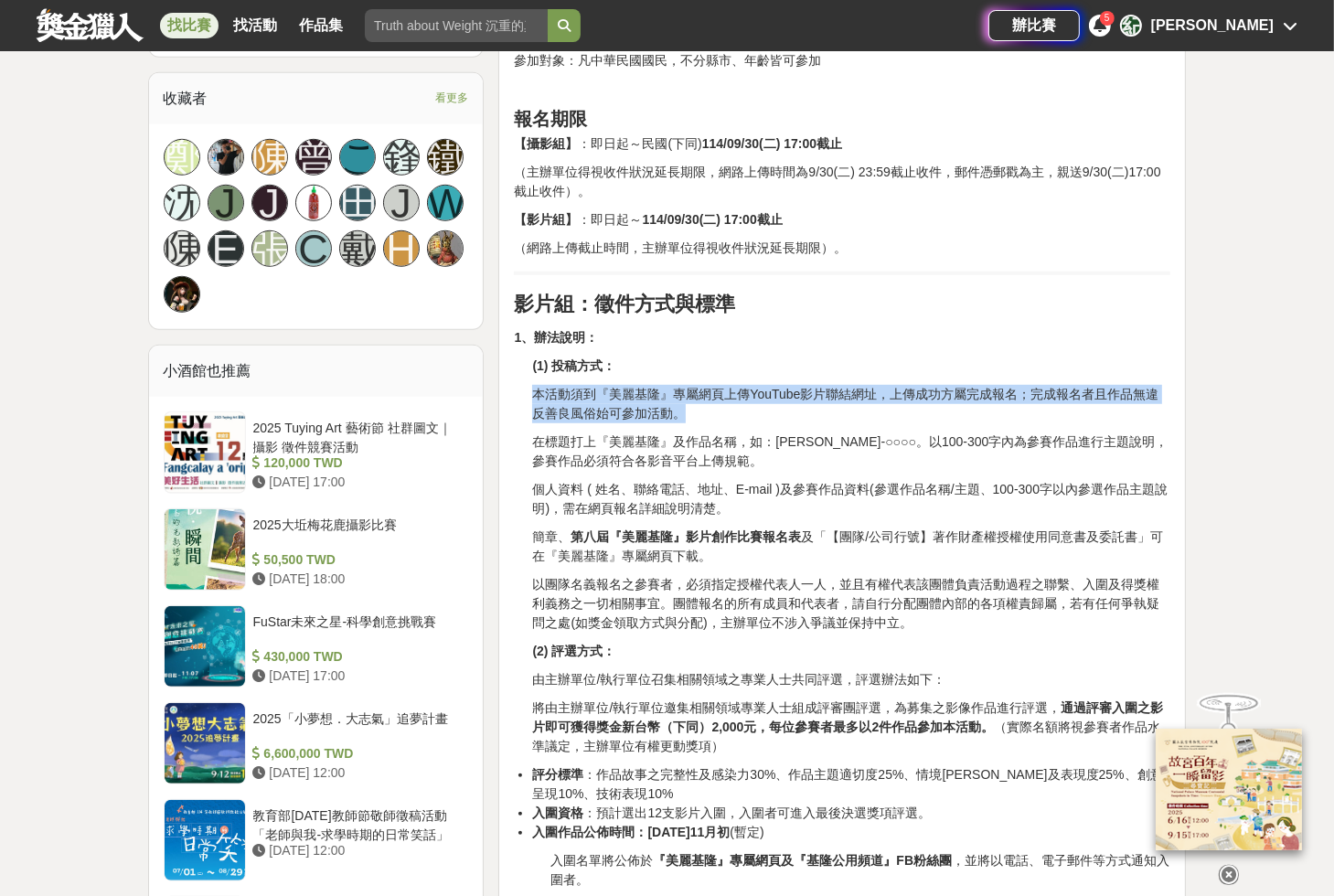 drag, startPoint x: 534, startPoint y: 388, endPoint x: 717, endPoint y: 411, distance: 184.43969 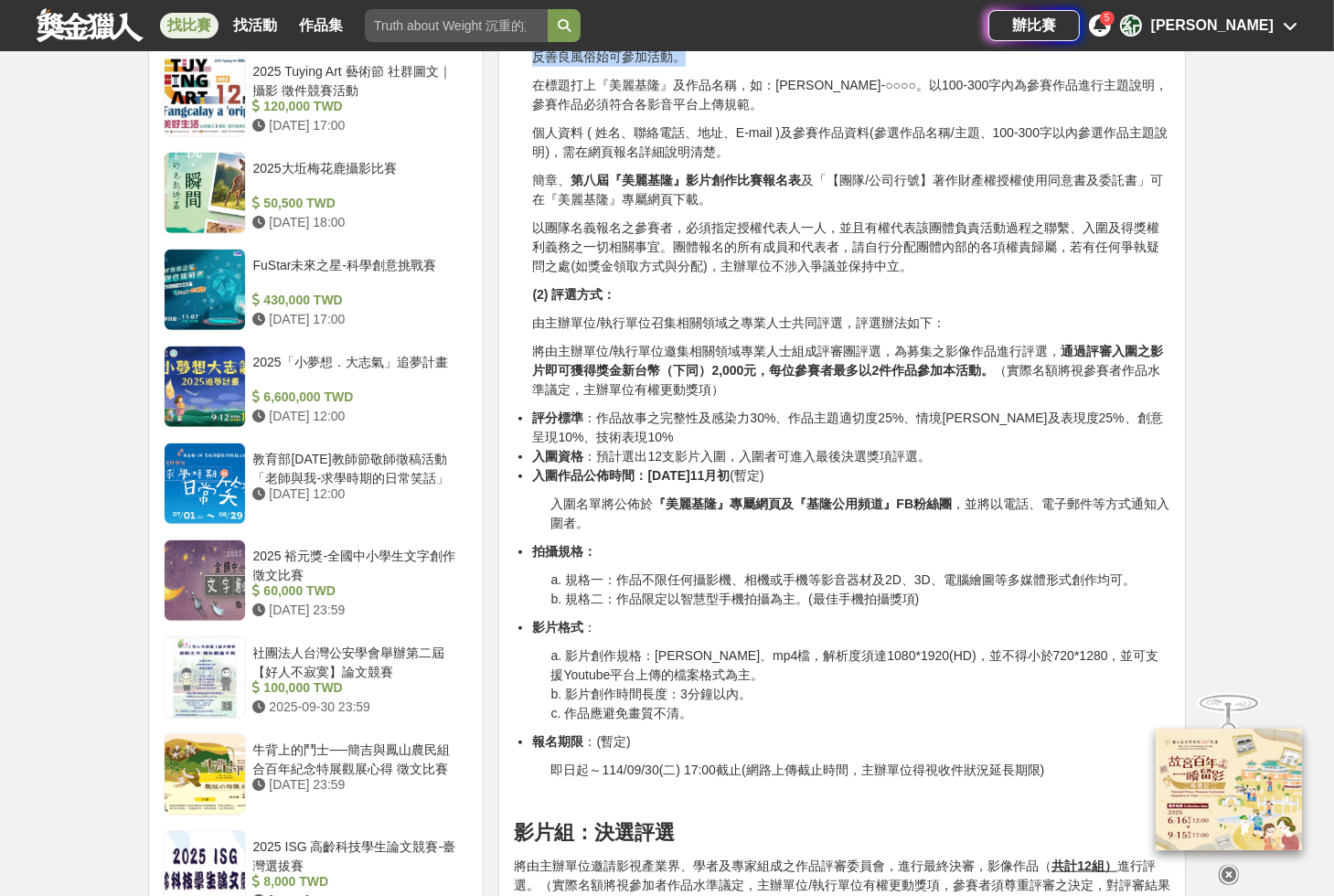 scroll, scrollTop: 1609, scrollLeft: 0, axis: vertical 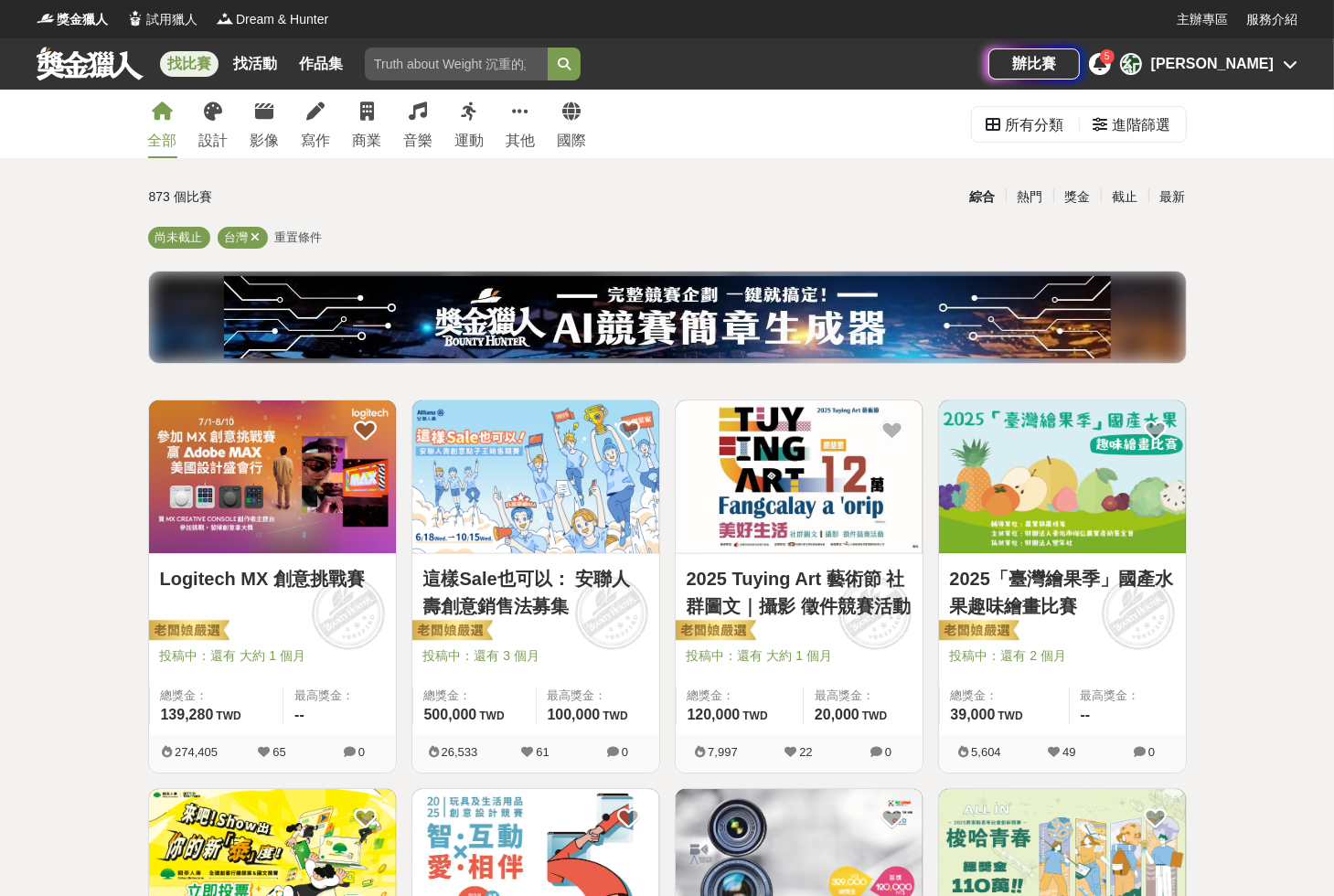 click on "重置條件" at bounding box center (299, 237) 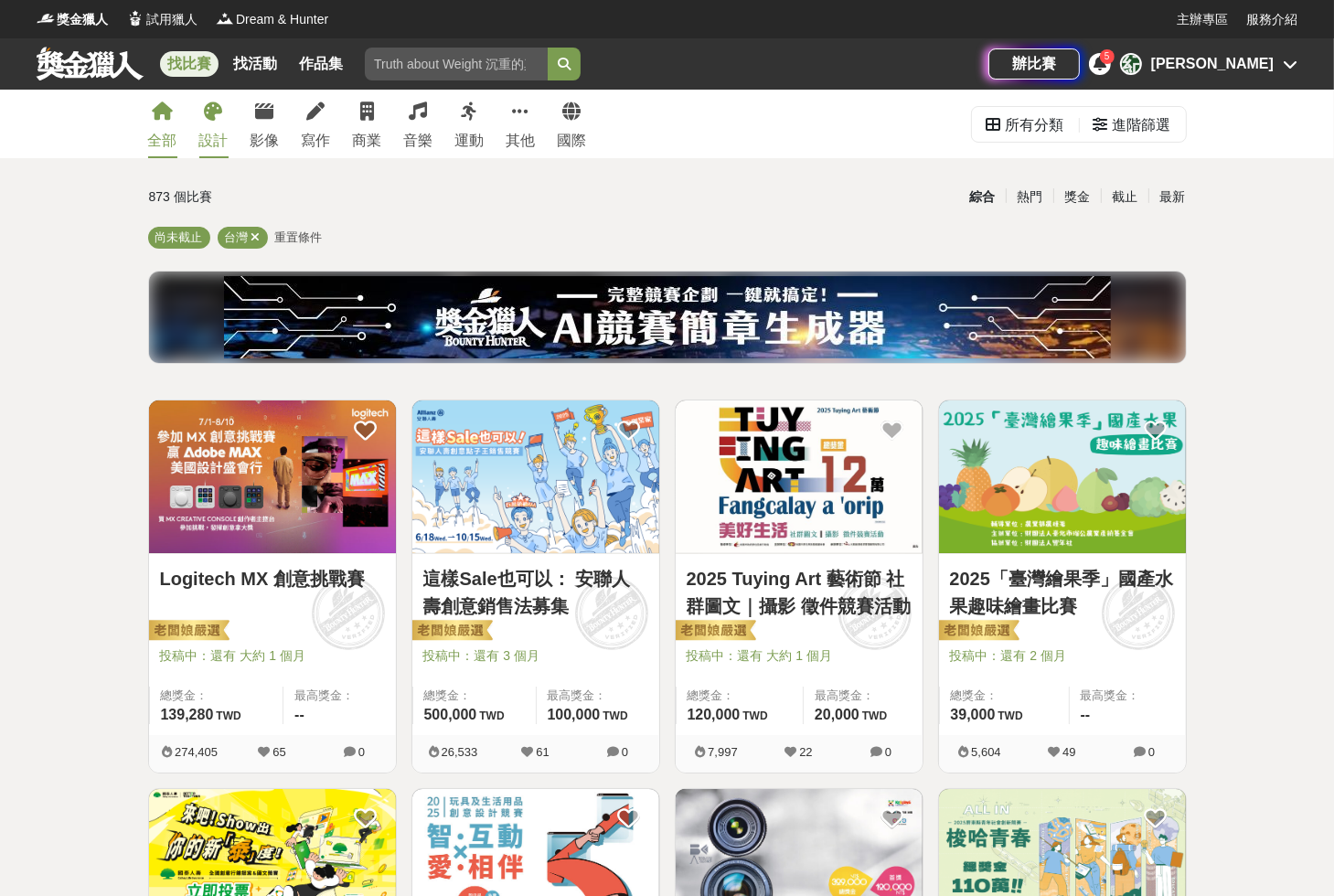 click at bounding box center (214, 112) 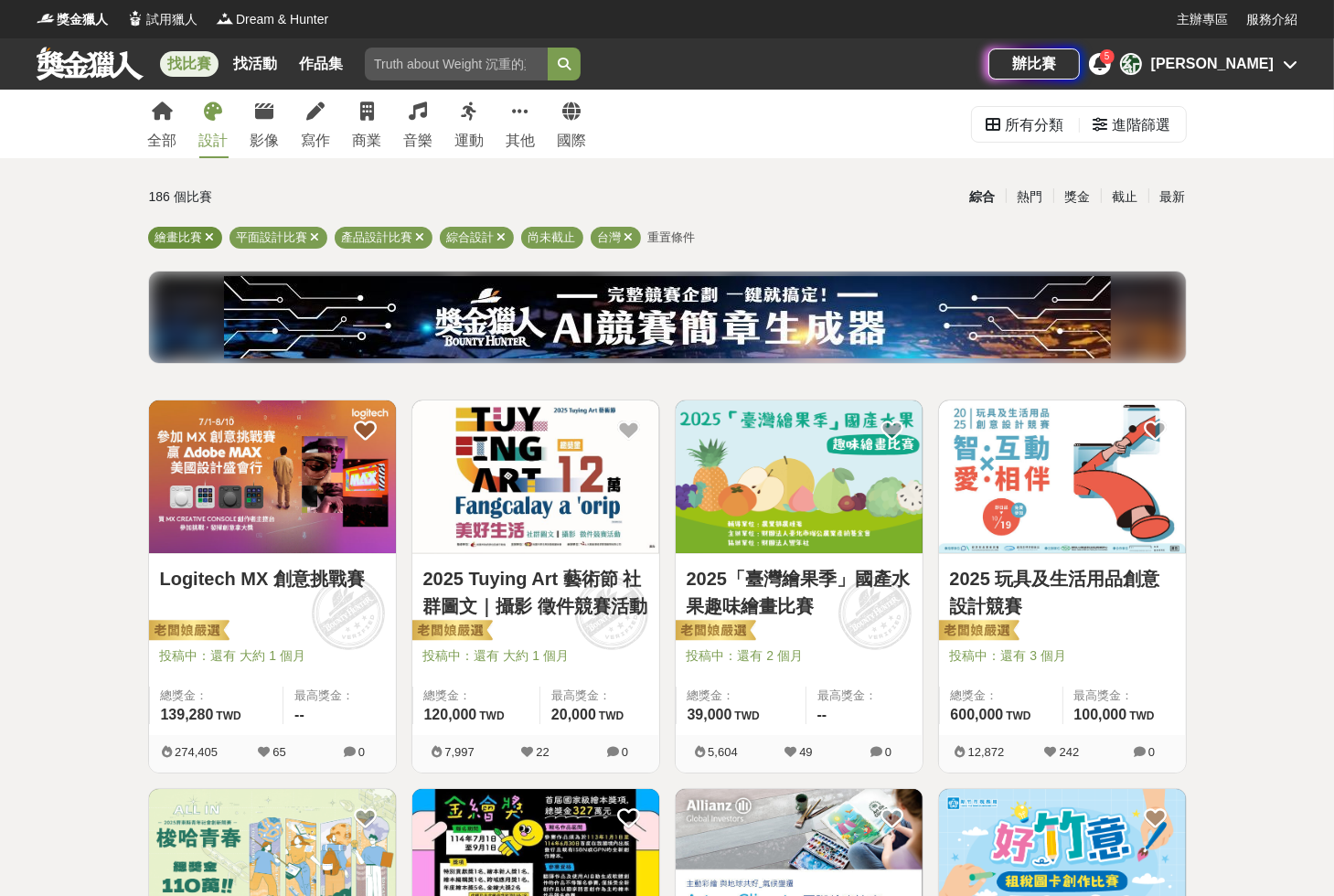 click at bounding box center [210, 237] 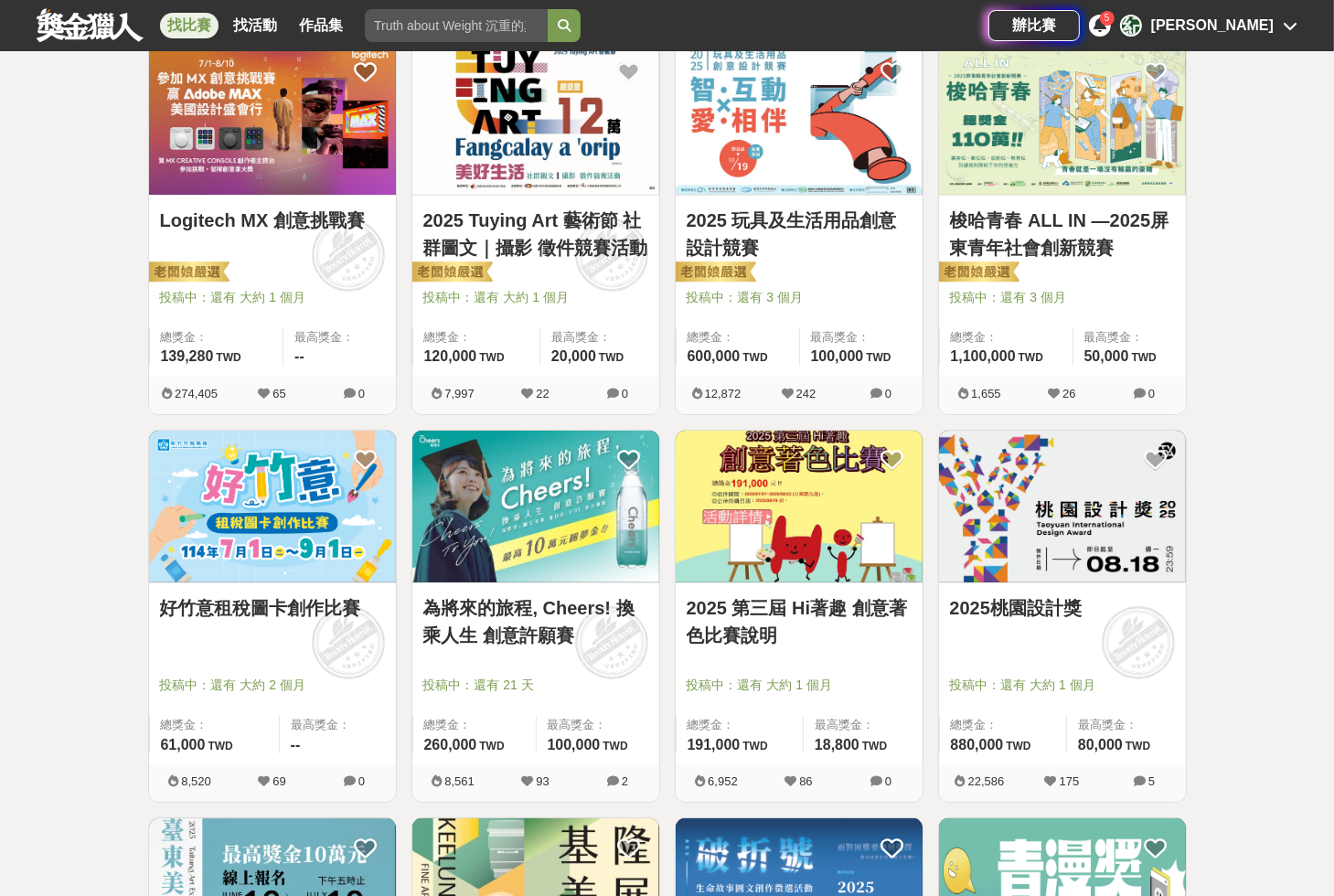scroll, scrollTop: 366, scrollLeft: 0, axis: vertical 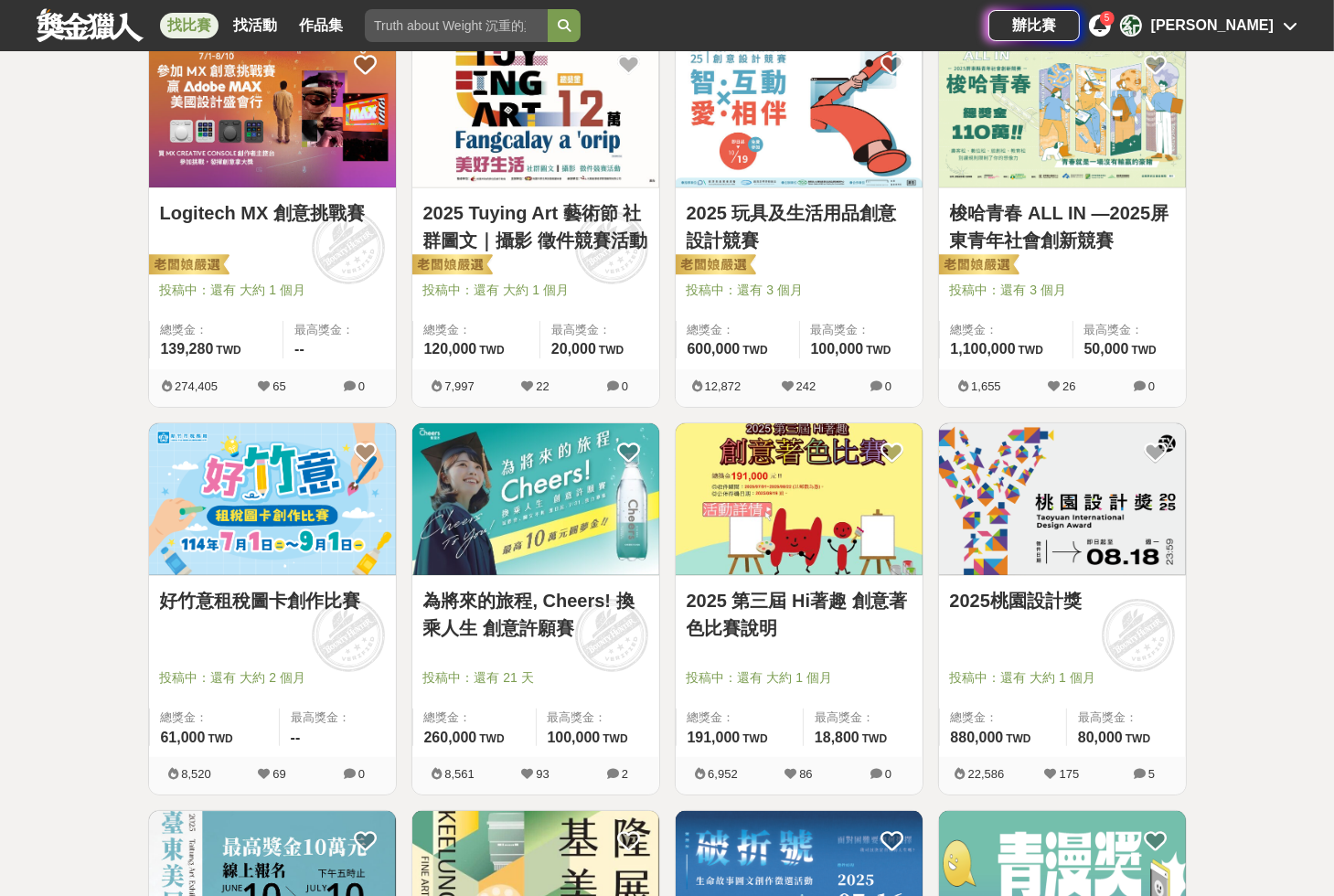 click at bounding box center [1062, 499] 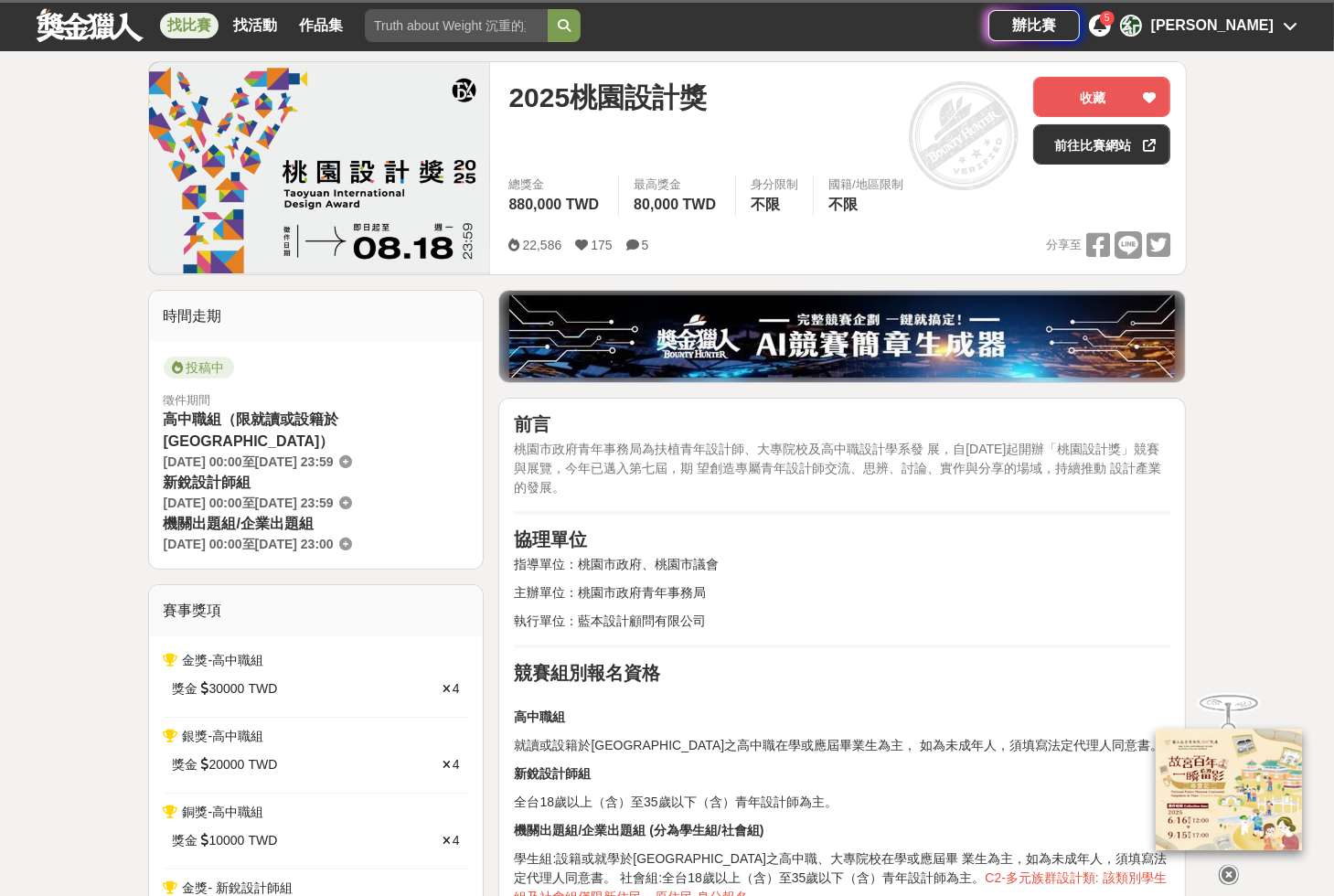 scroll, scrollTop: 219, scrollLeft: 0, axis: vertical 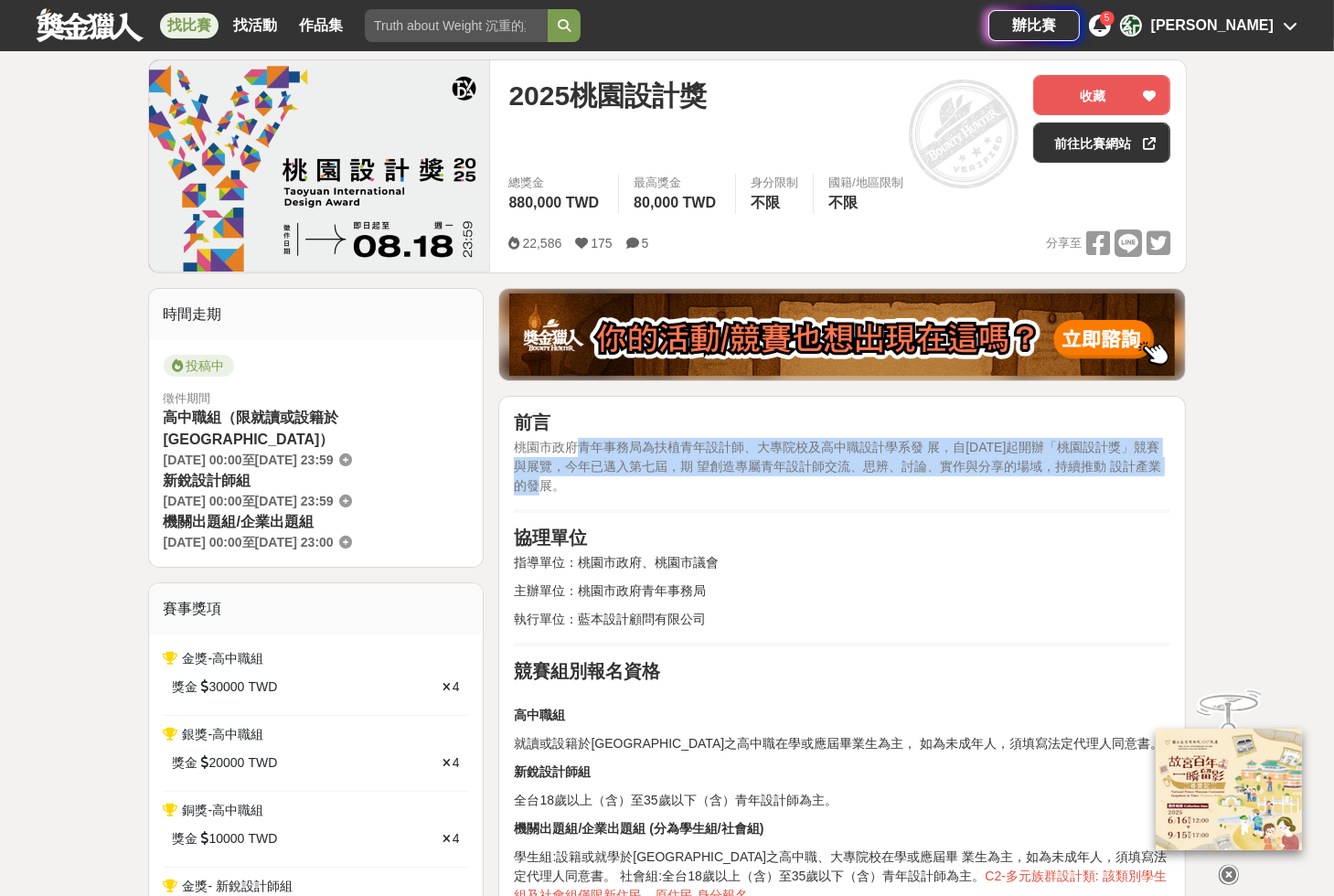 drag, startPoint x: 575, startPoint y: 442, endPoint x: 912, endPoint y: 476, distance: 338.71079 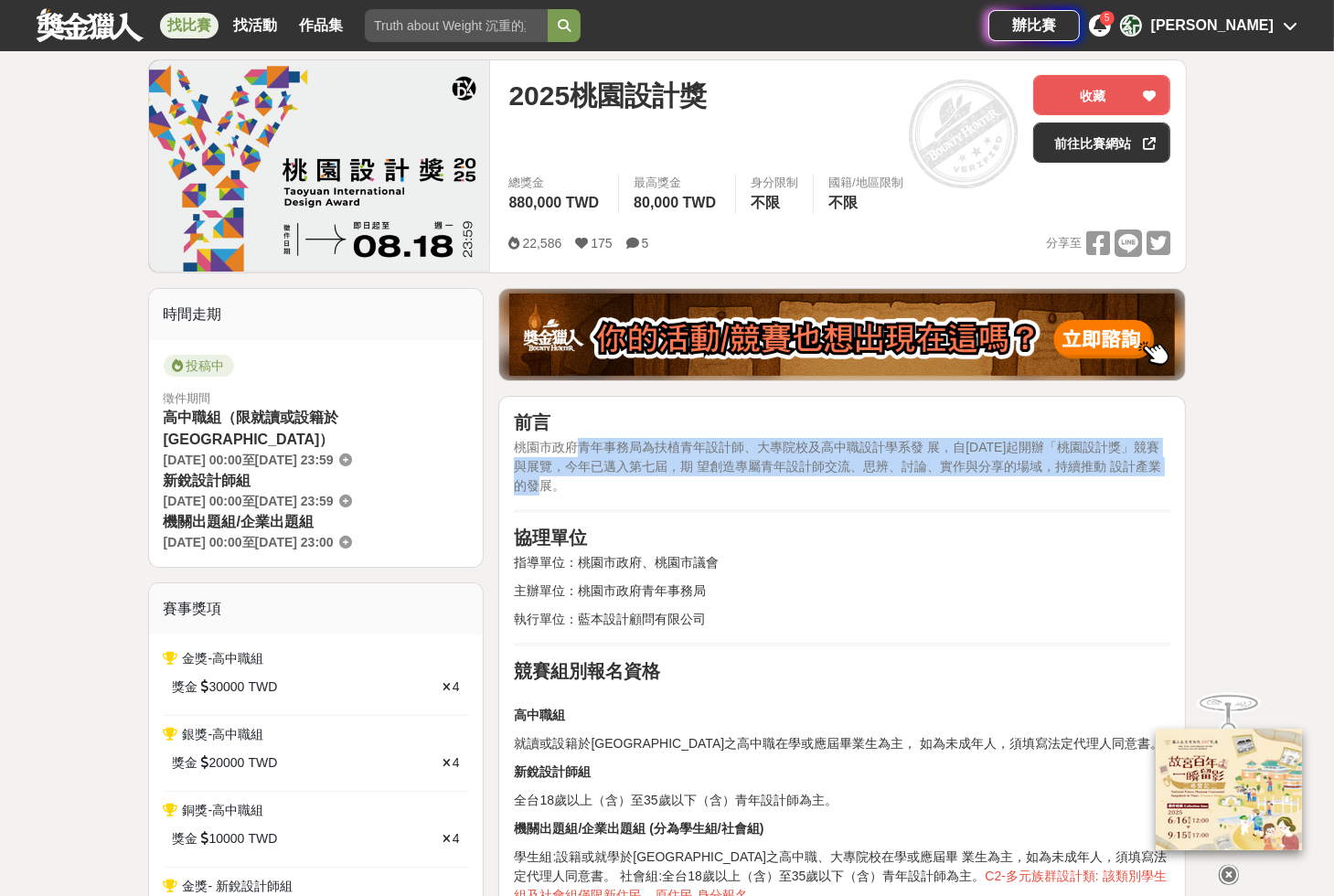 click on "桃園市政府青年事務局為扶植青年設計師、大專院校及高中職設計學系發 展，自[DATE]起開辦「桃園設計獎」競賽與展覽，今年已邁入第七屆，期 望創造專屬青年設計師交流、思辨、討論、實作與分享的場域，持續推動 設計產業的發展。" at bounding box center (842, 466) 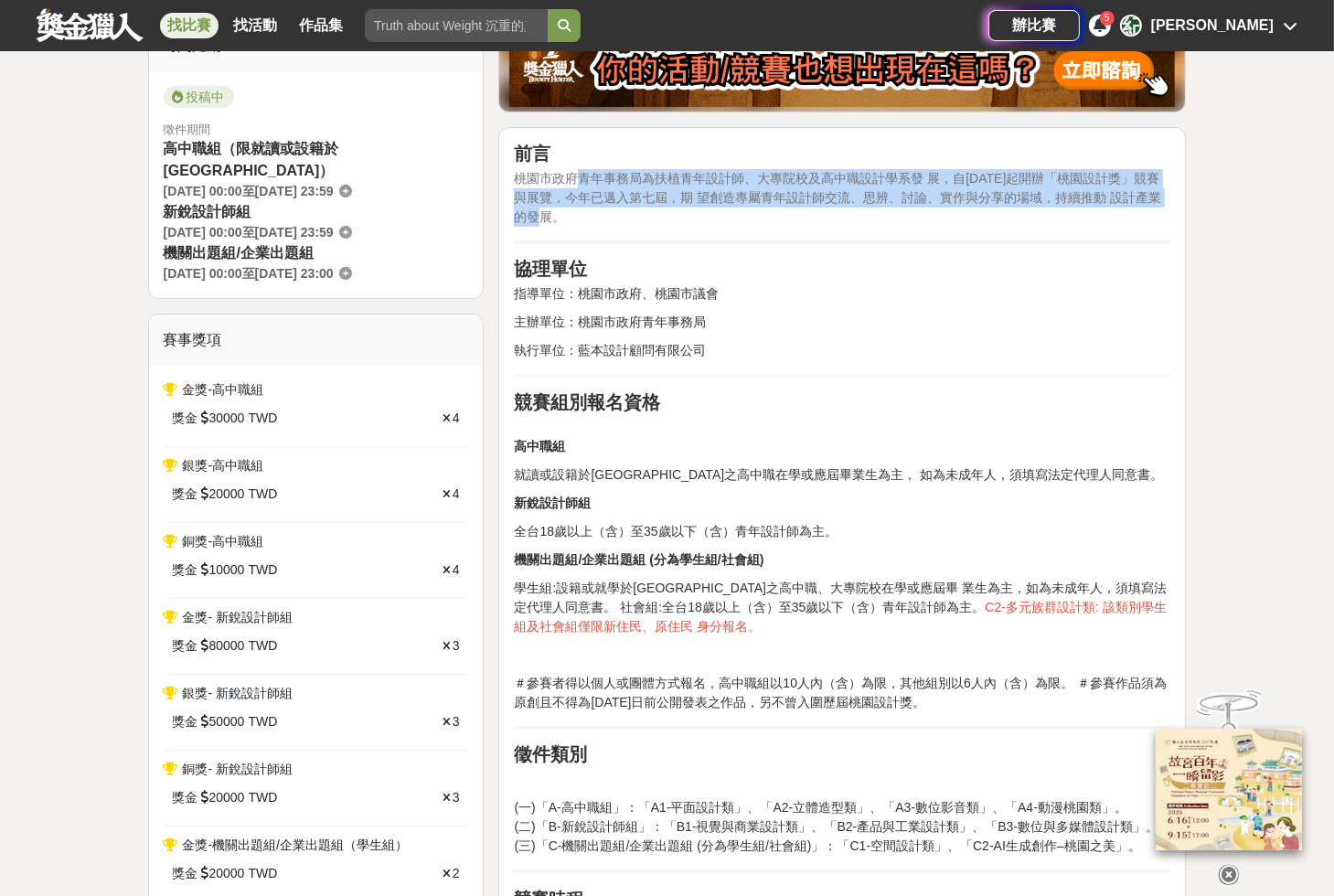 scroll, scrollTop: 512, scrollLeft: 0, axis: vertical 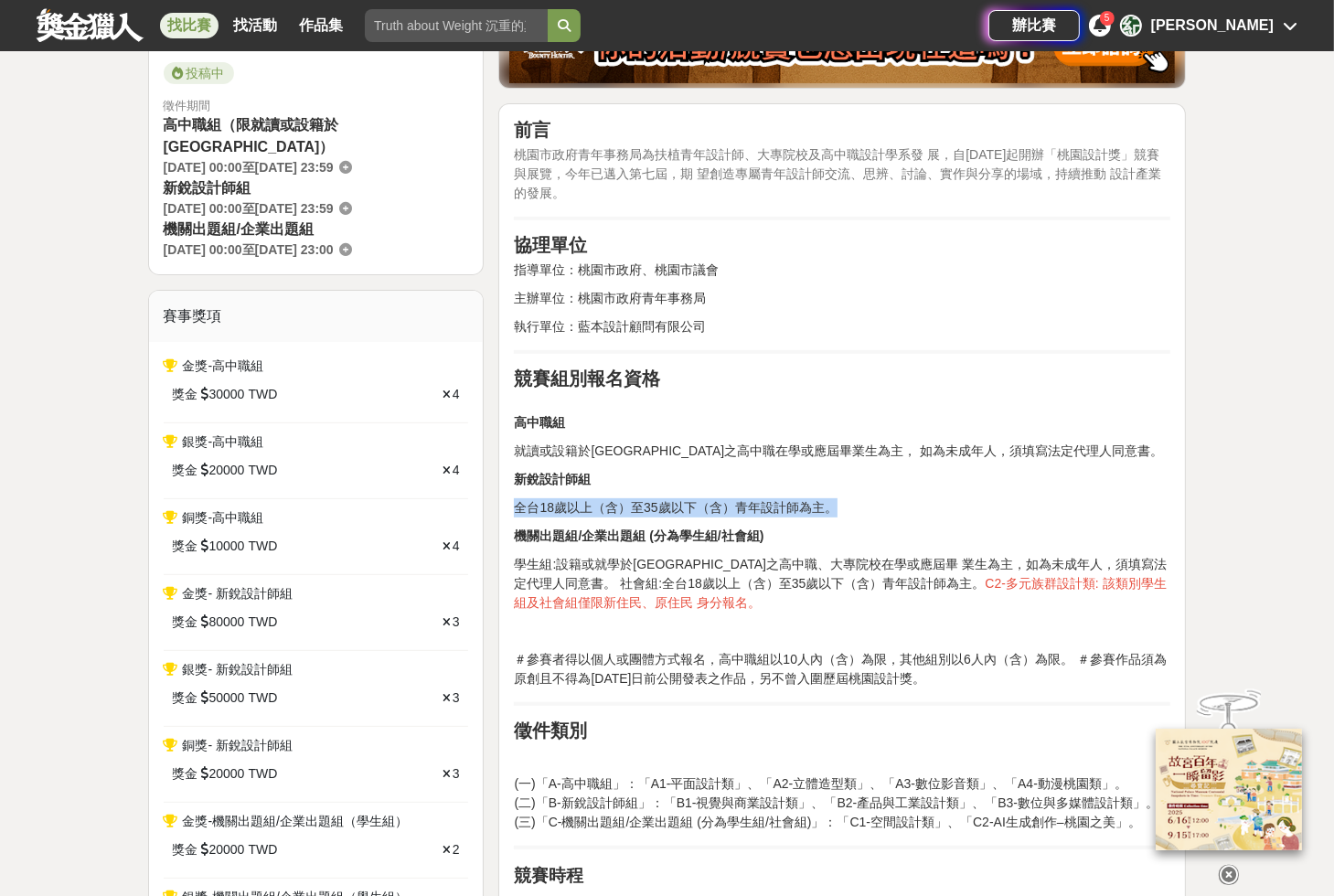 drag, startPoint x: 518, startPoint y: 505, endPoint x: 838, endPoint y: 512, distance: 320.07655 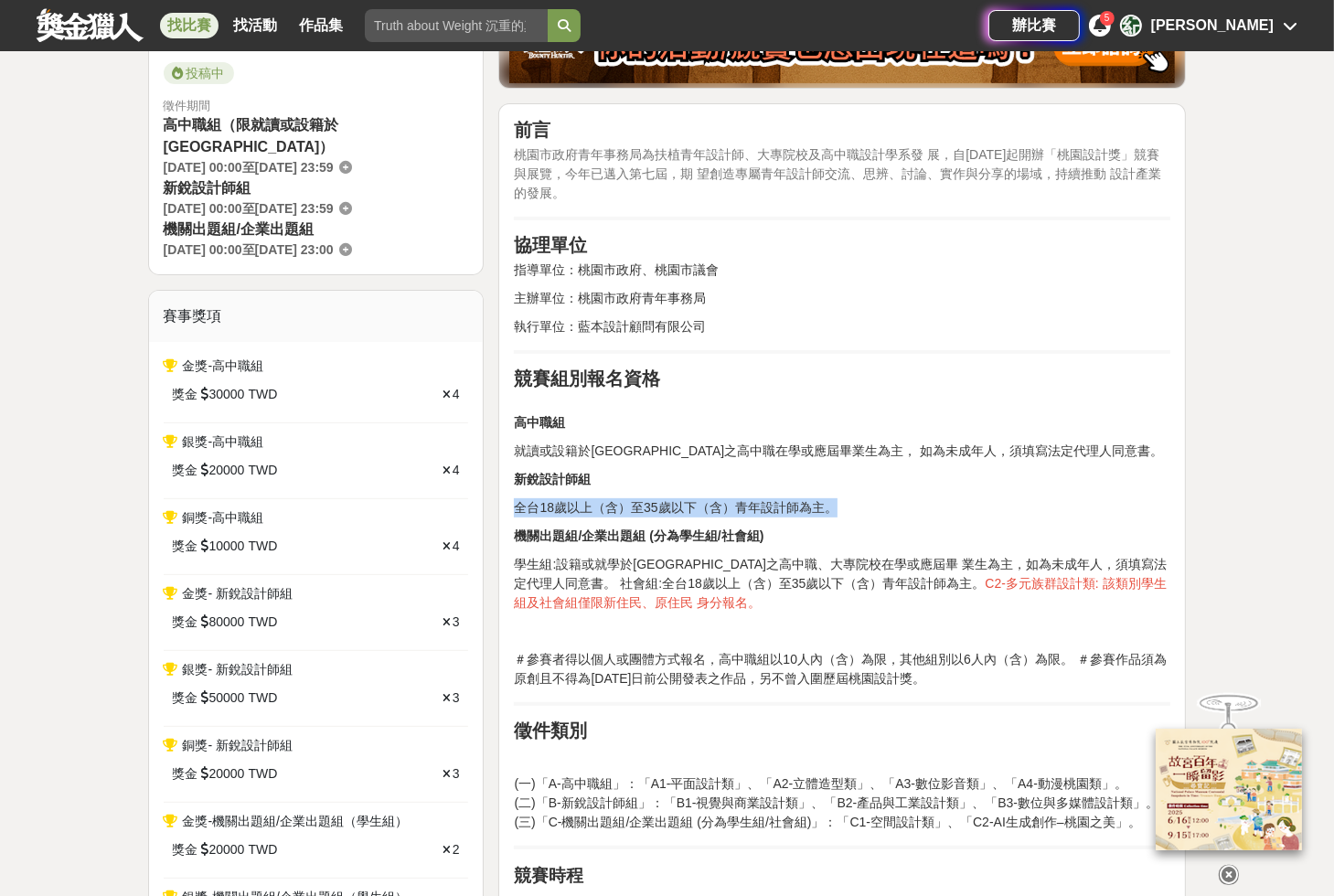 click on "全台18歲以上（含）至35歲以下（含）青年設計師為主。" at bounding box center [842, 507] 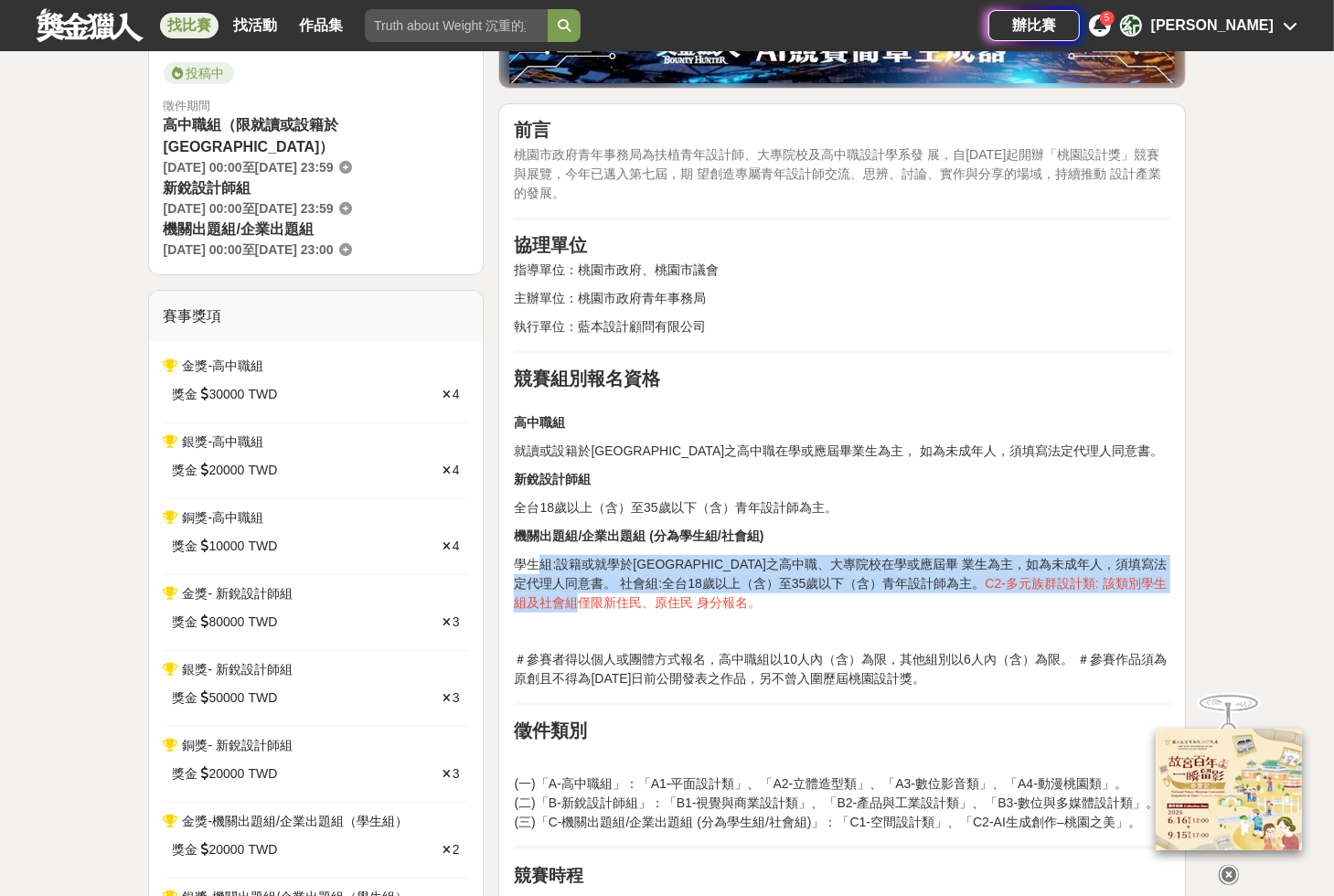 drag, startPoint x: 538, startPoint y: 560, endPoint x: 1138, endPoint y: 583, distance: 600.4407 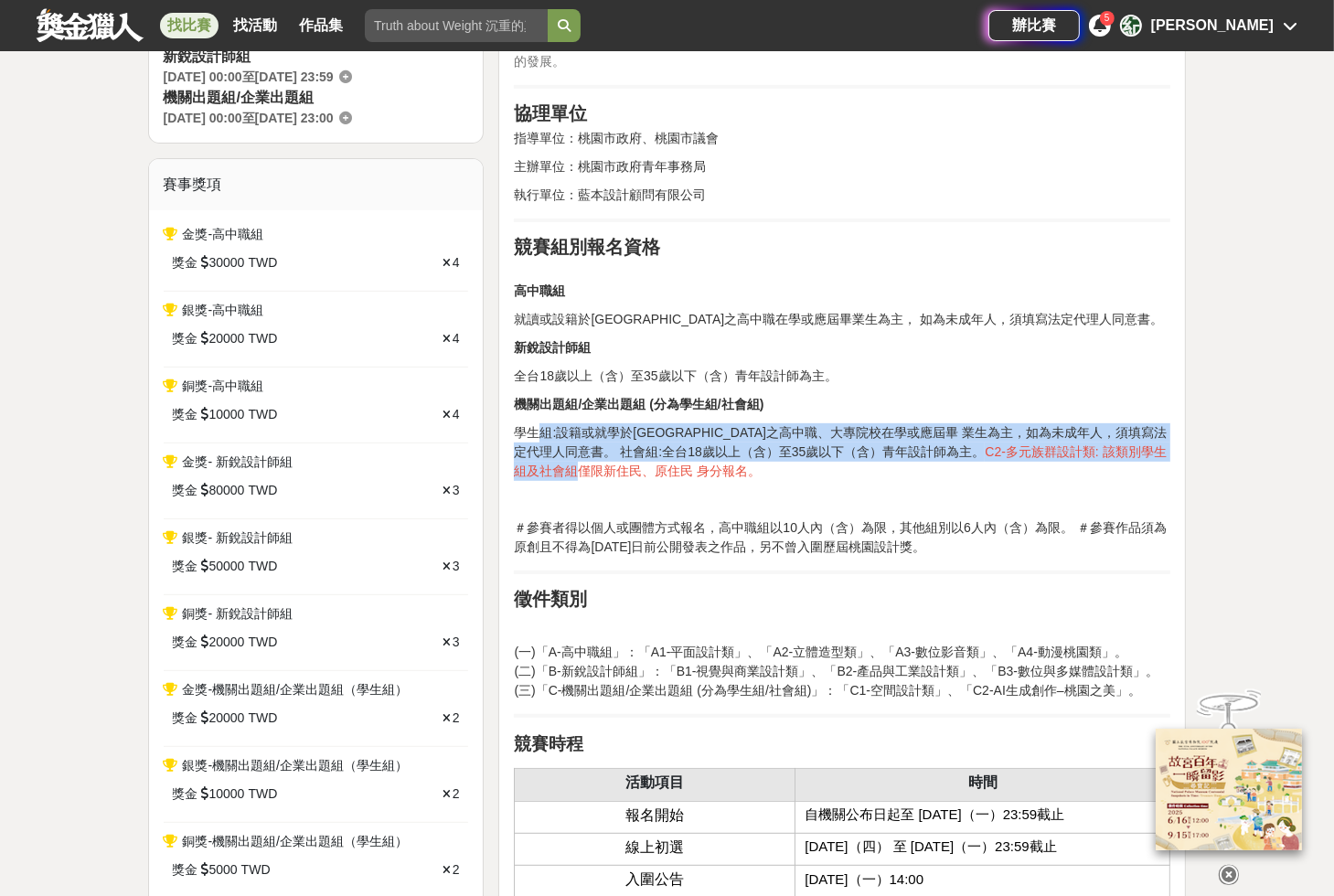 scroll, scrollTop: 658, scrollLeft: 0, axis: vertical 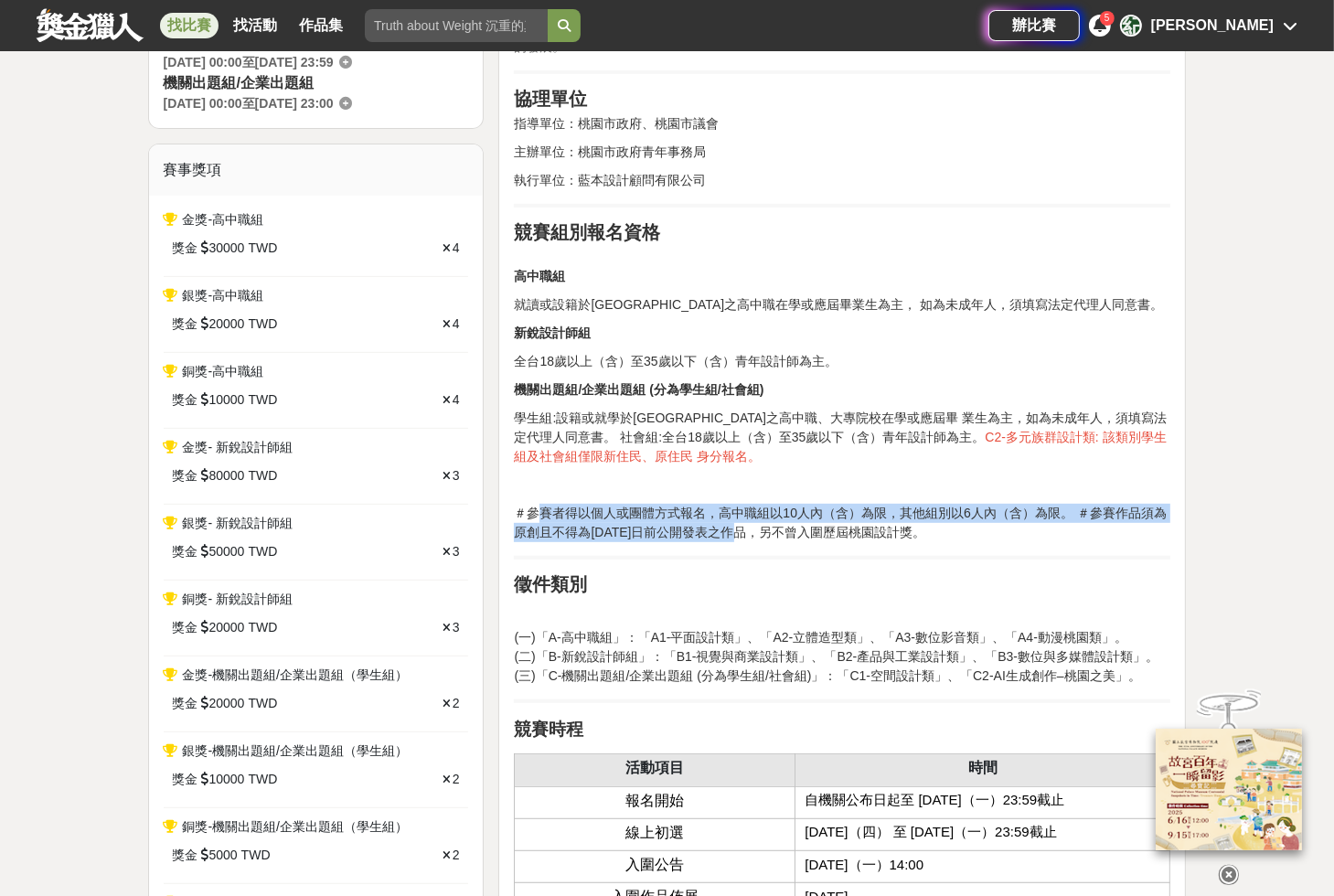 drag, startPoint x: 534, startPoint y: 517, endPoint x: 739, endPoint y: 529, distance: 205.35092 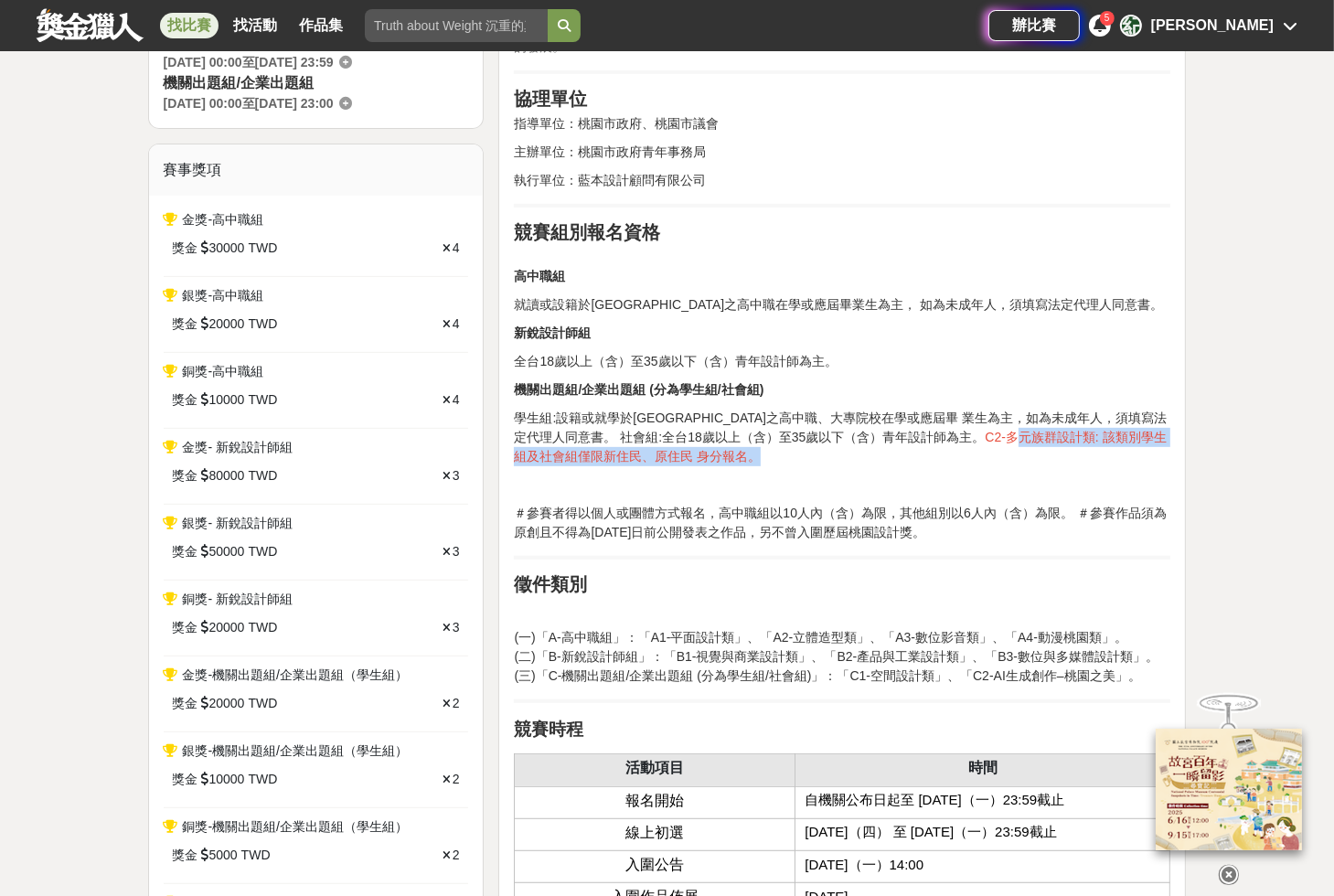 drag, startPoint x: 939, startPoint y: 440, endPoint x: 1038, endPoint y: 448, distance: 99.32271 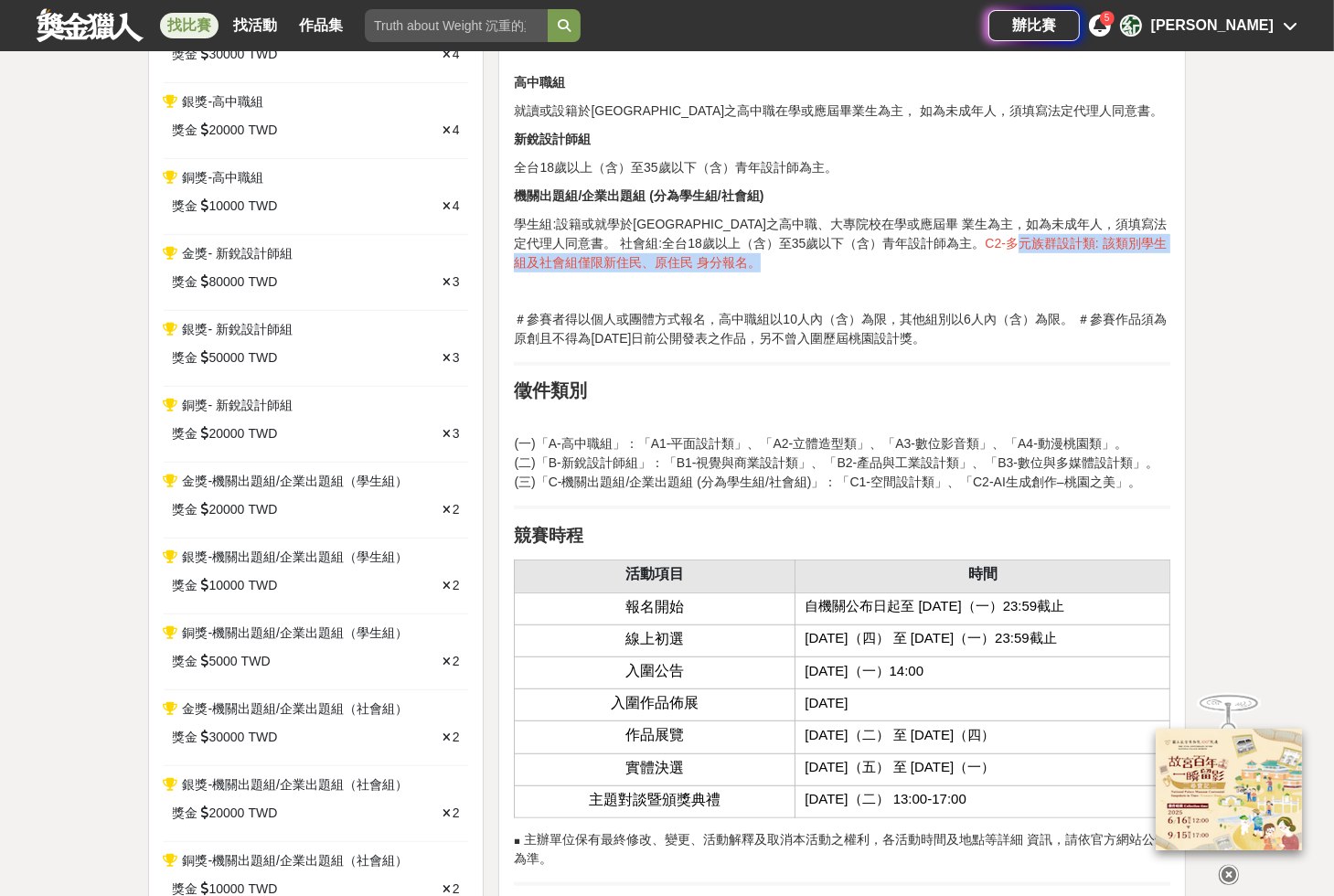 scroll, scrollTop: 878, scrollLeft: 0, axis: vertical 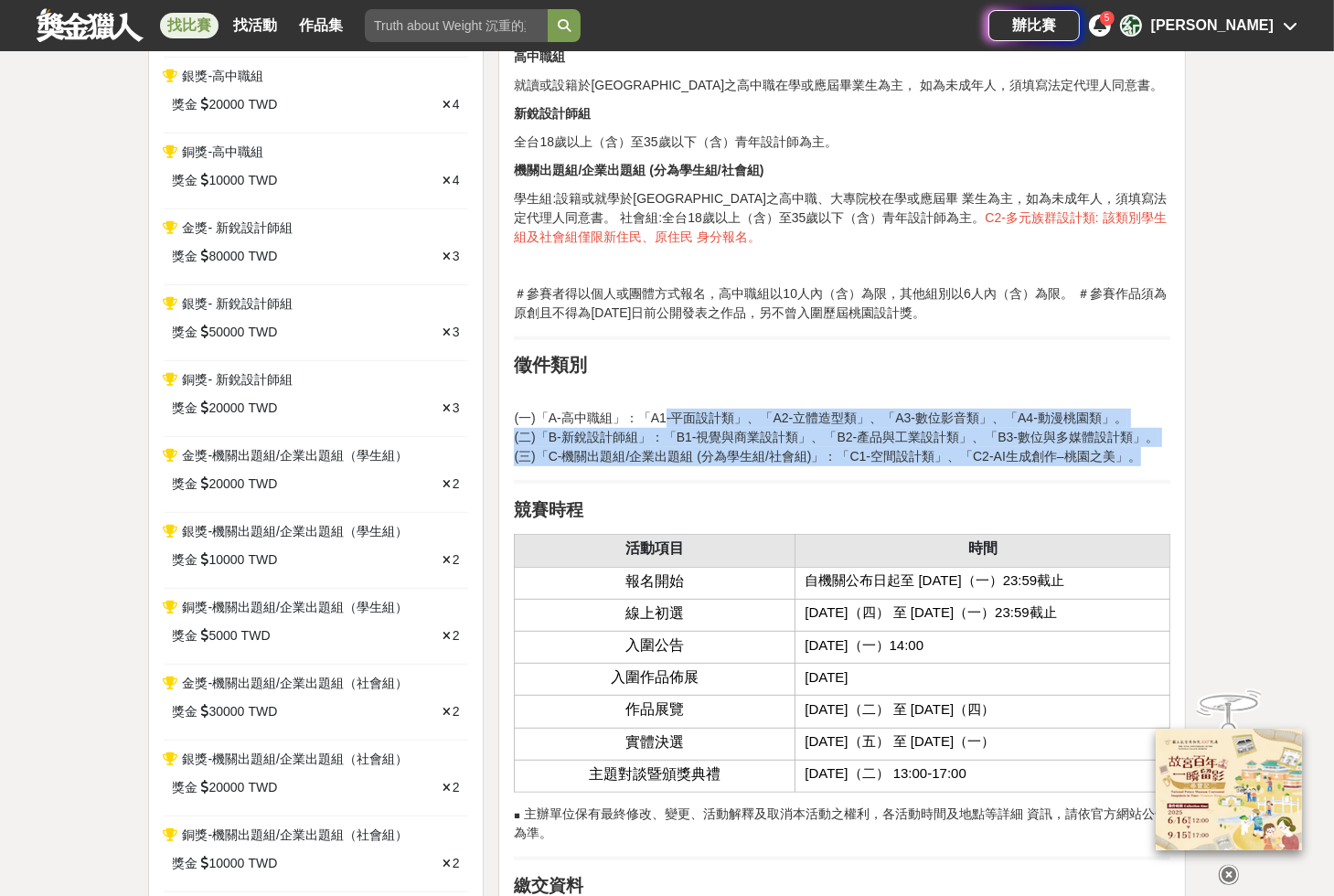drag, startPoint x: 653, startPoint y: 421, endPoint x: 1124, endPoint y: 462, distance: 472.7811 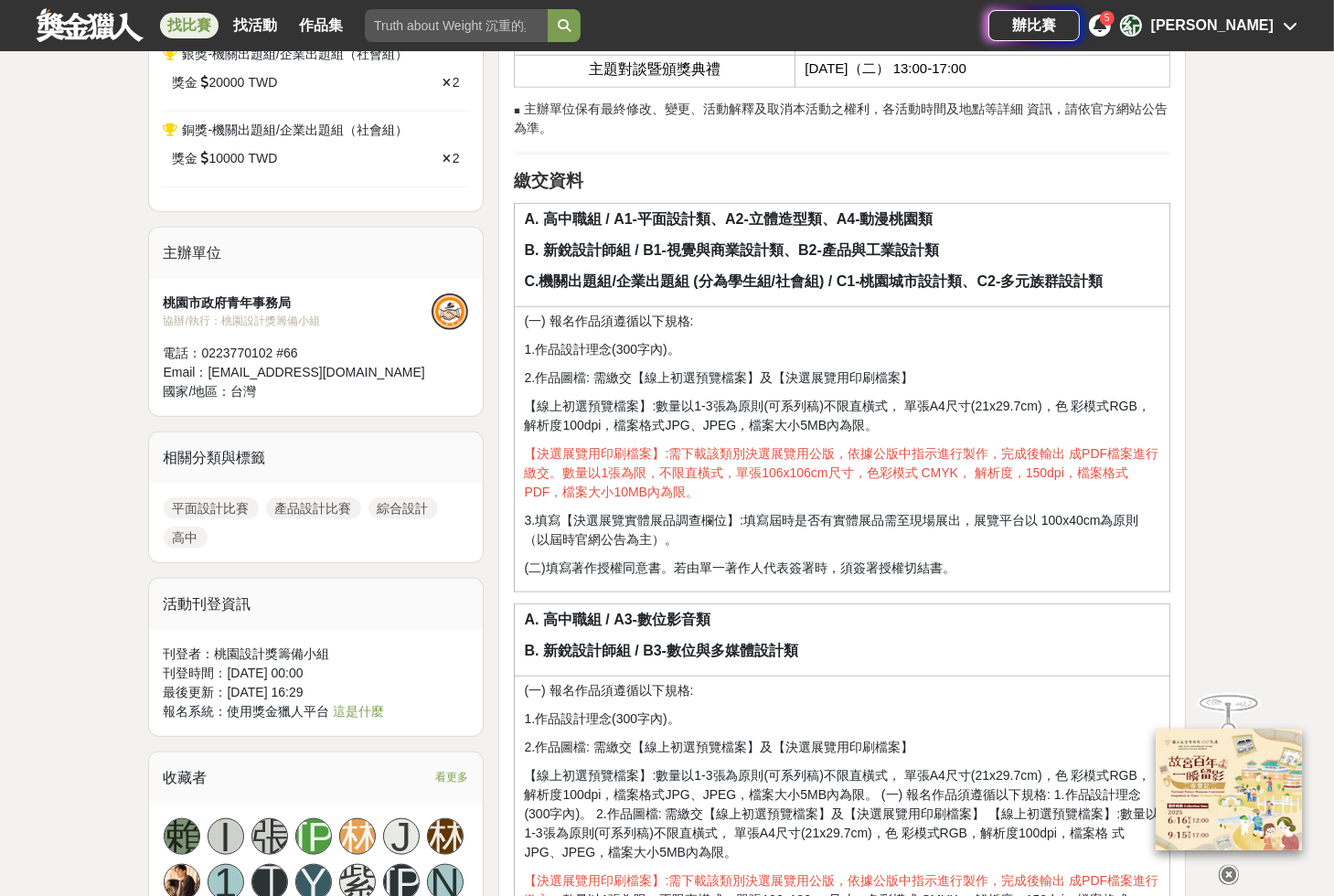 scroll, scrollTop: 1609, scrollLeft: 0, axis: vertical 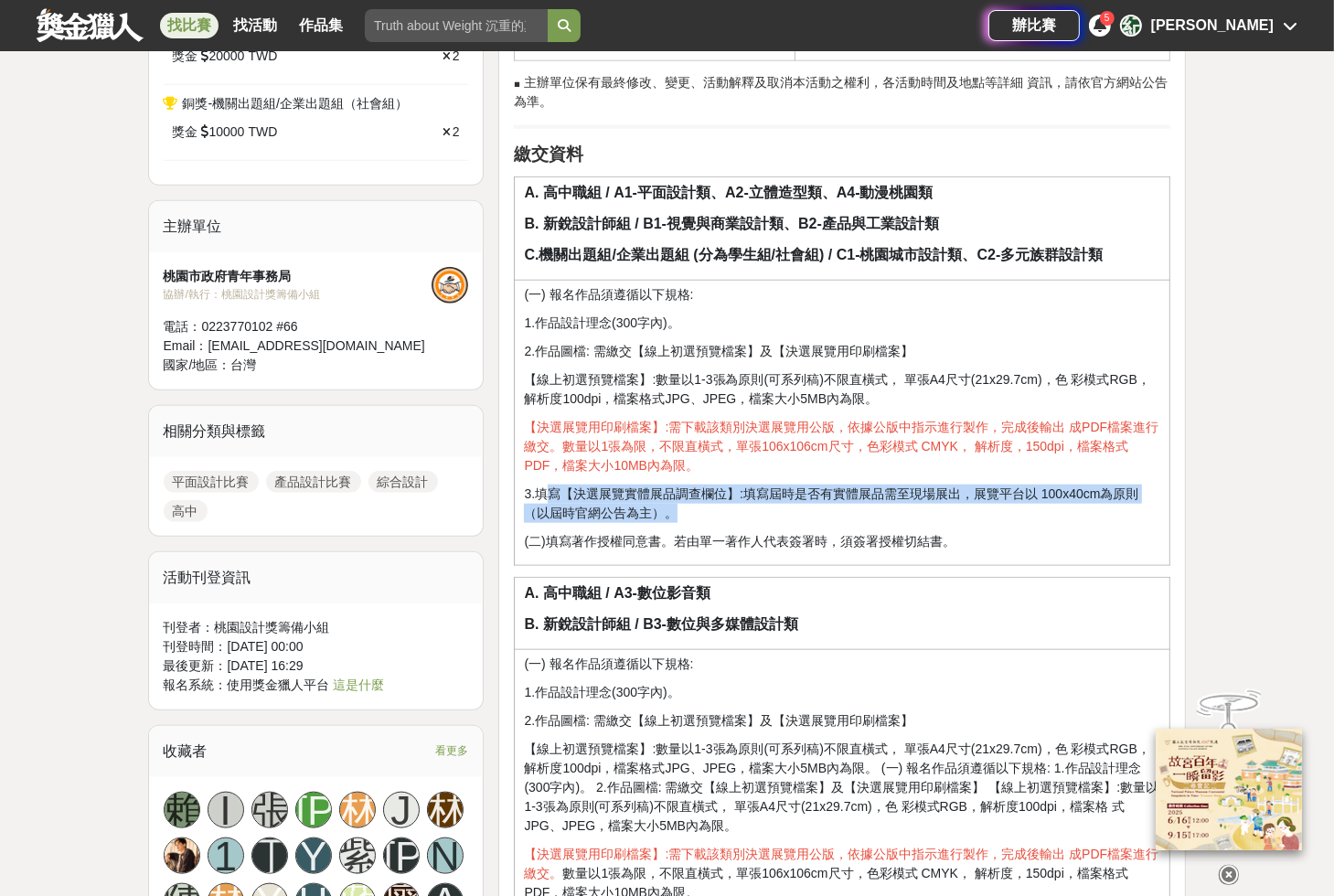 drag, startPoint x: 547, startPoint y: 490, endPoint x: 780, endPoint y: 515, distance: 234.3374 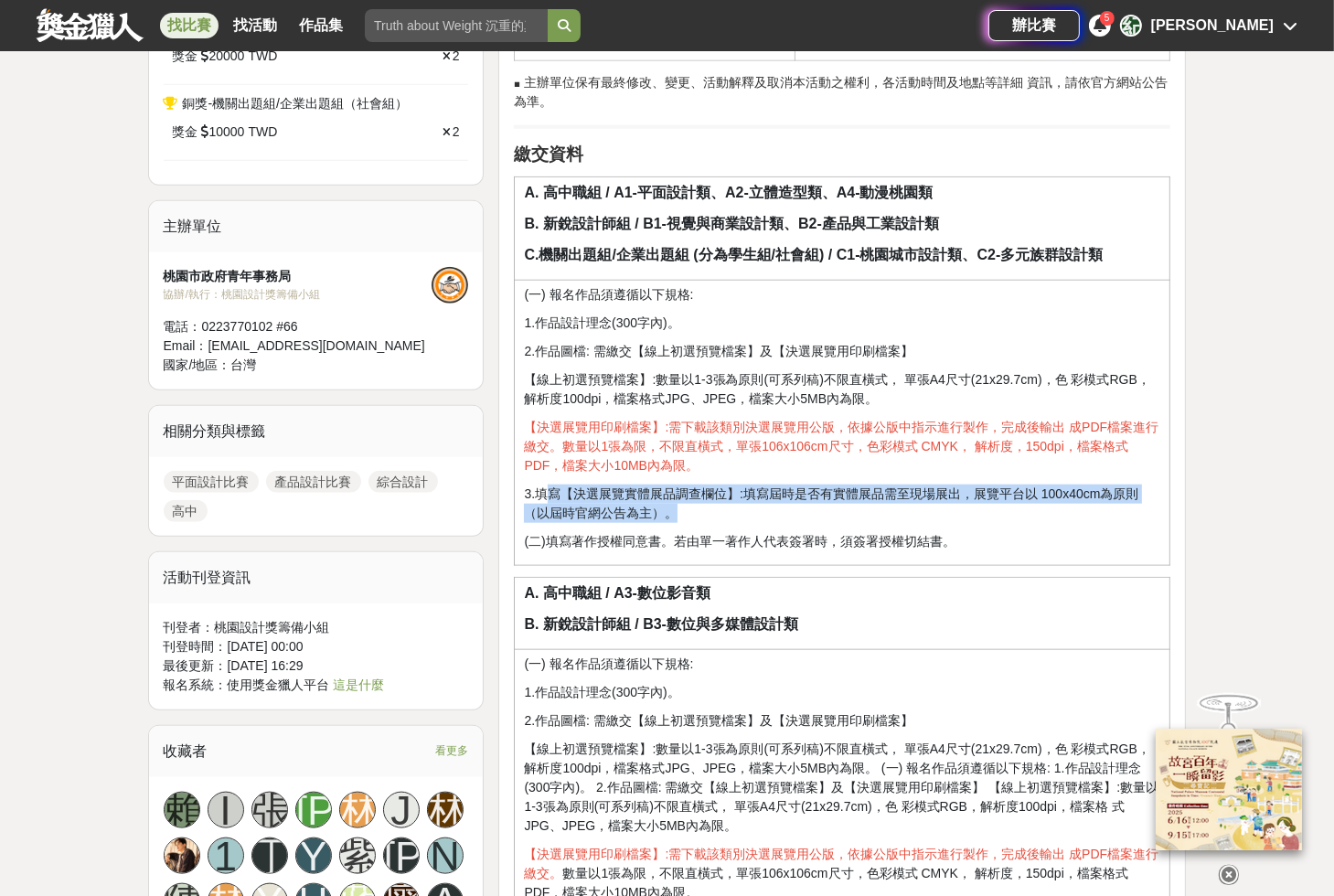 click on "3.填寫【決選展覽實體展品調查欄位】:填寫屆時是否有實體展品需至現場展出，展覽平台以 100x40cm為原則（以屆時官網公告為主）。" at bounding box center (842, 504) 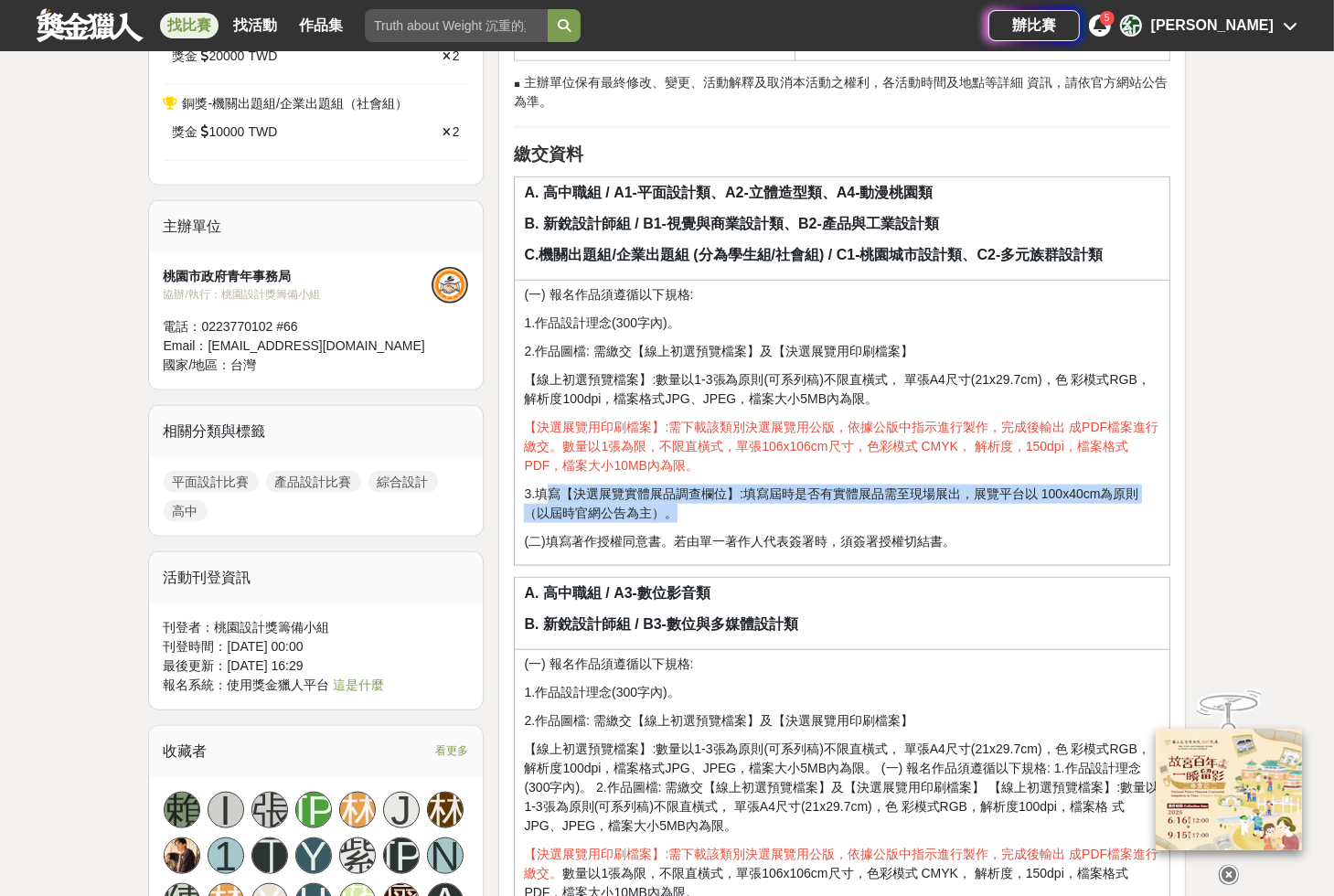 scroll, scrollTop: 1682, scrollLeft: 0, axis: vertical 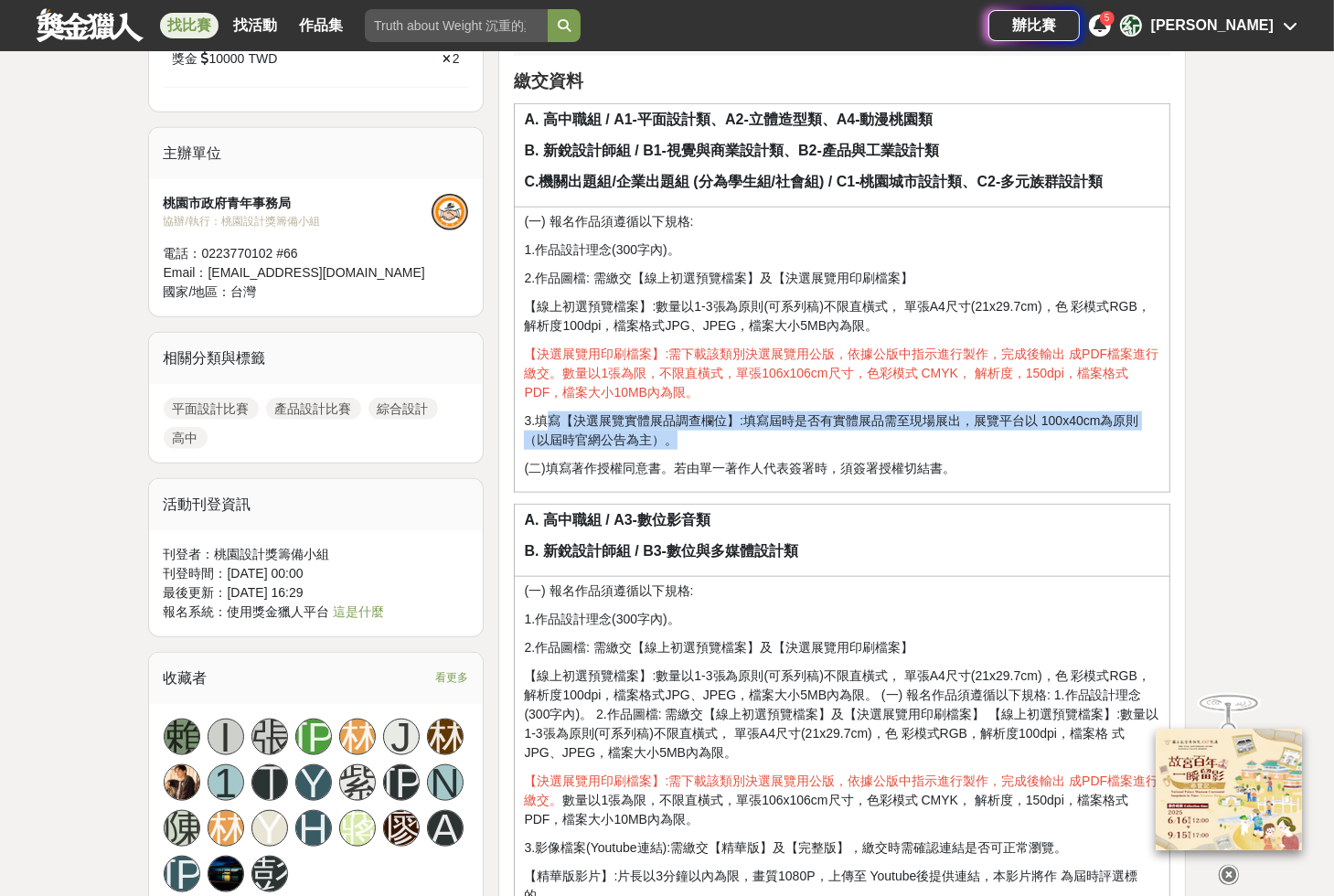click on "3.填寫【決選展覽實體展品調查欄位】:填寫屆時是否有實體展品需至現場展出，展覽平台以 100x40cm為原則（以屆時官網公告為主）。" at bounding box center [842, 431] 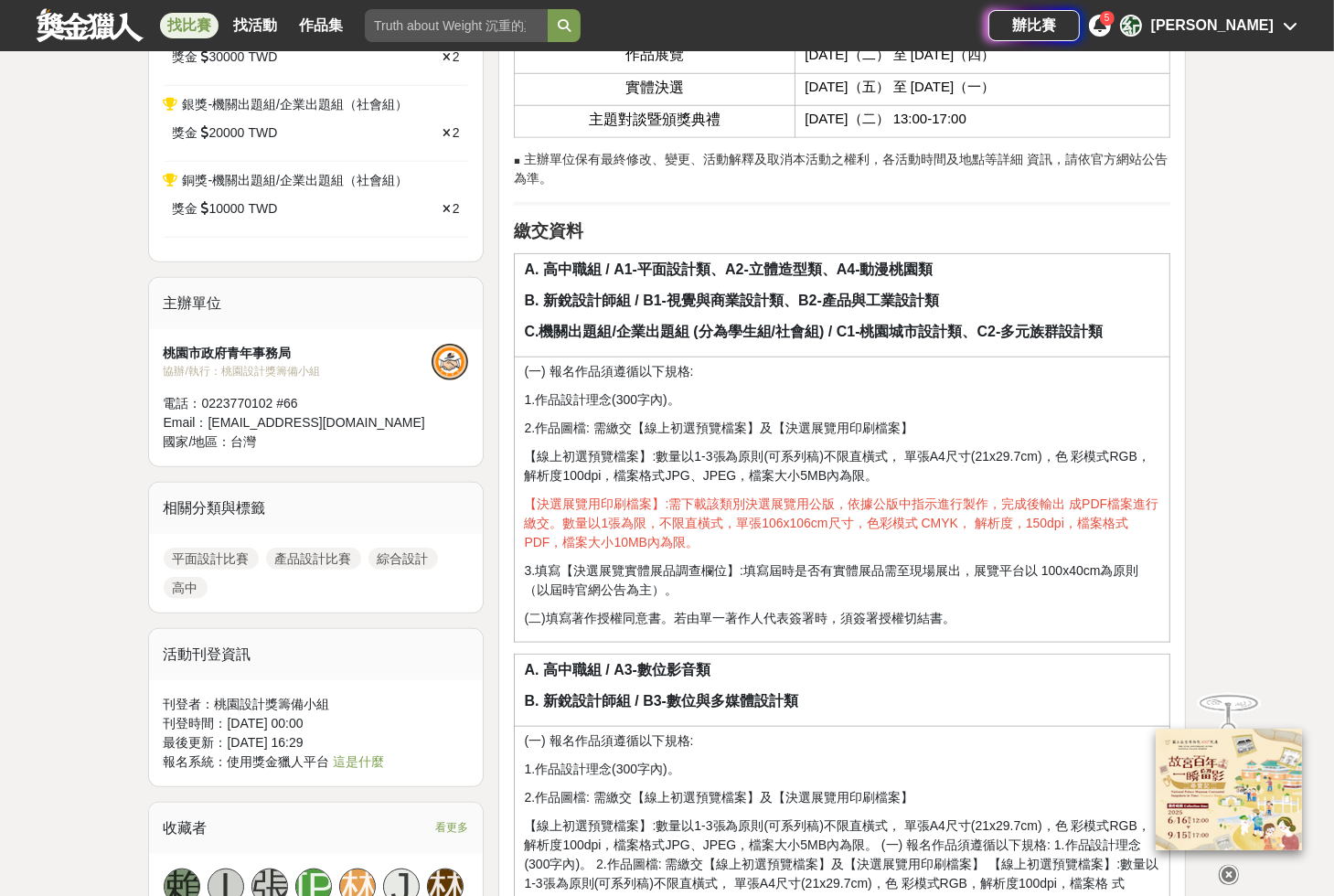 scroll, scrollTop: 1536, scrollLeft: 0, axis: vertical 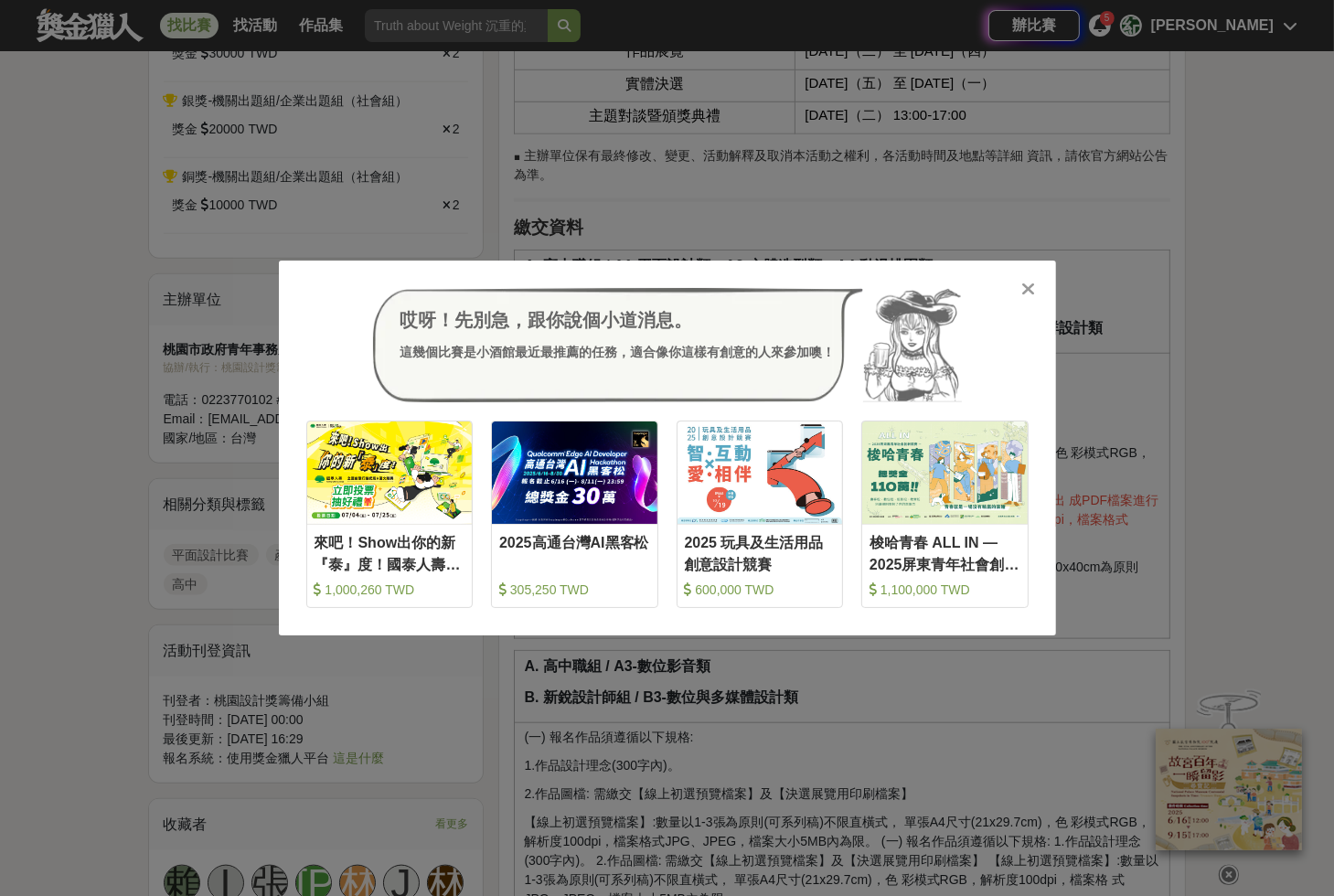 click at bounding box center (1028, 289) 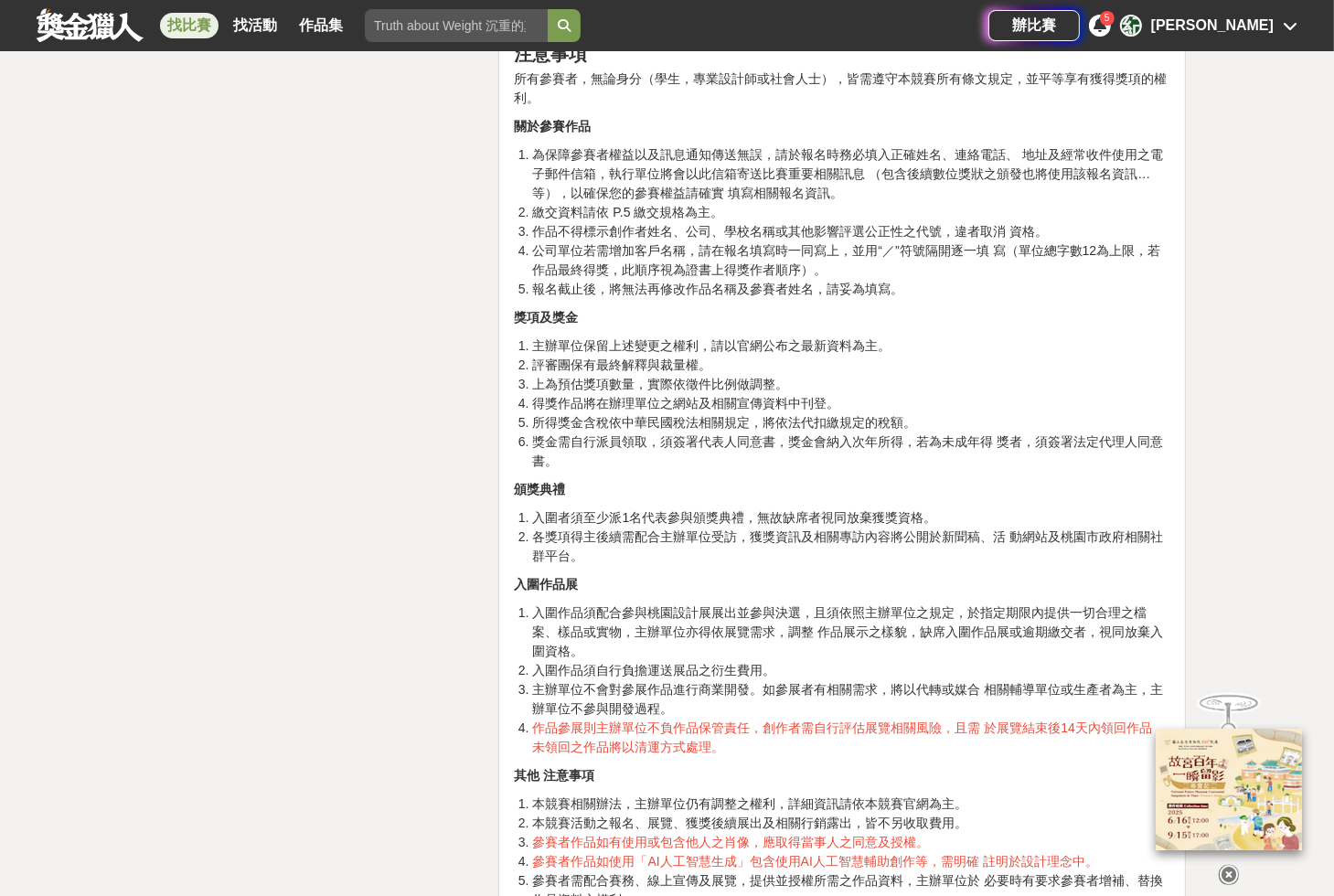 scroll, scrollTop: 3950, scrollLeft: 0, axis: vertical 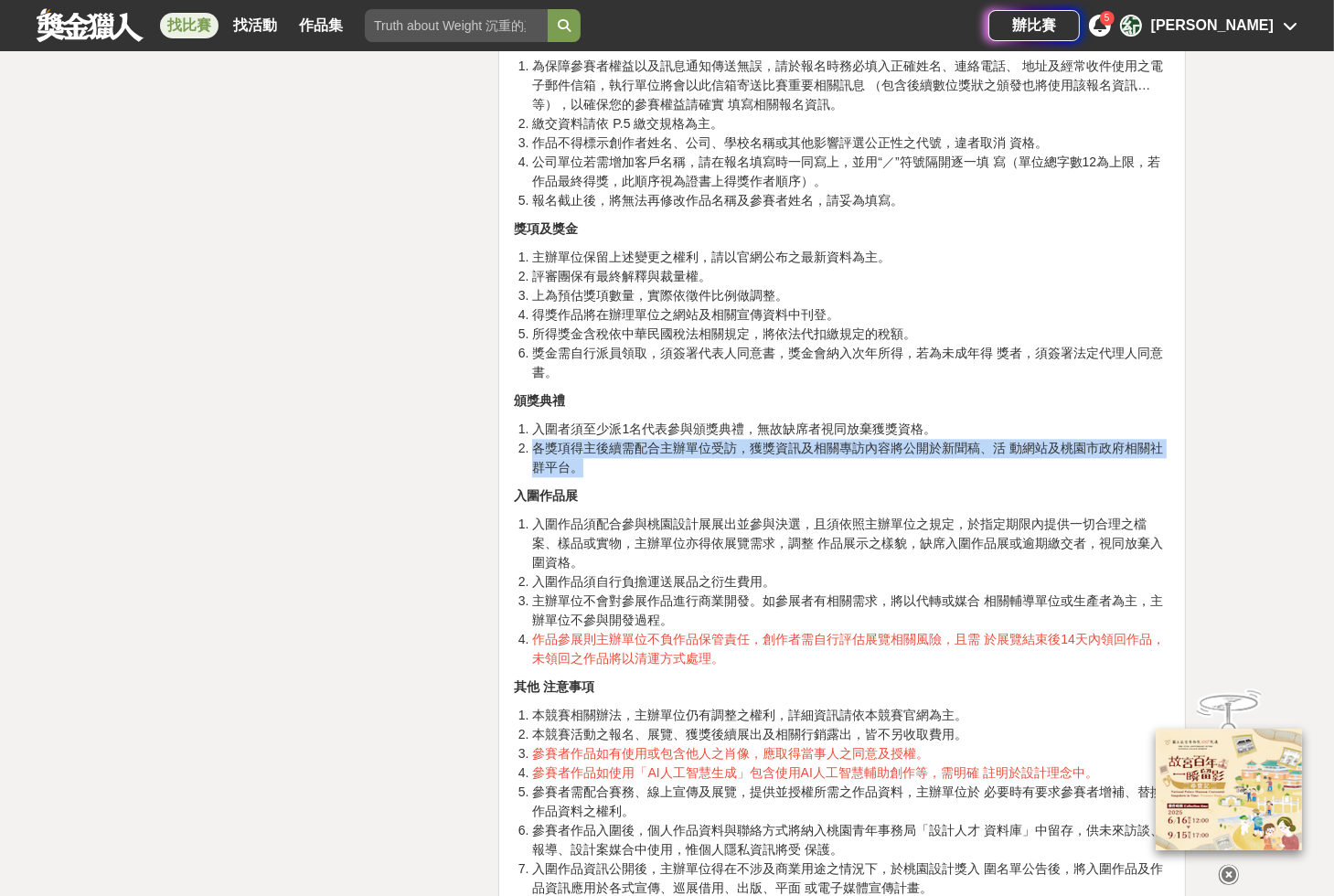 drag, startPoint x: 536, startPoint y: 435, endPoint x: 642, endPoint y: 457, distance: 108.25895 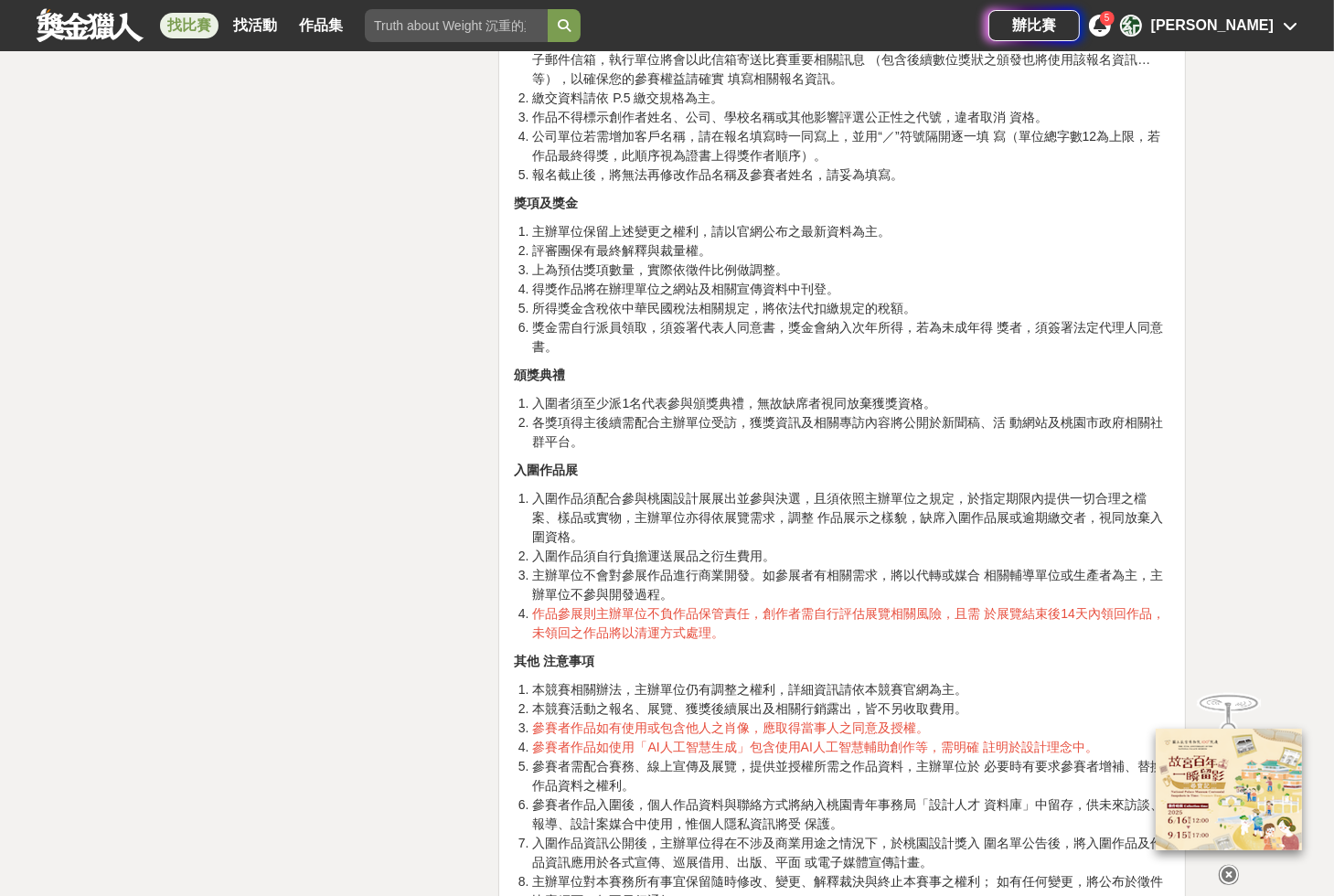 scroll, scrollTop: 4023, scrollLeft: 0, axis: vertical 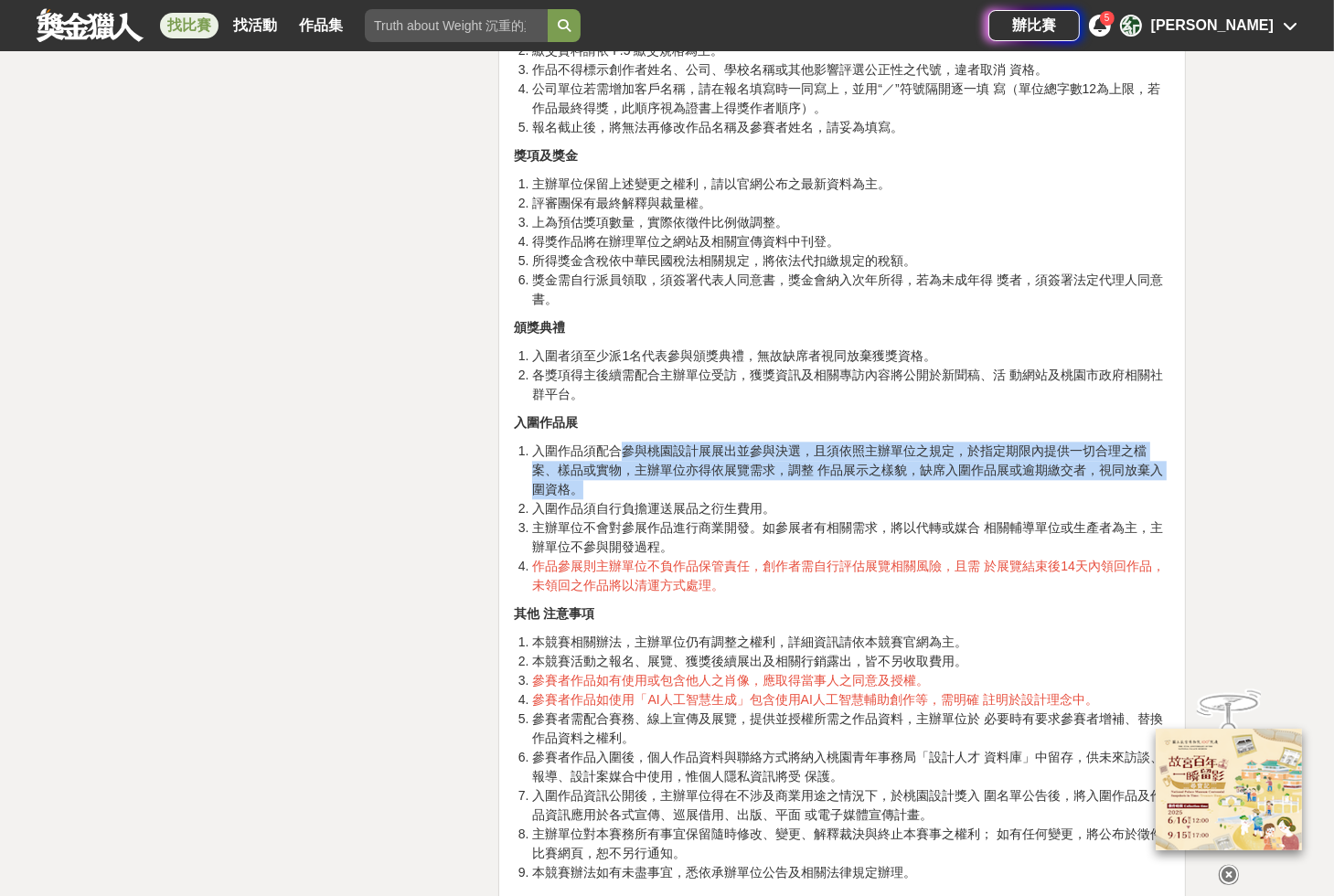 drag, startPoint x: 624, startPoint y: 443, endPoint x: 753, endPoint y: 476, distance: 133.15405 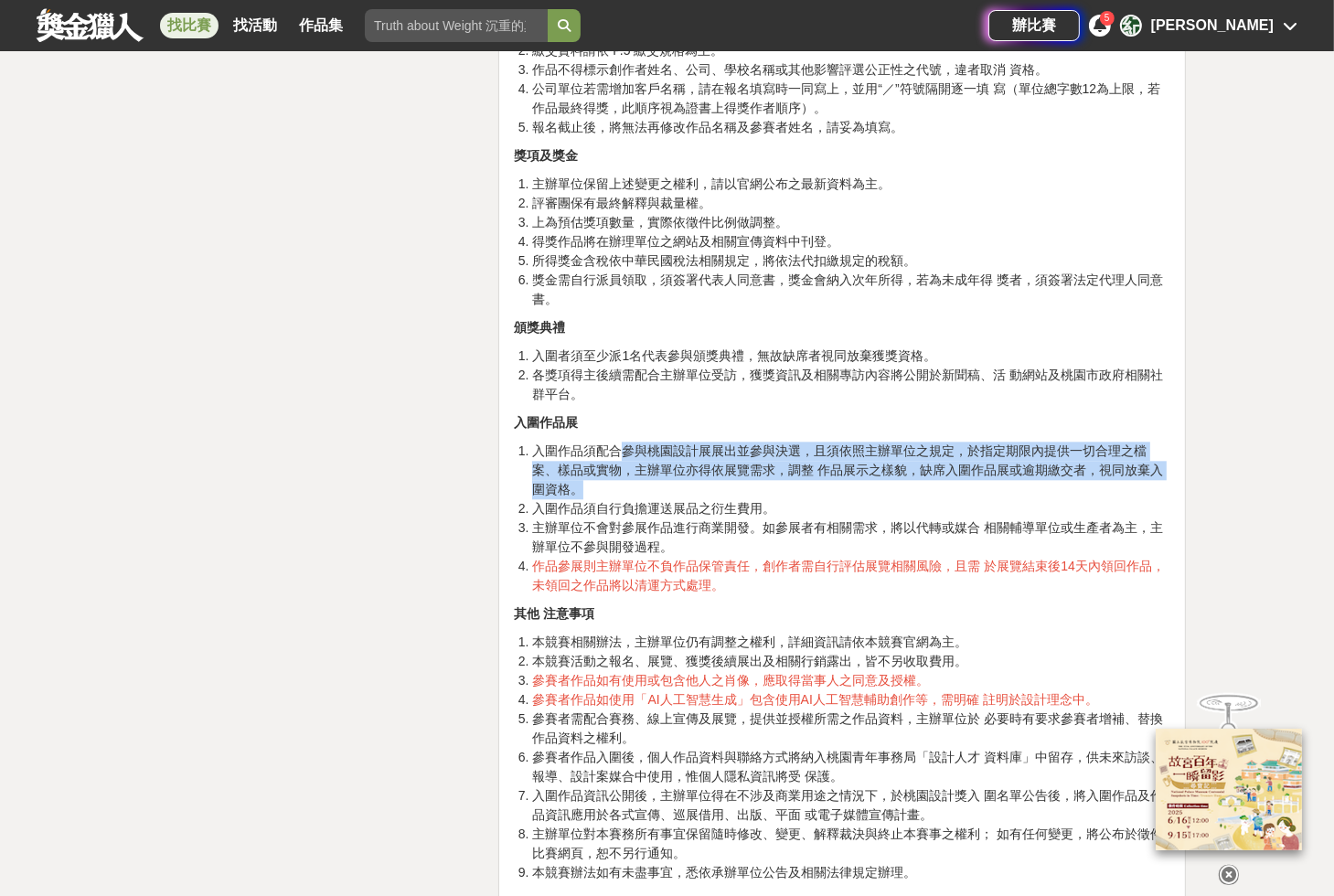 click on "入圍作品須配合參與桃園設計展展出並參與決選，且須依照主辦單位之規定，於指定期限內提供一切合理之檔案、樣品或實物，主辦單位亦得依展覽需求，調整 作品展示之樣貌，缺席入圍作品展或逾期繳交者，視同放棄入圍資格。" at bounding box center (851, 470) 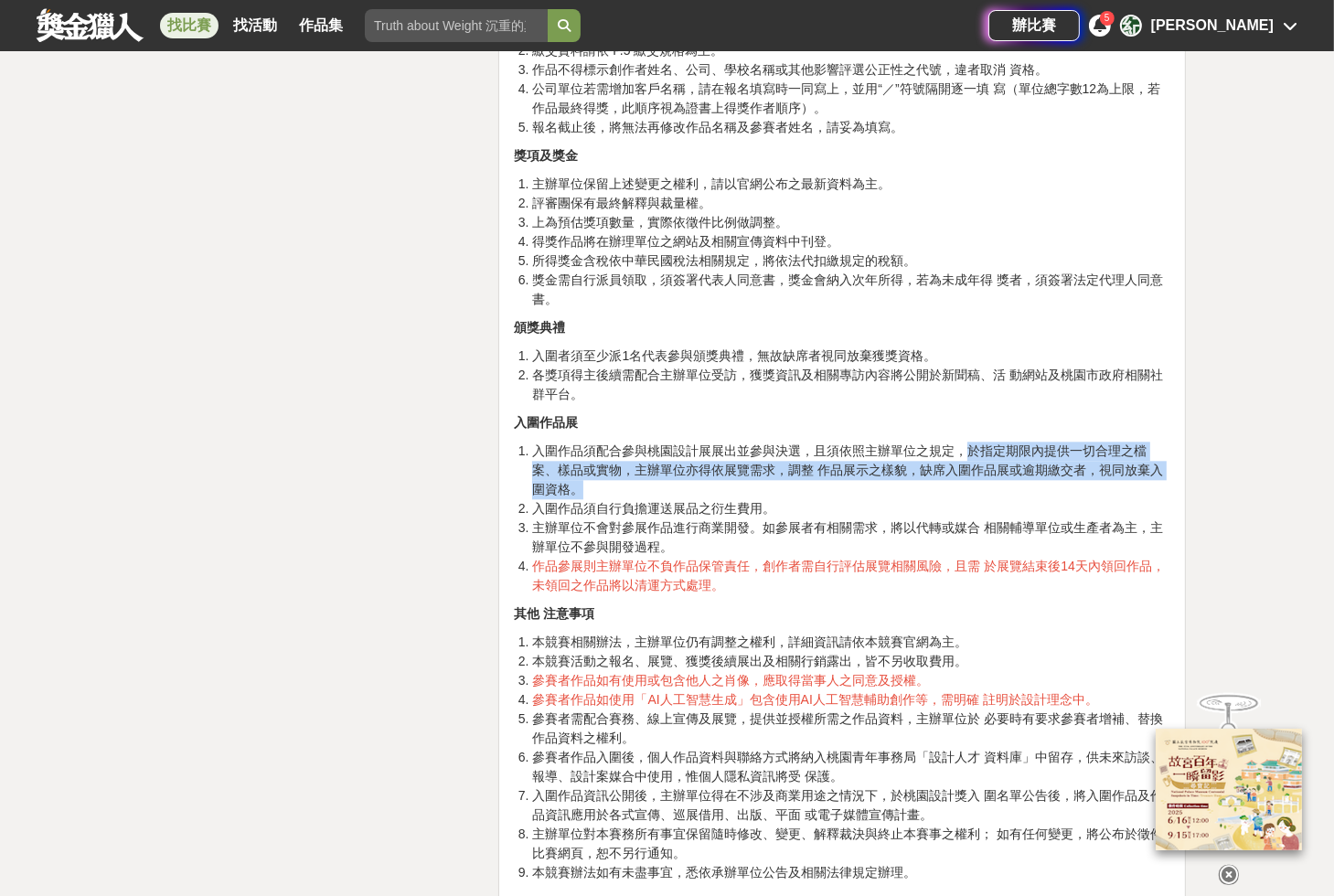 drag, startPoint x: 966, startPoint y: 439, endPoint x: 614, endPoint y: 484, distance: 354.86476 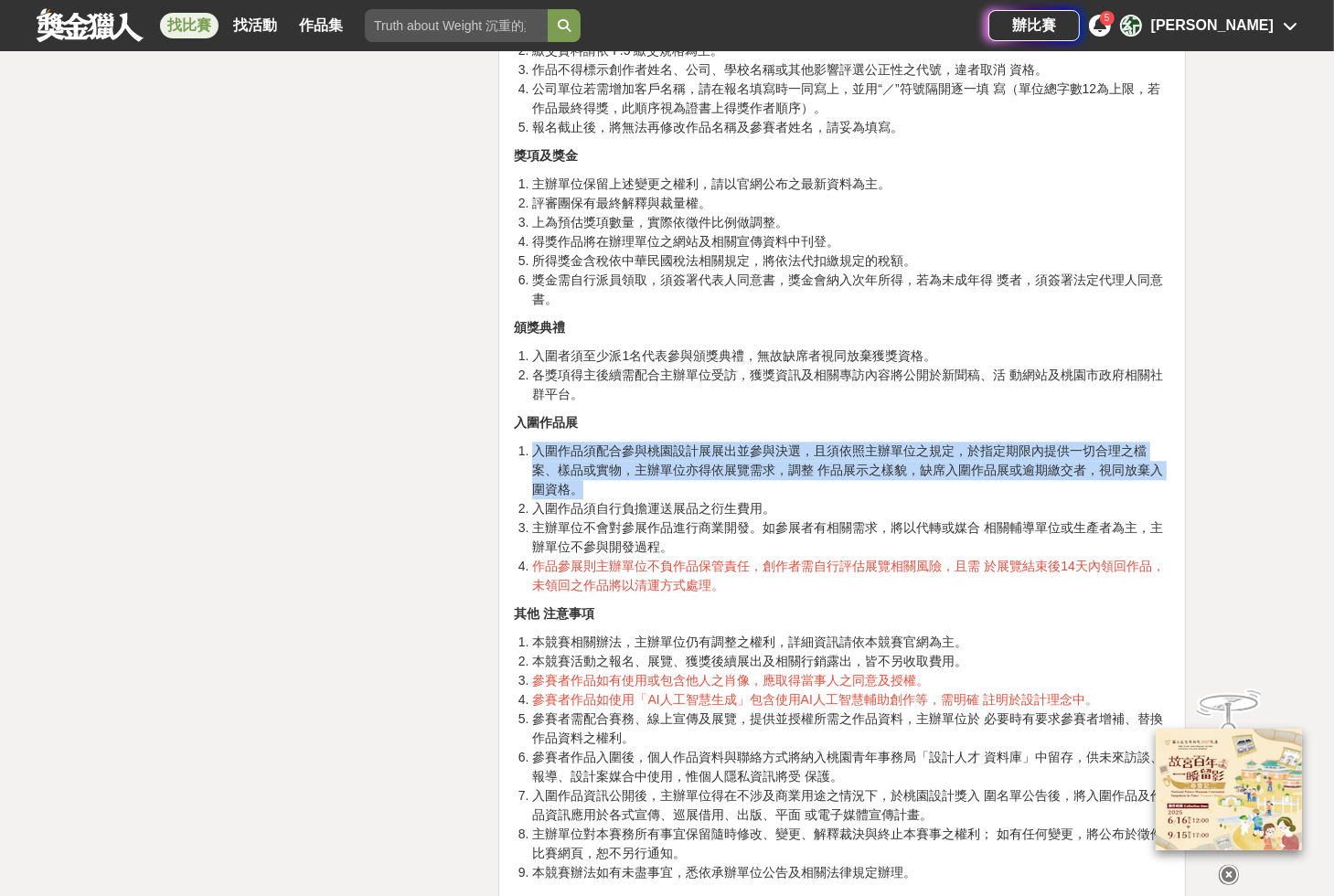 drag, startPoint x: 538, startPoint y: 436, endPoint x: 680, endPoint y: 472, distance: 146.49232 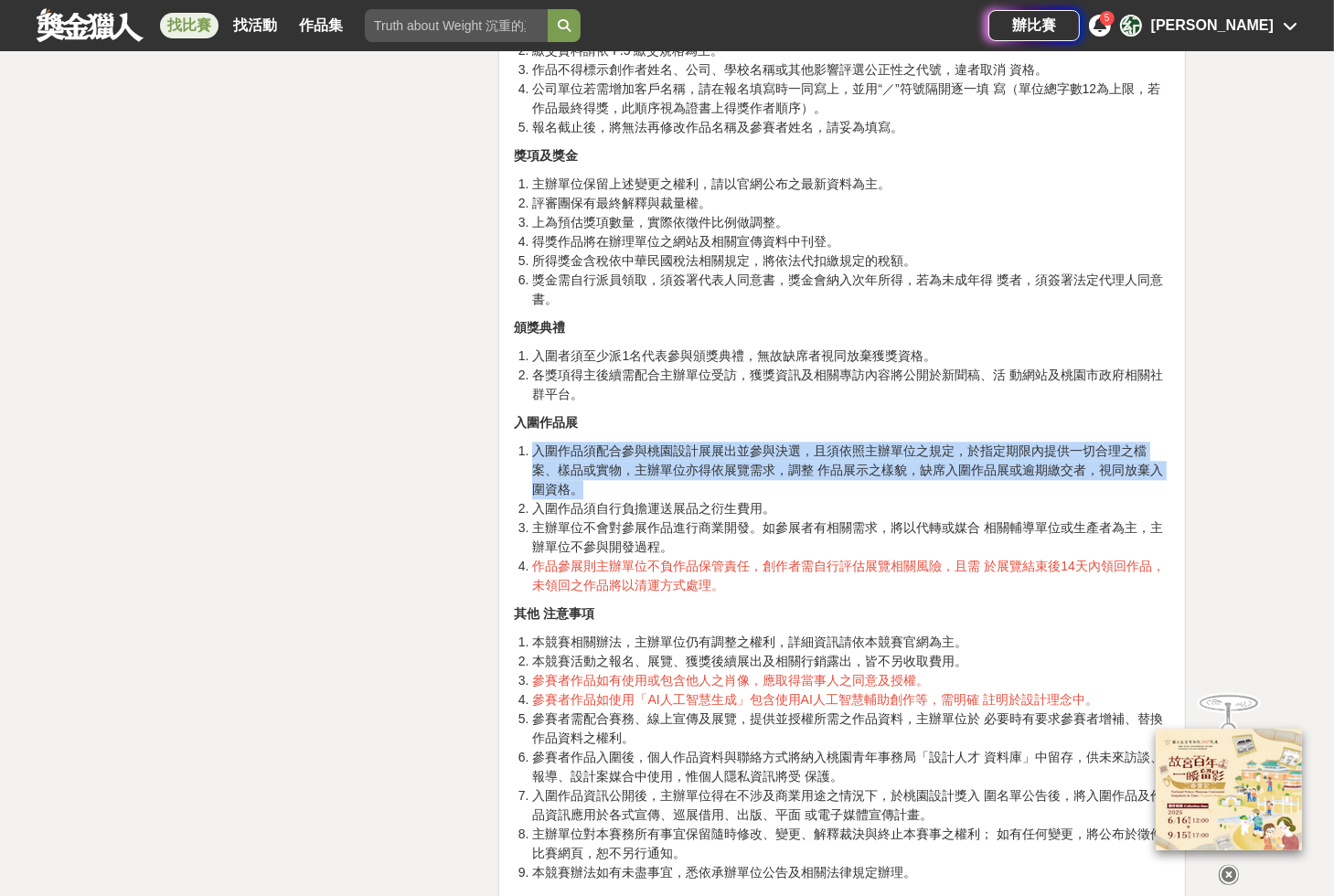 click on "入圍作品須配合參與桃園設計展展出並參與決選，且須依照主辦單位之規定，於指定期限內提供一切合理之檔案、樣品或實物，主辦單位亦得依展覽需求，調整 作品展示之樣貌，缺席入圍作品展或逾期繳交者，視同放棄入圍資格。" at bounding box center [851, 470] 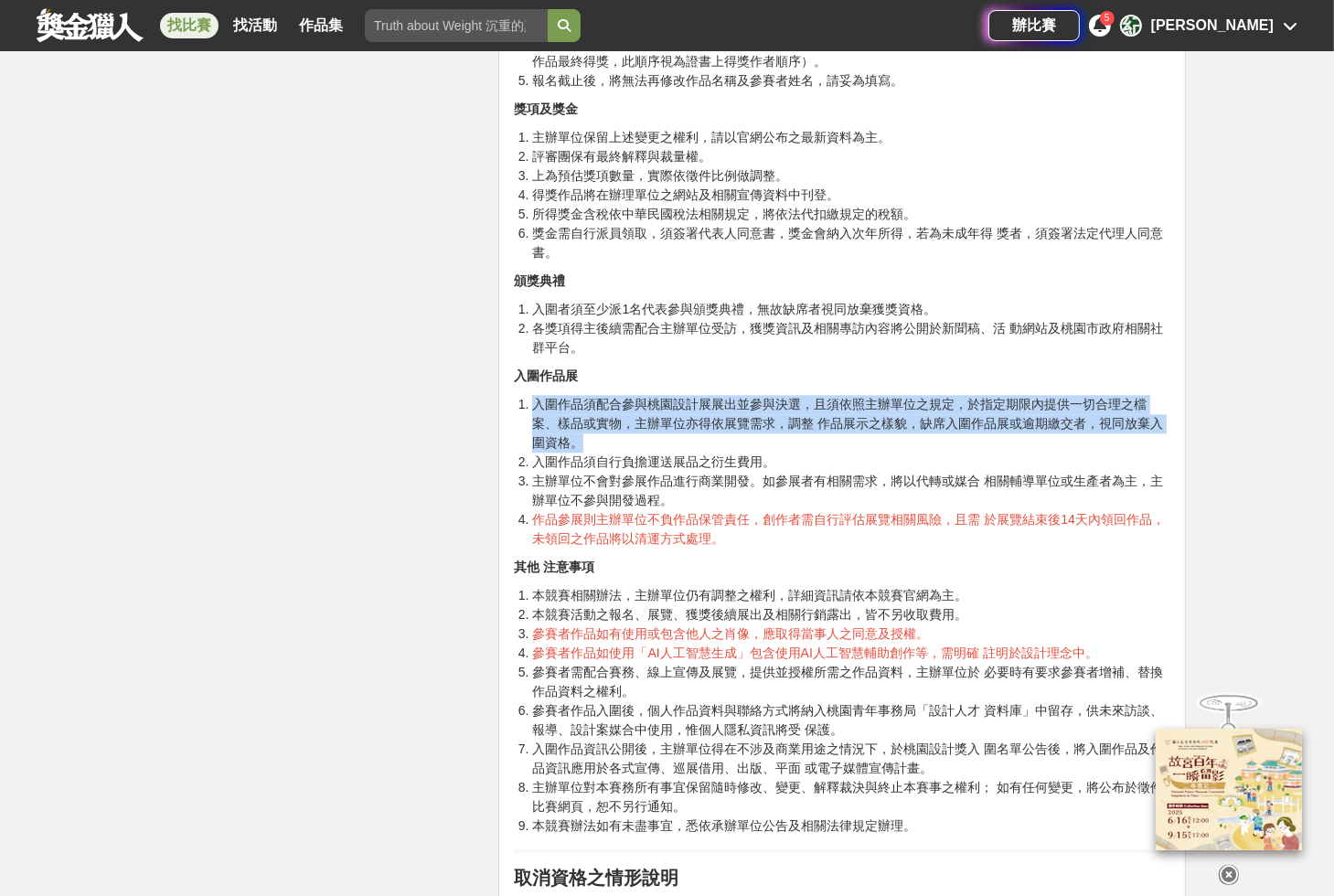 scroll, scrollTop: 4096, scrollLeft: 0, axis: vertical 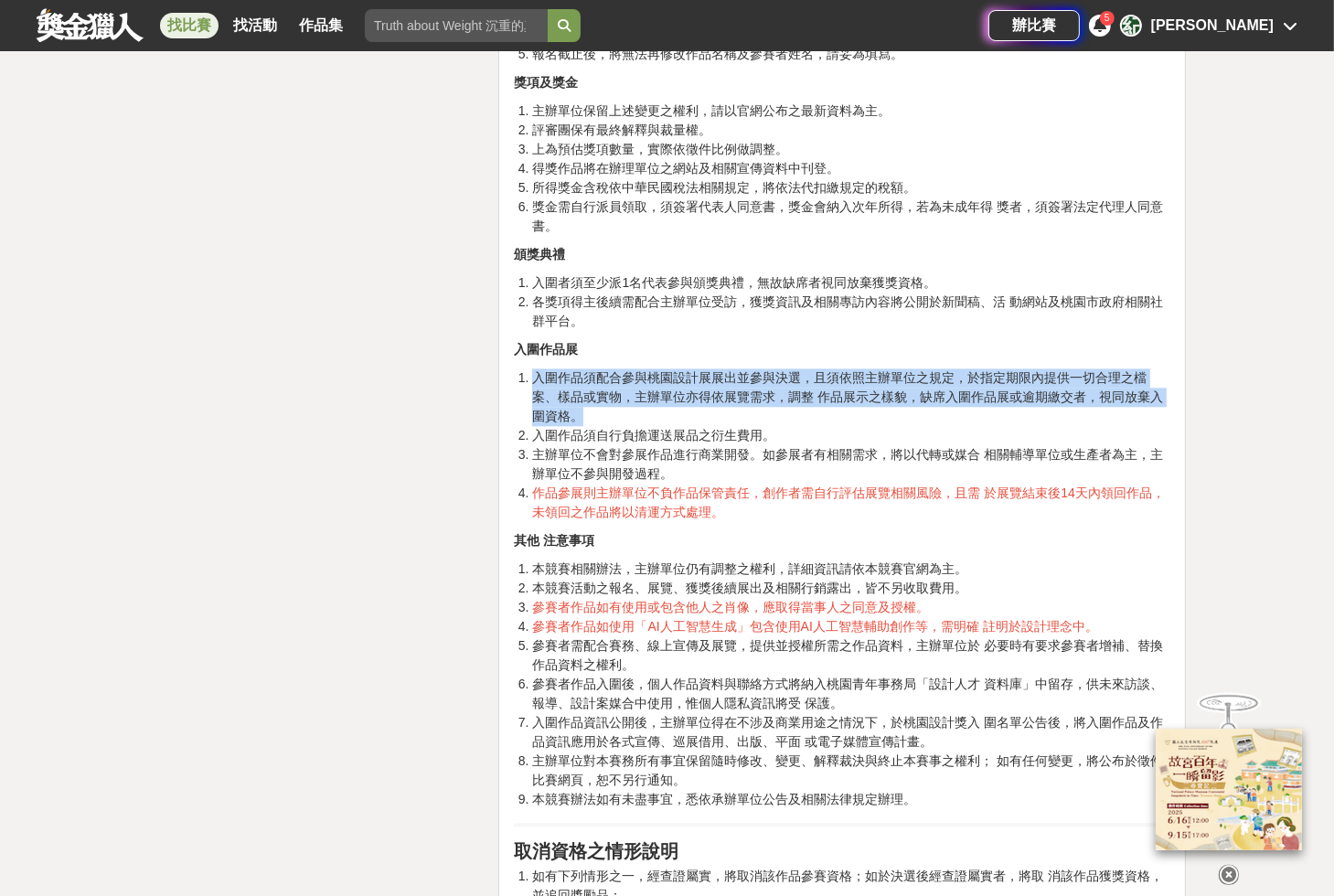 drag, startPoint x: 537, startPoint y: 423, endPoint x: 808, endPoint y: 455, distance: 272.88276 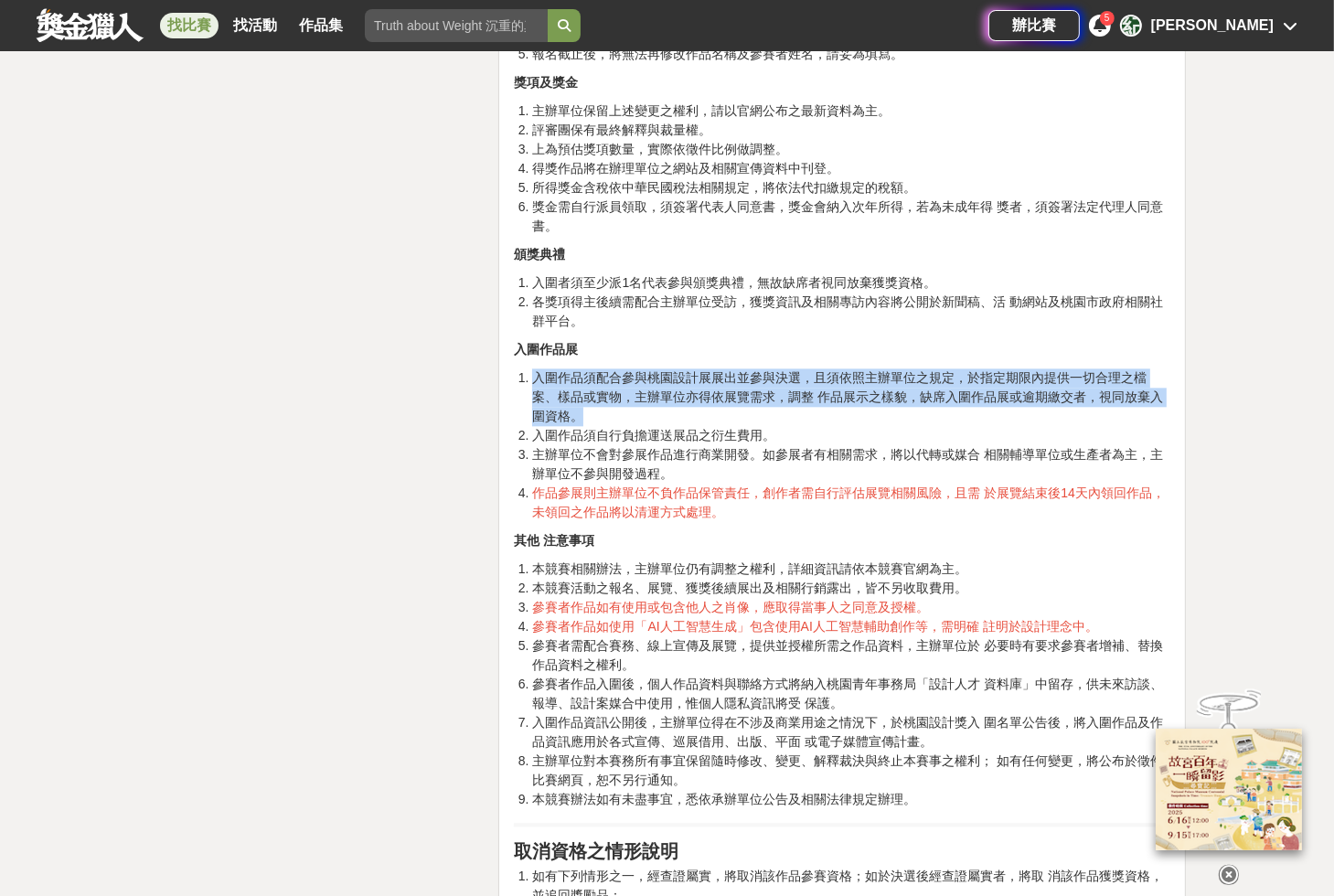 click on "入圍作品須配合參與桃園設計展展出並參與決選，且須依照主辦單位之規定，於指定期限內提供一切合理之檔案、樣品或實物，主辦單位亦得依展覽需求，調整 作品展示之樣貌，缺席入圍作品展或逾期繳交者，視同放棄入圍資格。 入圍作品須自行負擔運送展品之衍生費用。 主辦單位不會對參展作品進行商業開發。如參展者有相關需求，將以代轉或媒合 相關輔導單位或生產者為主，主辦單位不參與開發過程。  作品參展則主辦單位不負作品保管責任，創作者需自行評估展覽相關風險，且需 於展覽結束後14天內領回作品，未領回之作品將以清運方式處理。" at bounding box center [842, 445] 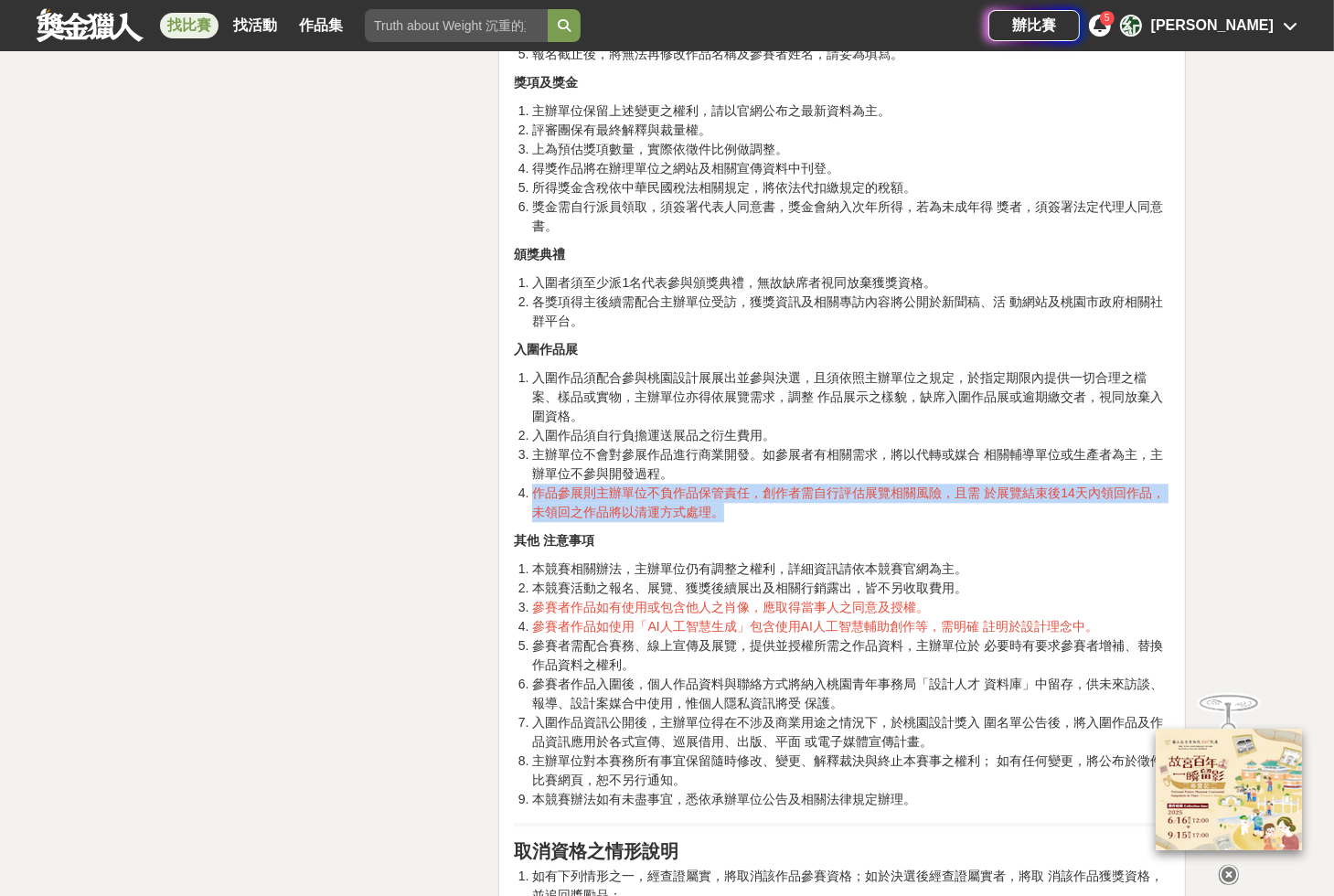 drag, startPoint x: 538, startPoint y: 481, endPoint x: 765, endPoint y: 506, distance: 228.3725 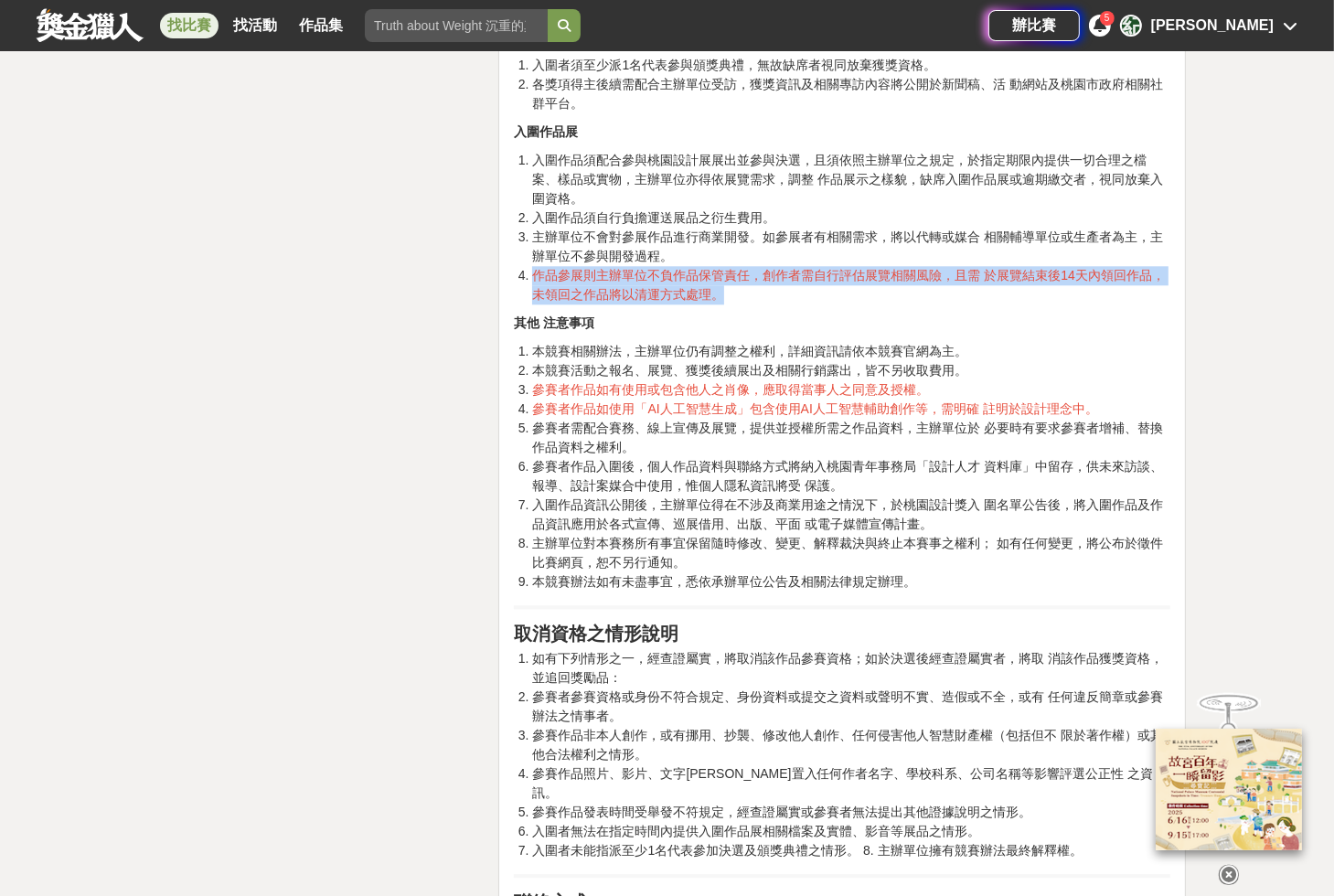scroll, scrollTop: 4315, scrollLeft: 0, axis: vertical 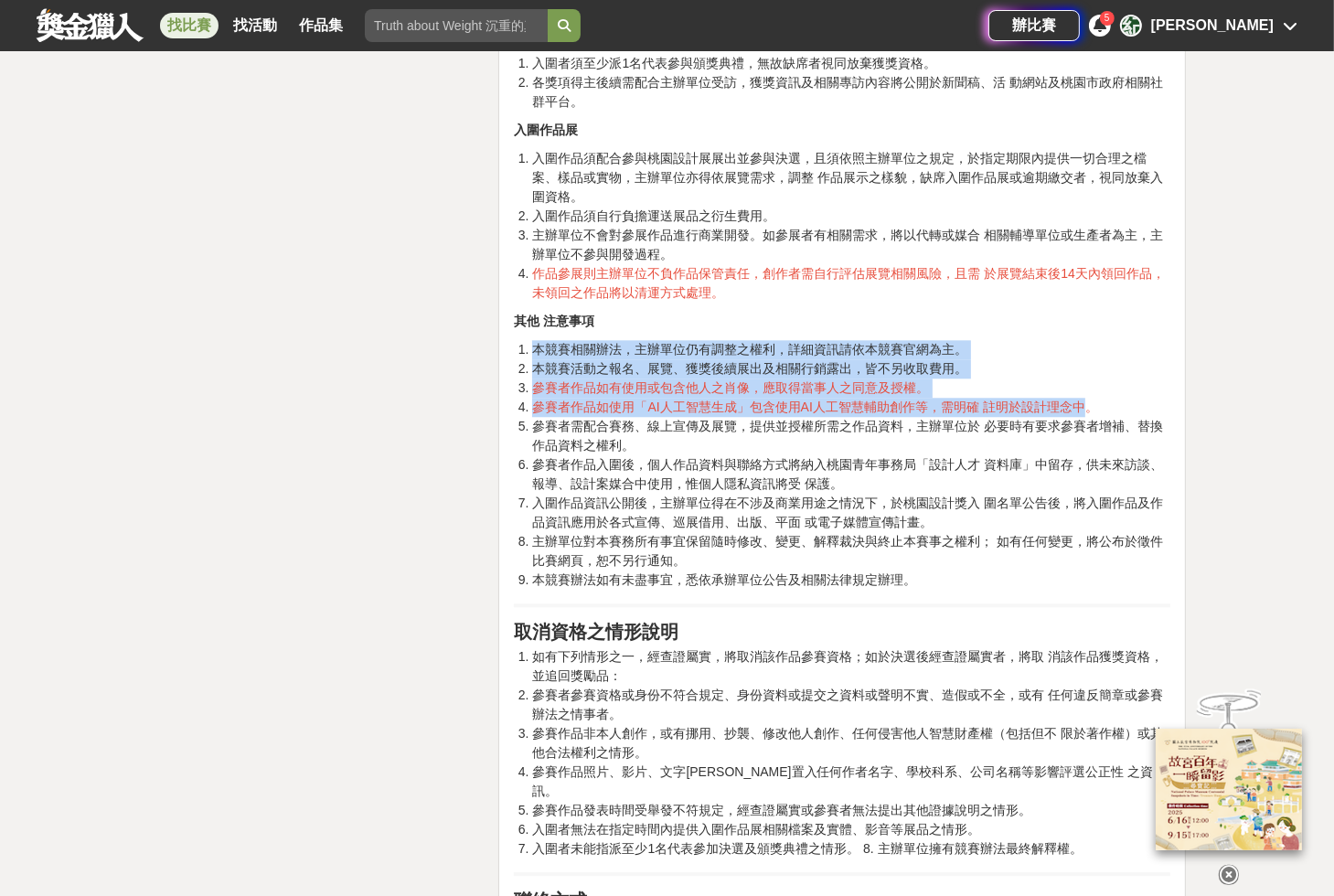 drag, startPoint x: 532, startPoint y: 337, endPoint x: 1079, endPoint y: 398, distance: 550.3908 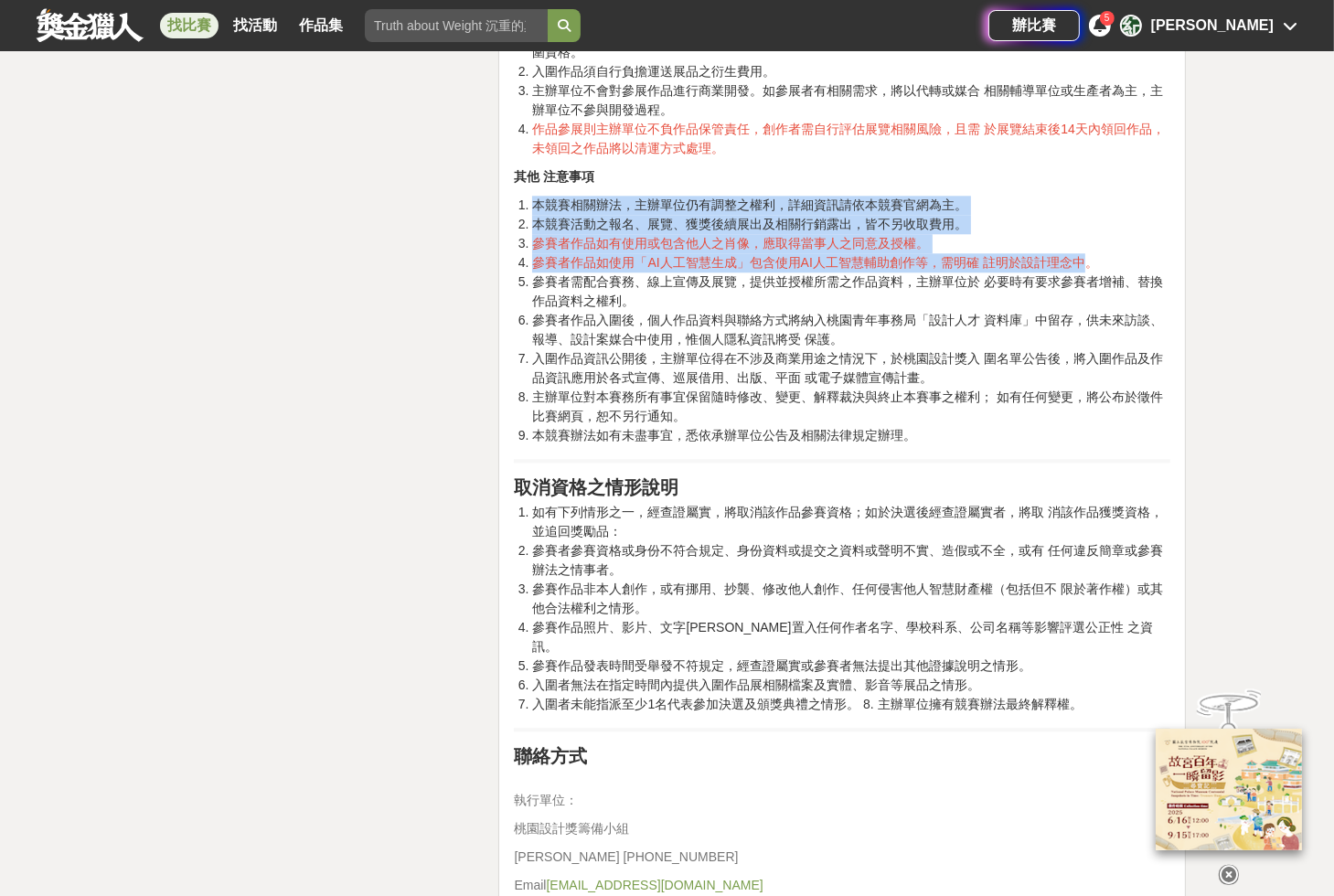 scroll, scrollTop: 4462, scrollLeft: 0, axis: vertical 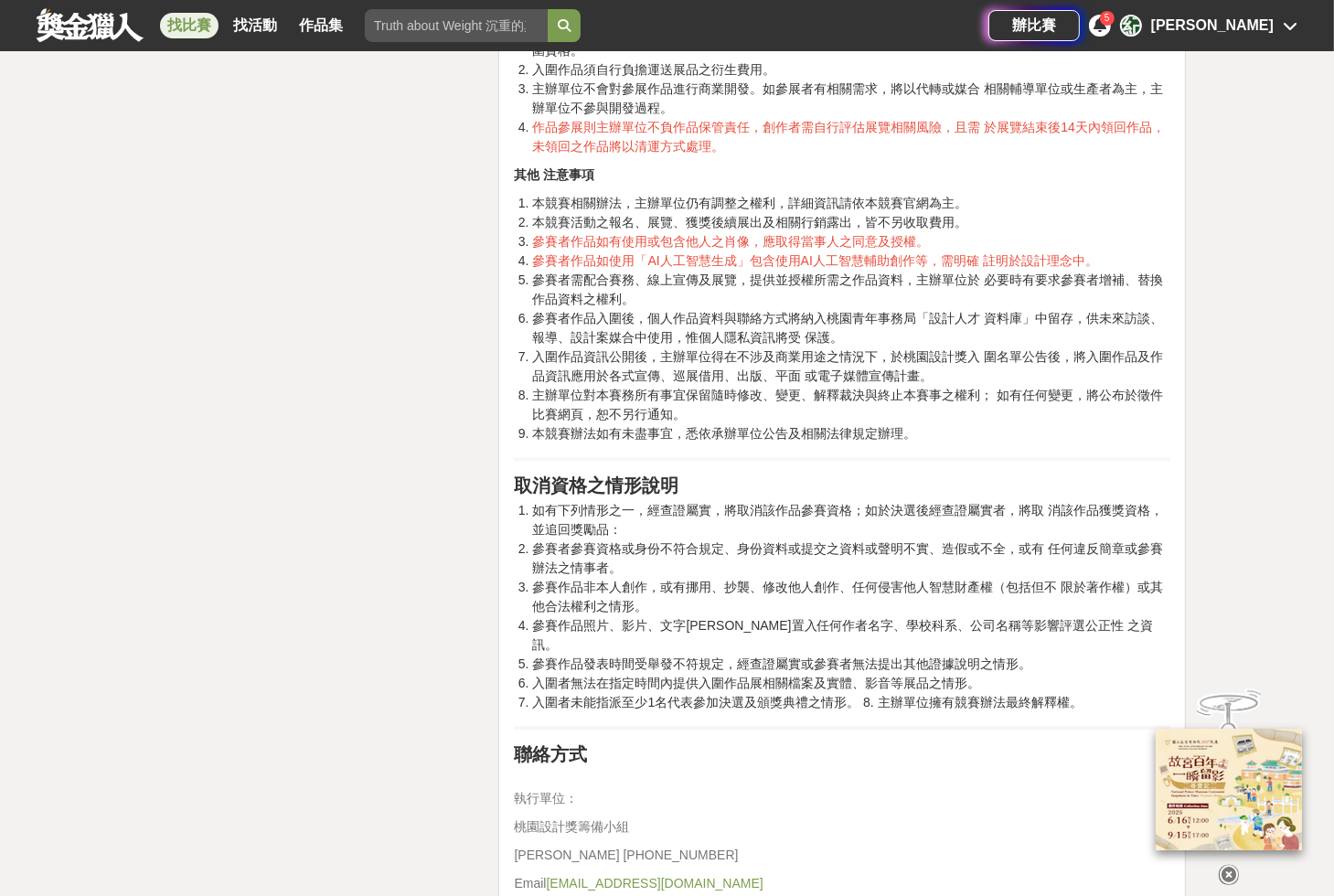 click on "參賽者需配合賽務、線上宣傳及展覽，提供並授權所需之作品資料，主辦單位於 必要時有要求參賽者增補、替換作品資料之權利。" at bounding box center [851, 290] 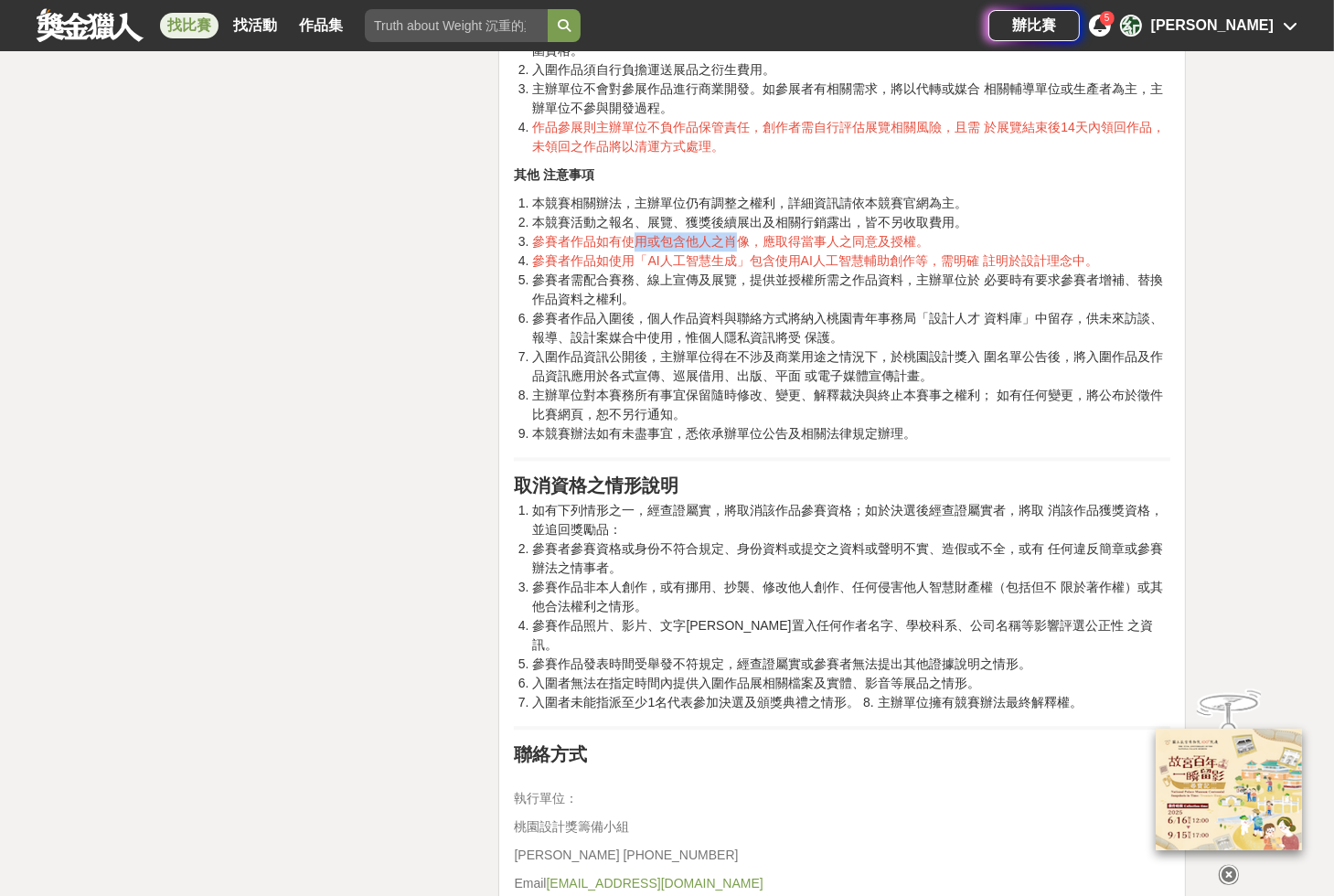 drag, startPoint x: 640, startPoint y: 230, endPoint x: 741, endPoint y: 230, distance: 101 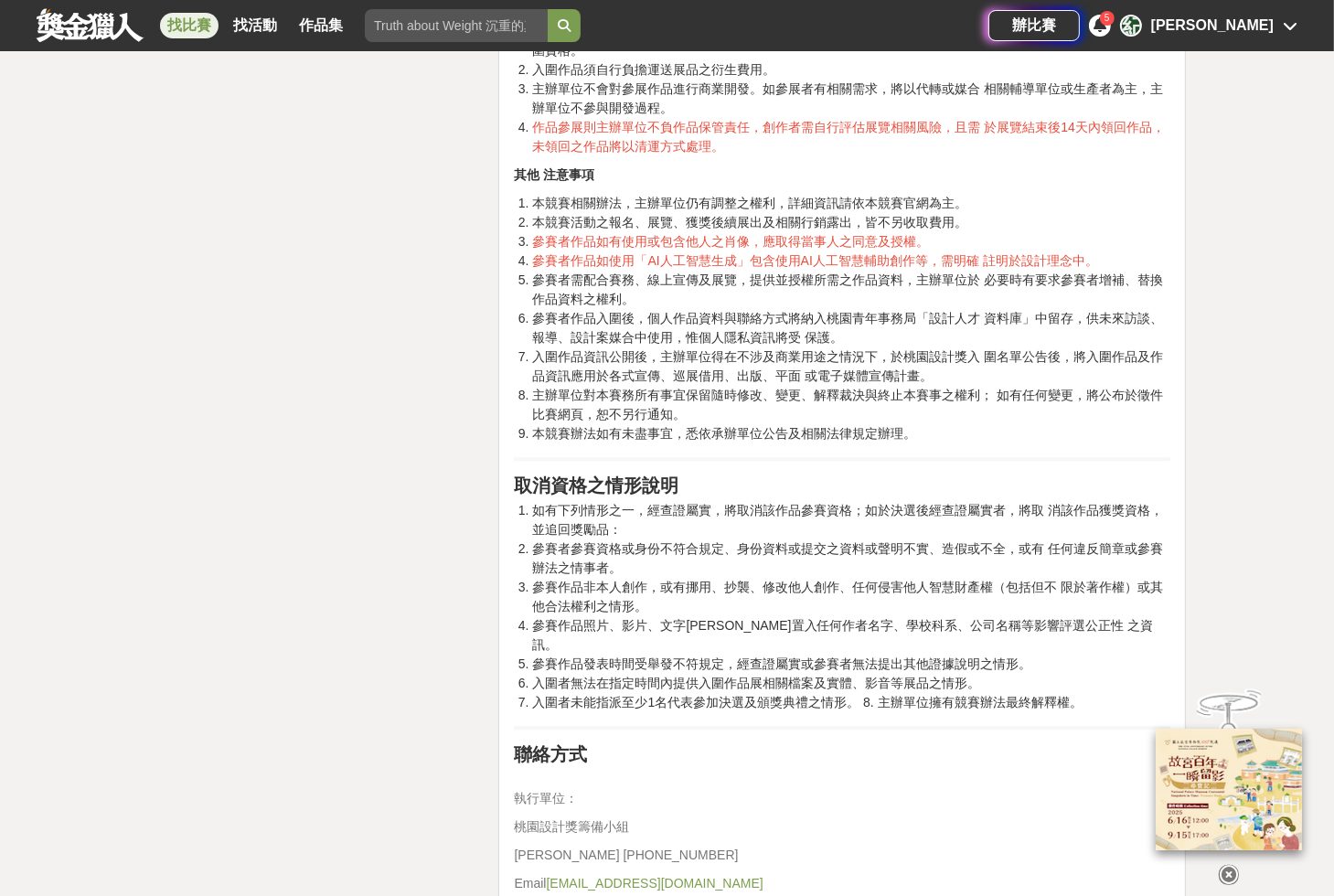 click on "參賽者作品如有使用或包含他人之肖像，應取得當事人之同意及授權。" at bounding box center (731, 241) 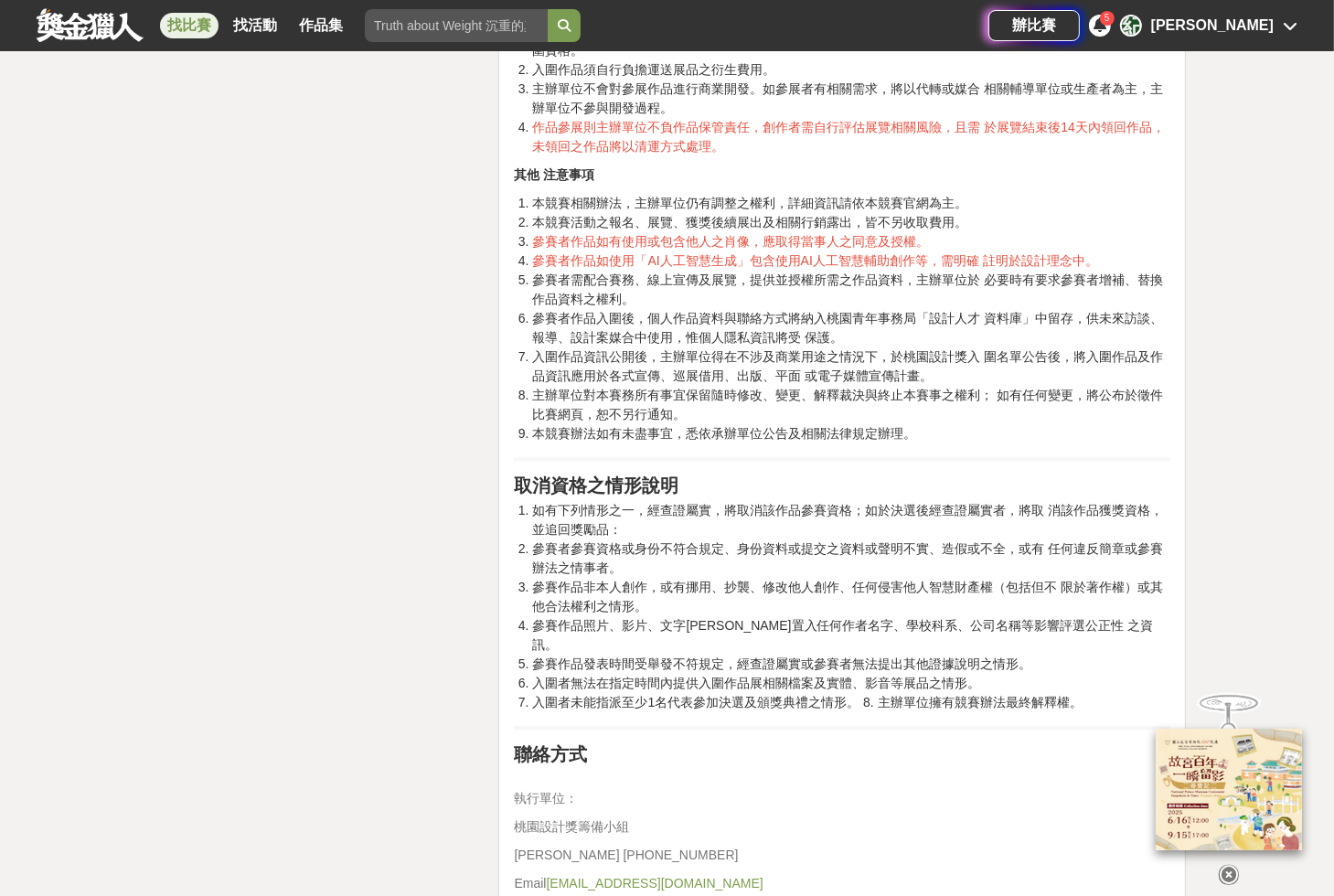 click on "參賽者需配合賽務、線上宣傳及展覽，提供並授權所需之作品資料，主辦單位於 必要時有要求參賽者增補、替換作品資料之權利。" at bounding box center [851, 290] 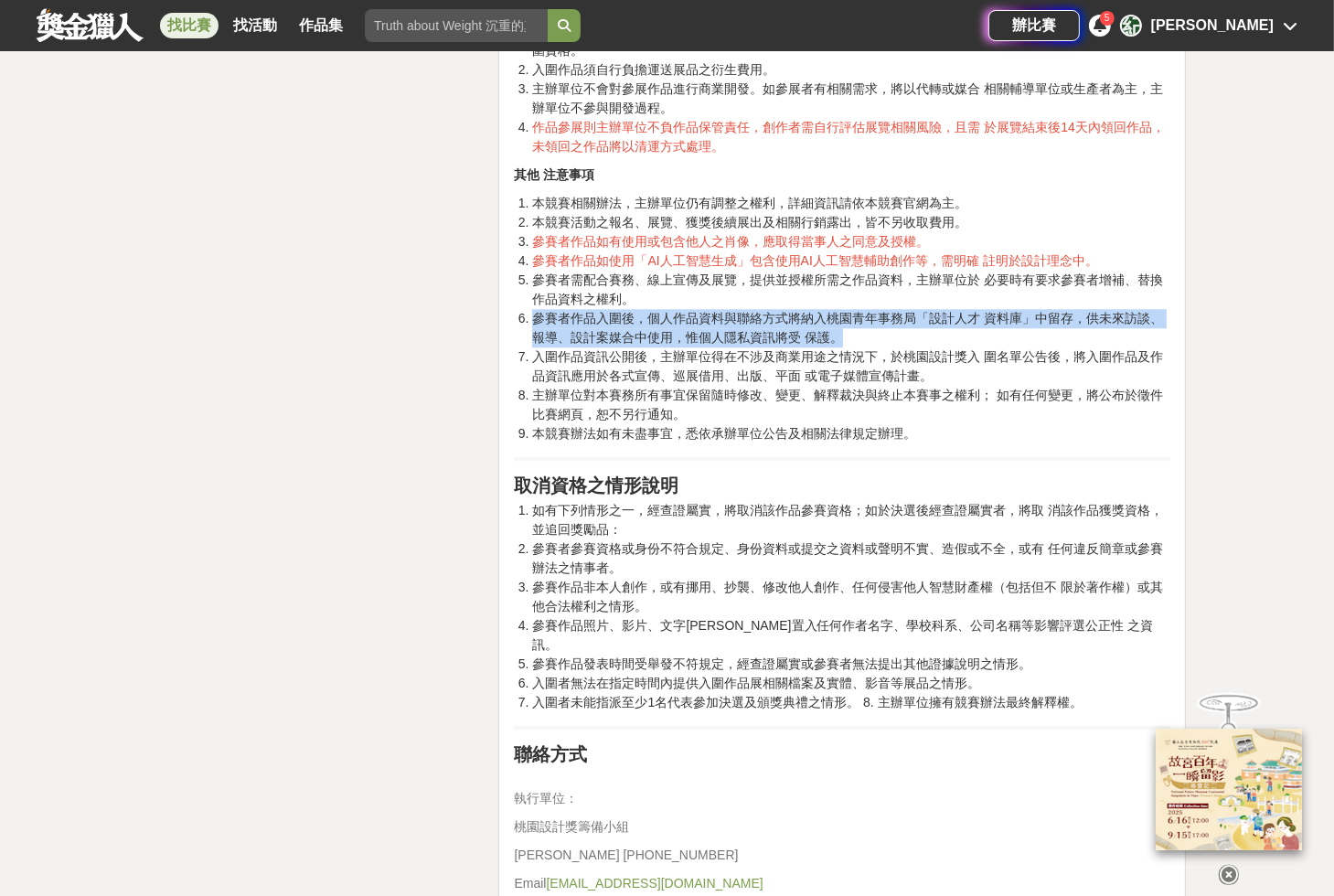 drag, startPoint x: 521, startPoint y: 307, endPoint x: 950, endPoint y: 329, distance: 429.56373 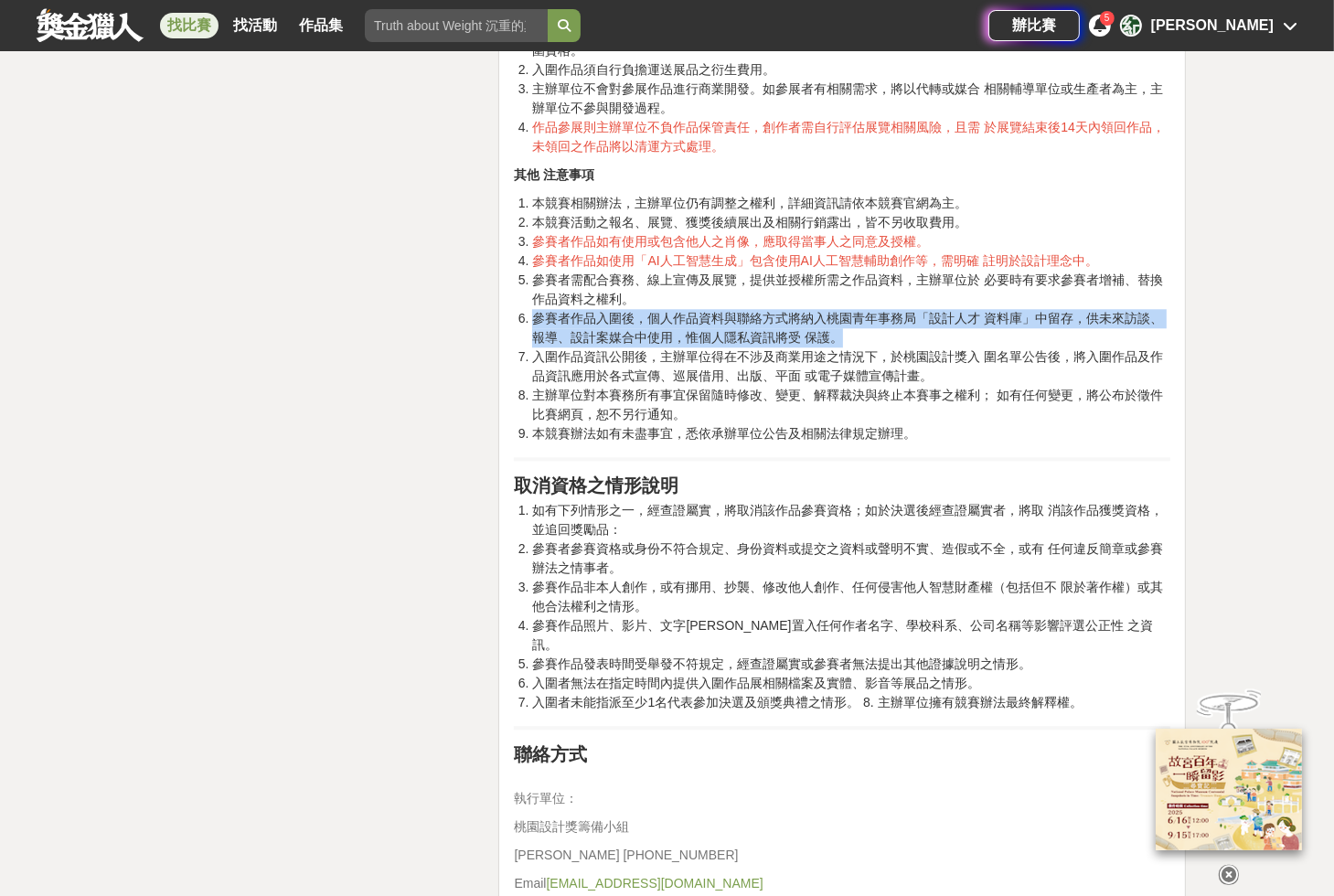 click on "參賽者作品入圍後，個人作品資料與聯絡方式將納入桃園青年事務局「設計人才 資料庫」中留存，供未來訪談、報導、設計案媒合中使用，惟個人隱私資訊將受 保護。" at bounding box center [851, 328] 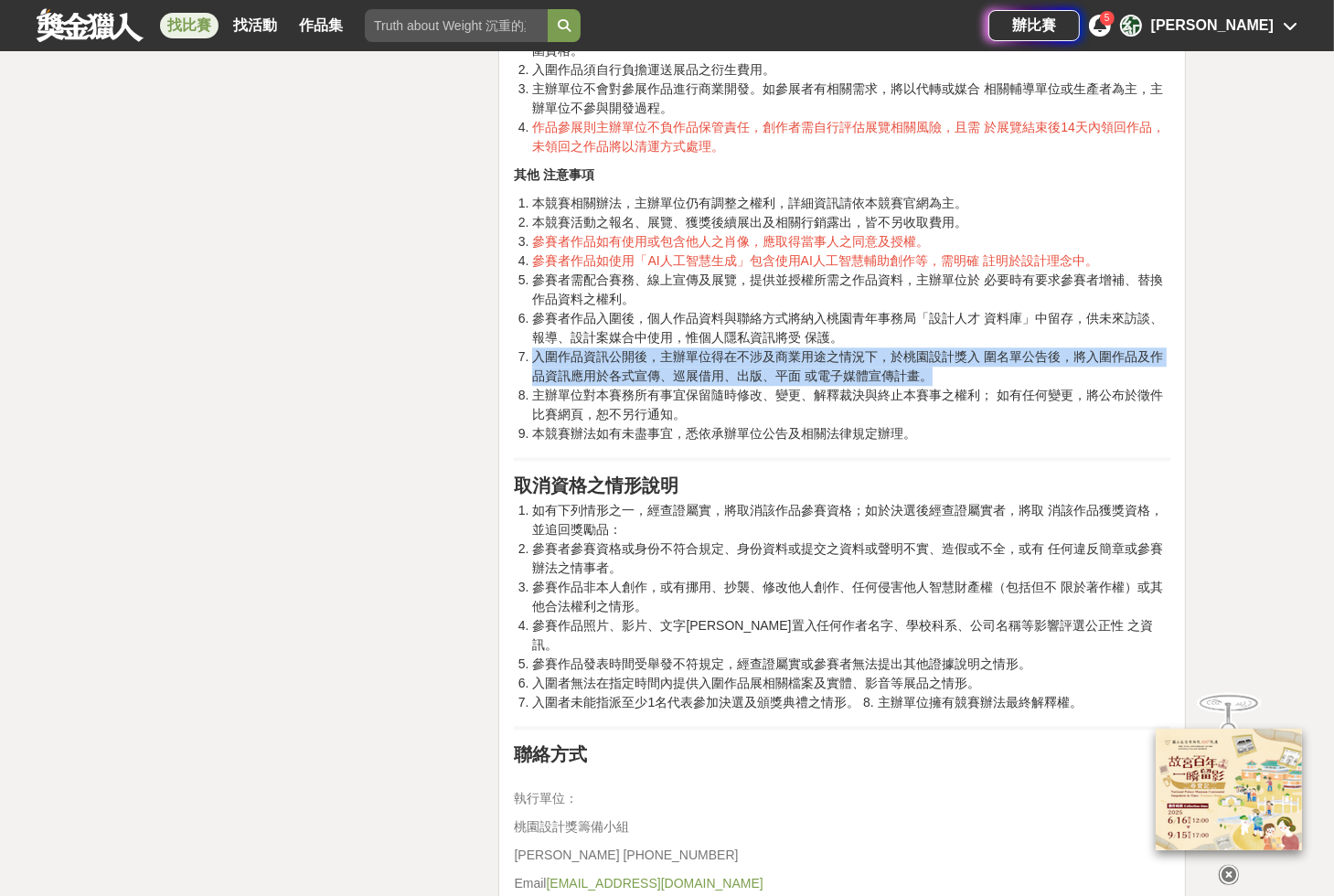 drag, startPoint x: 539, startPoint y: 344, endPoint x: 956, endPoint y: 366, distance: 417.57993 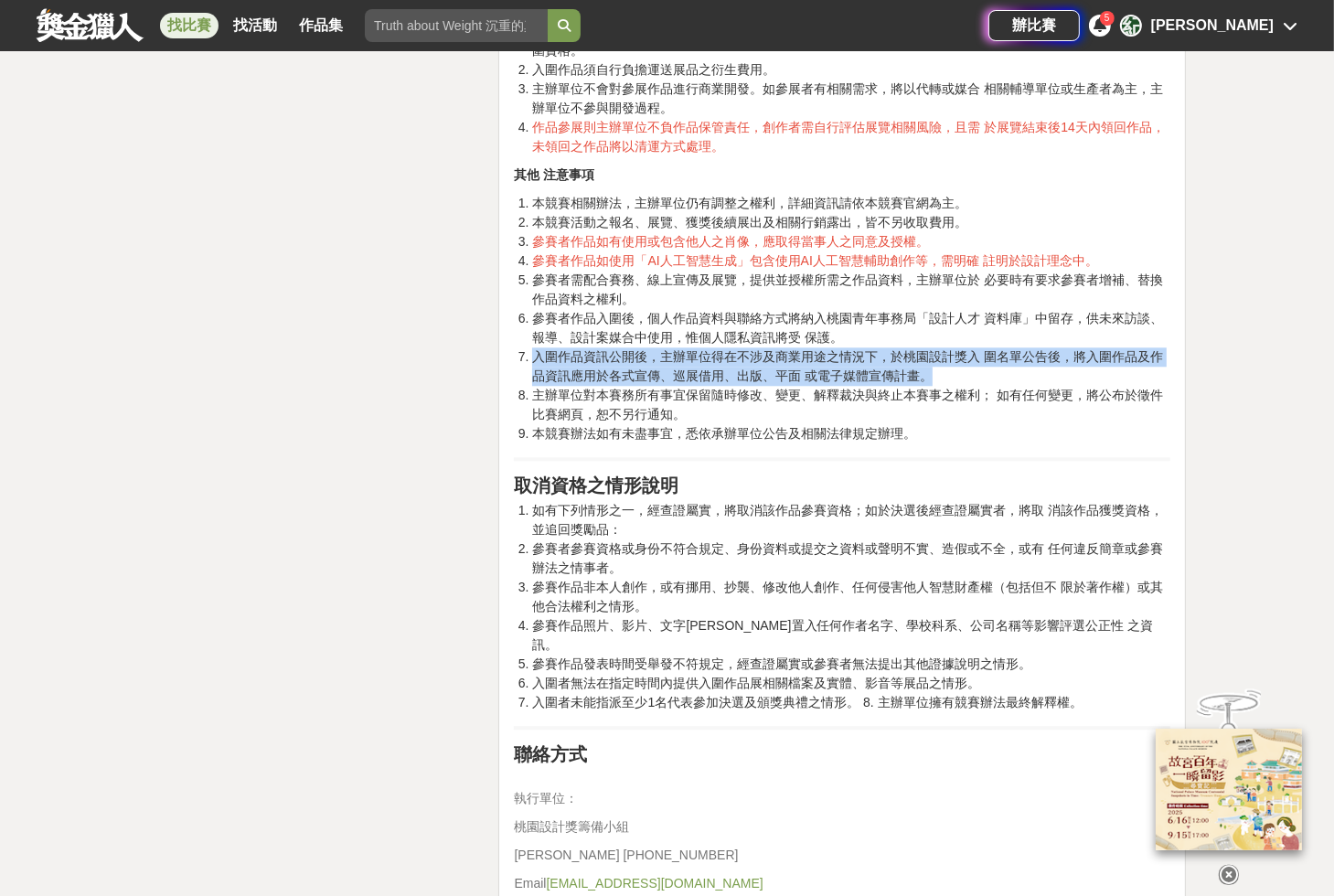 click on "入圍作品資訊公開後，主辦單位得在不涉及商業用途之情況下，於桃園設計獎入 圍名單公告後，將入圍作品及作品資訊應用於各式宣傳、巡展借用、出版、平面 或電子媒體宣傳計畫。" at bounding box center (851, 367) 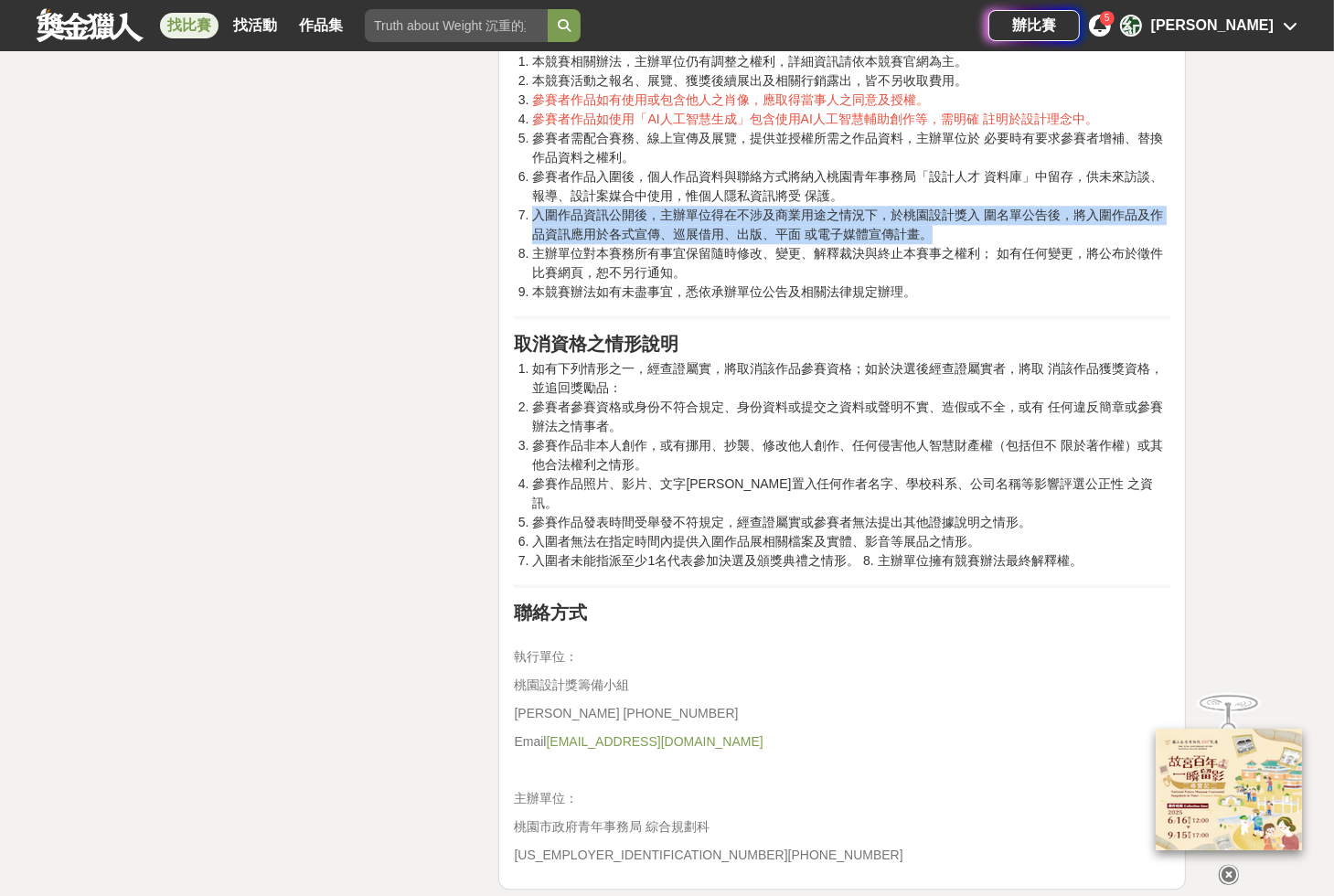 scroll, scrollTop: 4608, scrollLeft: 0, axis: vertical 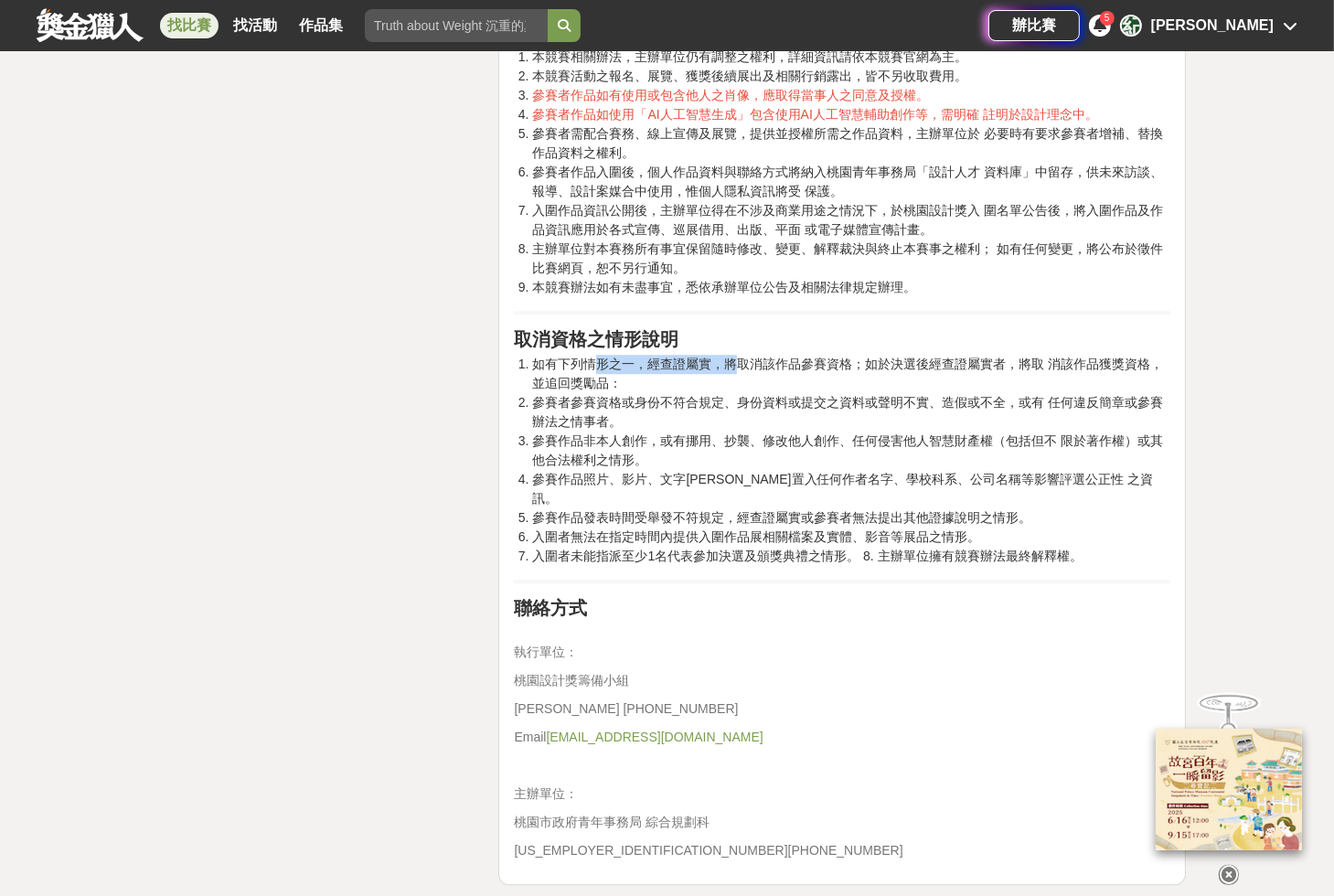 drag, startPoint x: 602, startPoint y: 347, endPoint x: 736, endPoint y: 357, distance: 134.37262 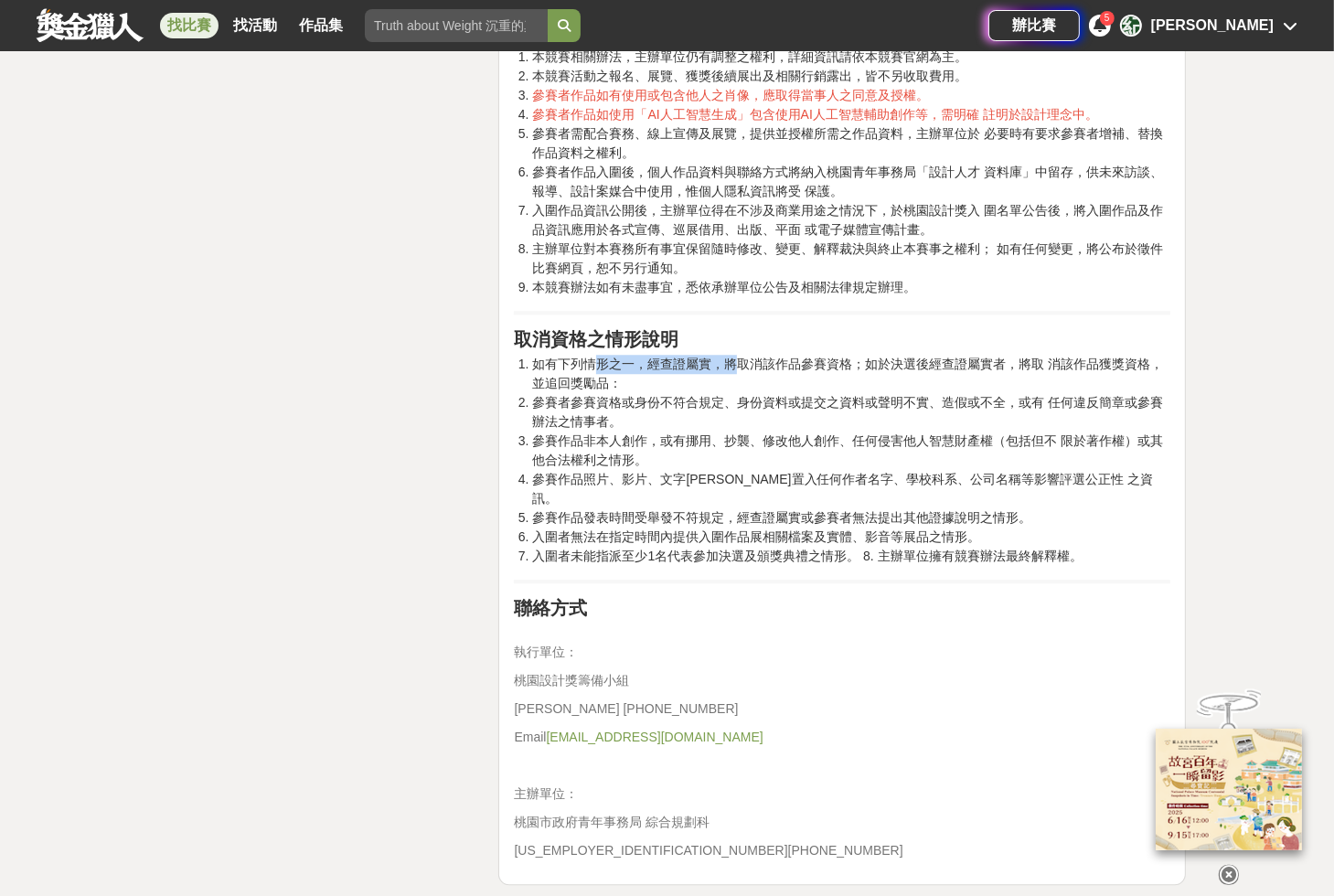 click on "如有下列情形之一，經查證屬實，將取消該作品參賽資格；如於決選後經查證屬實者，將取 消該作品獲獎資格，並追回獎勵品：" at bounding box center [851, 374] 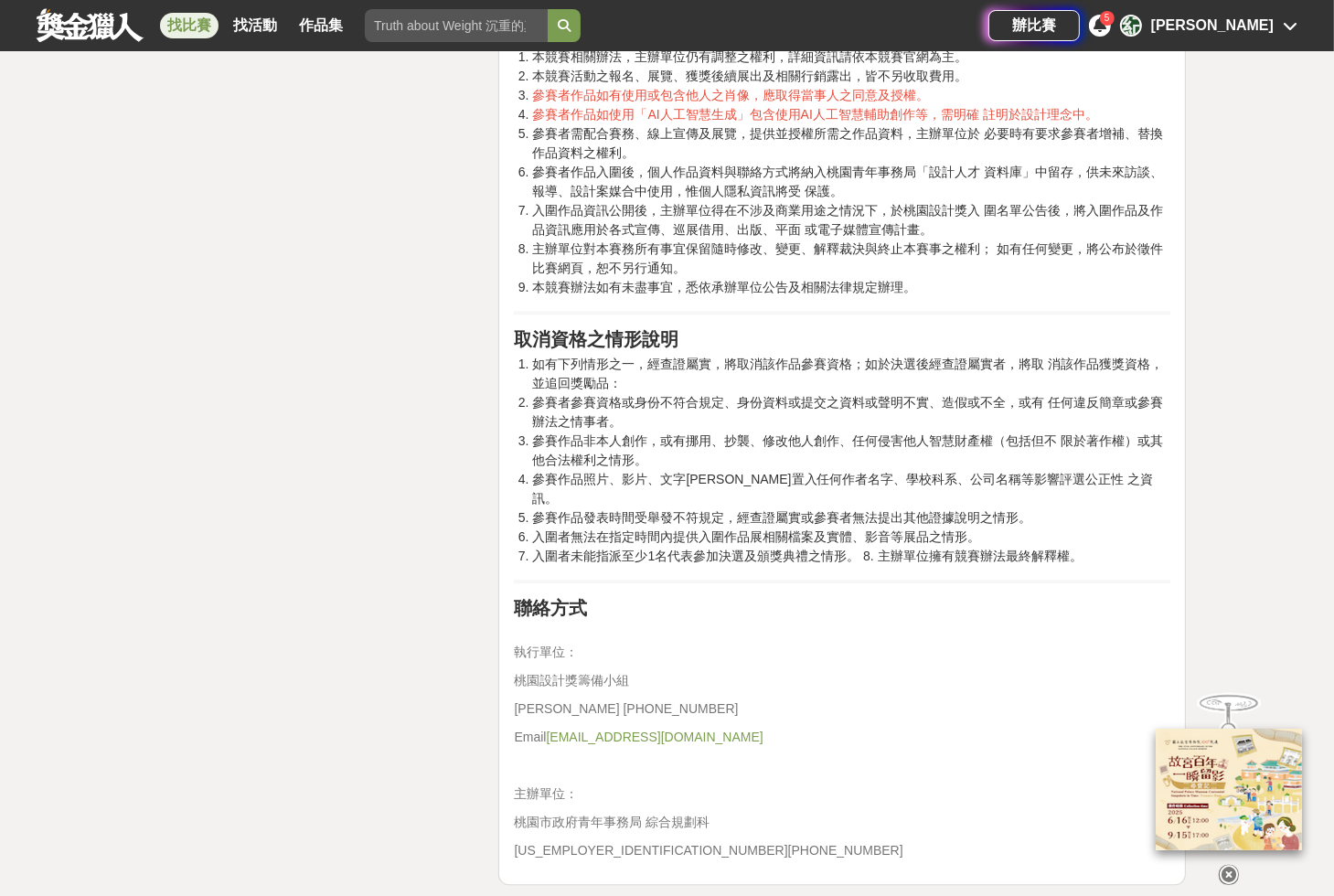 click on "如有下列情形之一，經查證屬實，將取消該作品參賽資格；如於決選後經查證屬實者，將取 消該作品獲獎資格，並追回獎勵品：" at bounding box center [851, 374] 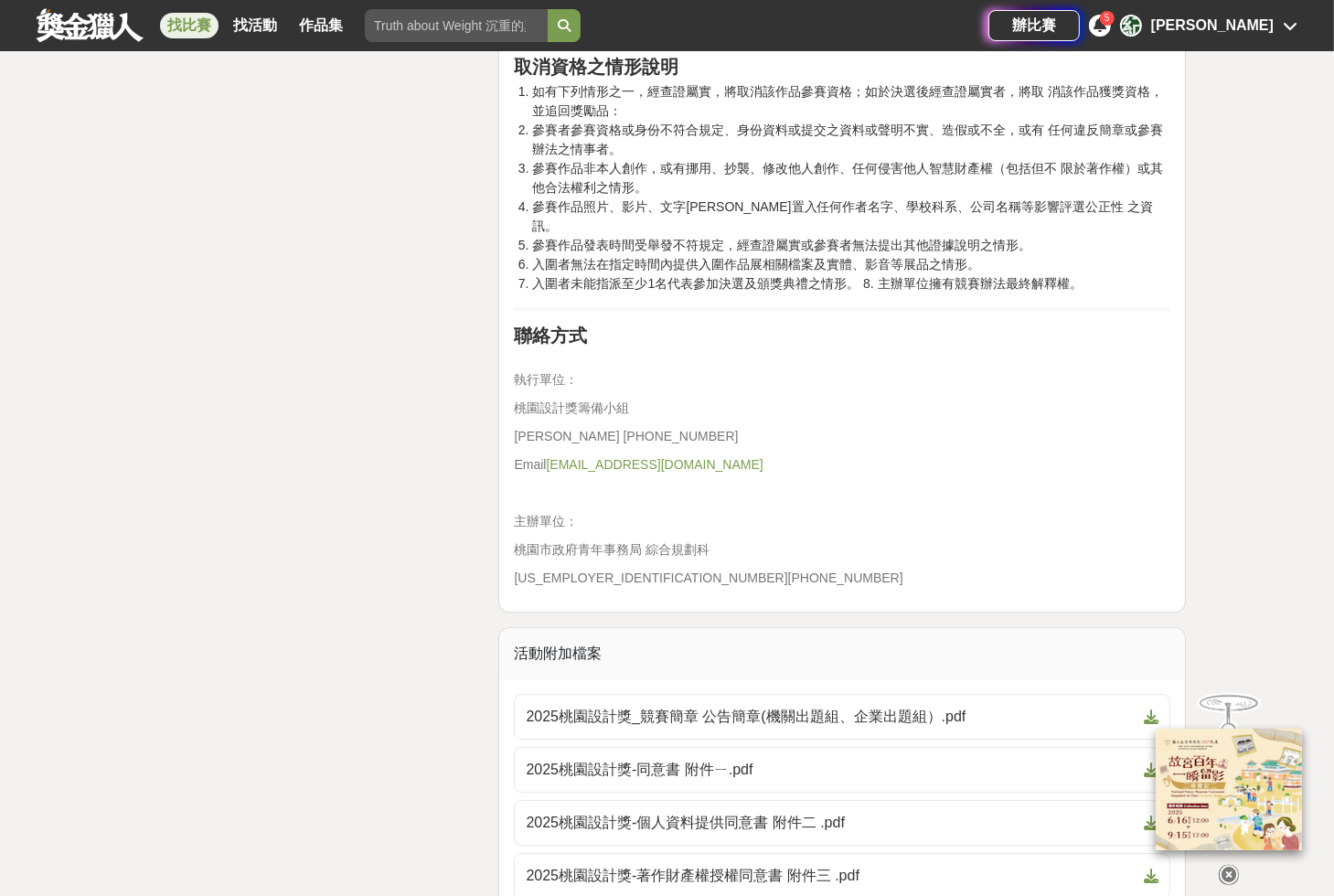 scroll, scrollTop: 4754, scrollLeft: 0, axis: vertical 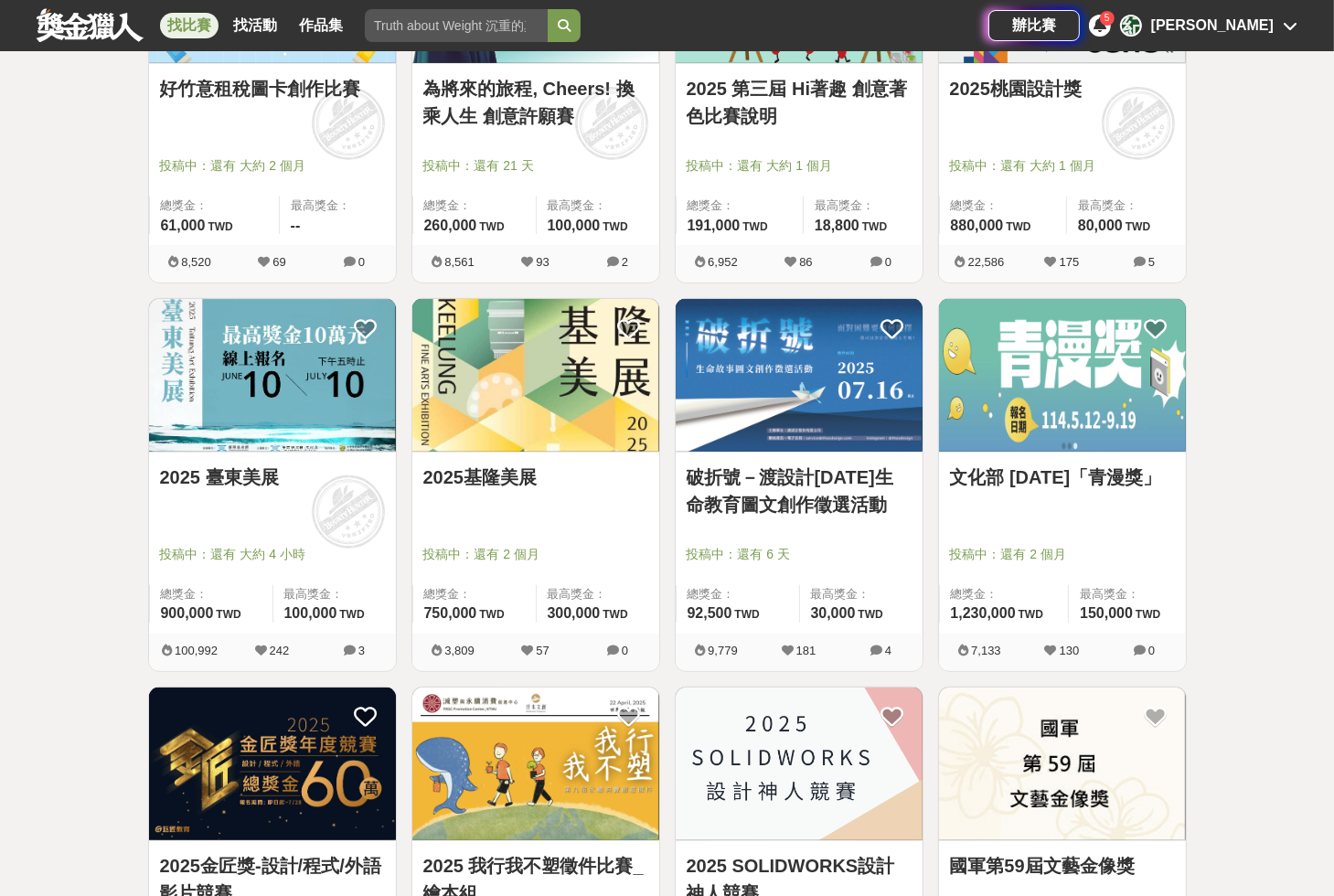click on "2025基隆美展" at bounding box center [536, 487] 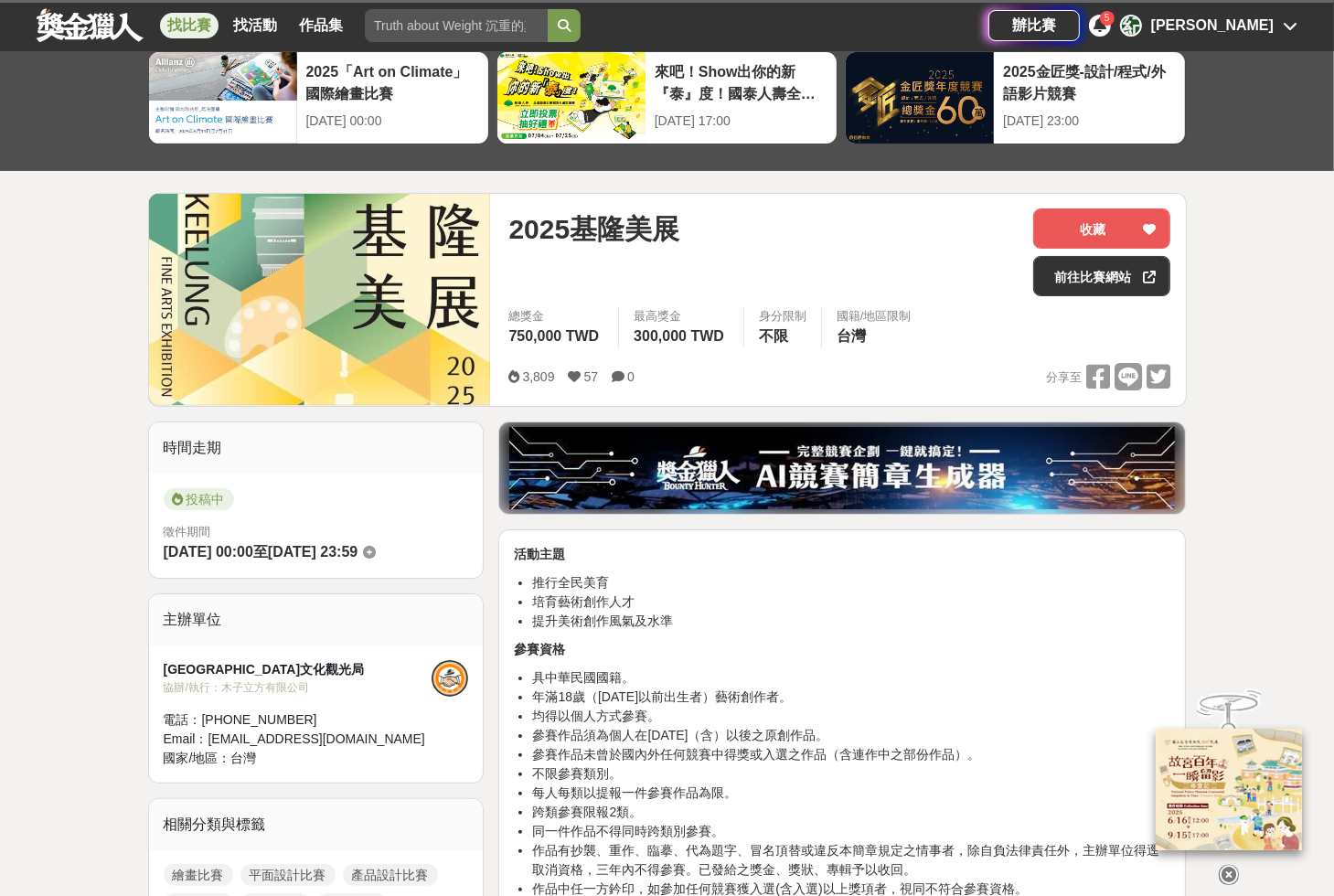 scroll, scrollTop: 219, scrollLeft: 0, axis: vertical 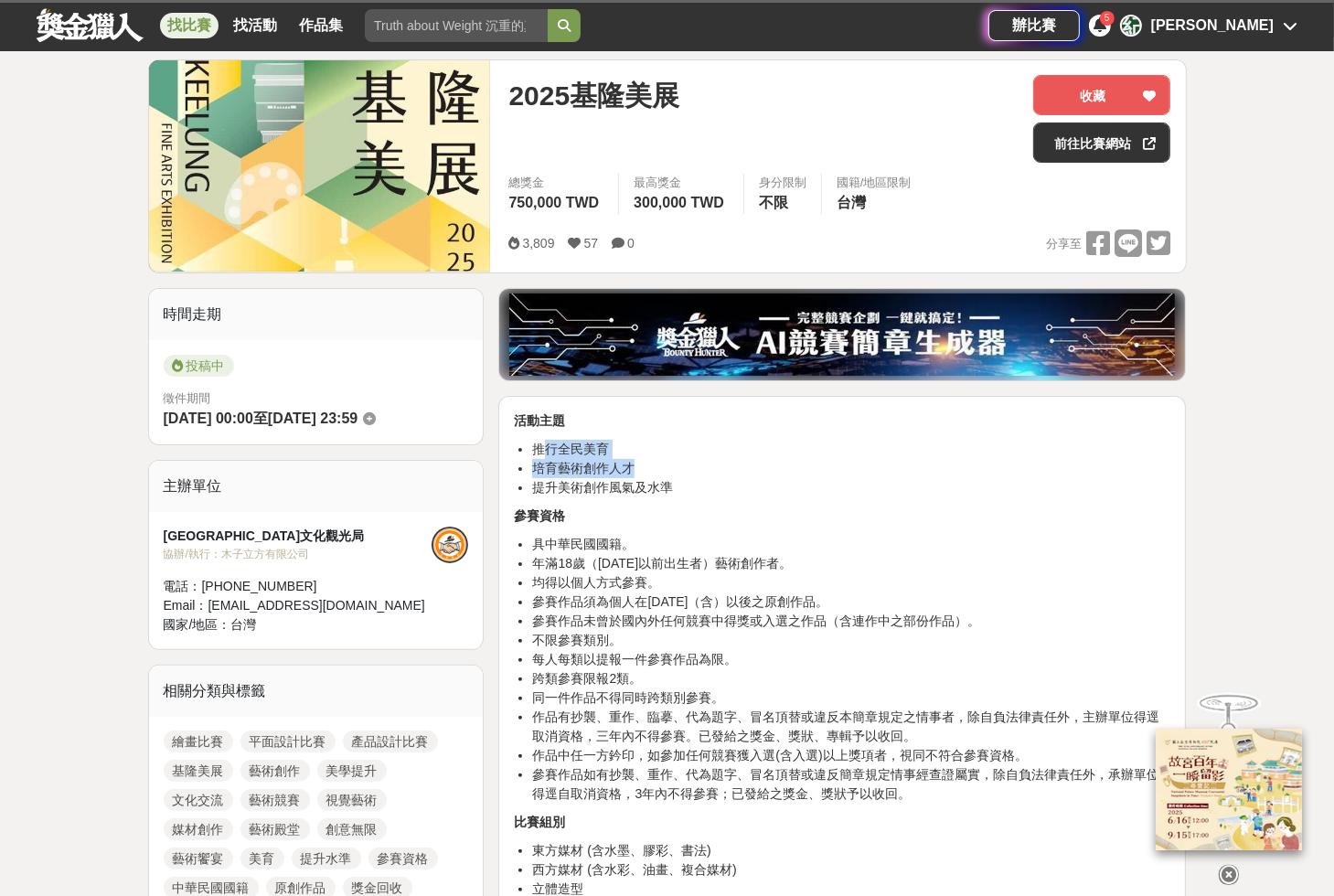 drag, startPoint x: 539, startPoint y: 446, endPoint x: 678, endPoint y: 462, distance: 139.91783 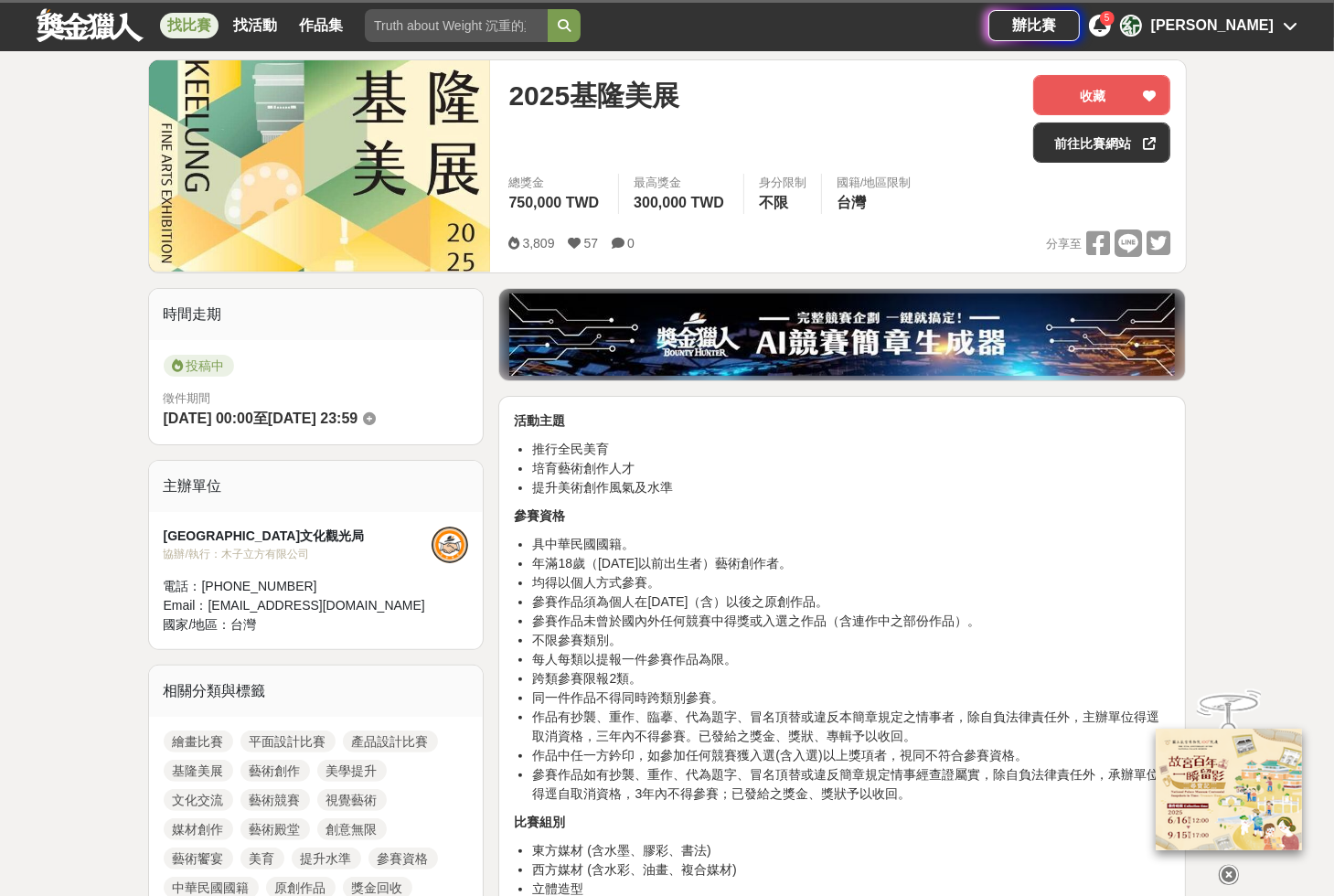 click on "提升美術創作風氣及水準" at bounding box center [851, 487] 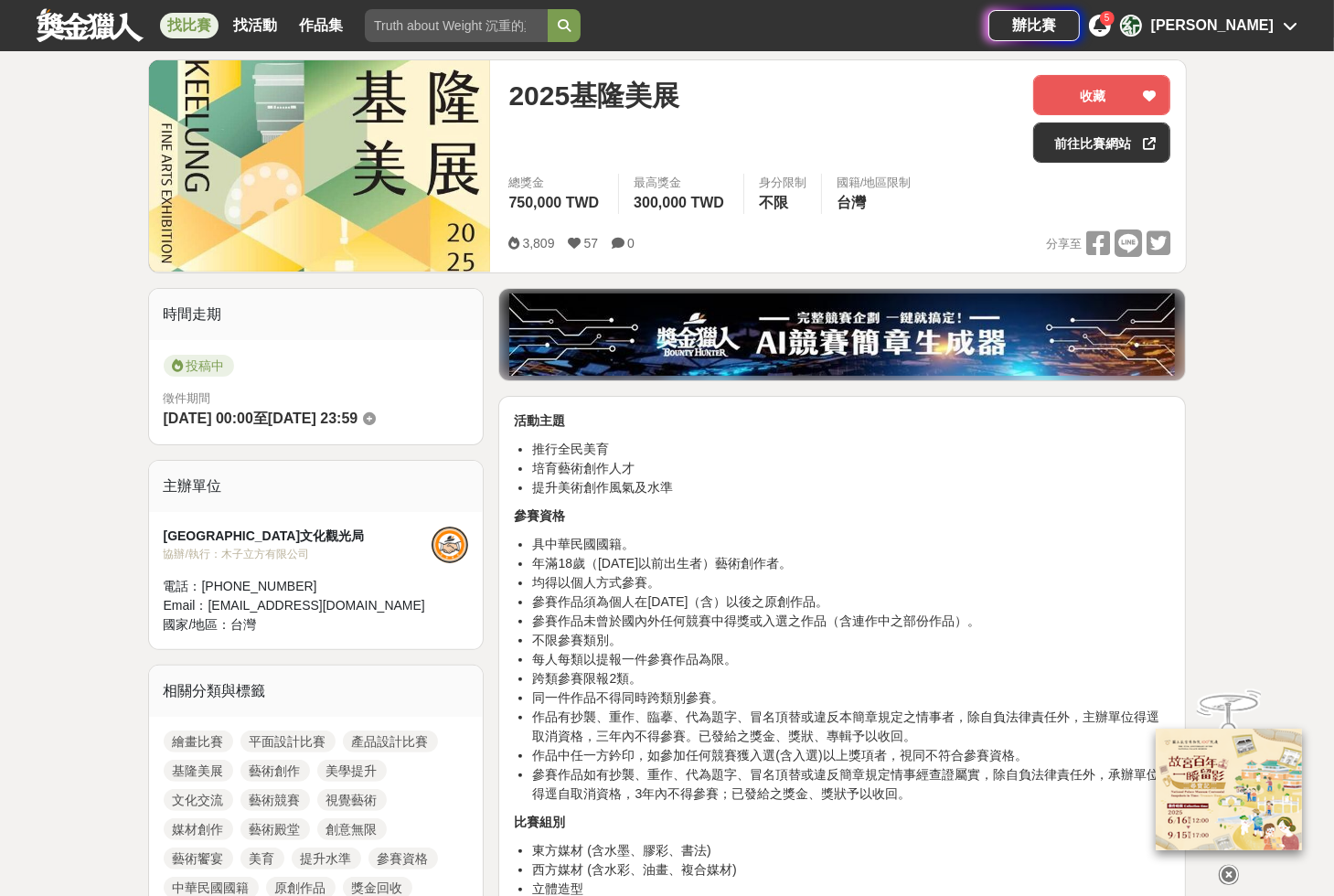 scroll, scrollTop: 366, scrollLeft: 0, axis: vertical 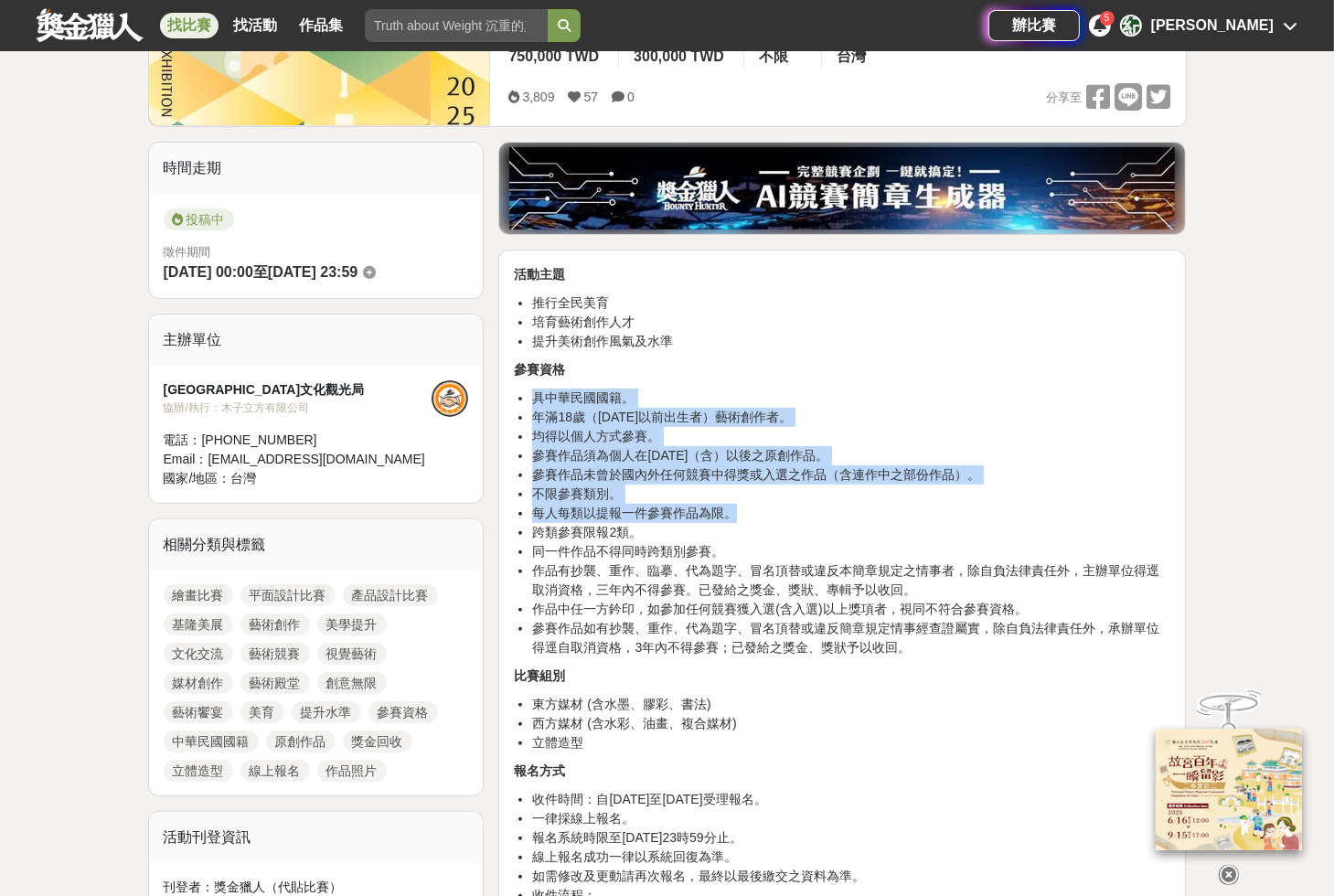 drag, startPoint x: 532, startPoint y: 401, endPoint x: 799, endPoint y: 505, distance: 286.5397 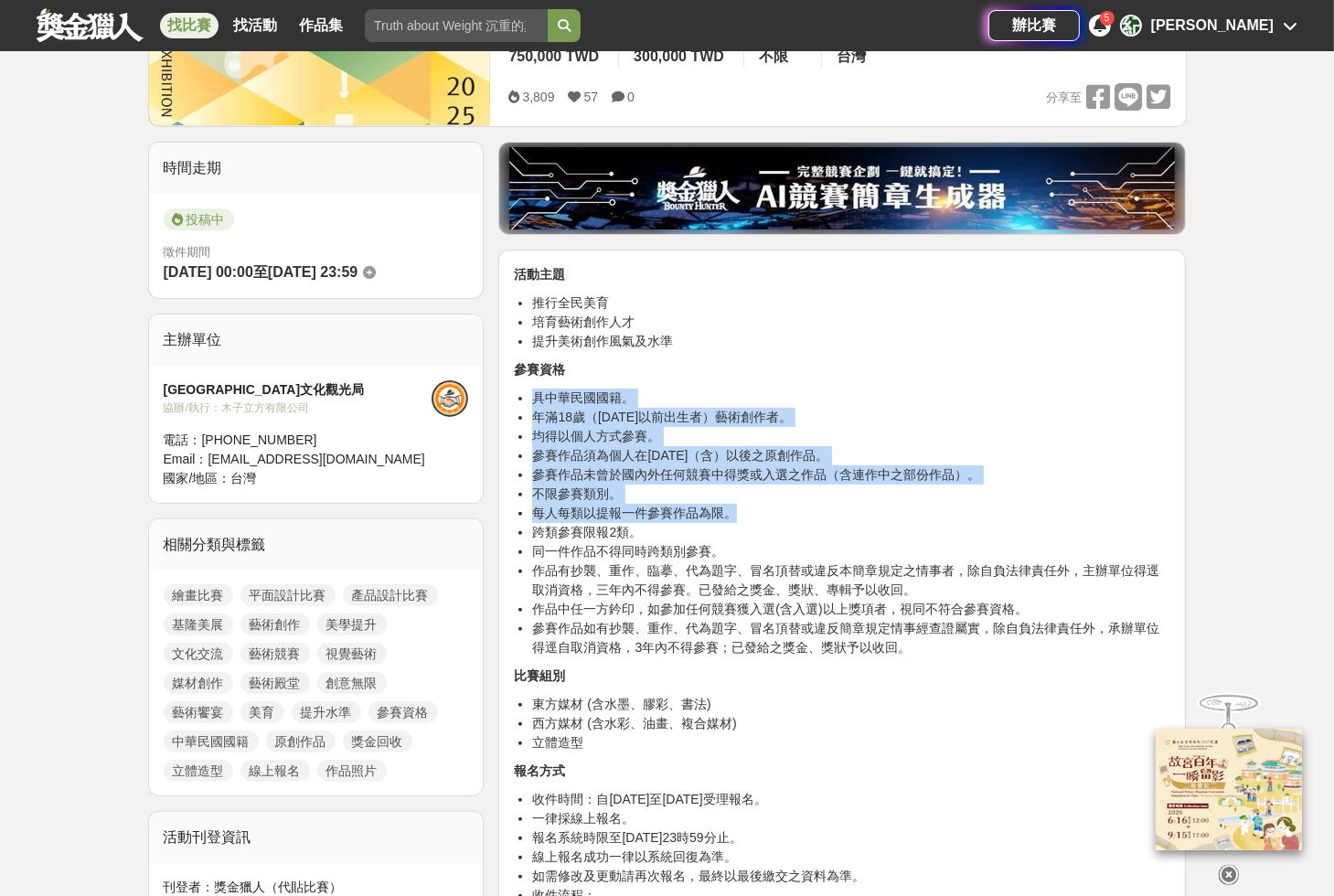 click on "具中華民國國籍。 年滿18歲（[DATE]以前出生者）藝術創作者。 均得以個人方式參賽。 參賽作品須為個人在[DATE]（含）以後之原創作品。 參賽作品未曾於國內外任何競賽中得獎或入選之作品（含連作中之部份作品）。 不限參賽類別。 每人每類以提報一件參賽作品為限。 跨類參賽限報2類。 同一件作品不得同時跨類別參賽。 作品有抄襲、重作、臨摹、代為題字、冒名頂替或違反本簡章規定之情事者，除自負法律責任外，主辦單位得逕取消資格，三年內不得參賽。已發給之獎金、獎狀、專輯予以收回。 作品中任一方鈐印，如參加任何競賽獲入選(含入選)以上獎項者，視同不符合參賽資格。" at bounding box center (842, 523) 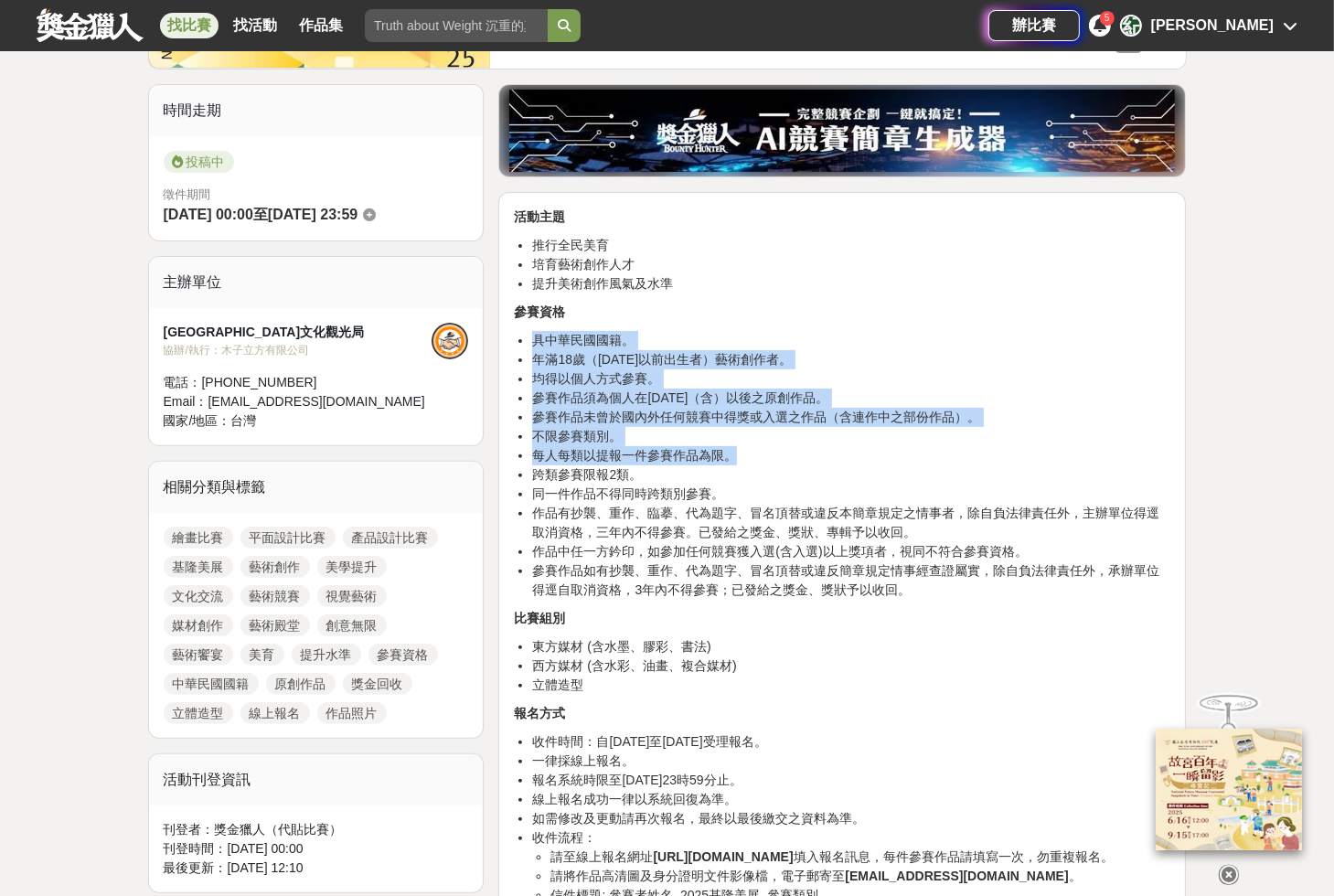 scroll, scrollTop: 512, scrollLeft: 0, axis: vertical 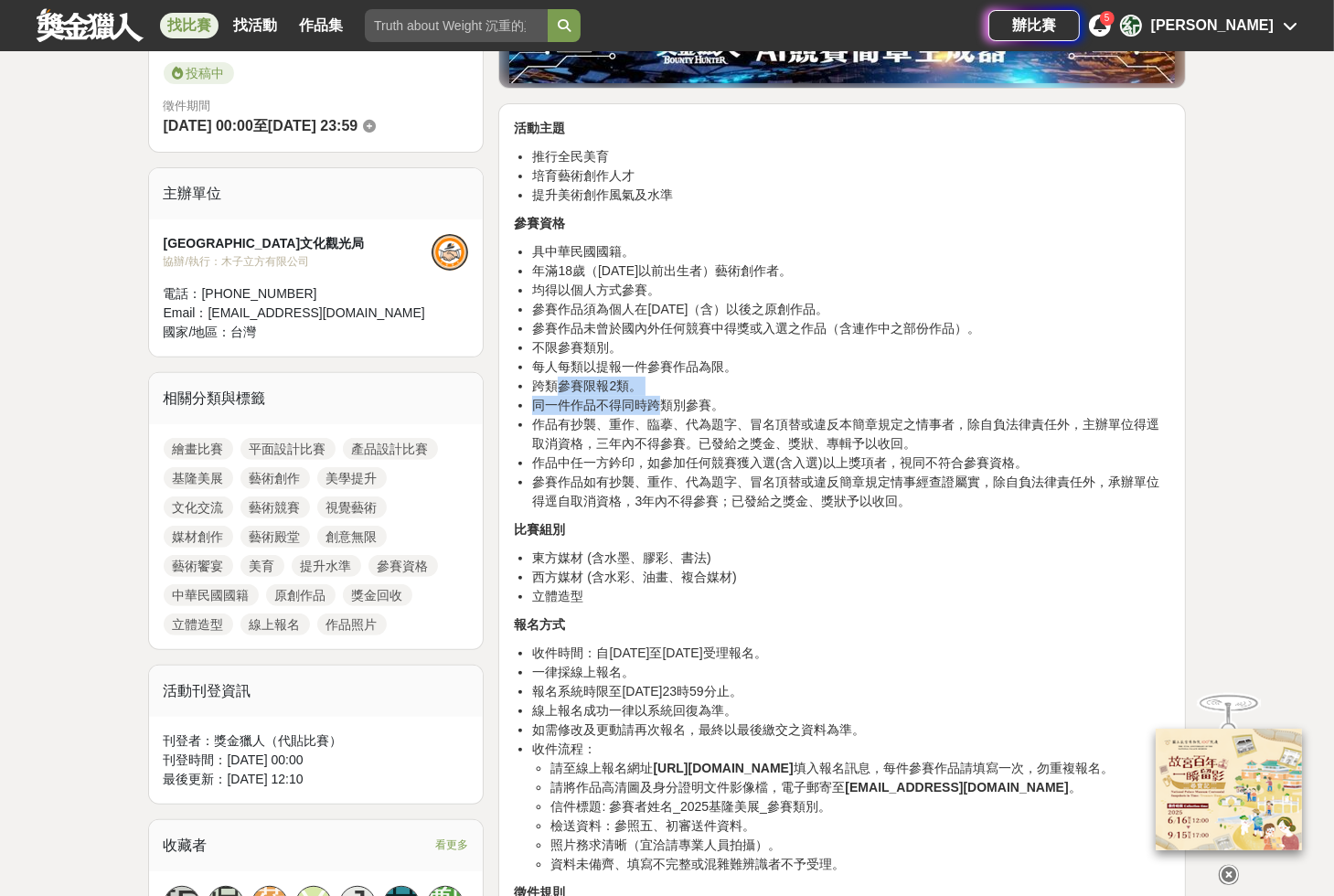 drag, startPoint x: 552, startPoint y: 379, endPoint x: 658, endPoint y: 404, distance: 108.908218 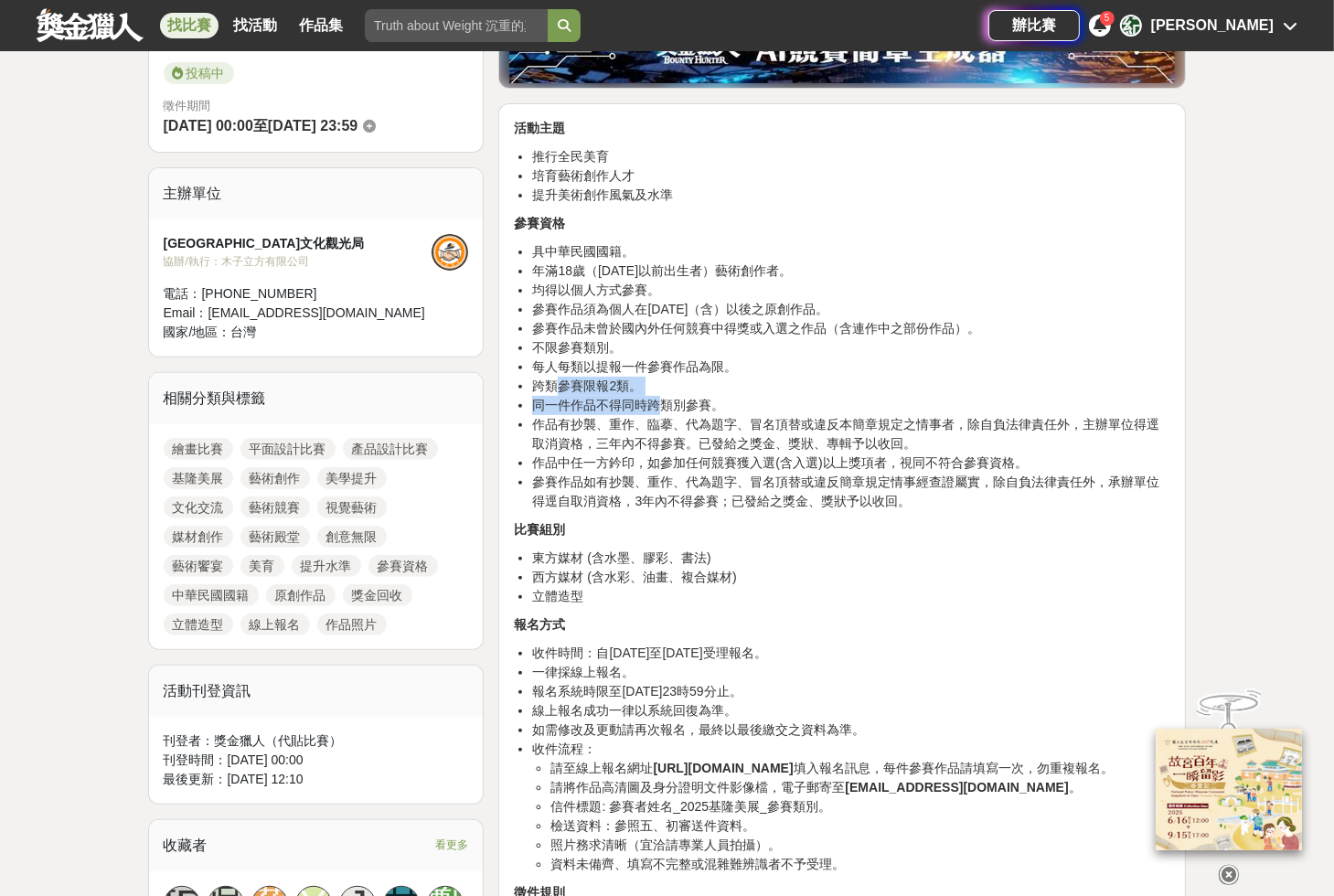 click on "具中華民國國籍。 年滿18歲（[DATE]以前出生者）藝術創作者。 均得以個人方式參賽。 參賽作品須為個人在[DATE]（含）以後之原創作品。 參賽作品未曾於國內外任何競賽中得獎或入選之作品（含連作中之部份作品）。 不限參賽類別。 每人每類以提報一件參賽作品為限。 跨類參賽限報2類。 同一件作品不得同時跨類別參賽。 作品有抄襲、重作、臨摹、代為題字、冒名頂替或違反本簡章規定之情事者，除自負法律責任外，主辦單位得逕取消資格，三年內不得參賽。已發給之獎金、獎狀、專輯予以收回。 作品中任一方鈐印，如參加任何競賽獲入選(含入選)以上獎項者，視同不符合參賽資格。" at bounding box center (842, 377) 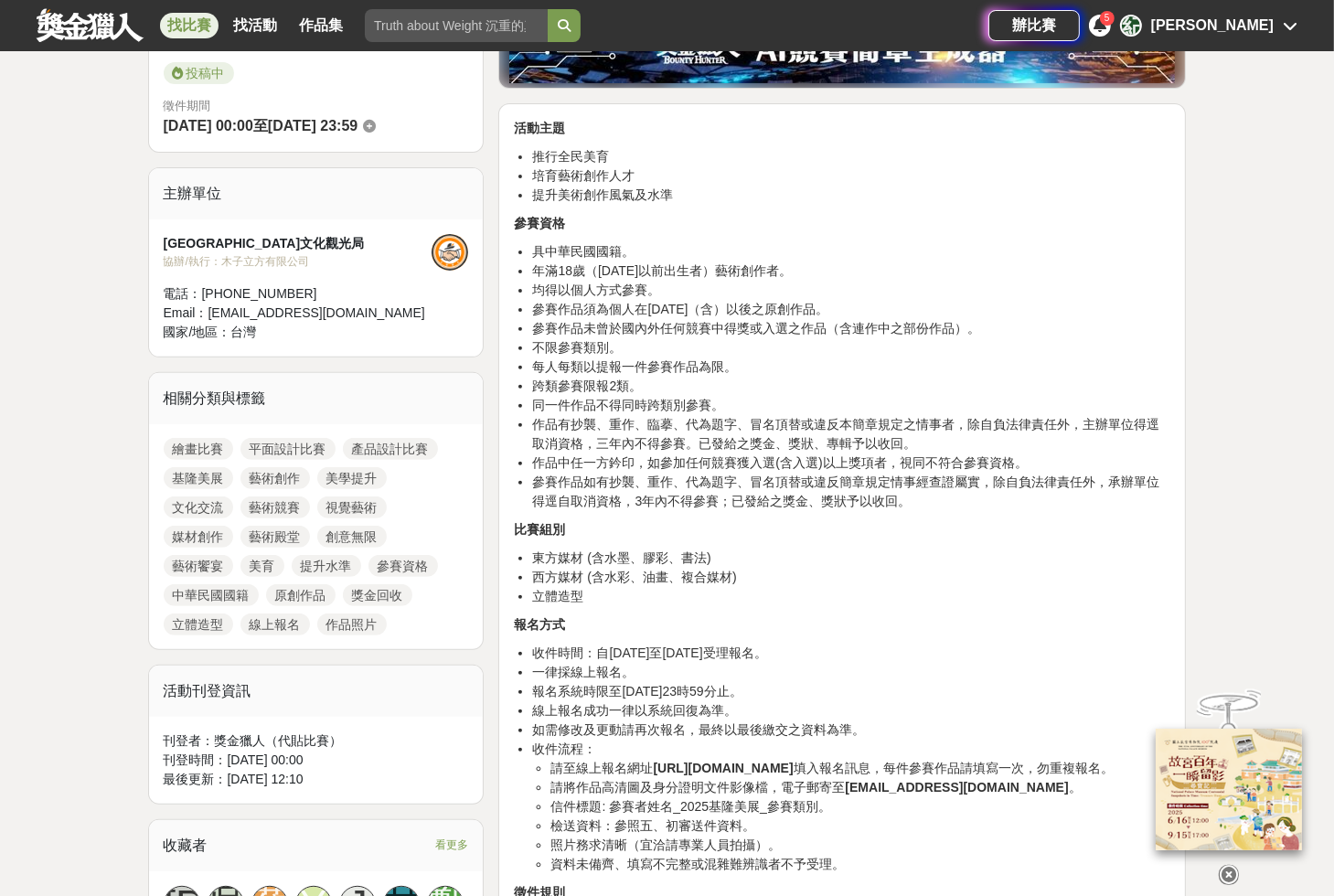 click on "作品有抄襲、重作、臨摹、代為題字、冒名頂替或違反本簡章規定之情事者，除自負法律責任外，主辦單位得逕取消資格，三年內不得參賽。已發給之獎金、獎狀、專輯予以收回。" at bounding box center (851, 434) 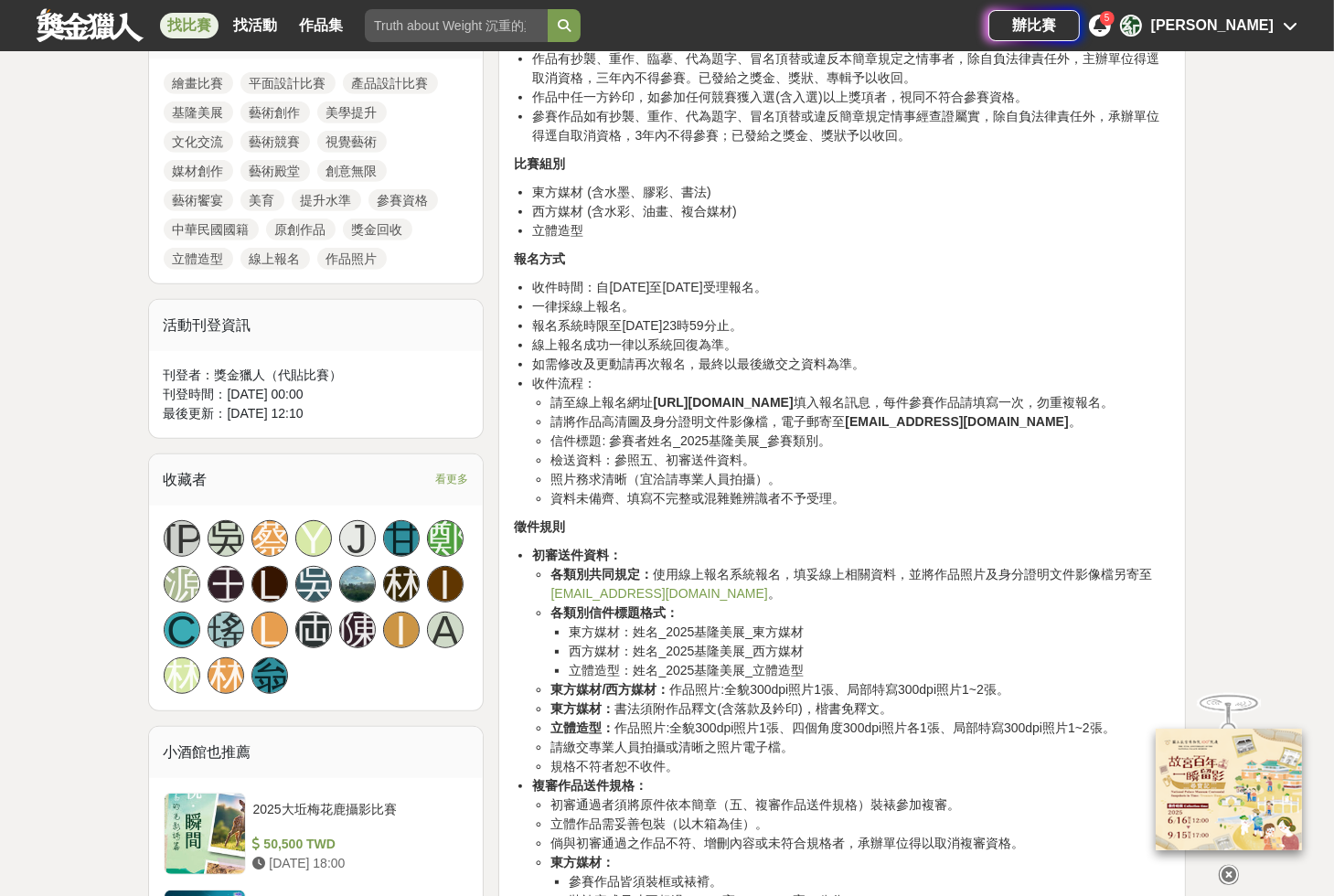 scroll, scrollTop: 805, scrollLeft: 0, axis: vertical 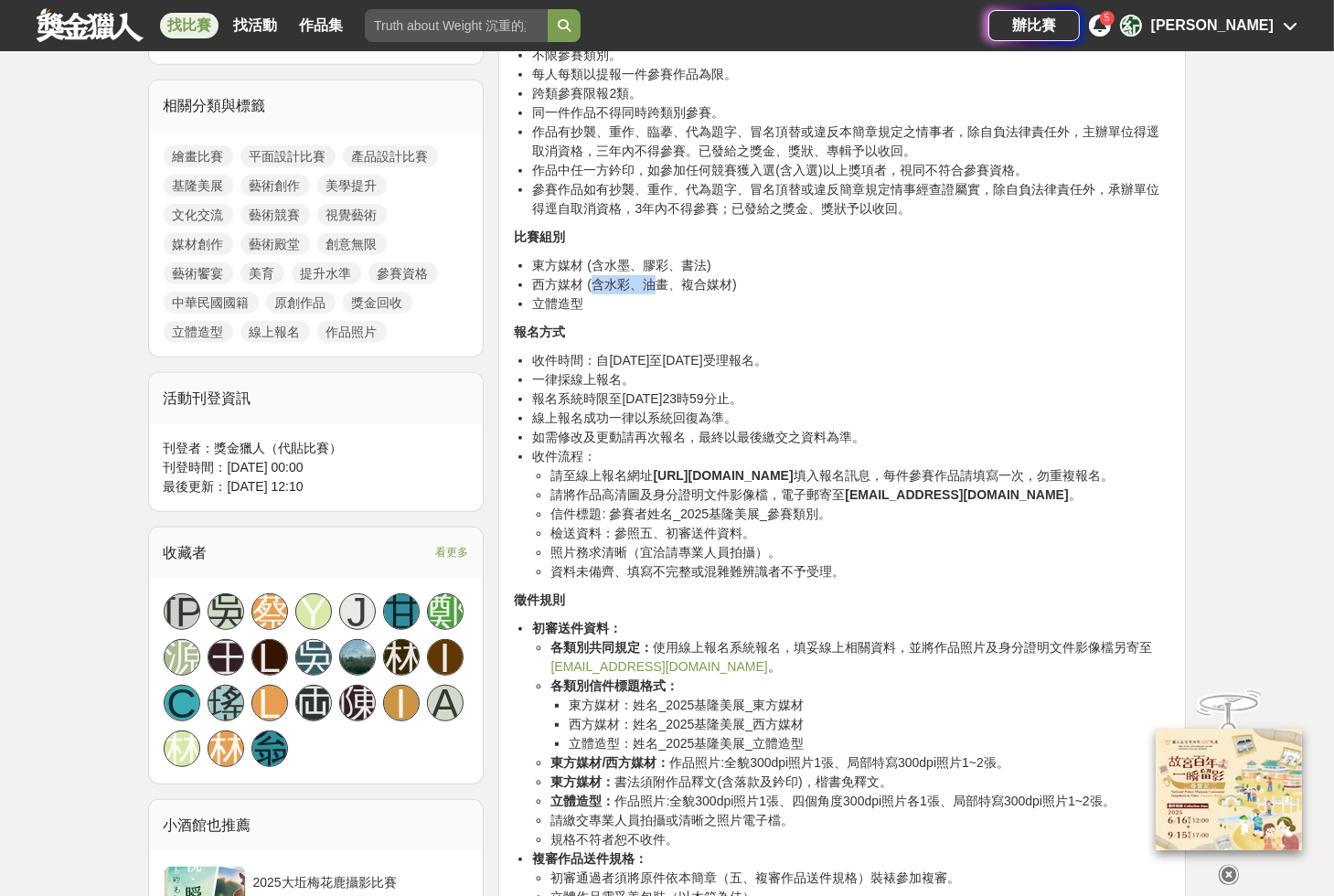 drag, startPoint x: 593, startPoint y: 280, endPoint x: 655, endPoint y: 277, distance: 62.07254 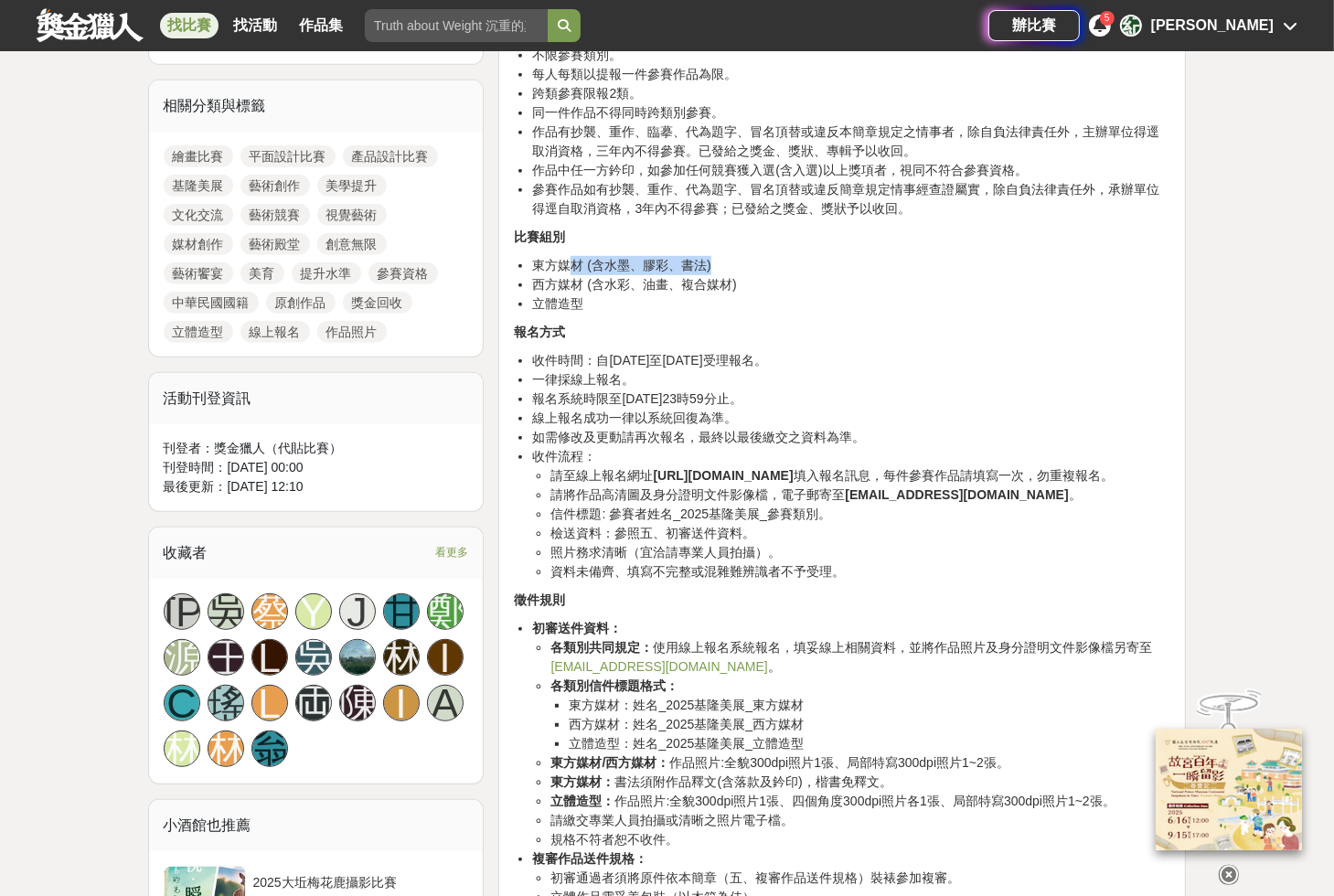 drag, startPoint x: 574, startPoint y: 261, endPoint x: 719, endPoint y: 269, distance: 145.22052 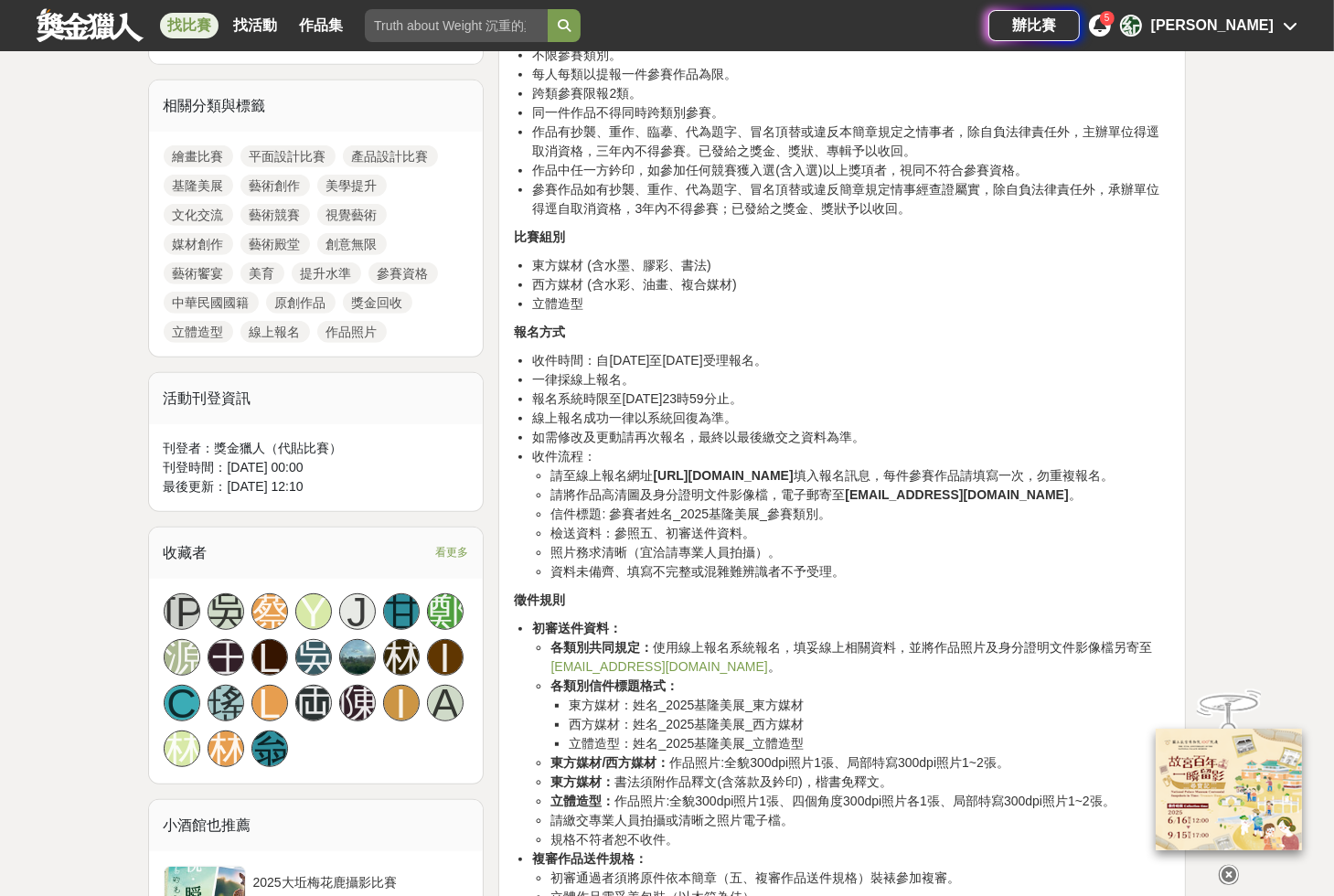 click on "西方媒材 (含水彩、油畫、複合媒材)" at bounding box center [851, 284] 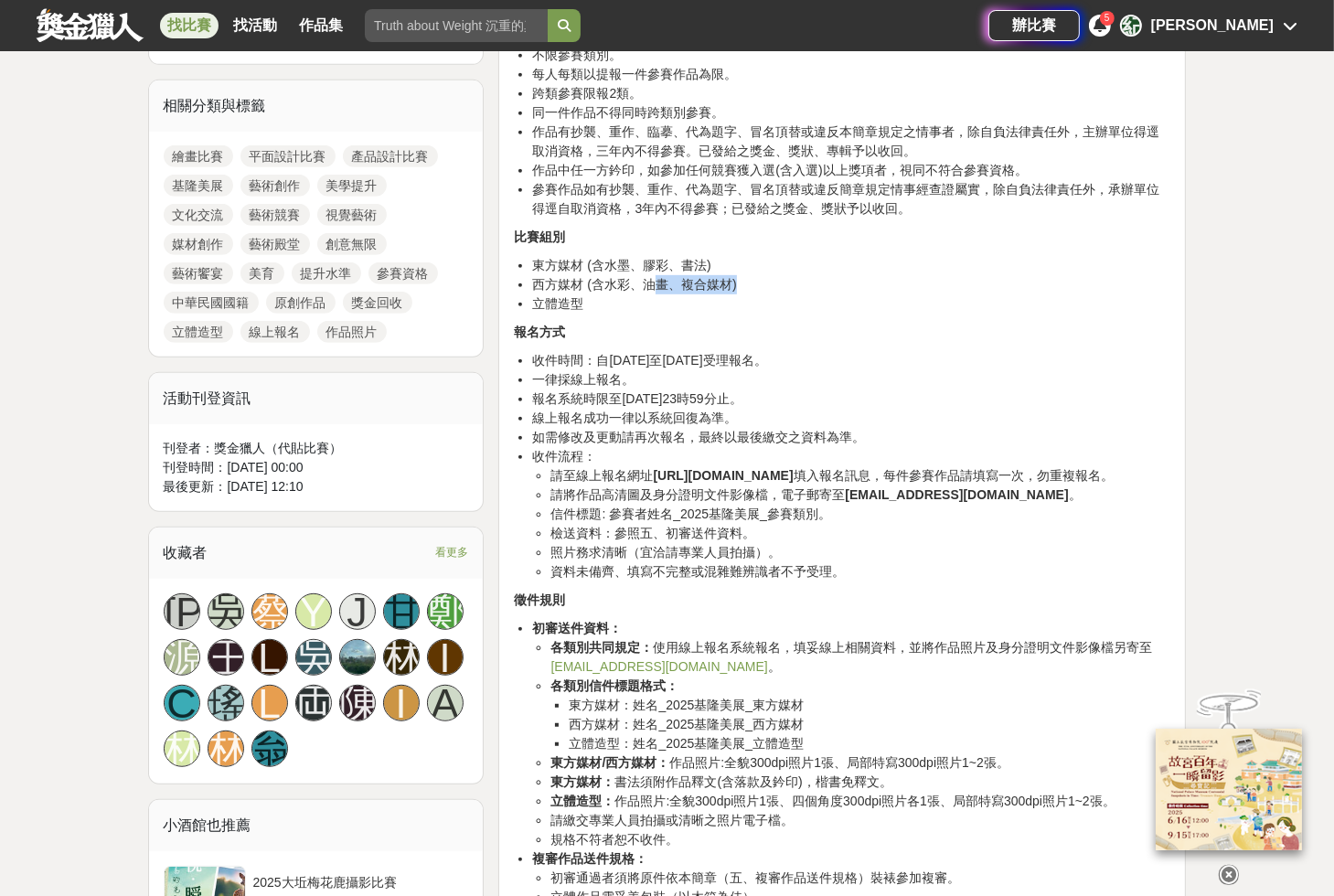 drag, startPoint x: 651, startPoint y: 286, endPoint x: 757, endPoint y: 288, distance: 106.01887 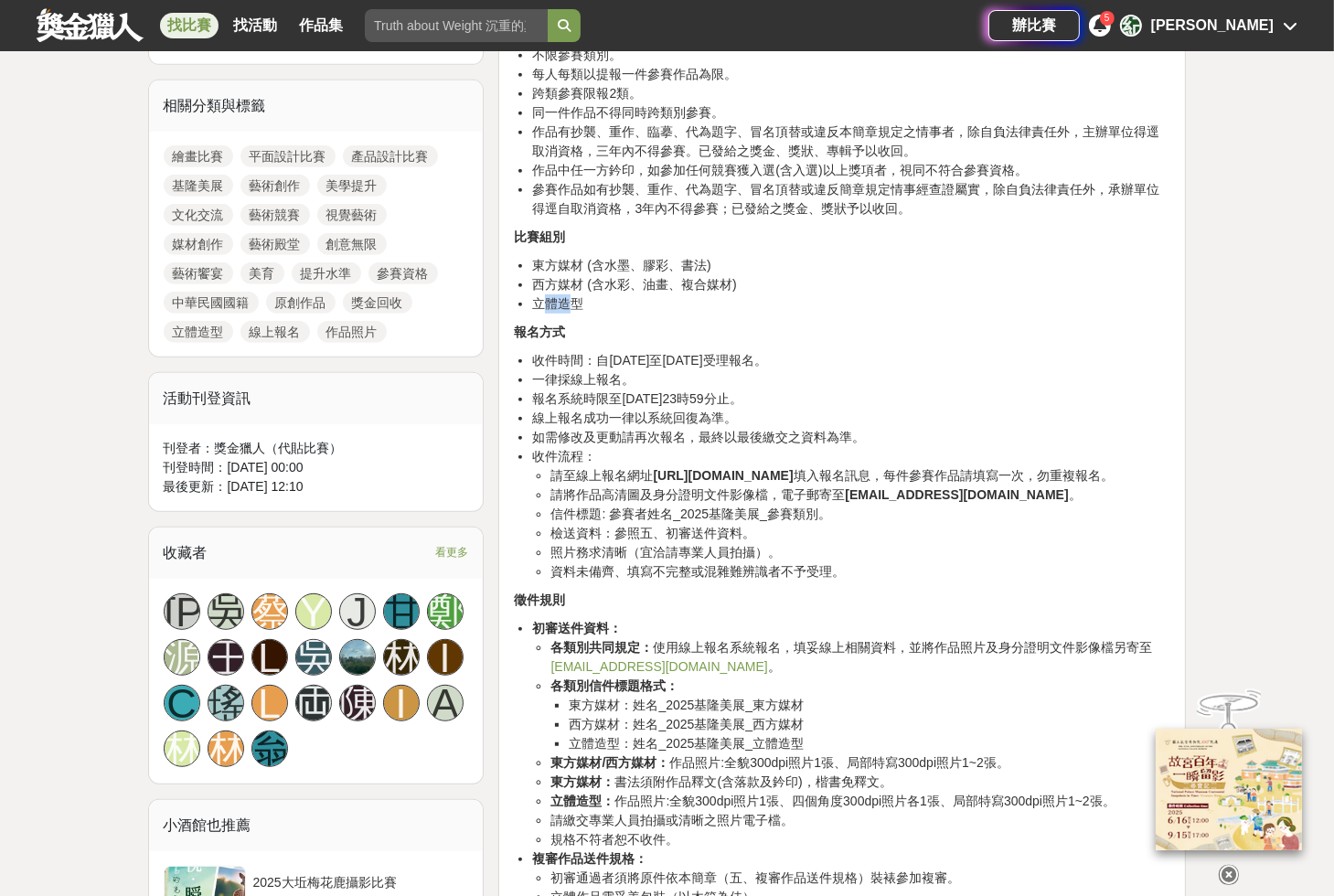 drag, startPoint x: 565, startPoint y: 303, endPoint x: 540, endPoint y: 302, distance: 25.019992 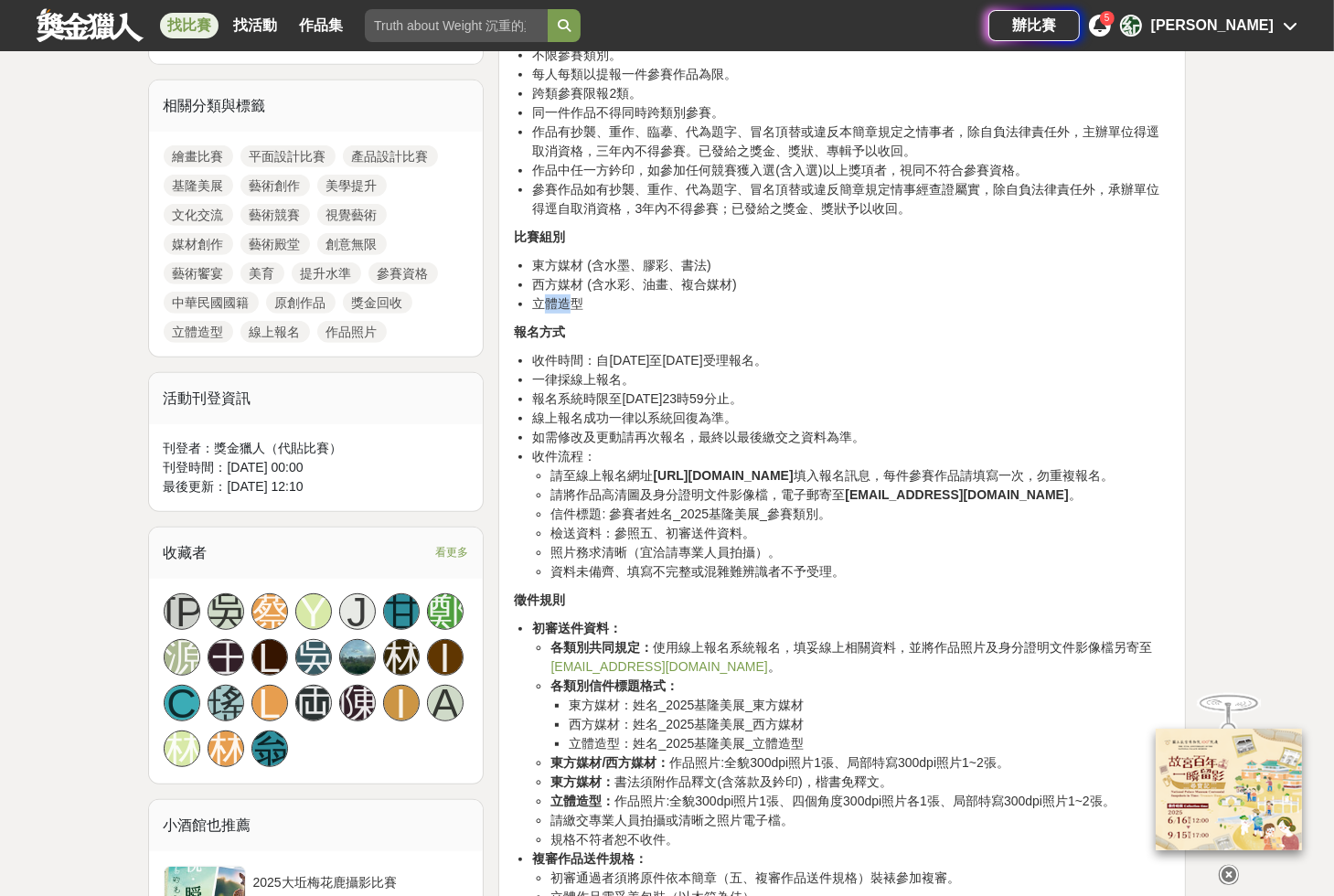 click on "立體造型" at bounding box center (851, 304) 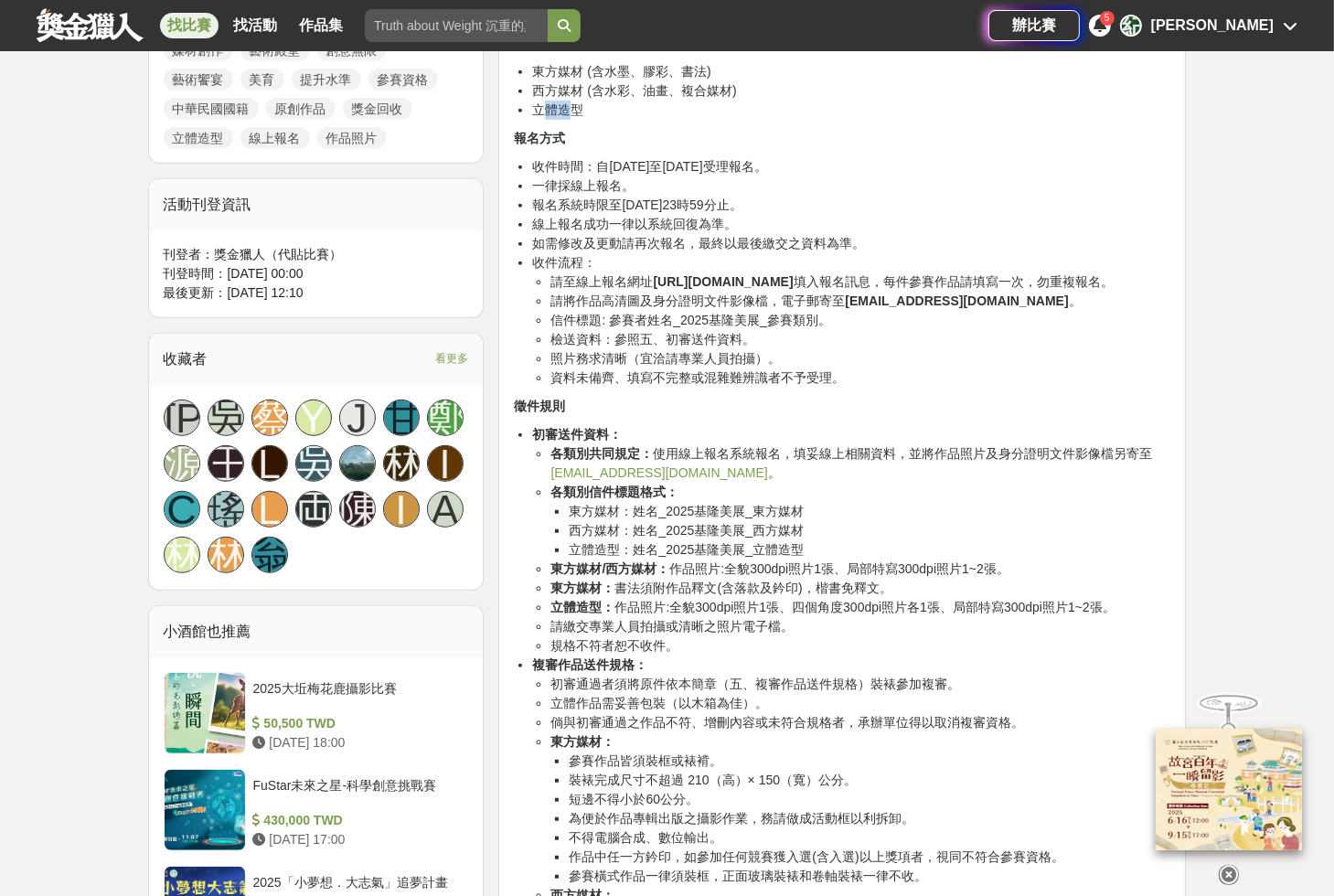 scroll, scrollTop: 1024, scrollLeft: 0, axis: vertical 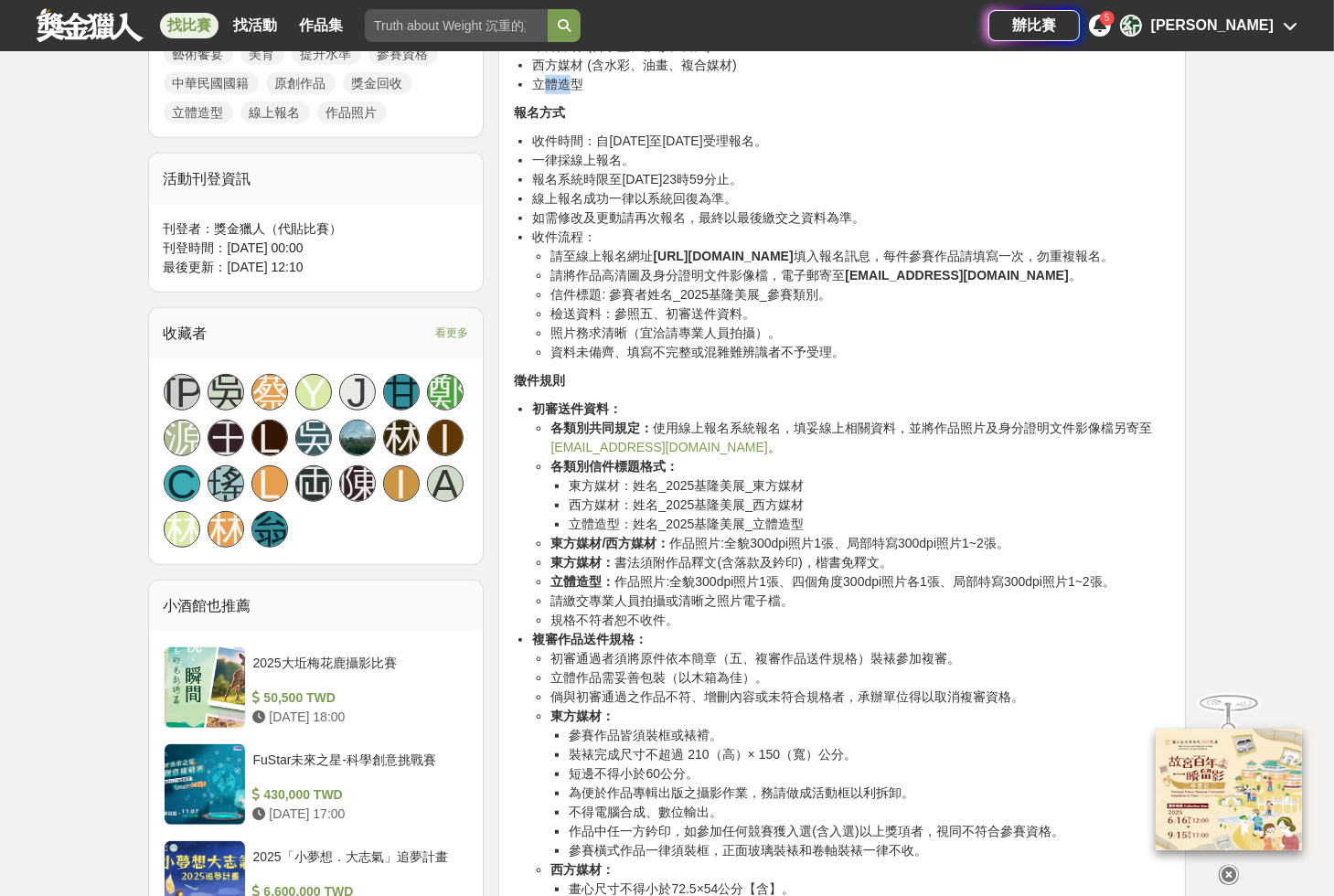 drag, startPoint x: 725, startPoint y: 560, endPoint x: 843, endPoint y: 585, distance: 120.61924 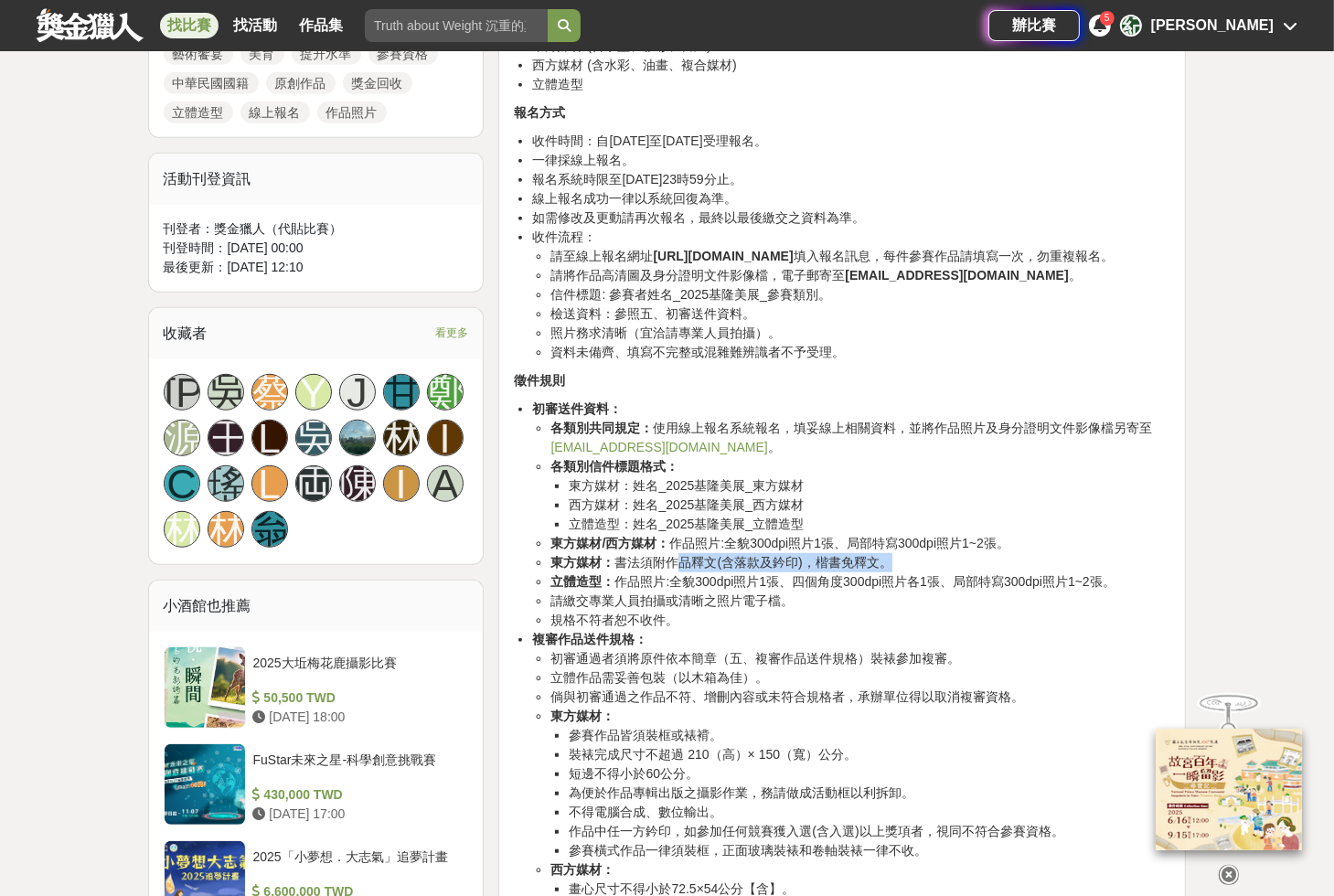 drag, startPoint x: 684, startPoint y: 580, endPoint x: 888, endPoint y: 585, distance: 204.0613 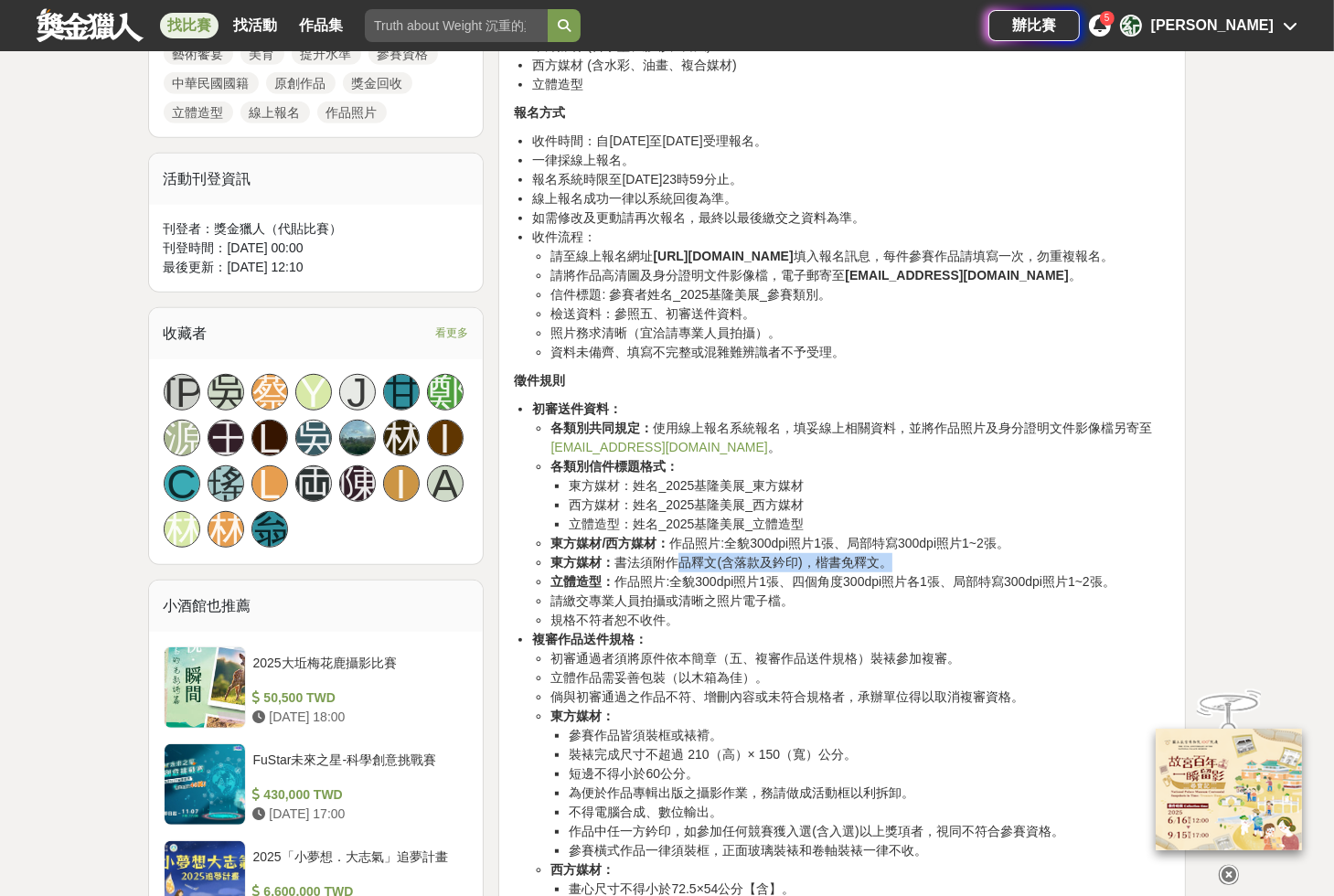 click on "東方媒材：  書法須附作品釋文(含落款及鈐印)，楷書免釋文。" at bounding box center (860, 562) 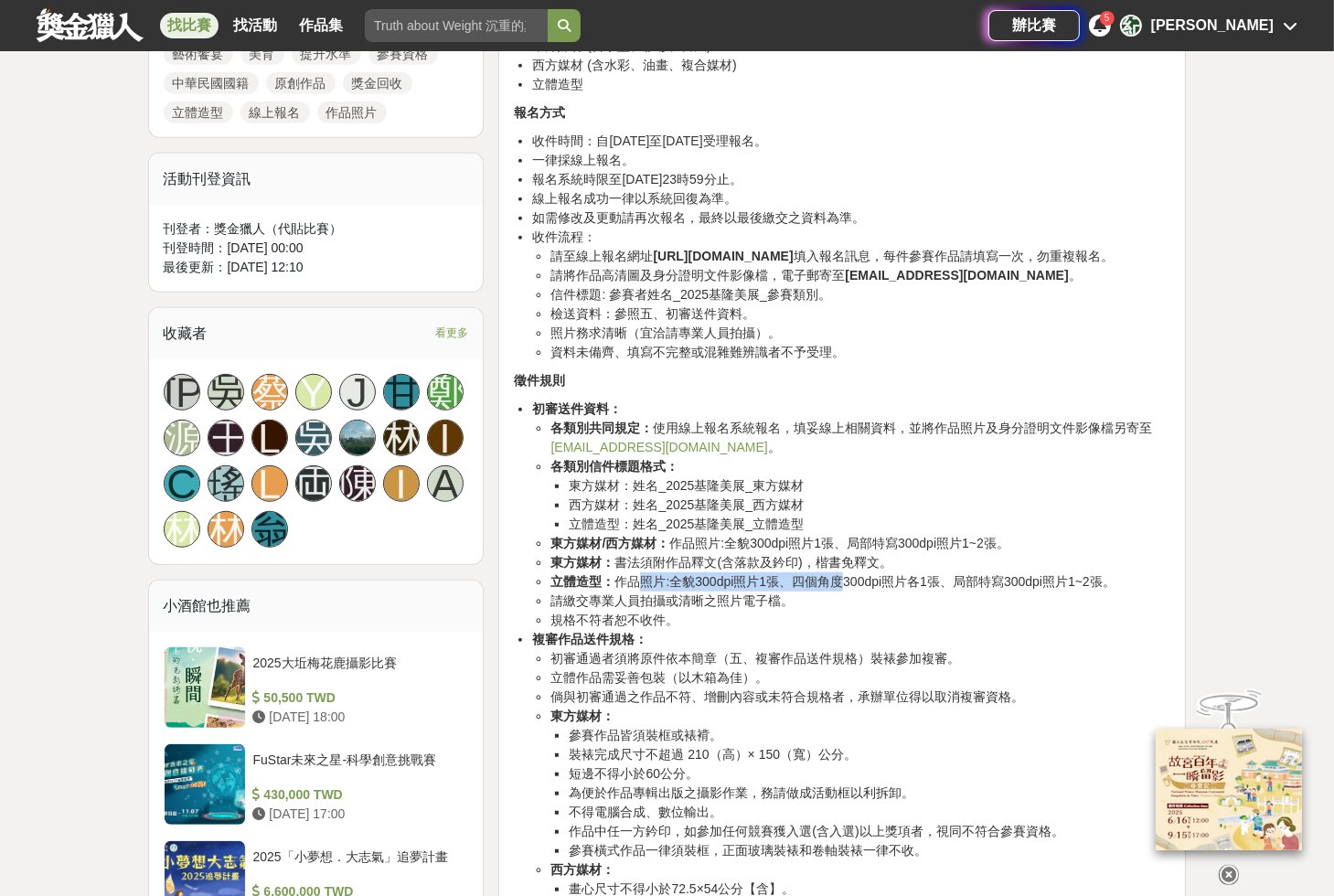 drag, startPoint x: 630, startPoint y: 600, endPoint x: 833, endPoint y: 608, distance: 203.15757 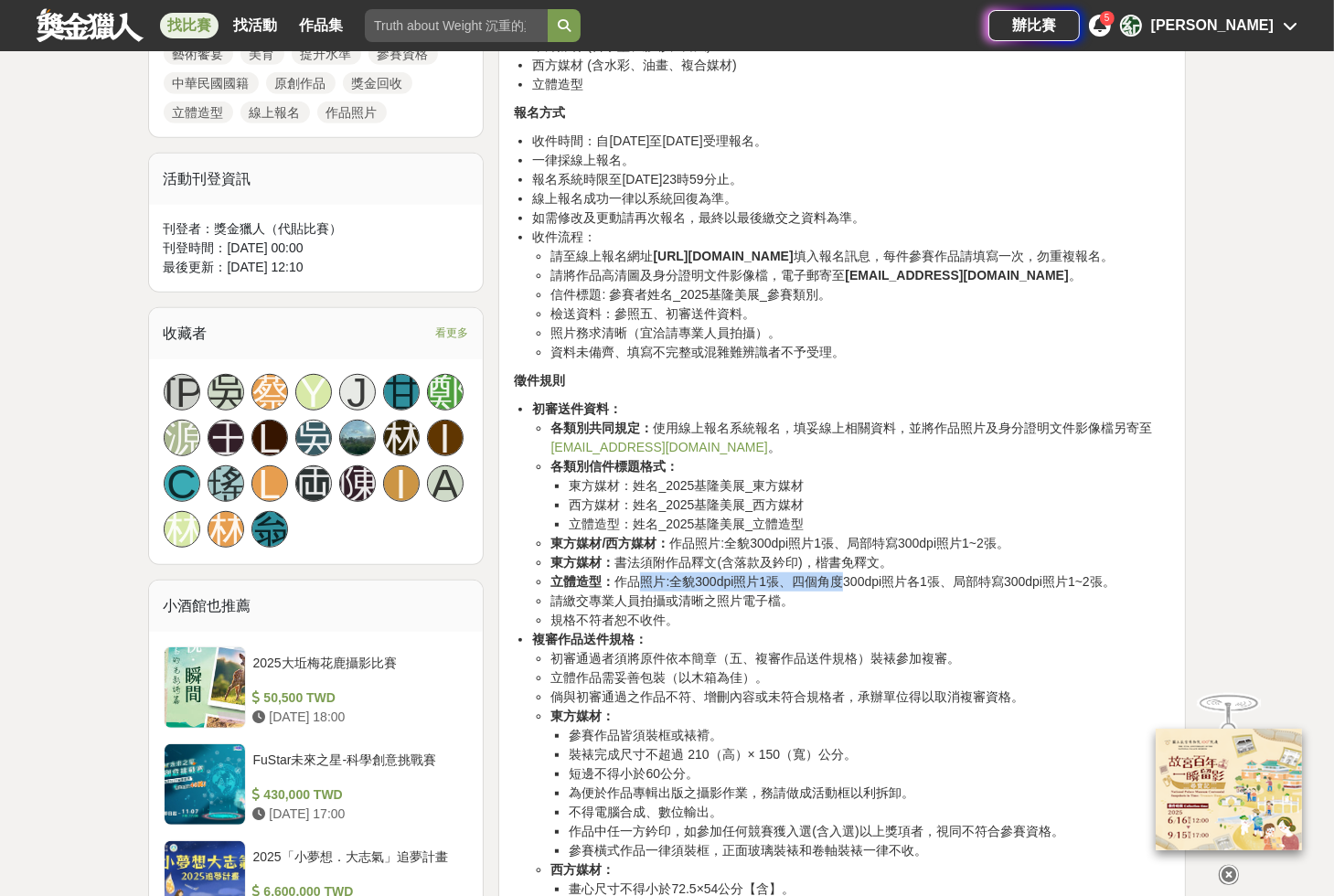 click on "立體造型：  作品照片:全貌300dpi照片1張、四個角度300dpi照片各1張、局部特寫300dpi照片1~2張。" at bounding box center [860, 581] 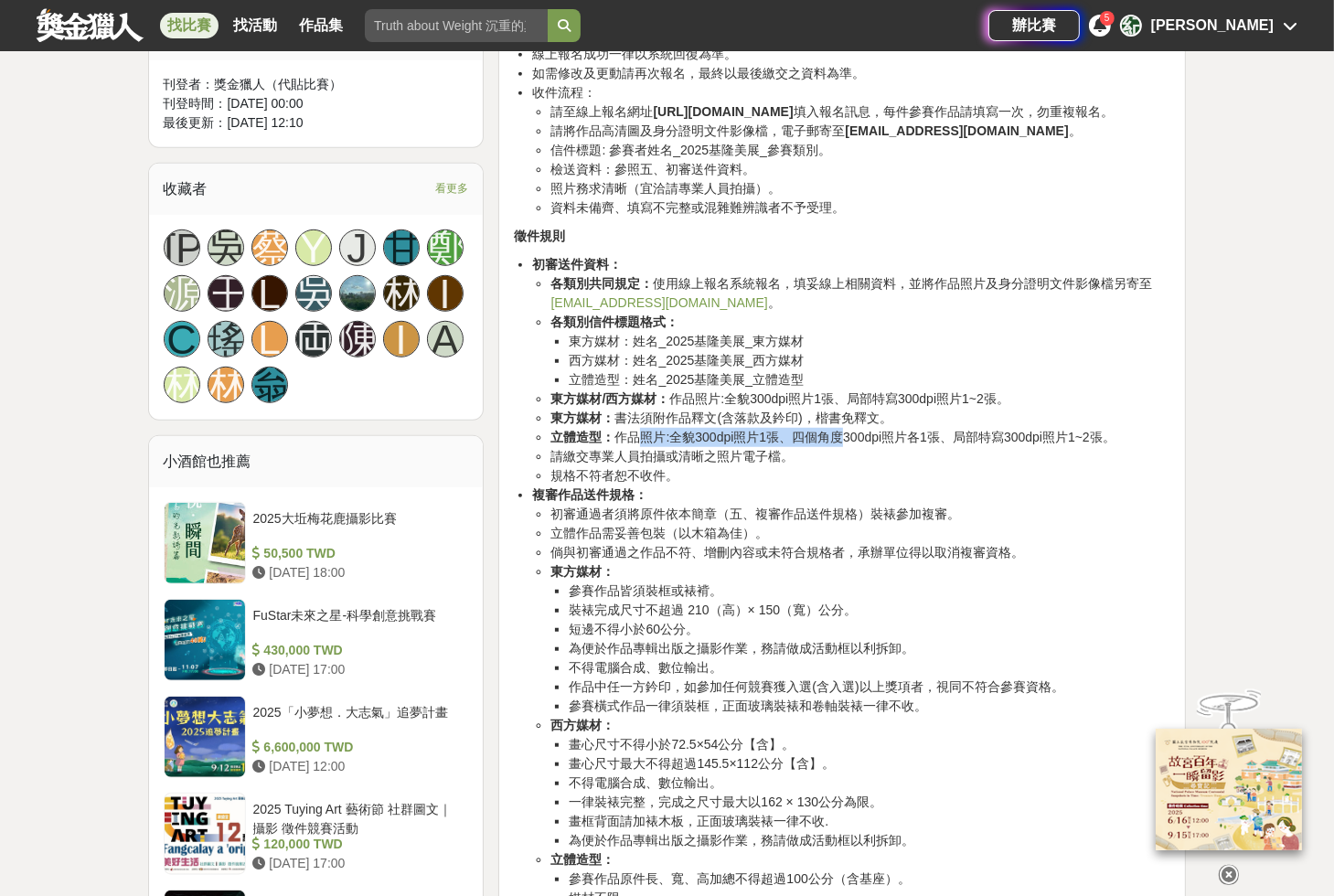 scroll, scrollTop: 1170, scrollLeft: 0, axis: vertical 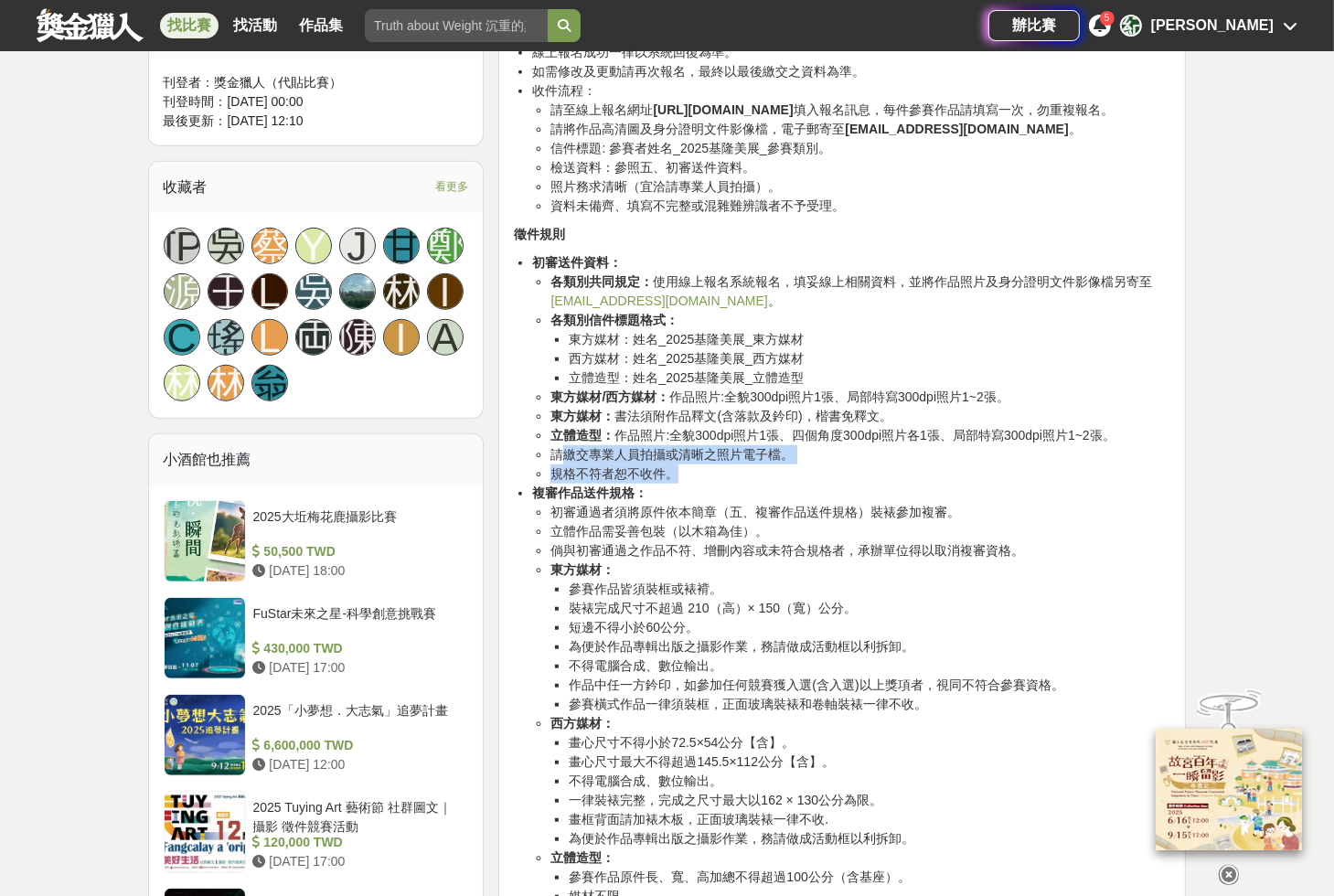 drag, startPoint x: 562, startPoint y: 473, endPoint x: 769, endPoint y: 484, distance: 207.29206 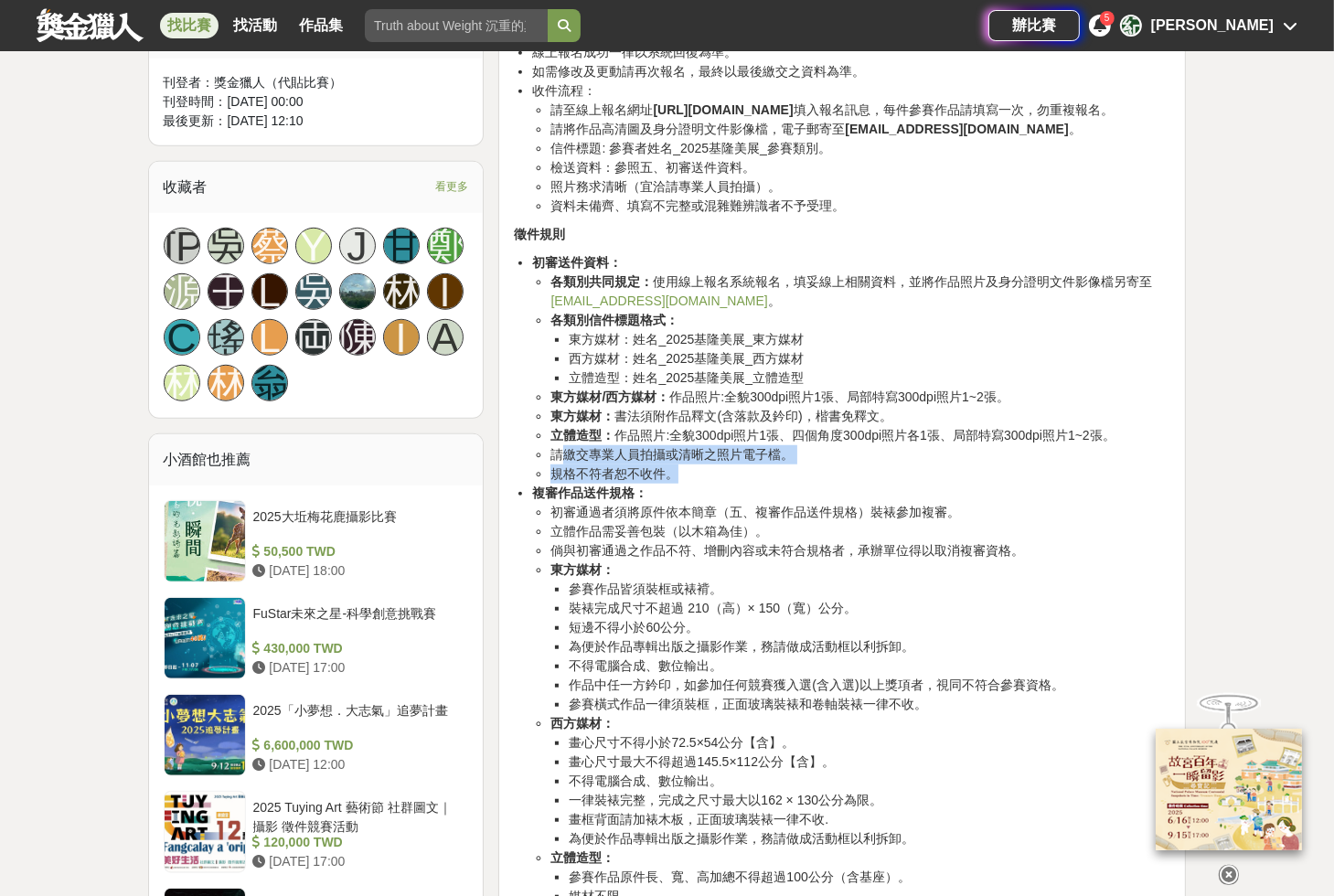 click on "各類別共同規定：  使用線上報名系統報名，填妥線上相關資料，並將作品照片及身分證明文件影像檔另寄至  [EMAIL_ADDRESS][DOMAIN_NAME] 。 各類別信件標題格式： 東方媒材：姓名_2025基隆美展_東方媒材 西方媒材：姓名_2025基隆美展_西方媒材 立體造型：姓名_2025基隆美展_立體造型 東方媒材/西方媒材：  作品照片:全貌300dpi照片1張、局部特寫300dpi照片1~2張。 東方媒材：  書法須附作品釋文(含落款及鈐印)，楷書免釋文。 立體造型：  作品照片:全貌300dpi照片1張、四個角度300dpi照片各1張、局部特寫300dpi照片1~2張。 請繳交專業人員拍攝或清晰之照片電子檔。 規格不符者恕不收件。" at bounding box center [851, 378] 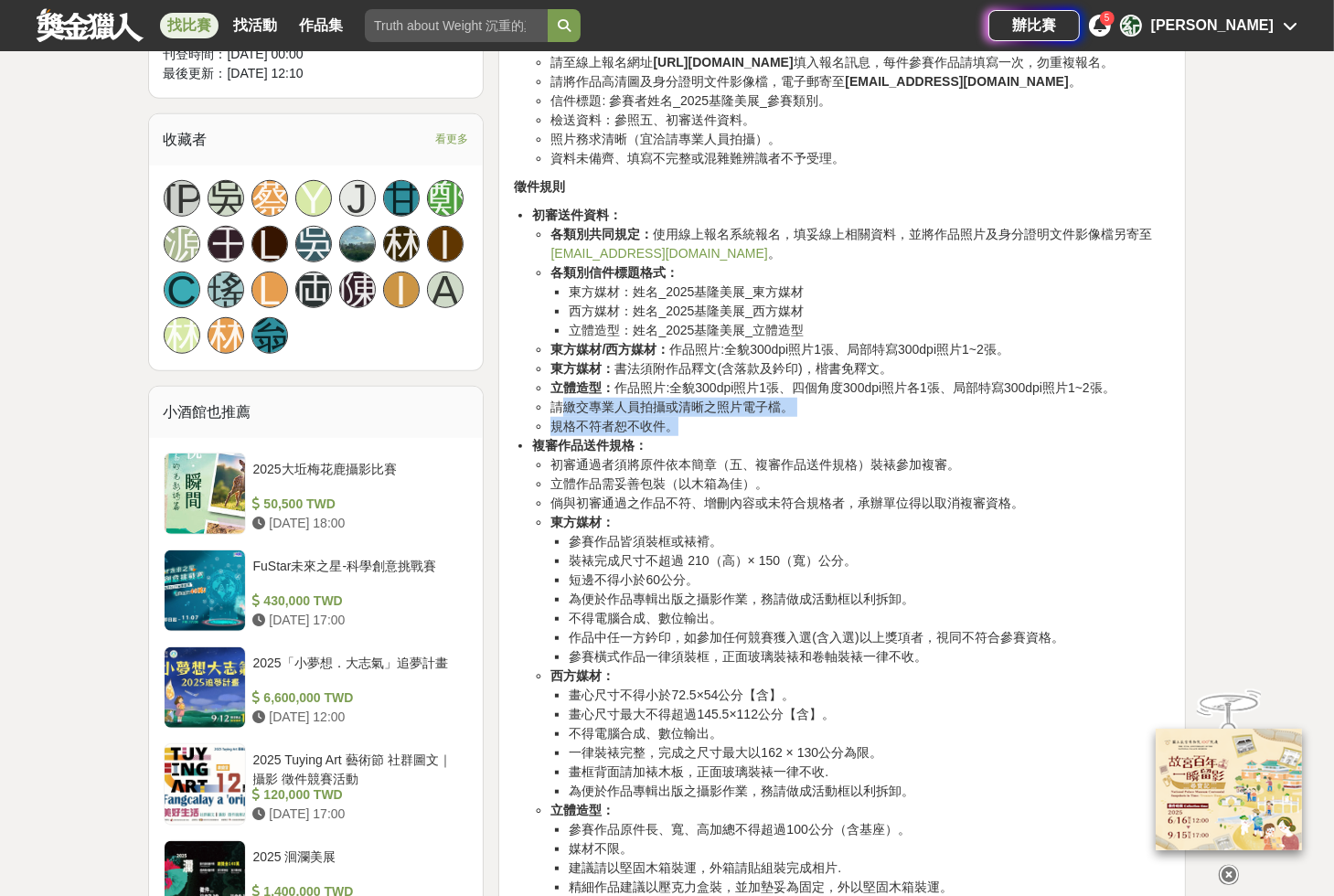 scroll, scrollTop: 1243, scrollLeft: 0, axis: vertical 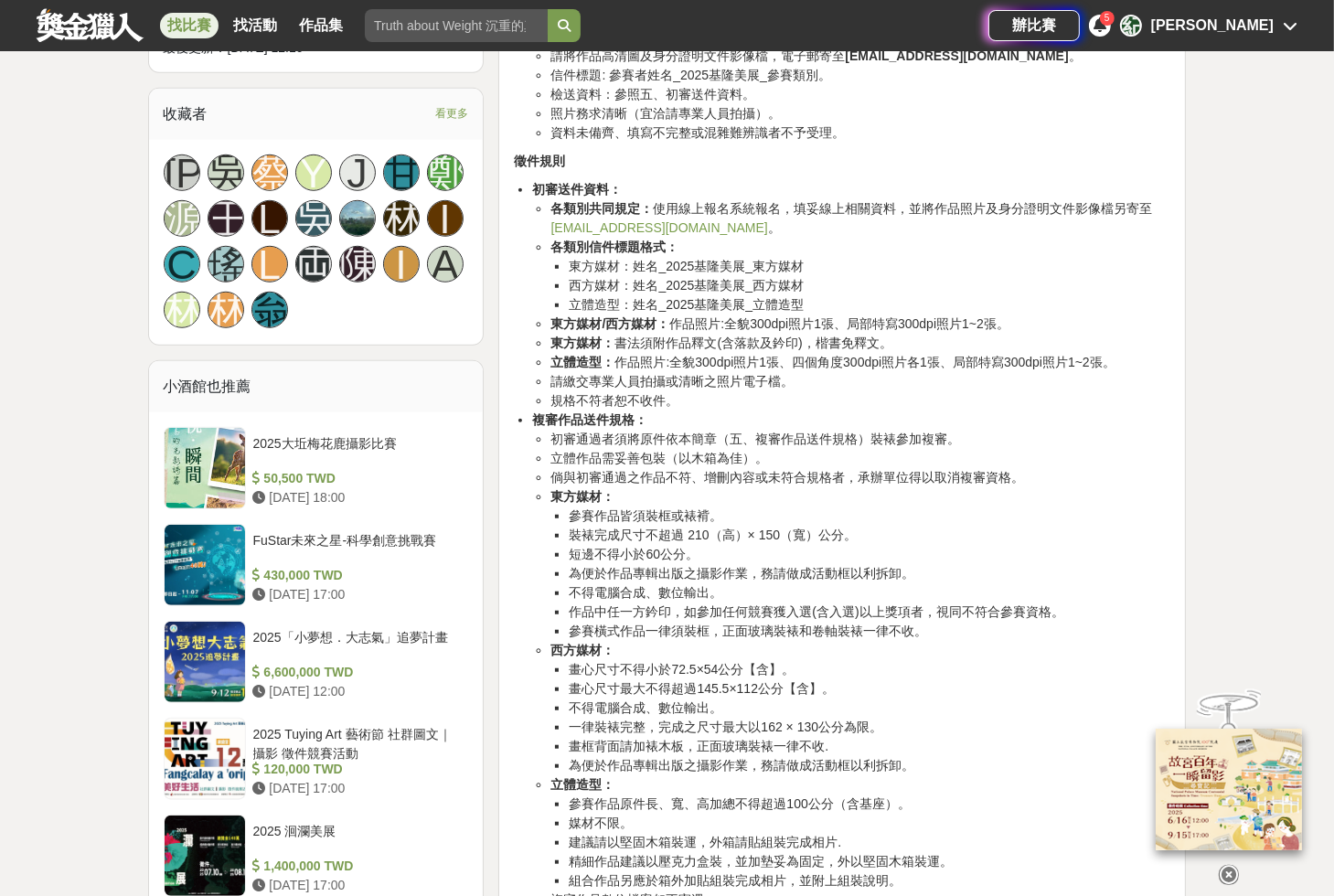 click on "複審作品送件規格：" at bounding box center [590, 420] 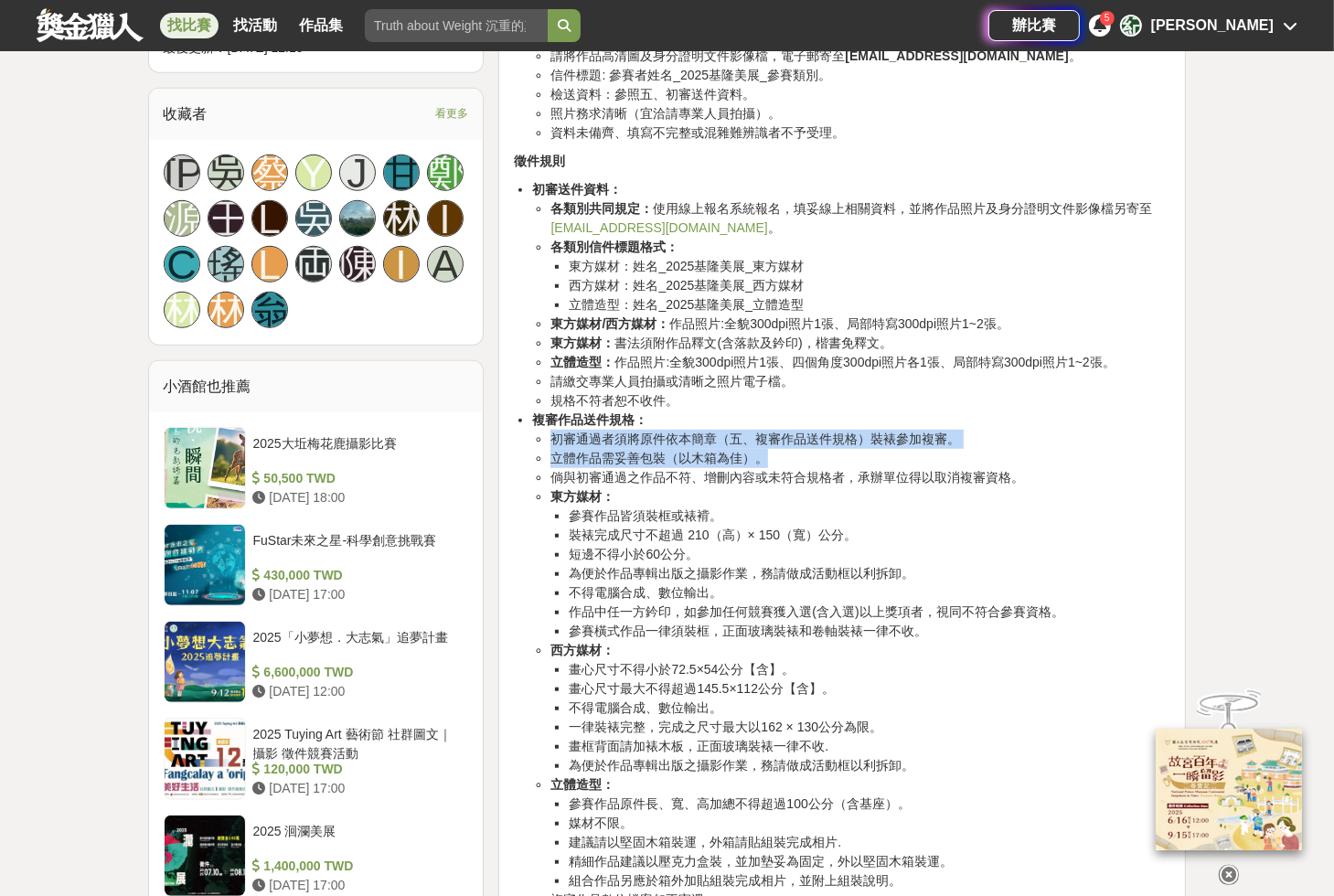 drag, startPoint x: 556, startPoint y: 454, endPoint x: 808, endPoint y: 470, distance: 252.50743 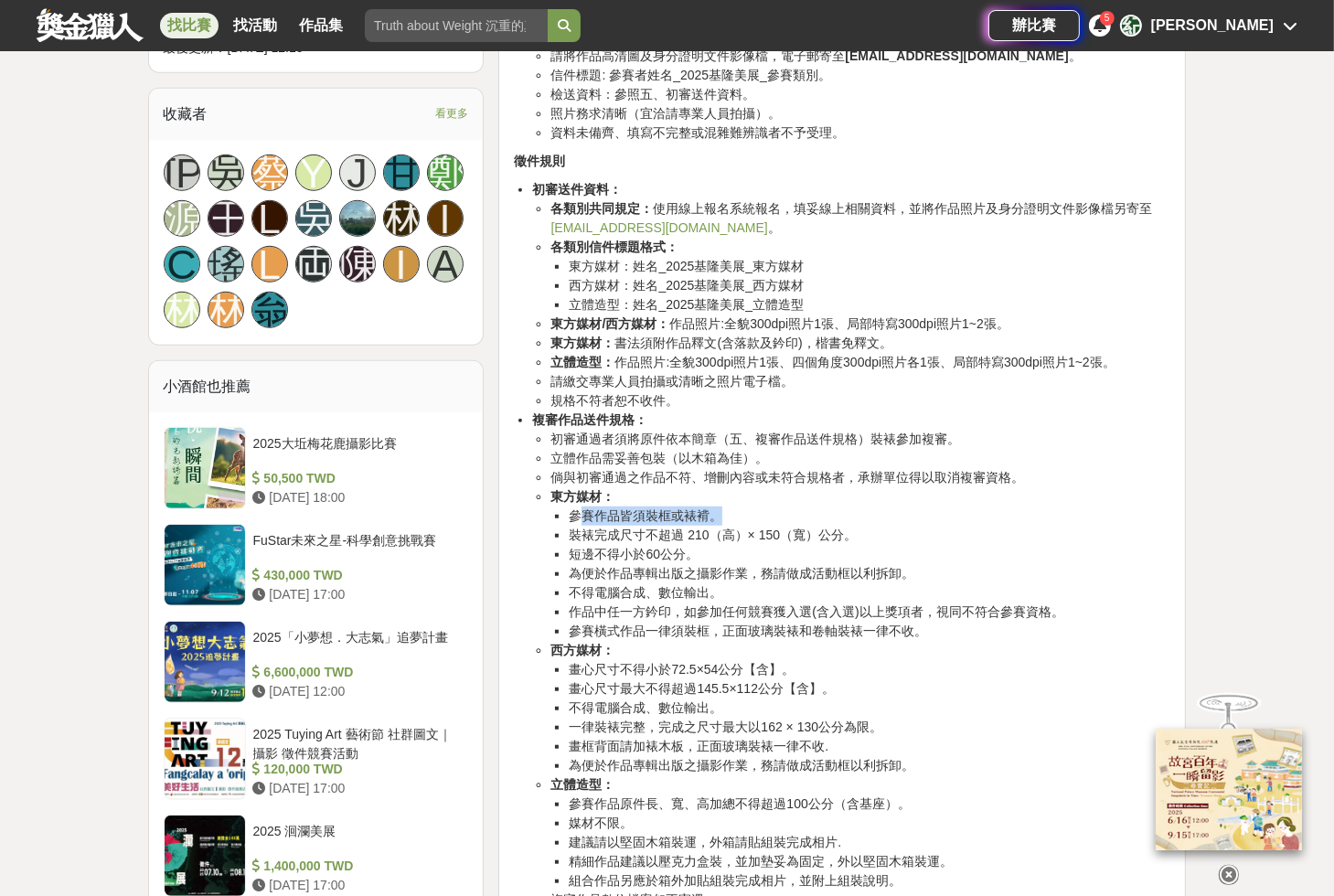 drag, startPoint x: 576, startPoint y: 535, endPoint x: 750, endPoint y: 534, distance: 174.00287 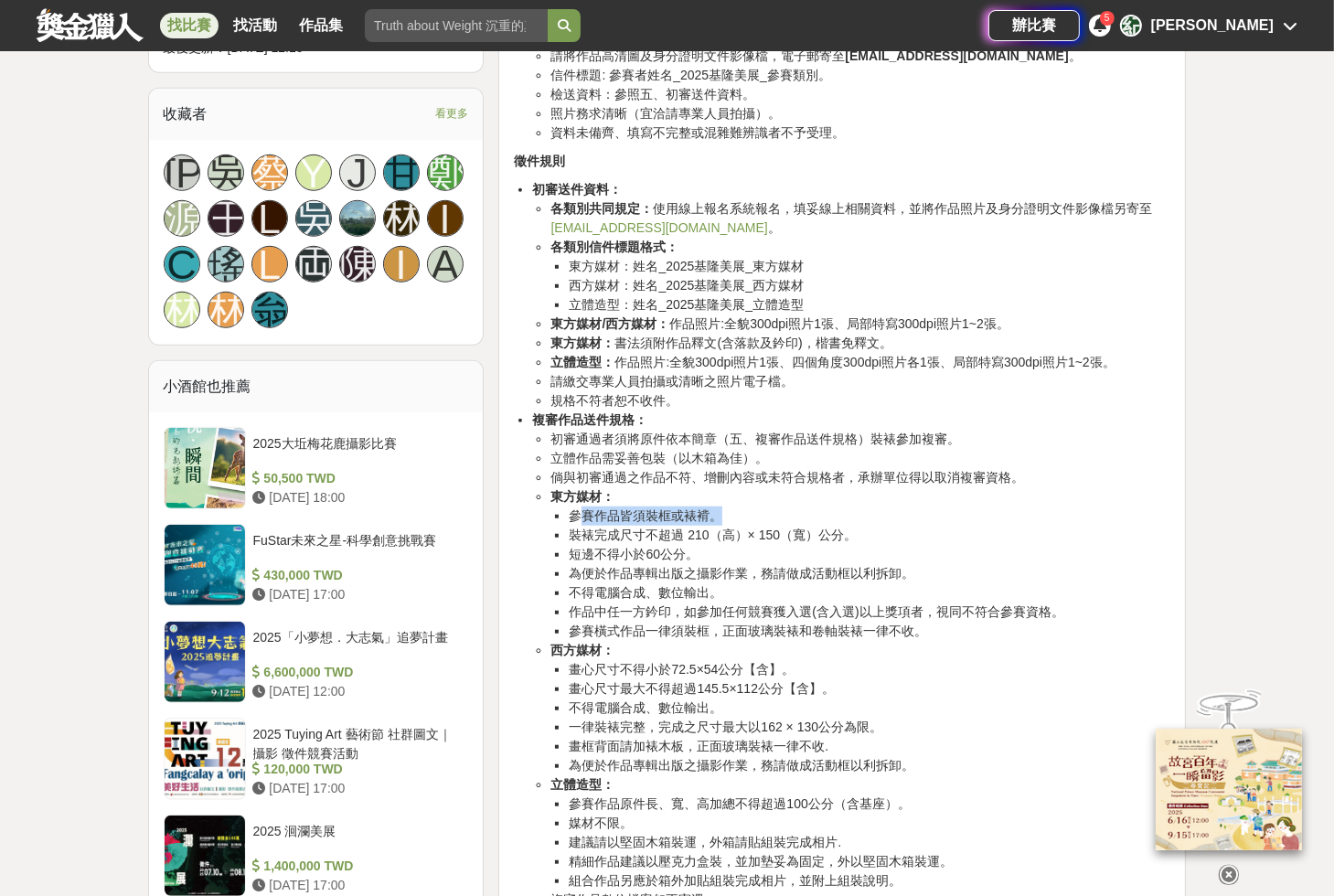click on "參賽作品皆須裝框或裱褙。" at bounding box center (870, 516) 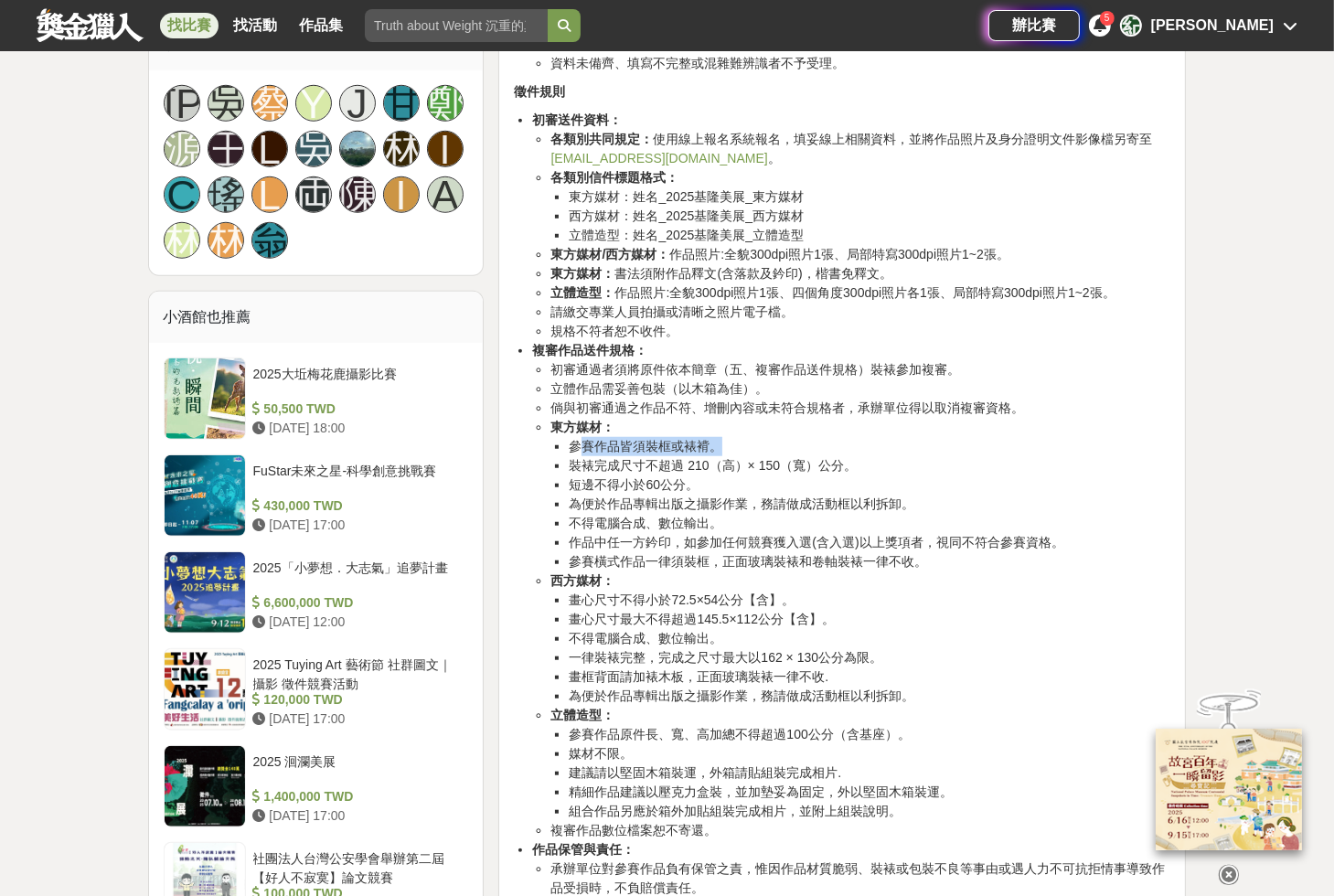 scroll, scrollTop: 1390, scrollLeft: 0, axis: vertical 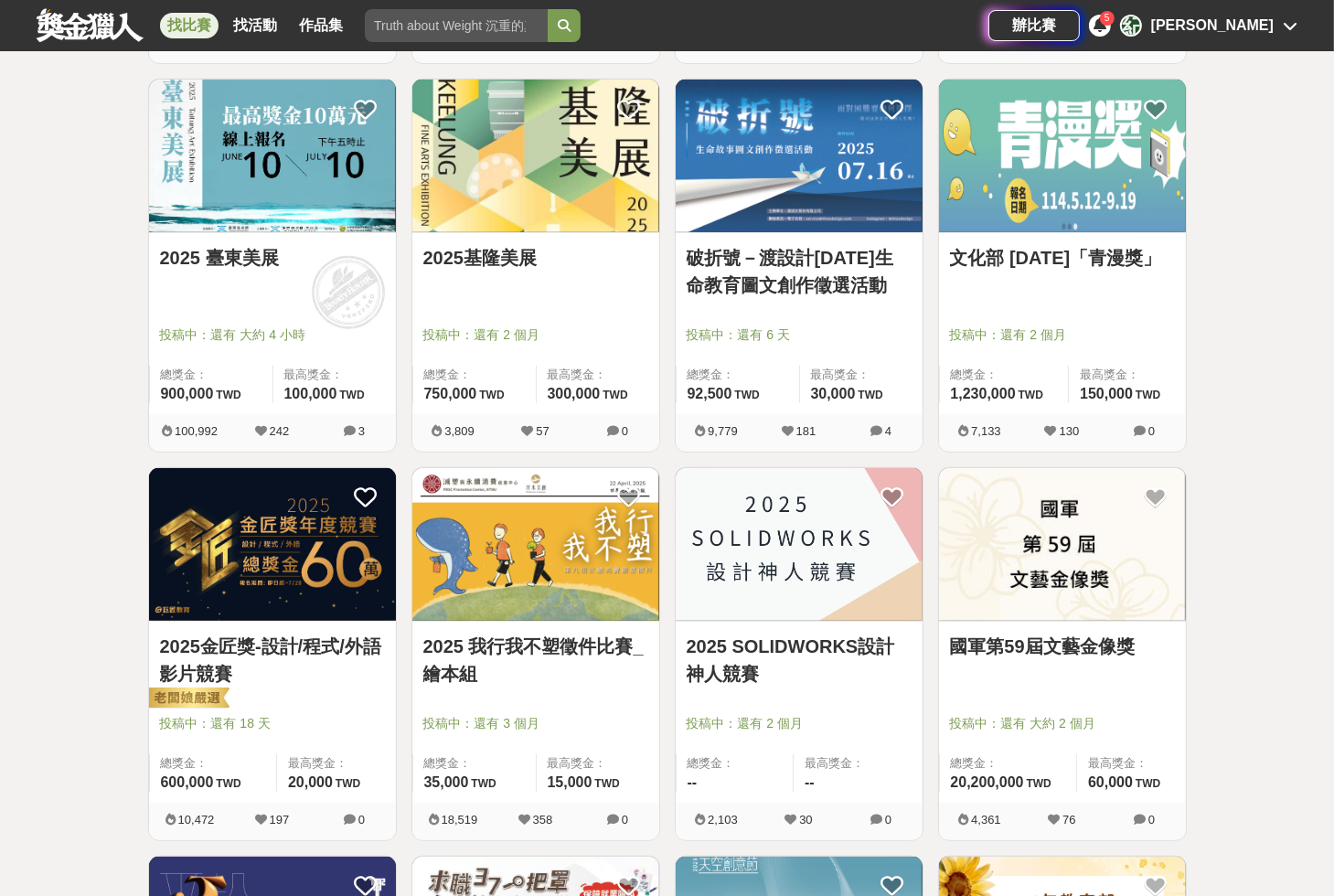 click at bounding box center [799, 544] 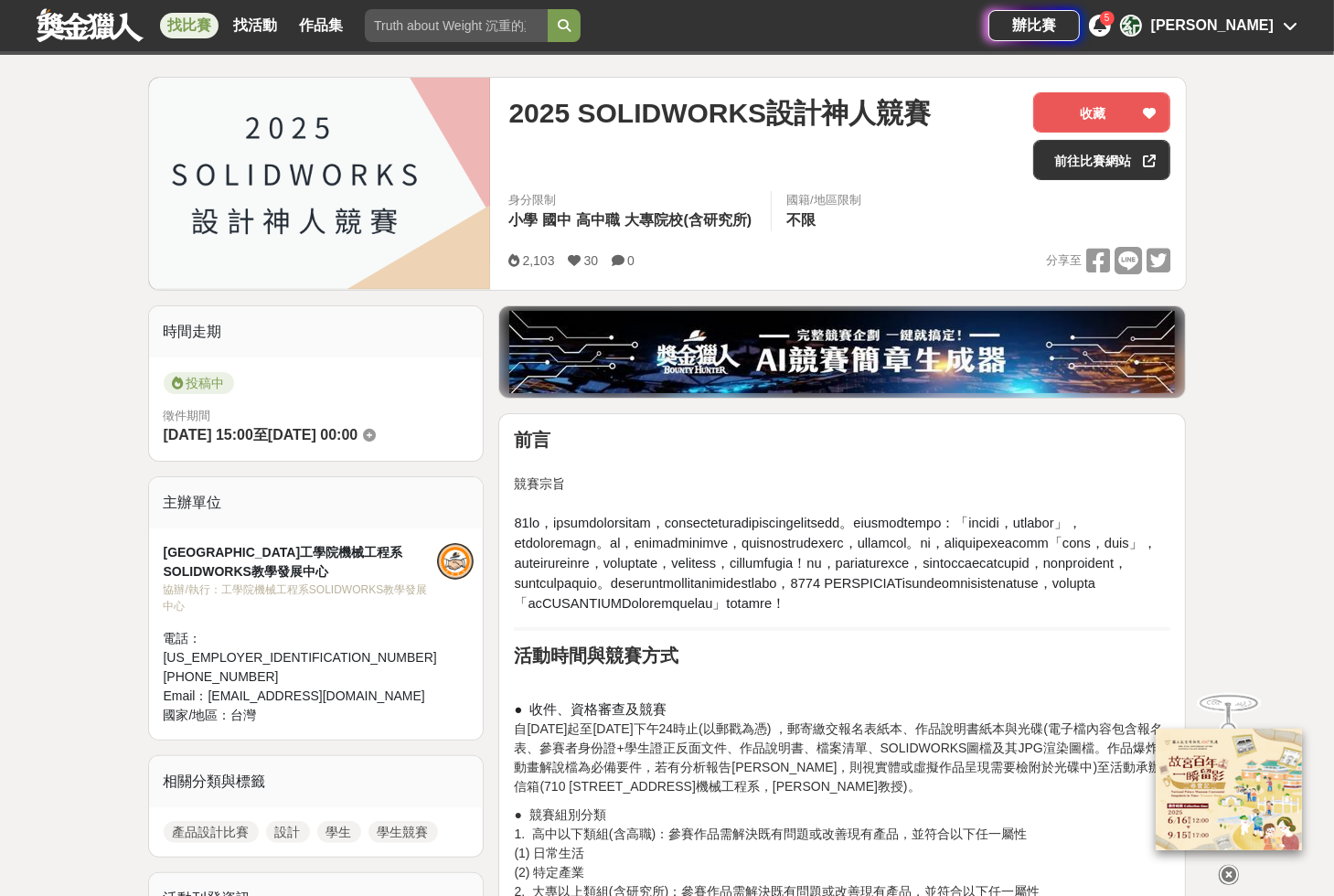scroll, scrollTop: 293, scrollLeft: 0, axis: vertical 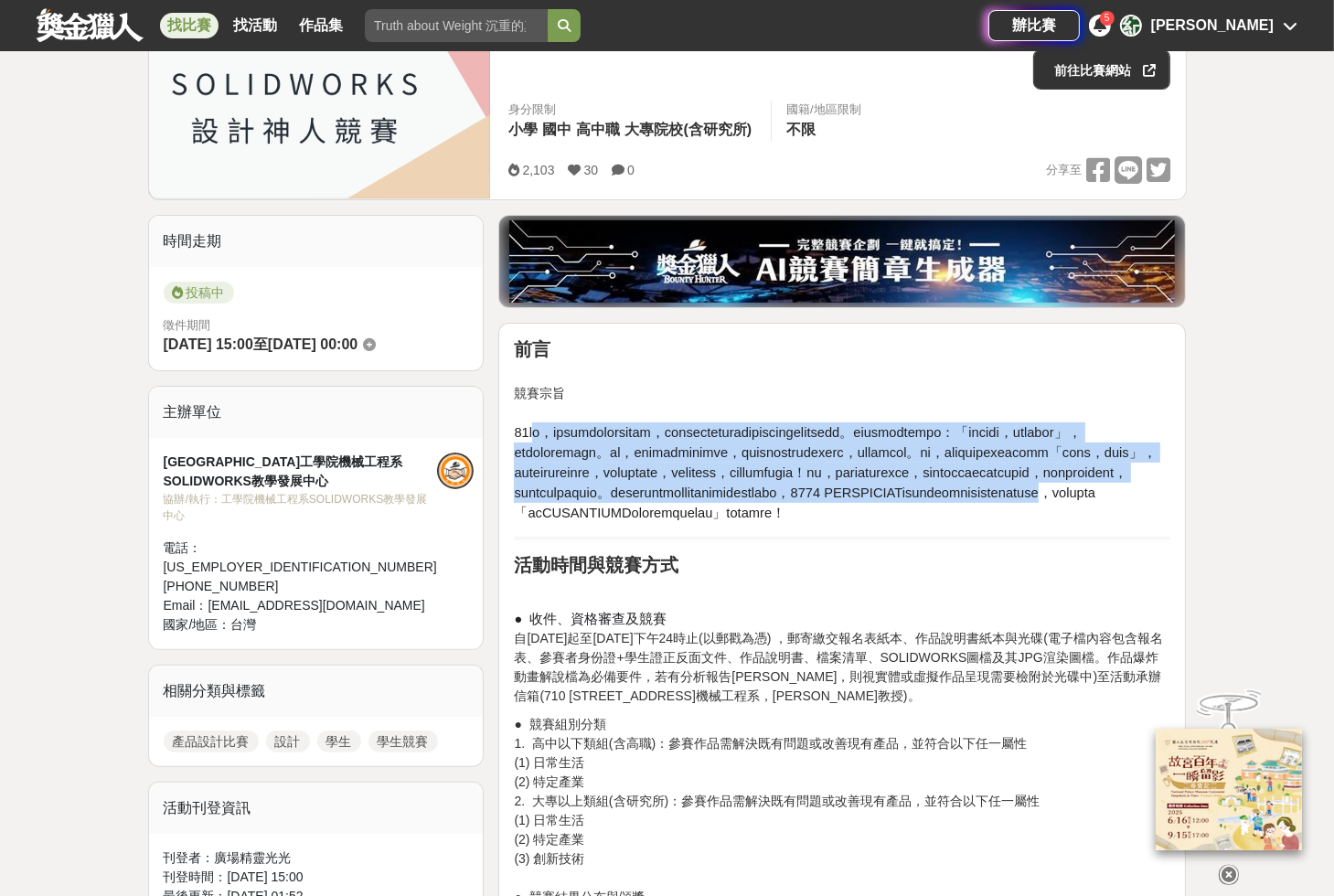 drag, startPoint x: 544, startPoint y: 426, endPoint x: 1038, endPoint y: 549, distance: 509.08251 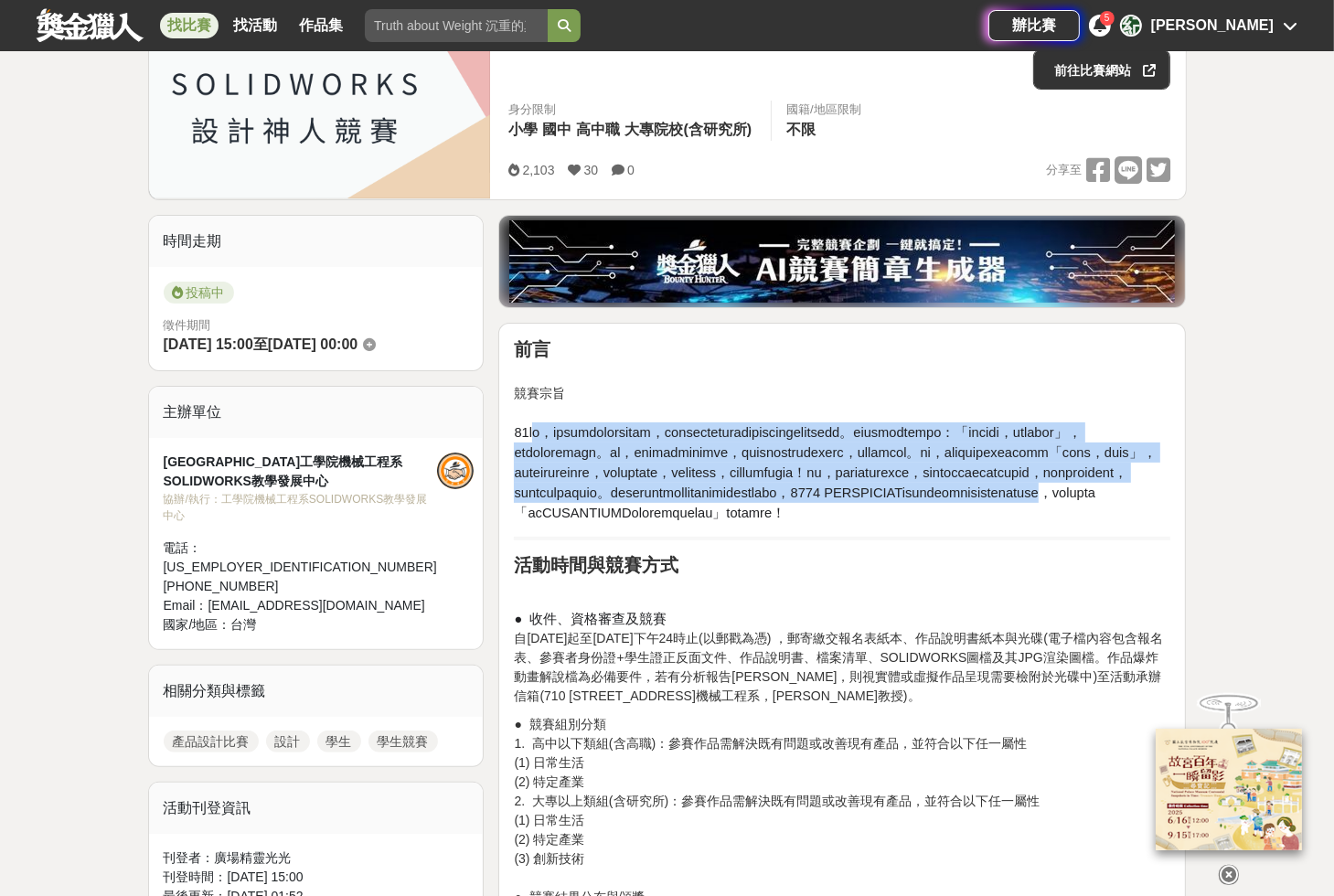 click at bounding box center [835, 473] 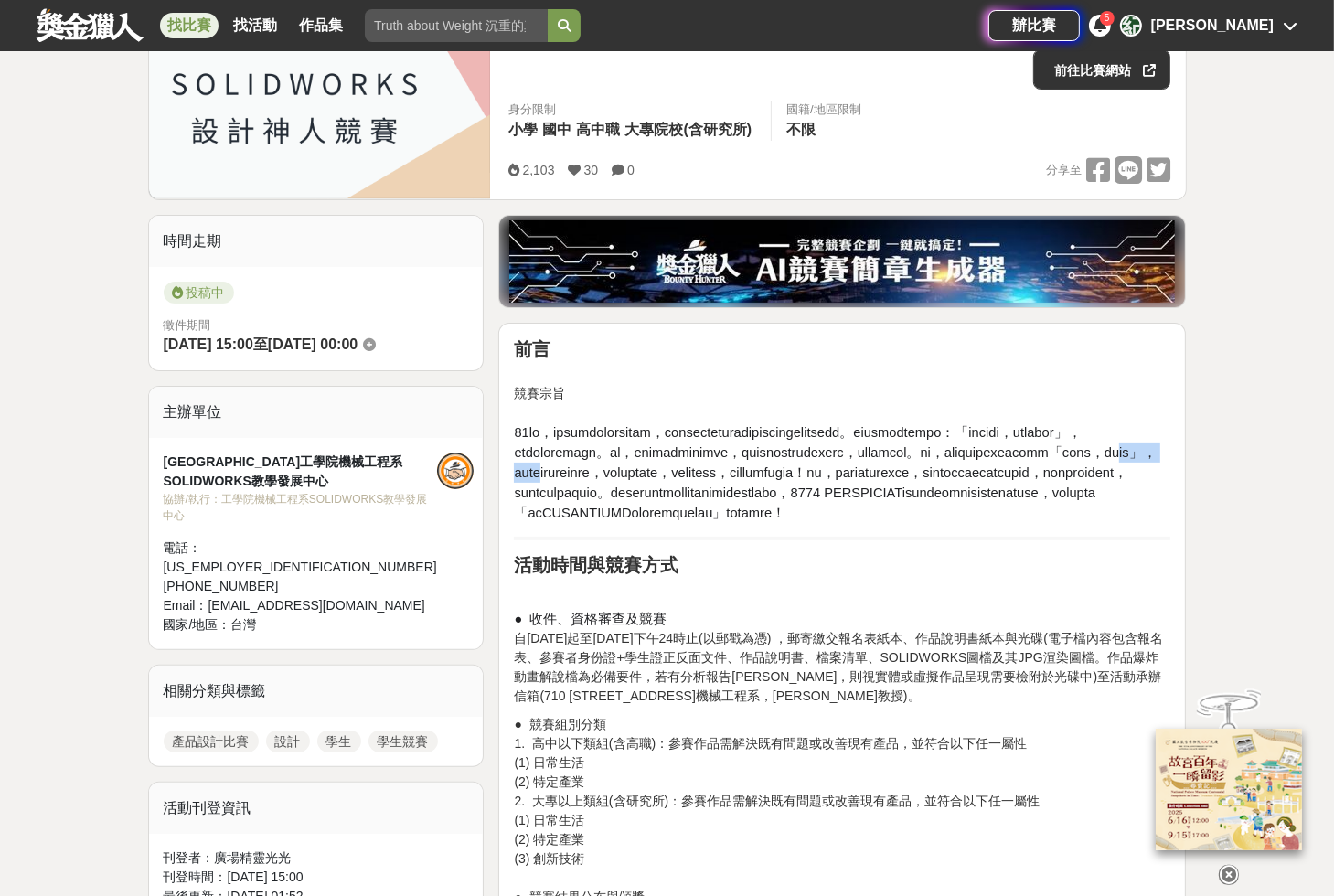 drag, startPoint x: 739, startPoint y: 490, endPoint x: 845, endPoint y: 492, distance: 106.01887 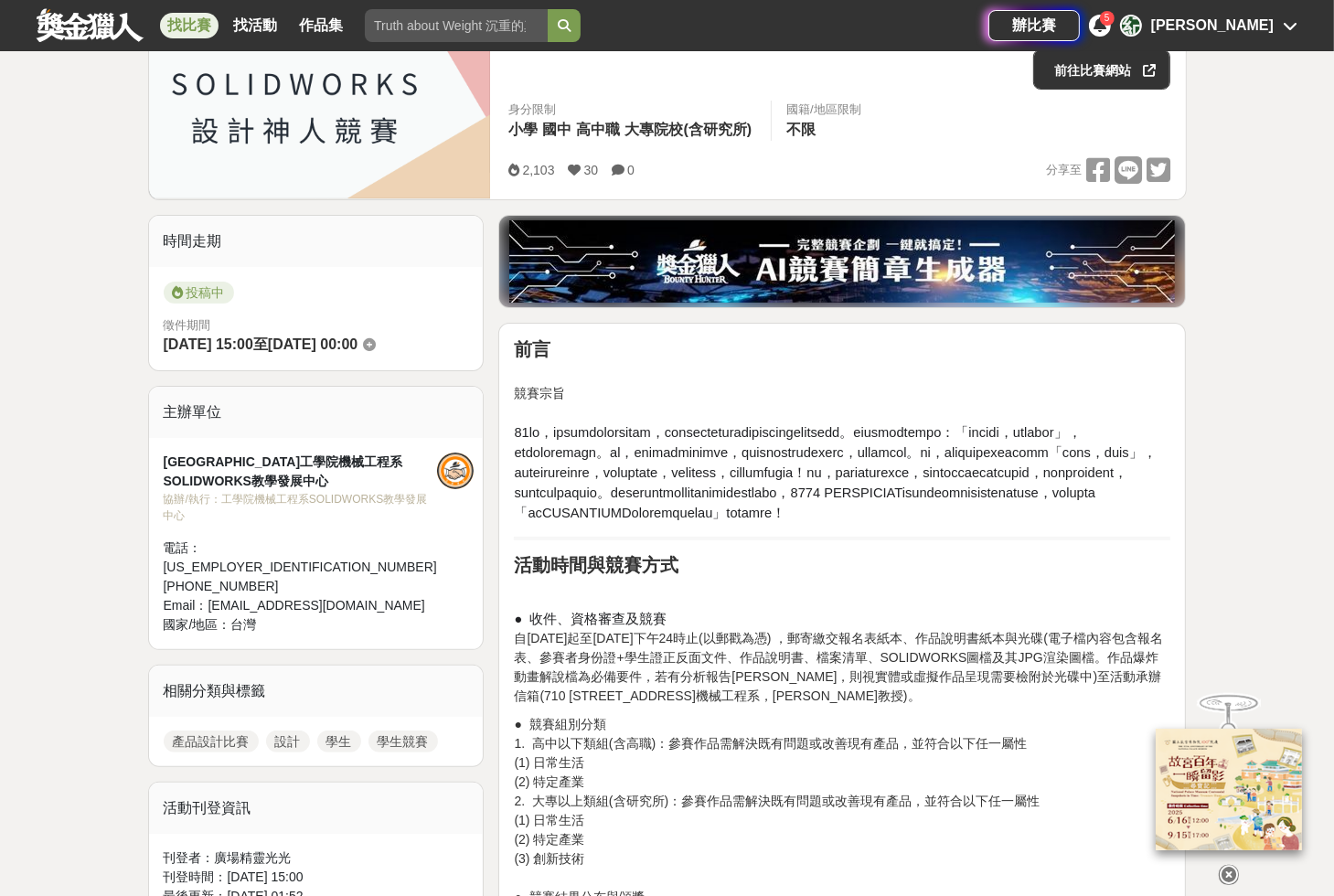 click at bounding box center (835, 473) 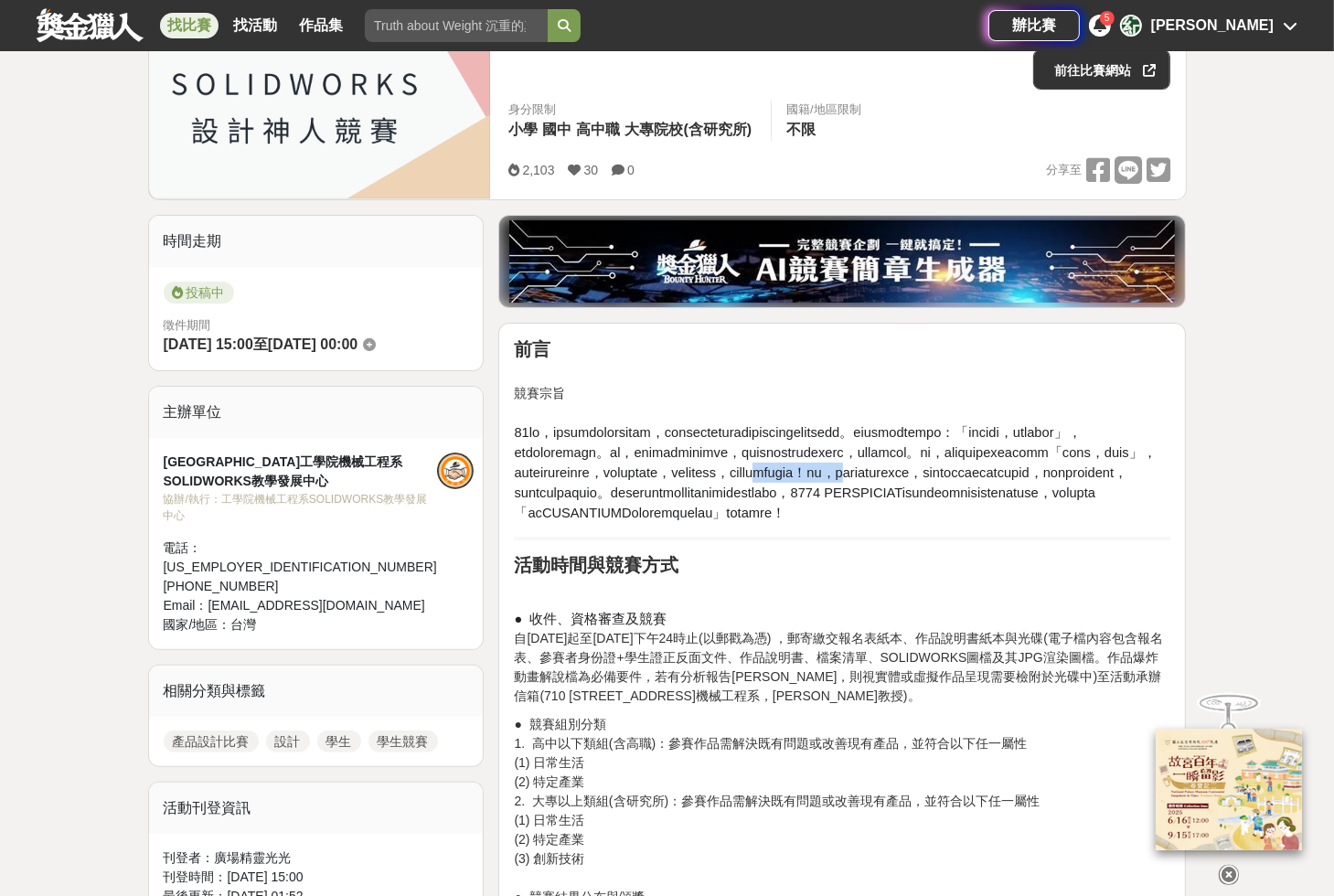 drag, startPoint x: 646, startPoint y: 512, endPoint x: 826, endPoint y: 524, distance: 180.39956 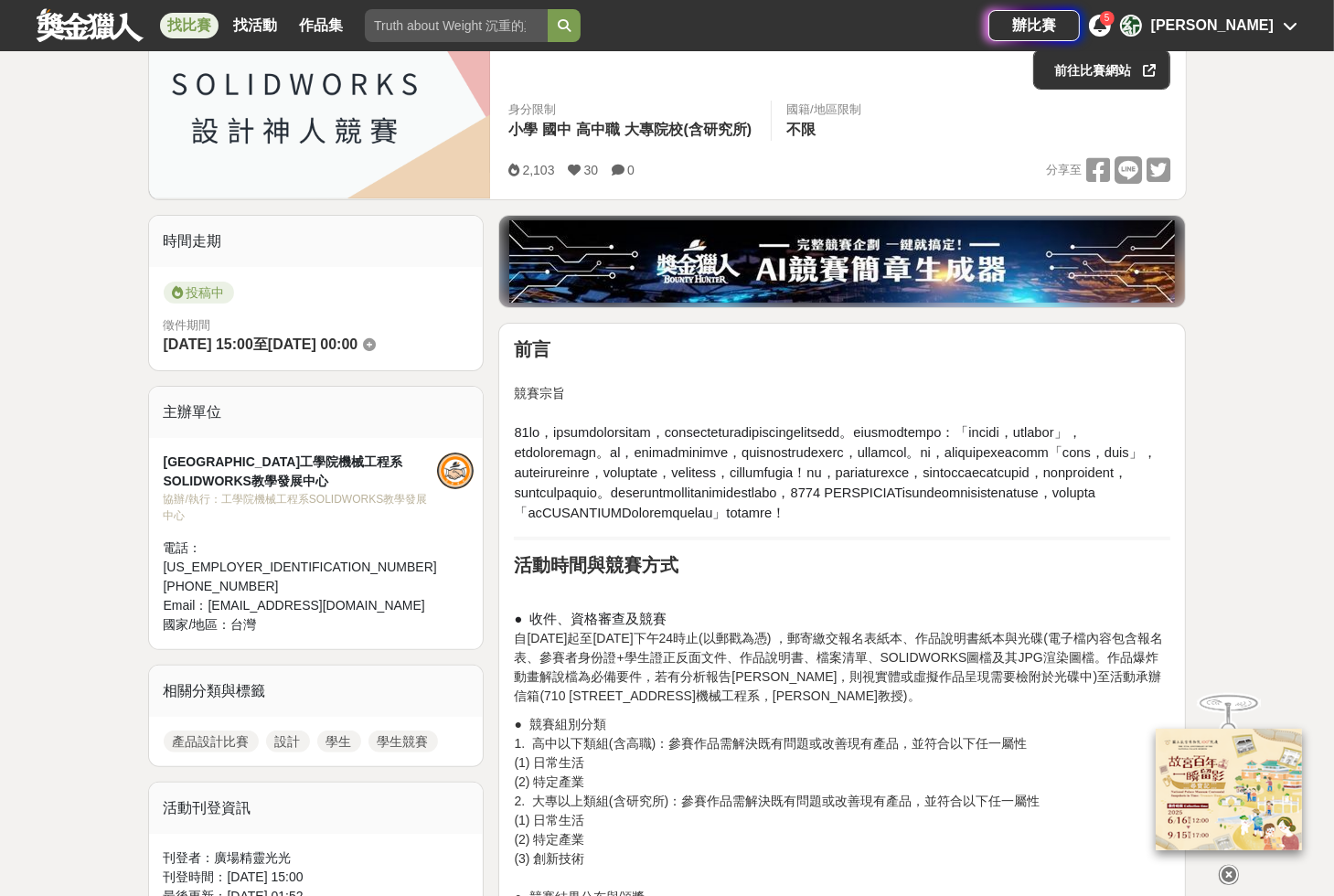 click at bounding box center [835, 473] 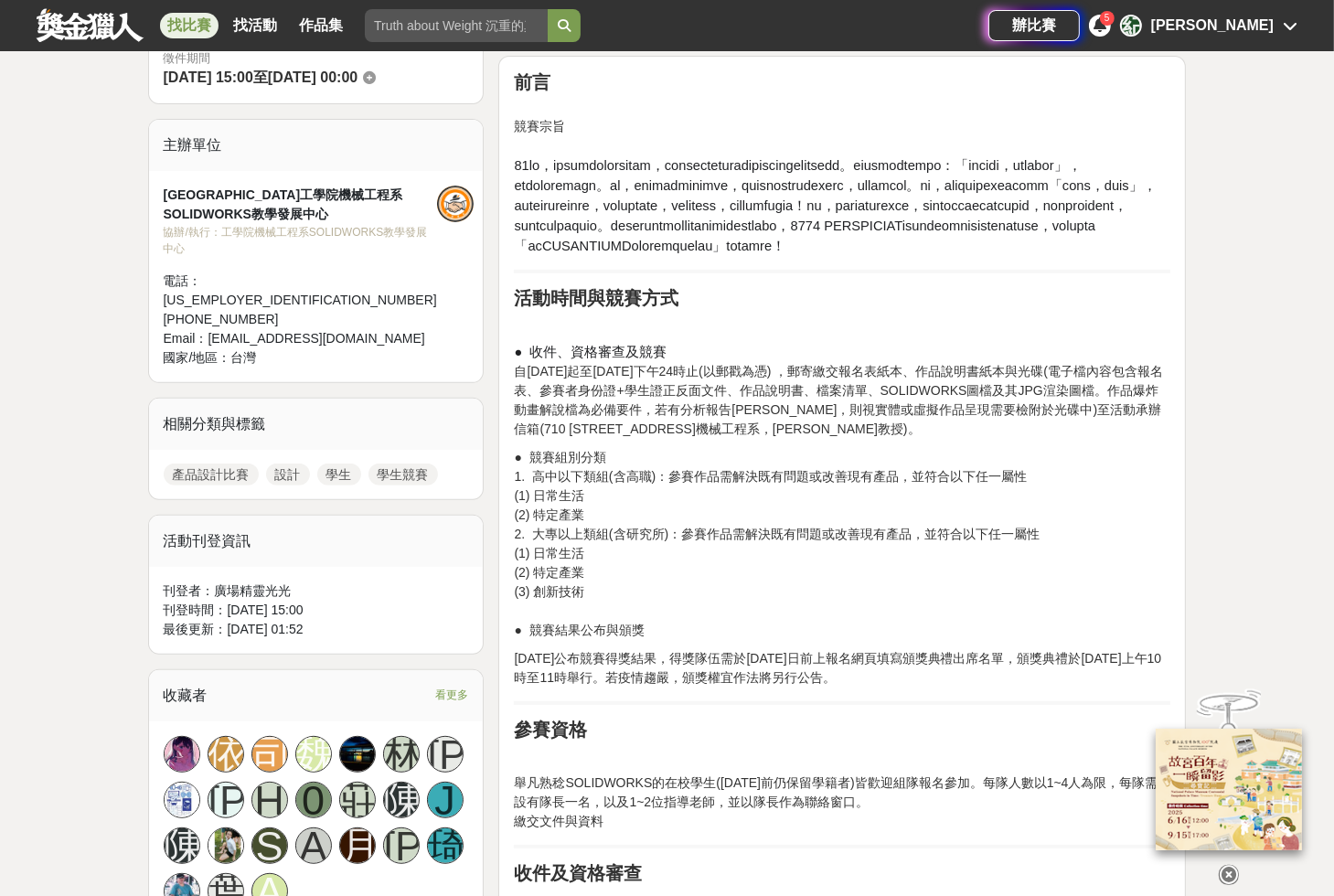 scroll, scrollTop: 585, scrollLeft: 0, axis: vertical 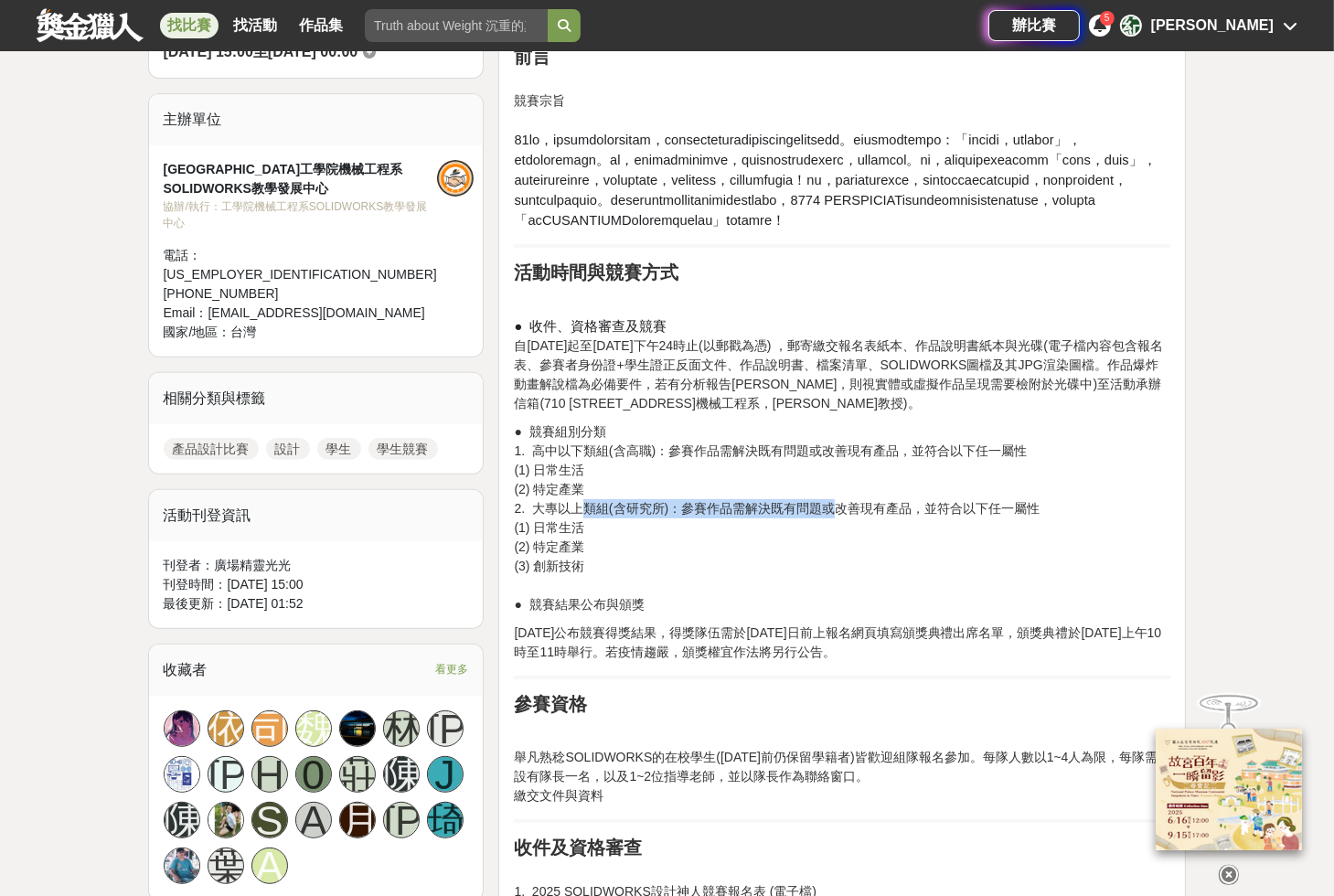 drag, startPoint x: 578, startPoint y: 559, endPoint x: 864, endPoint y: 579, distance: 286.69845 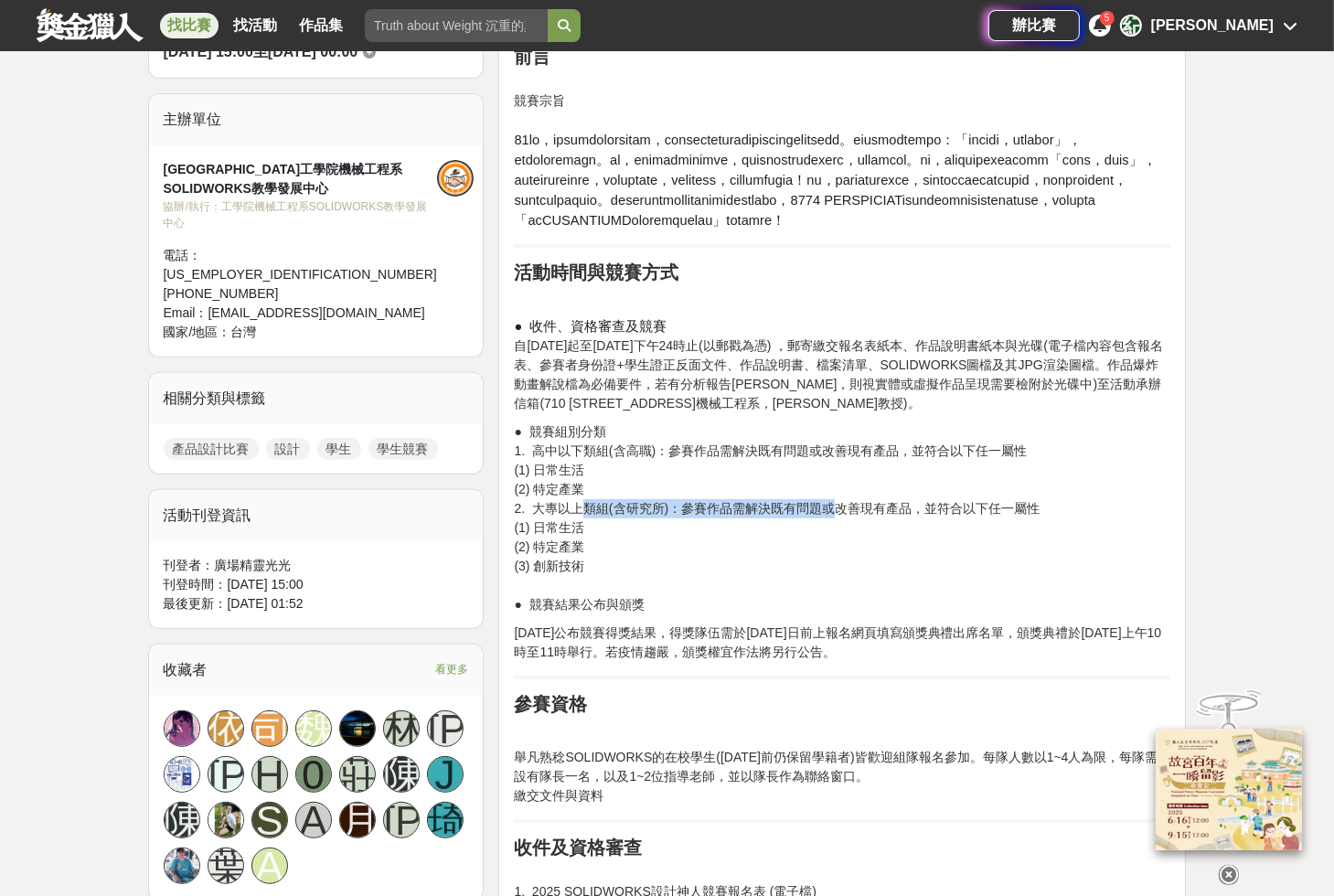 click on "●  競賽組別分類 1.  高中以下類組(含高職)：參賽作品需解決既有問題或改善現有產品，並符合以下任一屬性     (1) 日常生活     (2) 特定產業 2.  大專以上類組(含研究所)：參賽作品需解決既有問題或改善現有產品，並符合以下任一屬性     (1) 日常生活     (2) 特定產業     (3) 創新技術 ●  競賽結果公布與頒獎" at bounding box center (842, 518) 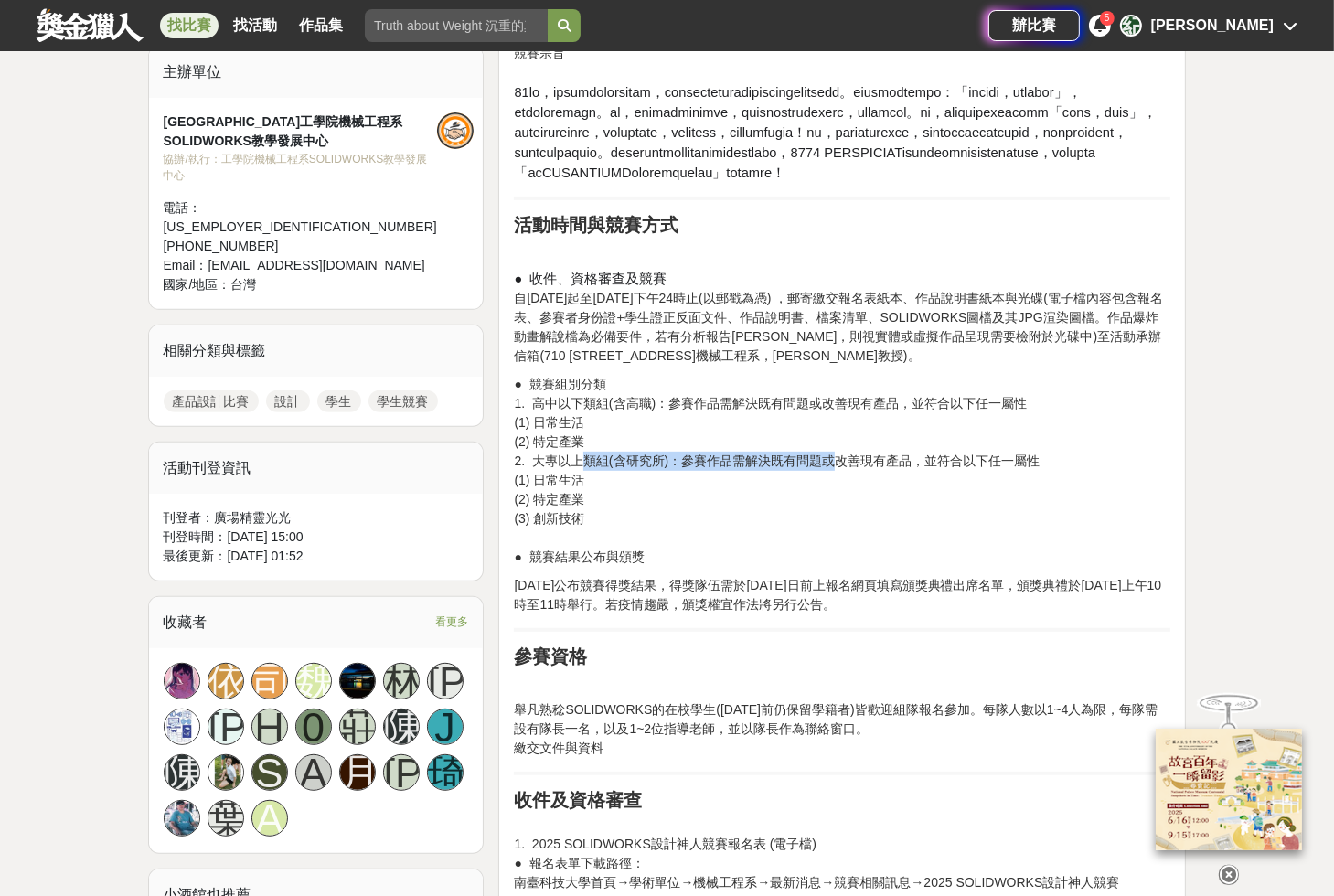 scroll, scrollTop: 658, scrollLeft: 0, axis: vertical 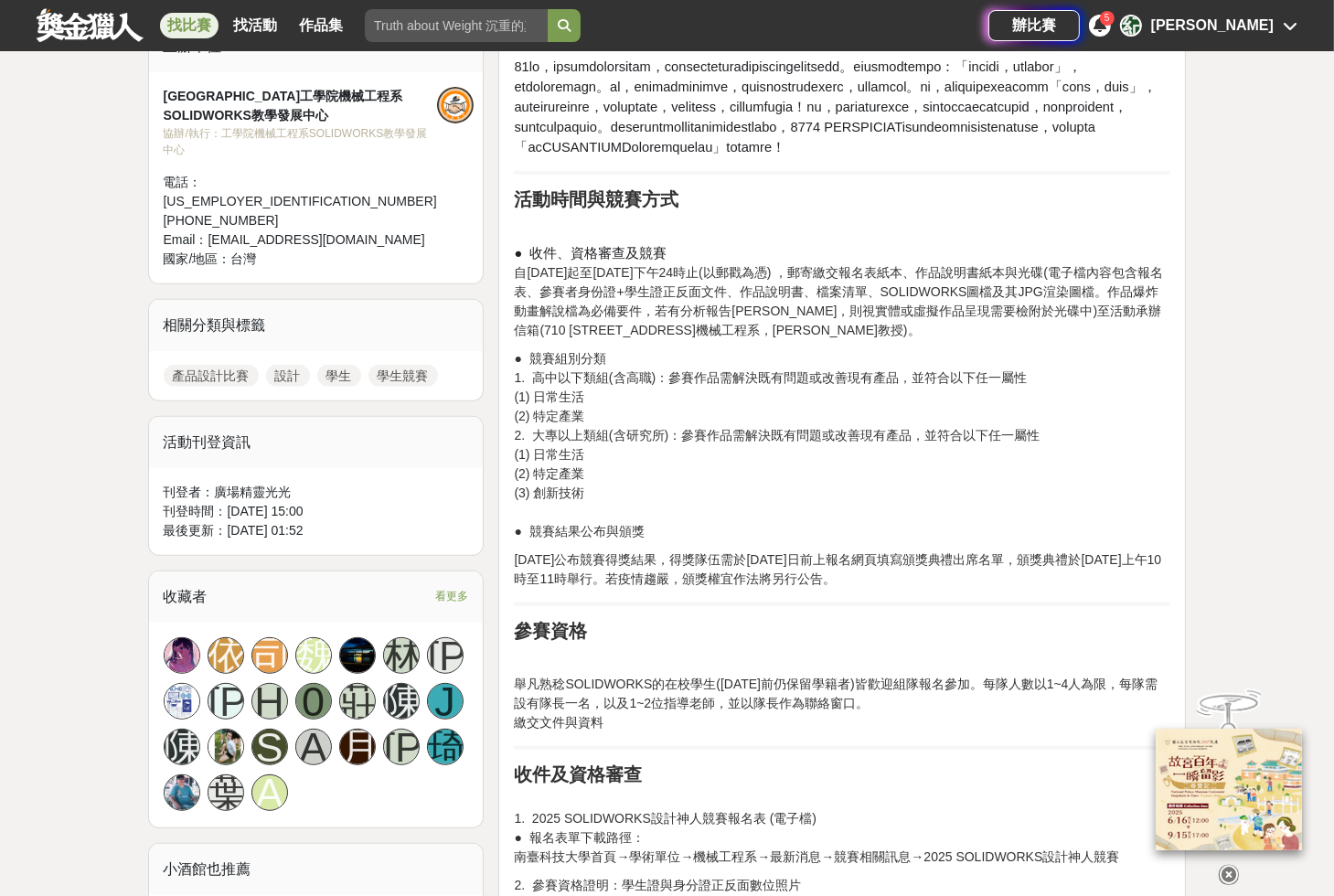 click on "●  競賽組別分類 1.  高中以下類組(含高職)：參賽作品需解決既有問題或改善現有產品，並符合以下任一屬性     (1) 日常生活     (2) 特定產業 2.  大專以上類組(含研究所)：參賽作品需解決既有問題或改善現有產品，並符合以下任一屬性     (1) 日常生活     (2) 特定產業     (3) 創新技術 ●  競賽結果公布與頒獎" at bounding box center [842, 445] 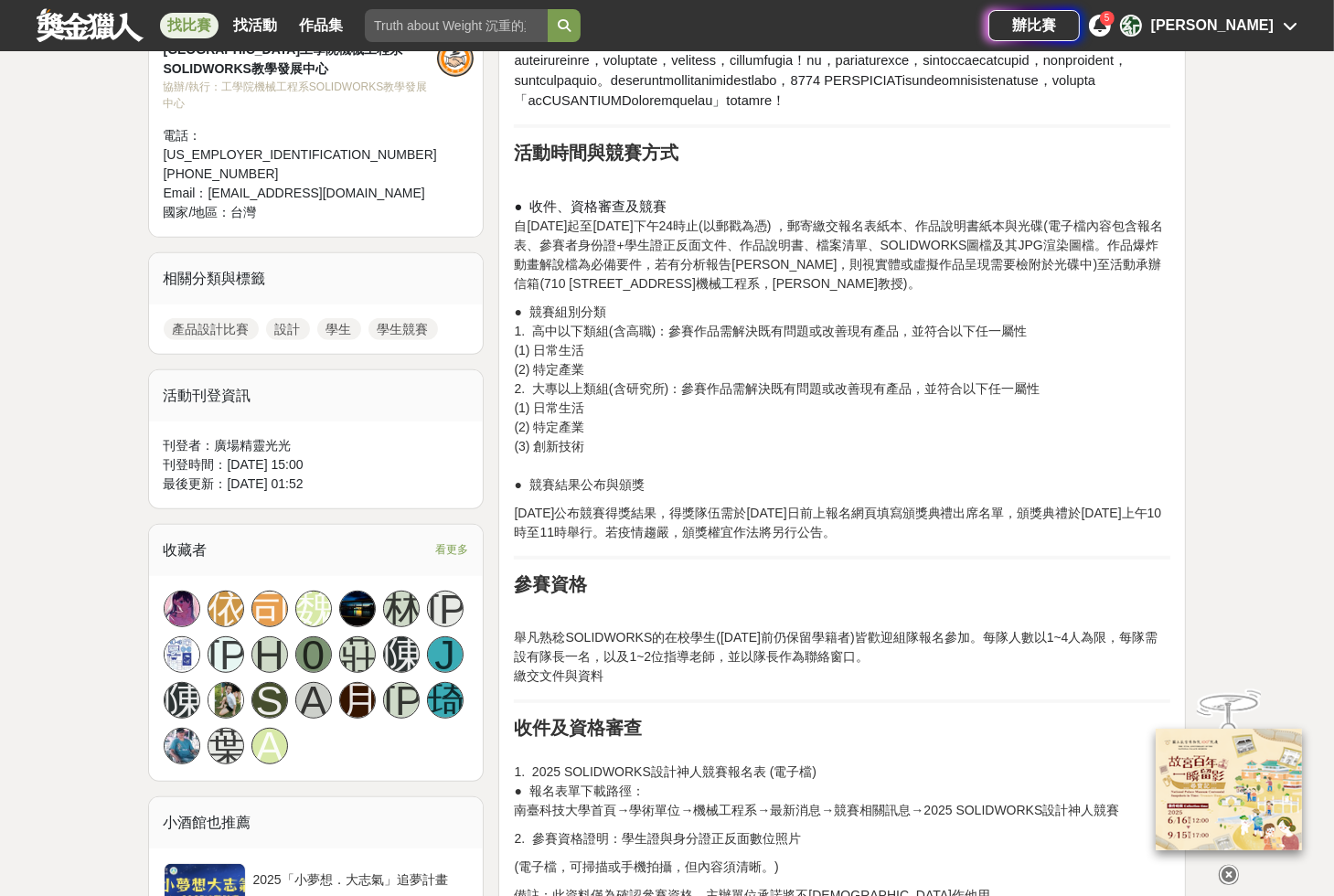 scroll, scrollTop: 731, scrollLeft: 0, axis: vertical 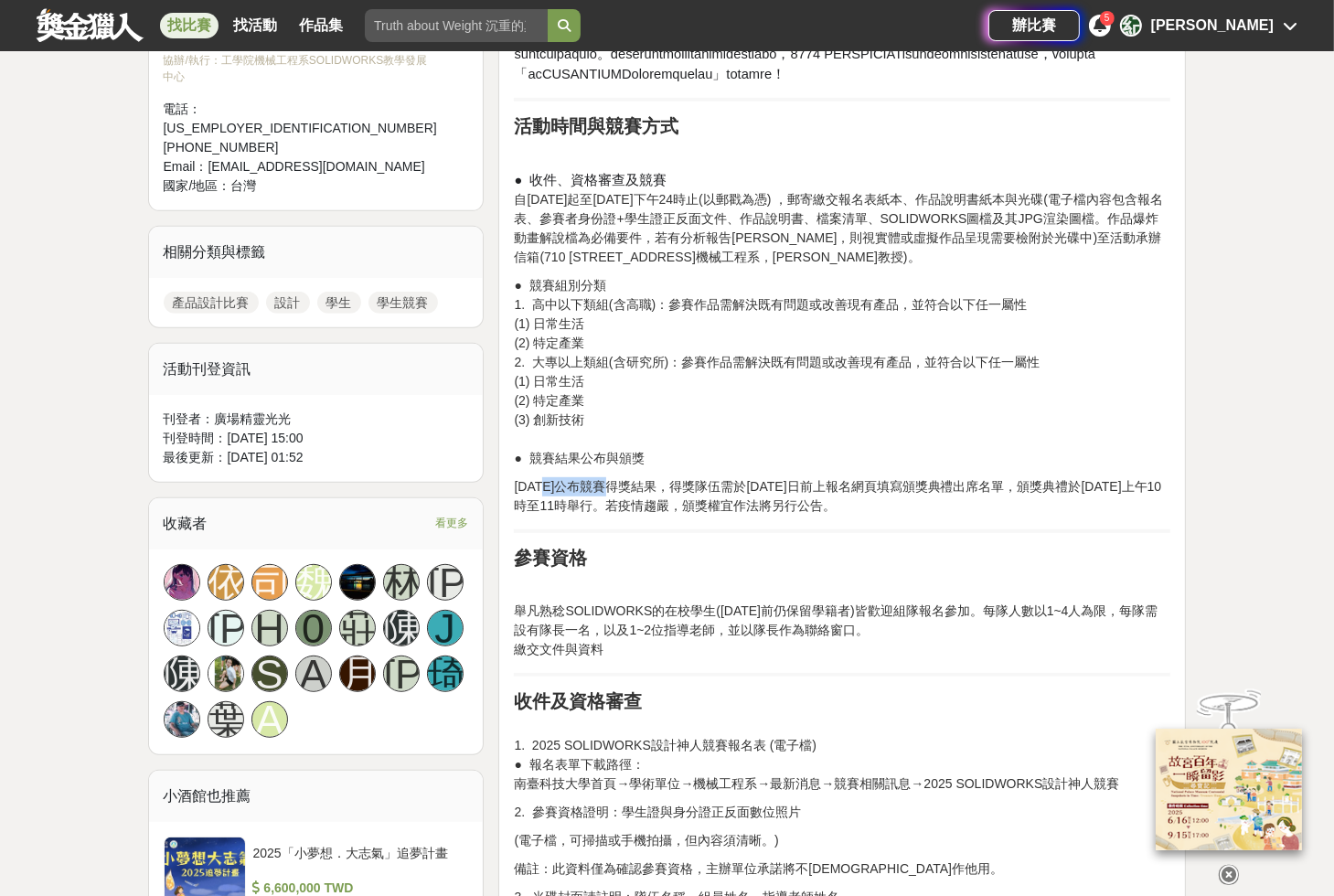 drag, startPoint x: 547, startPoint y: 542, endPoint x: 695, endPoint y: 549, distance: 148.16545 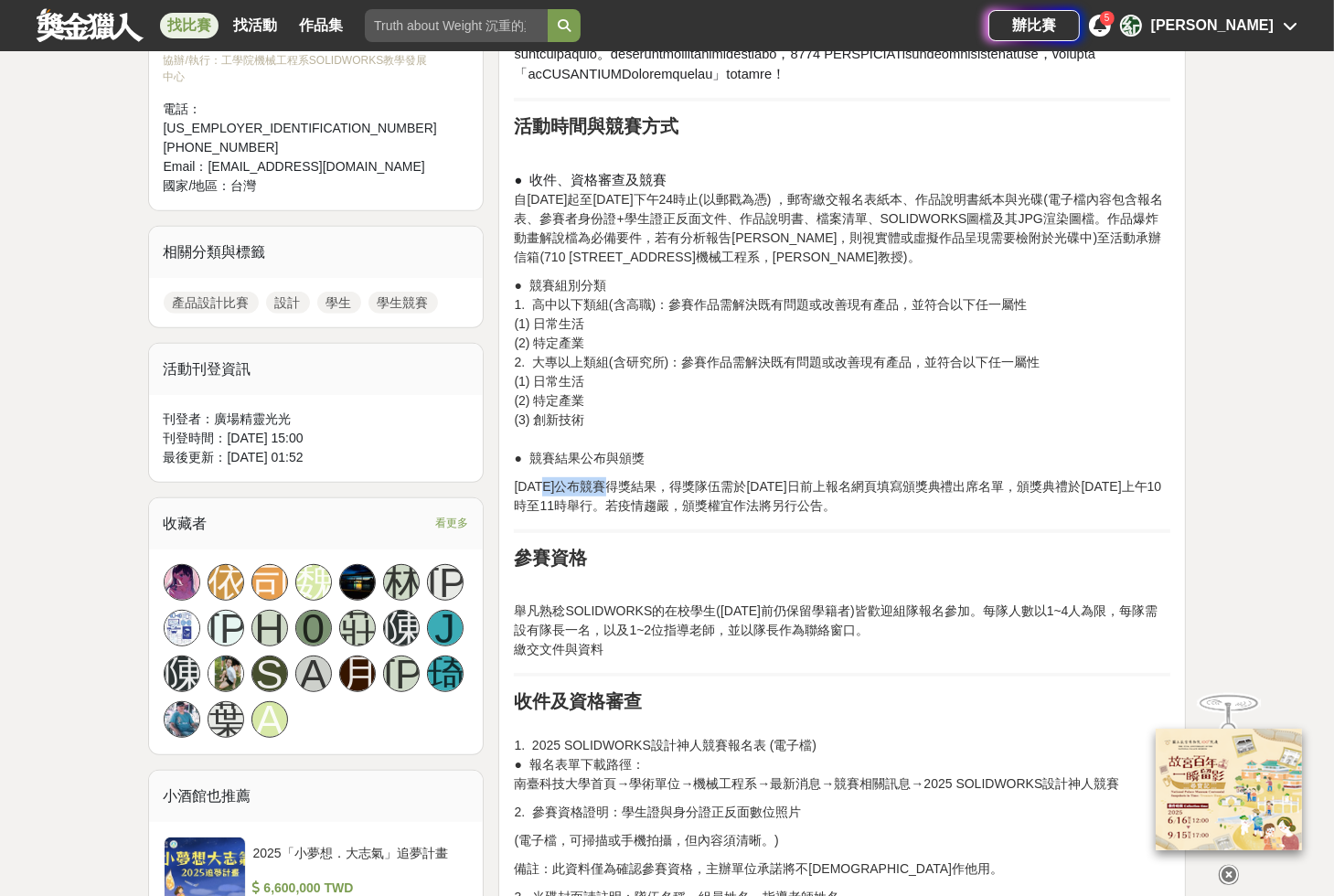 click on "[DATE]公布競賽得獎結果，得獎隊伍需於[DATE]日前上報名網頁填寫頒獎典禮出席名單，頒獎典禮於[DATE]上午10時至11時舉行。若疫情趨嚴，頒獎權宜作法將另行公告。" at bounding box center (842, 496) 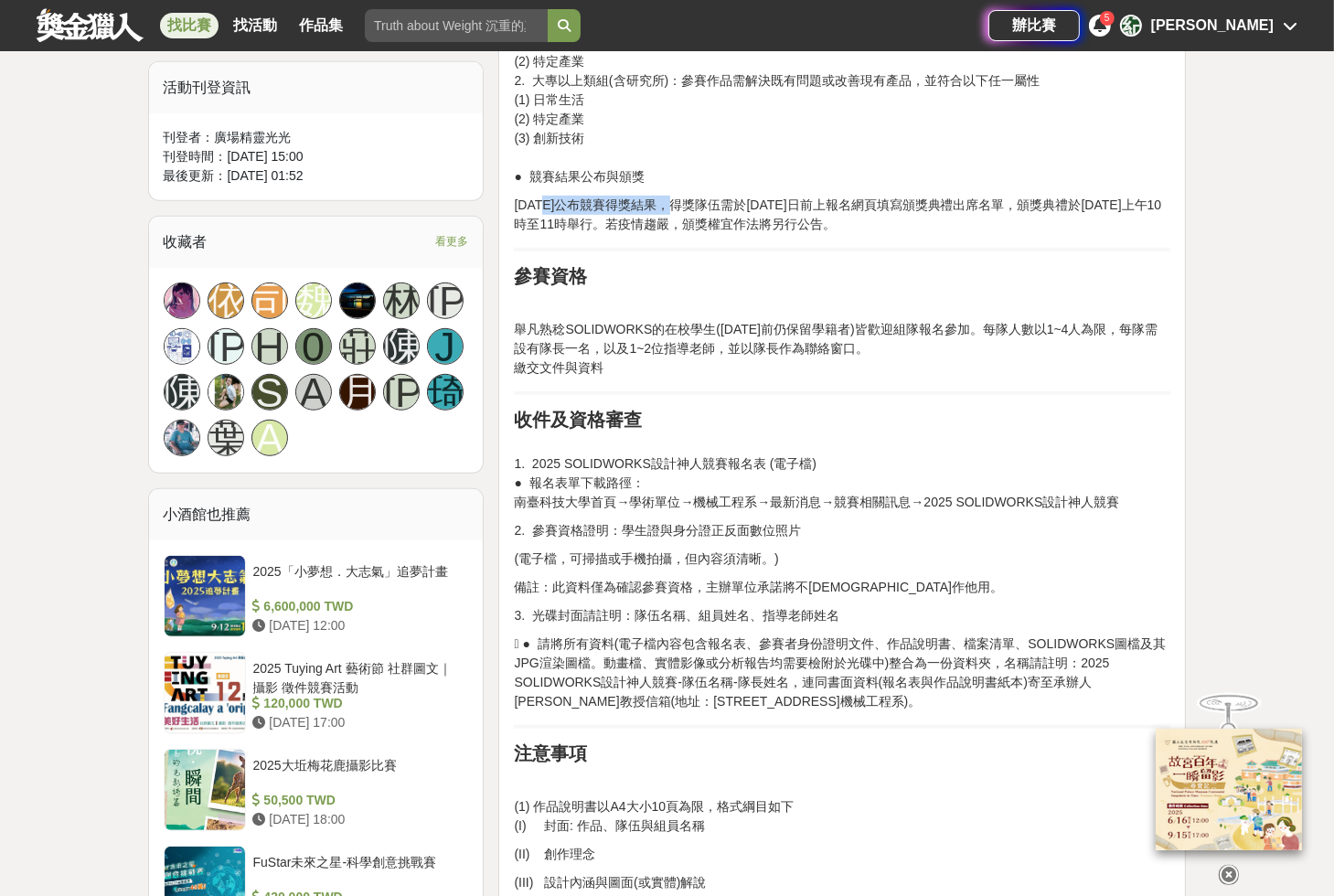 scroll, scrollTop: 1097, scrollLeft: 0, axis: vertical 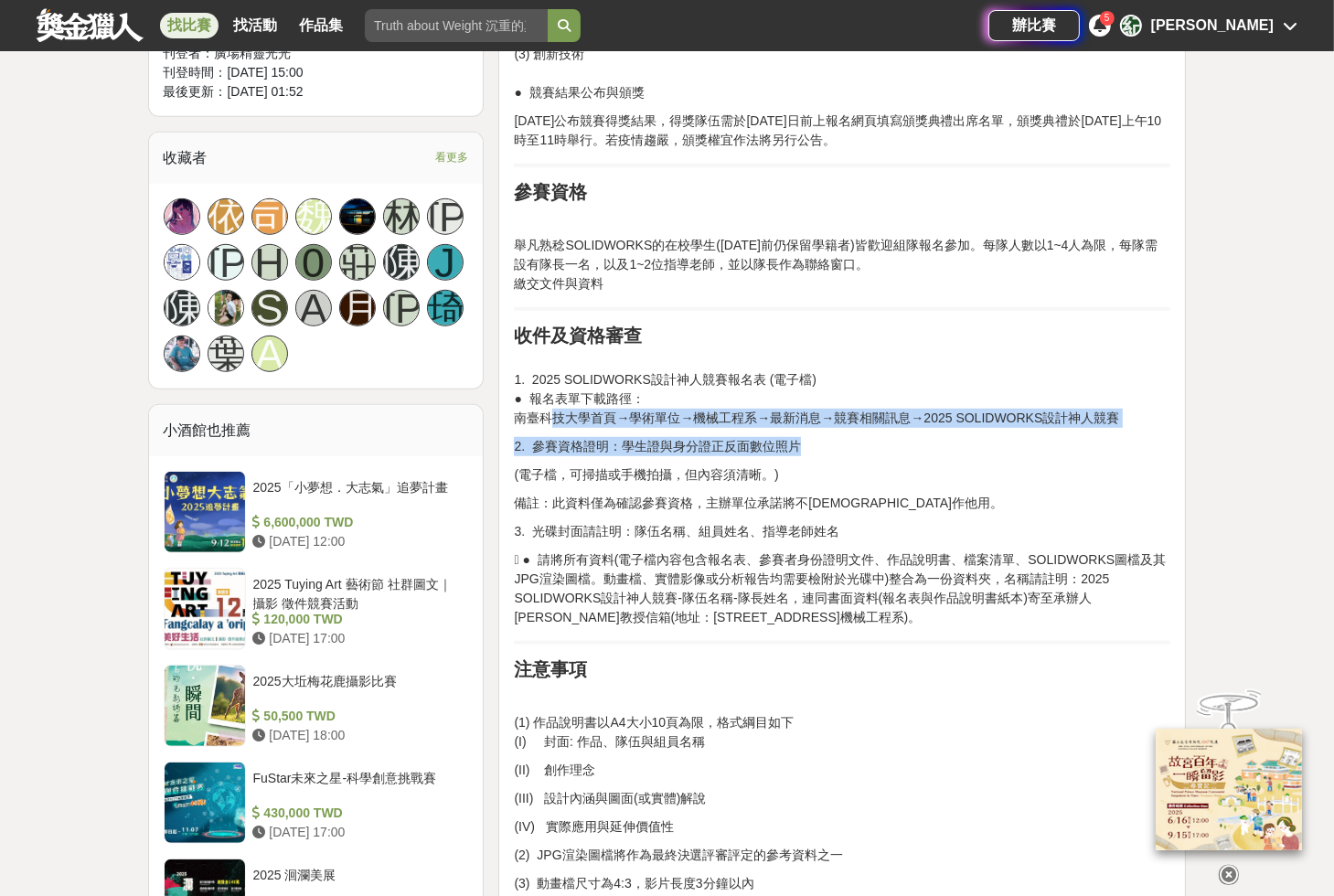 drag, startPoint x: 554, startPoint y: 476, endPoint x: 859, endPoint y: 503, distance: 306.19275 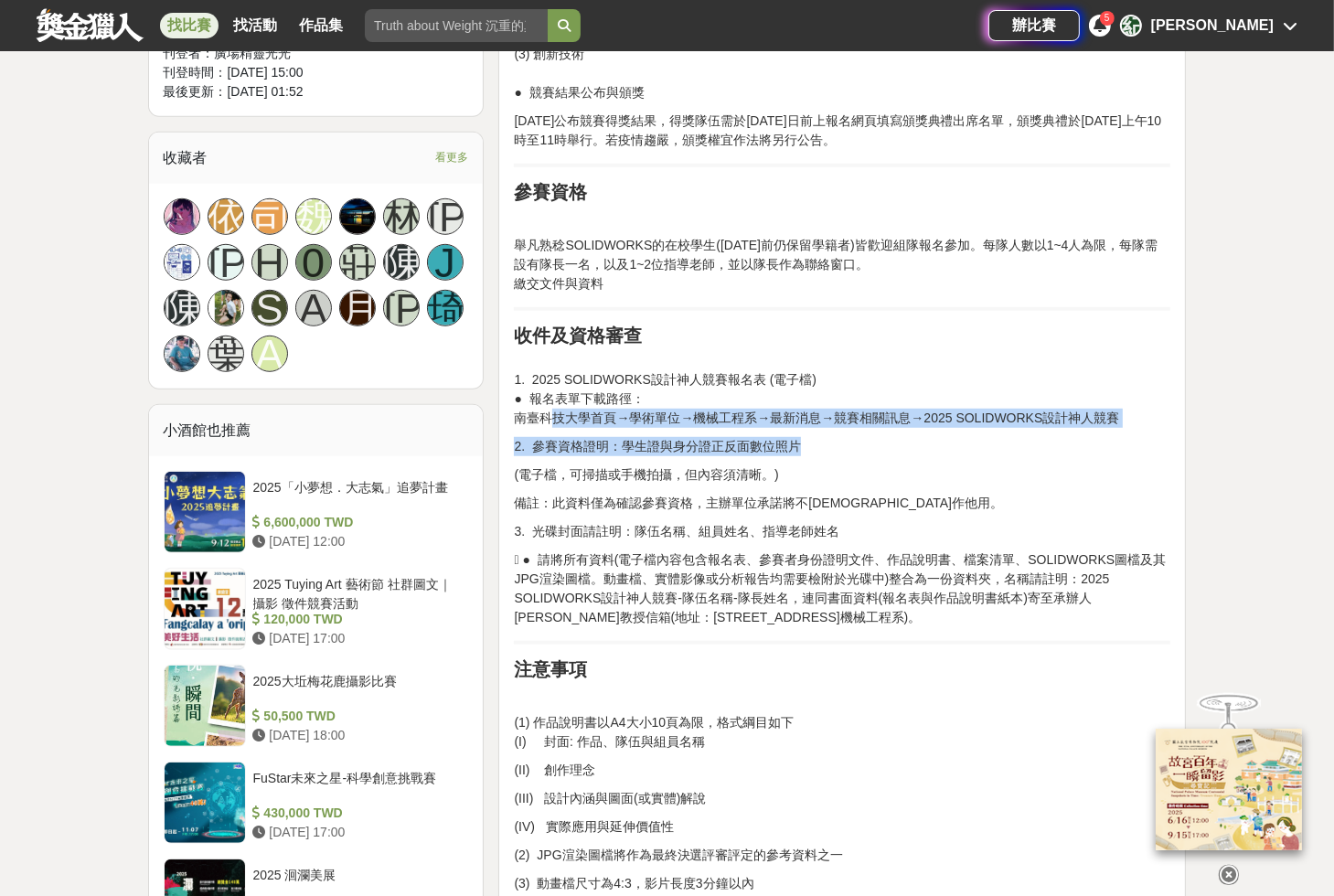 click on "前言 競賽宗旨 活動時間與競賽方式   ●  收件、資格審查及競賽 自[DATE]起至[DATE]下午24時止(以郵戳為憑) ，郵寄繳交報名表紙本、作品說明書紙本與光碟(電子檔內容包含報名表、參賽者身份證+學生證正反面文件、作品說明書、檔案清單、SOLIDWORKS圖檔及其JPG渲染圖檔。作品爆炸動畫解說檔為必備要件，若有分析報告[PERSON_NAME]，則視實體或虛擬作品呈現需要檢附於光碟中)至活動承辦信箱(710 [STREET_ADDRESS]機械工程系，[PERSON_NAME]教授)。 ●  競賽組別分類 1.  高中以下類組(含高職)：參賽作品需解決既有問題或改善現有產品，並符合以下任一屬性     (1) 日常生活     (2) 特定產業 2.  大專以上類組(含研究所)：參賽作品需解決既有問題或改善現有產品，並符合以下任一屬性     (1) 日常生活     (2) 特定產業     (3) 創新技術 ●  競賽結果公布與頒獎" at bounding box center (842, 862) 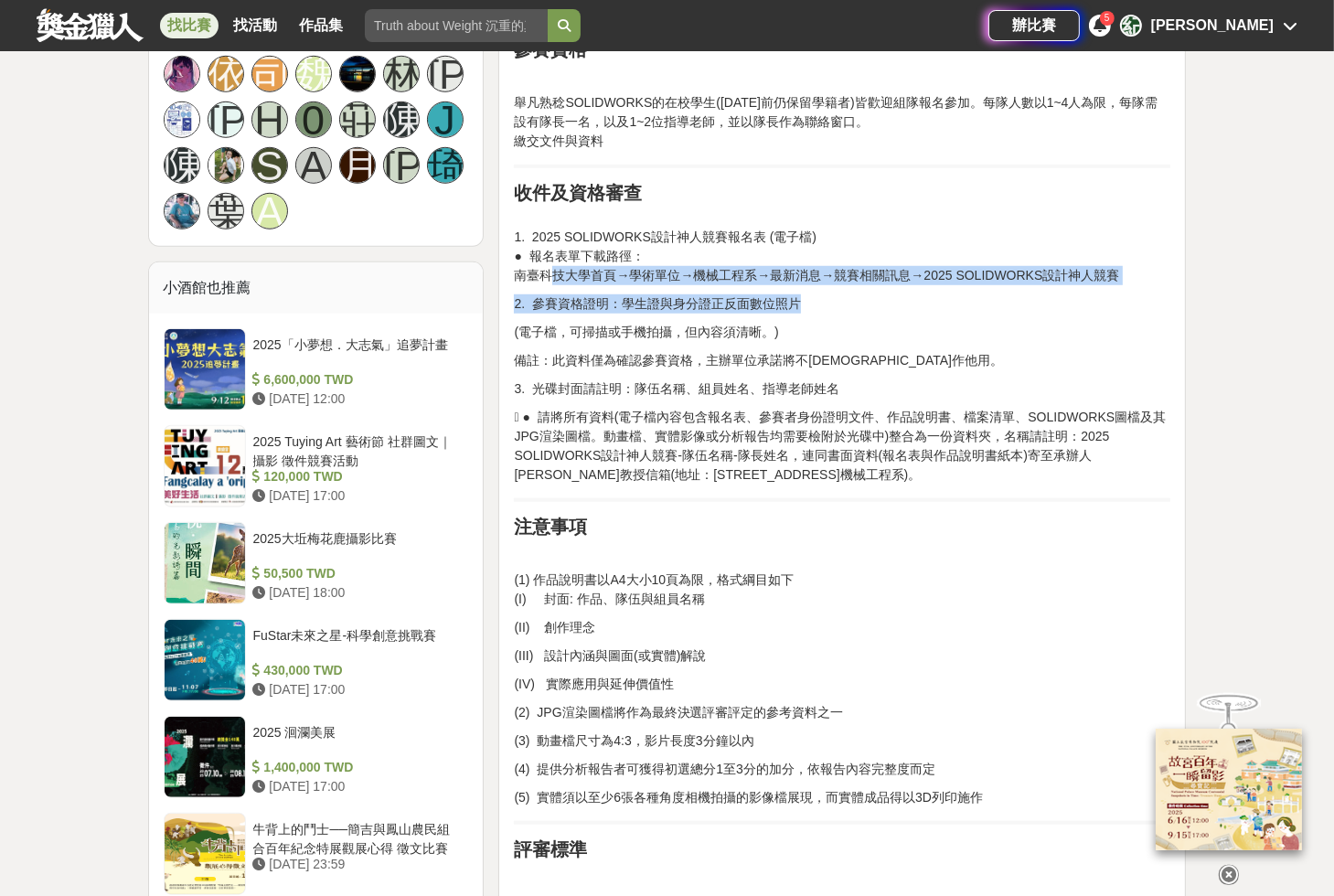 scroll, scrollTop: 1243, scrollLeft: 0, axis: vertical 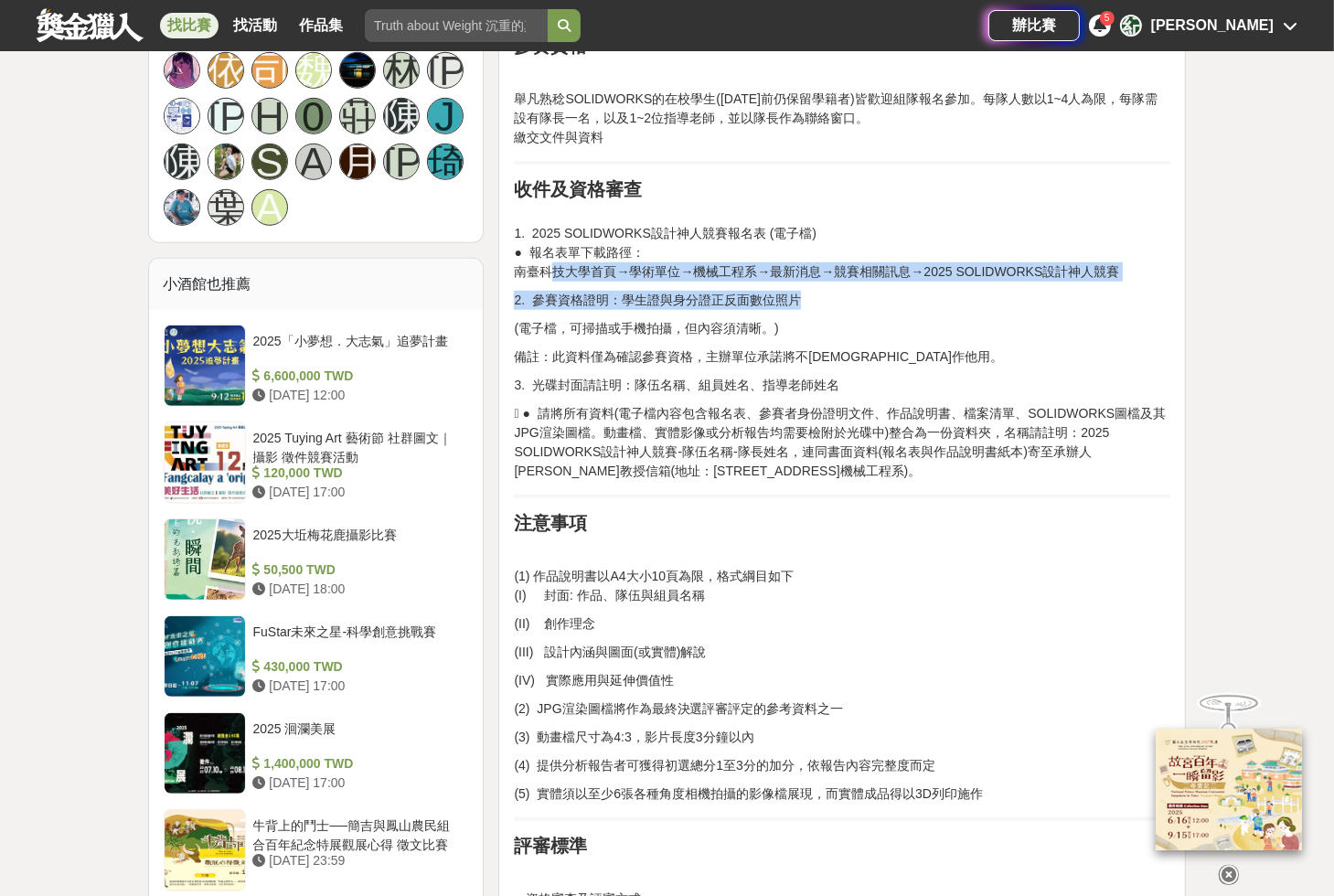 click on "2.  參賽資格證明：學生證與身分證正反面數位照片" at bounding box center (842, 300) 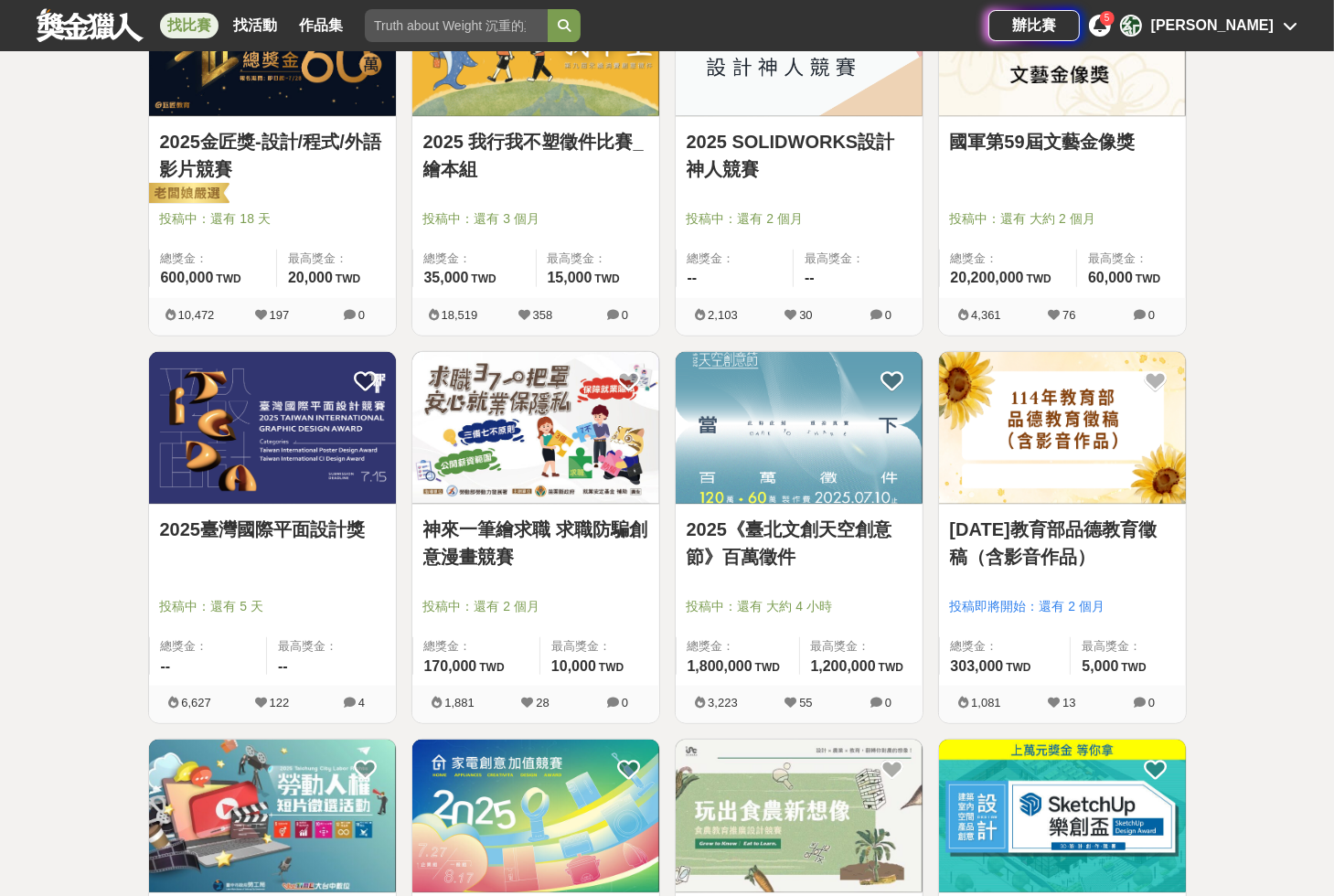 scroll, scrollTop: 1609, scrollLeft: 0, axis: vertical 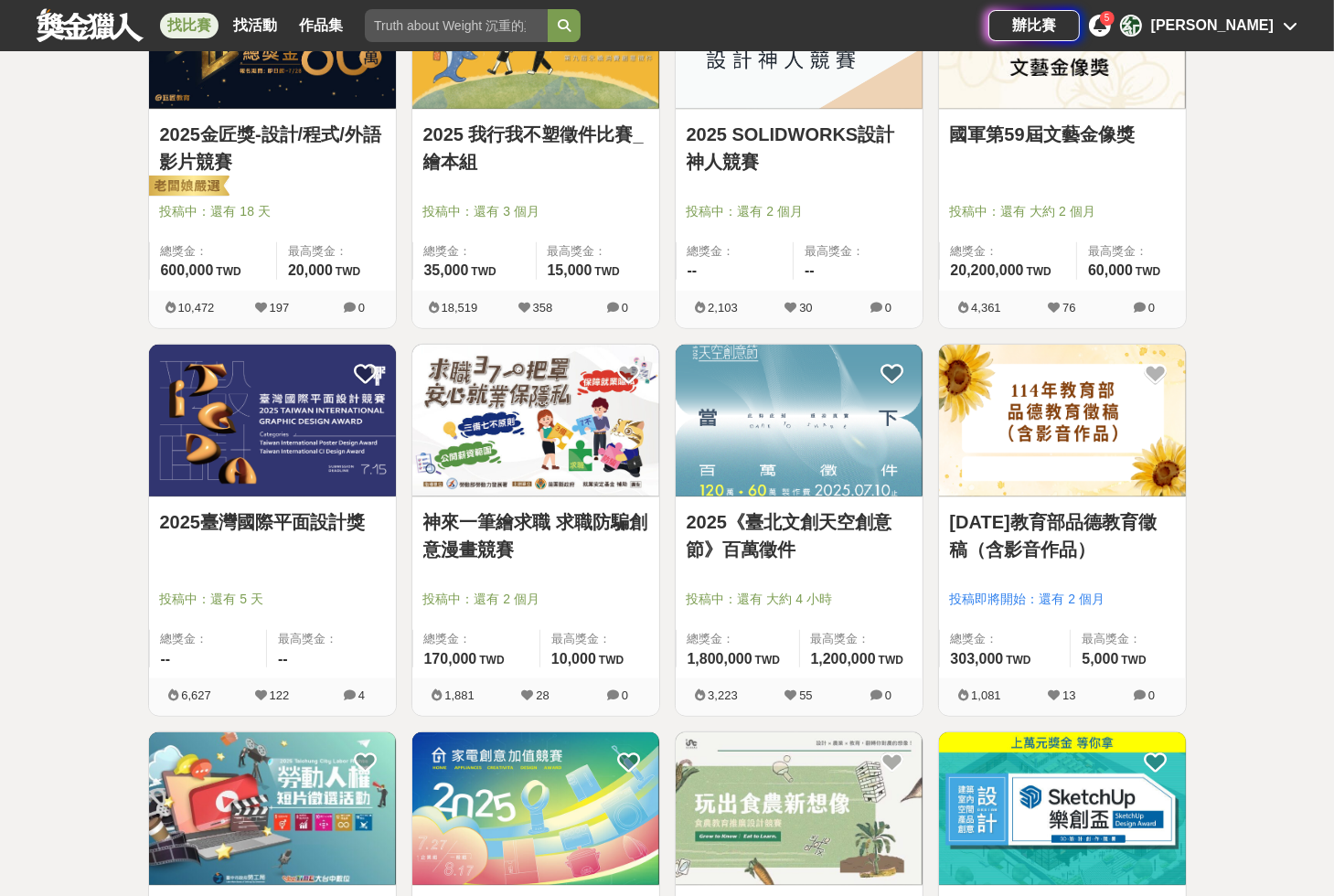 click at bounding box center (272, 421) 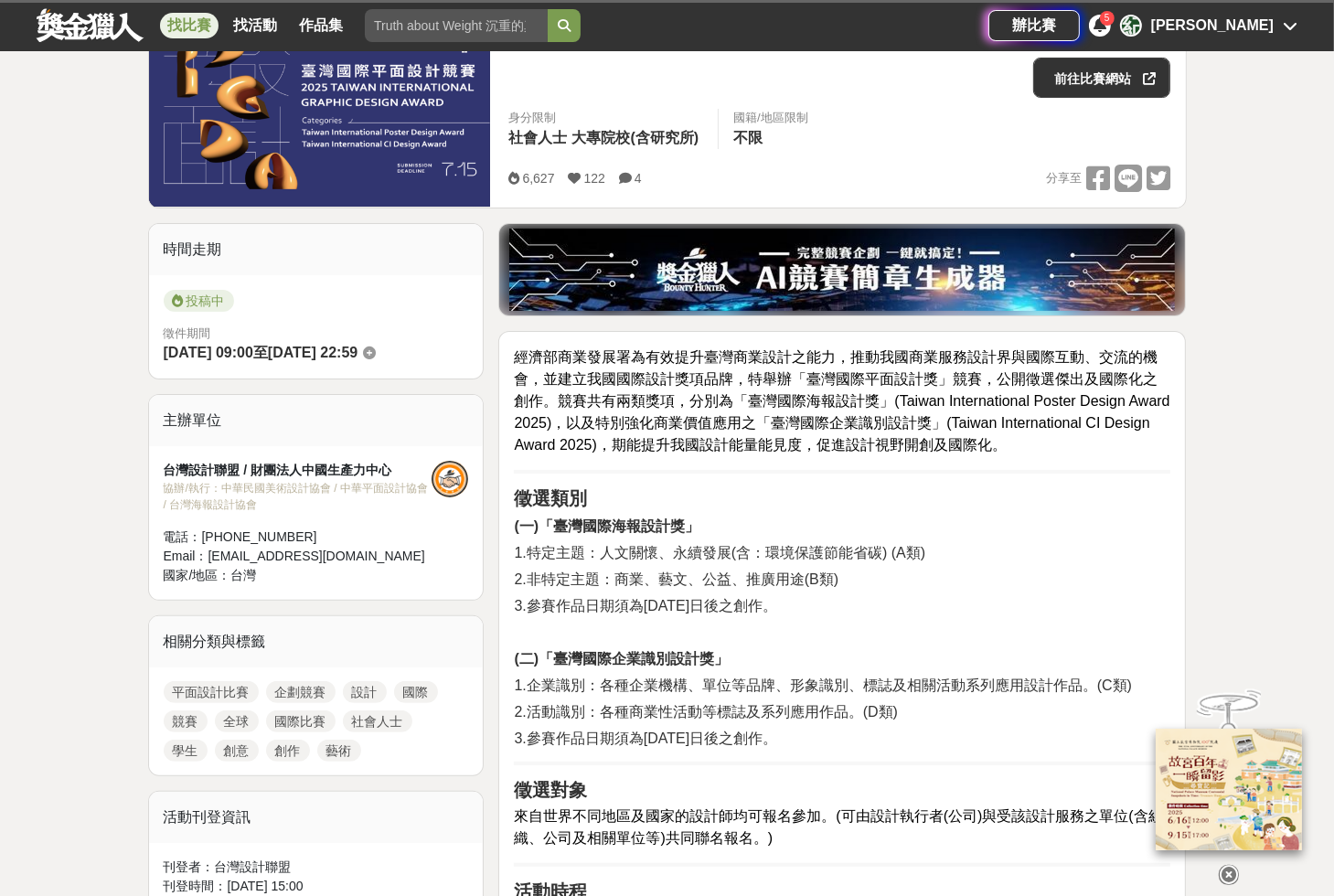 scroll, scrollTop: 293, scrollLeft: 0, axis: vertical 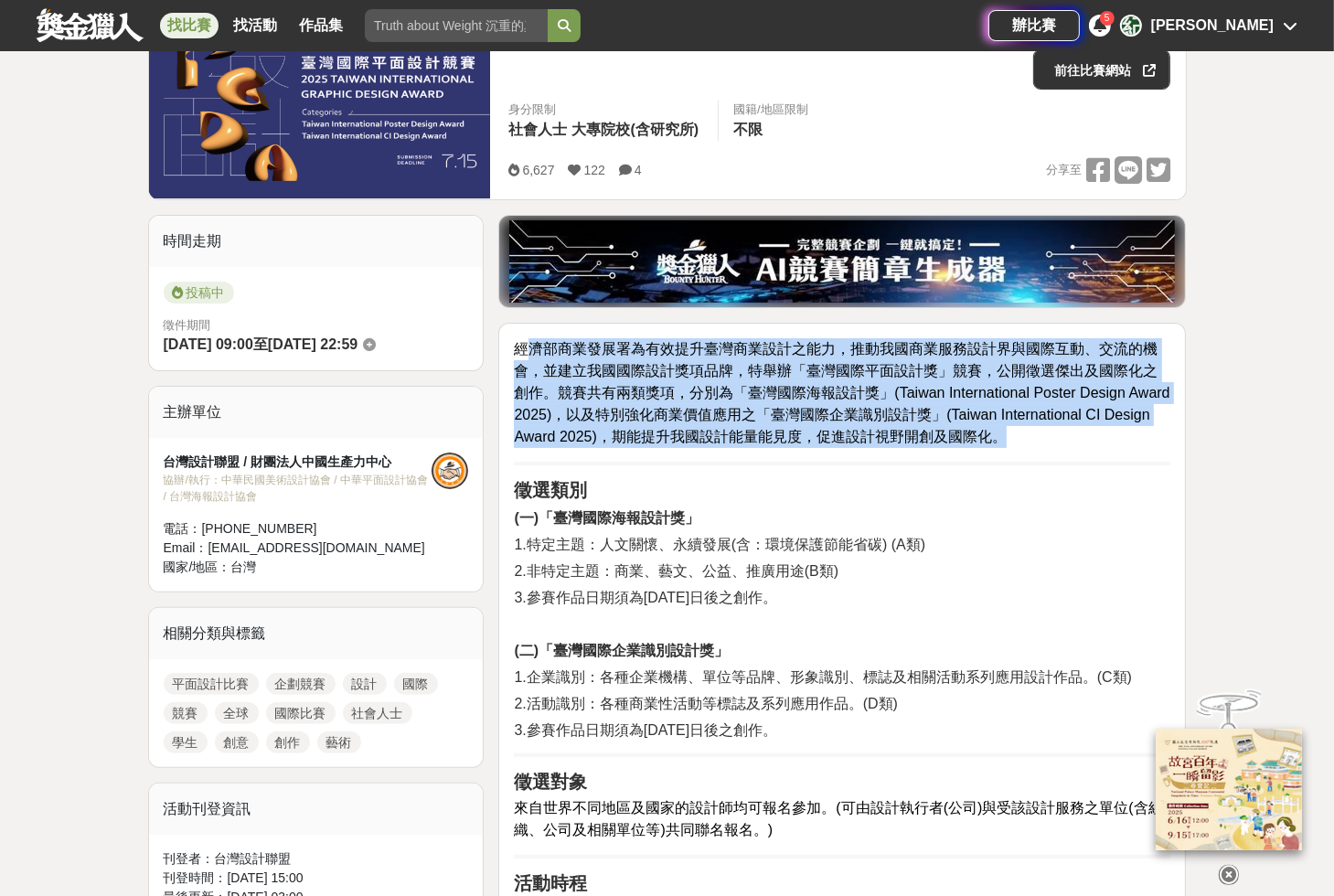 drag, startPoint x: 525, startPoint y: 353, endPoint x: 1148, endPoint y: 433, distance: 628.115 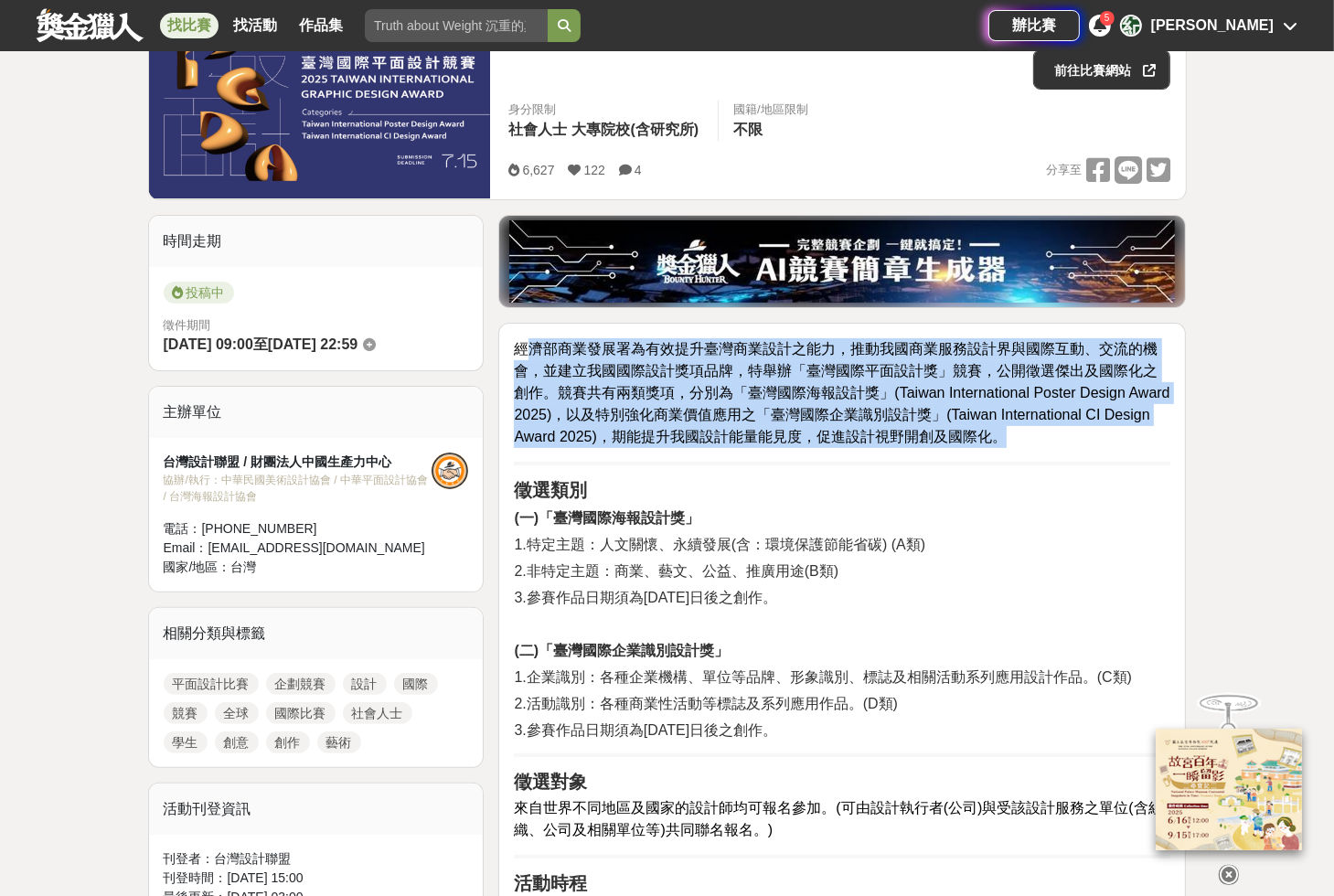 click on "經濟部商業發展署為有效提升臺灣商業設計之能力，推動我國商業服務設計界與國際互動、交流的機會，並建立我國國際設計獎項品牌，特舉辦「臺灣國際平面設計獎」競賽，公開徵選傑出及國際化之創作。競賽共有兩類獎項，分別為「臺灣國際海報設計獎」(Taiwan International Poster Design Award 2025)，以及特別強化商業價值應用之「臺灣國際企業識別設計獎」(Taiwan International CI Design Award 2025)，期能提升我國設計能量能見度，促進設計視野開創及國際化。" at bounding box center (841, 392) 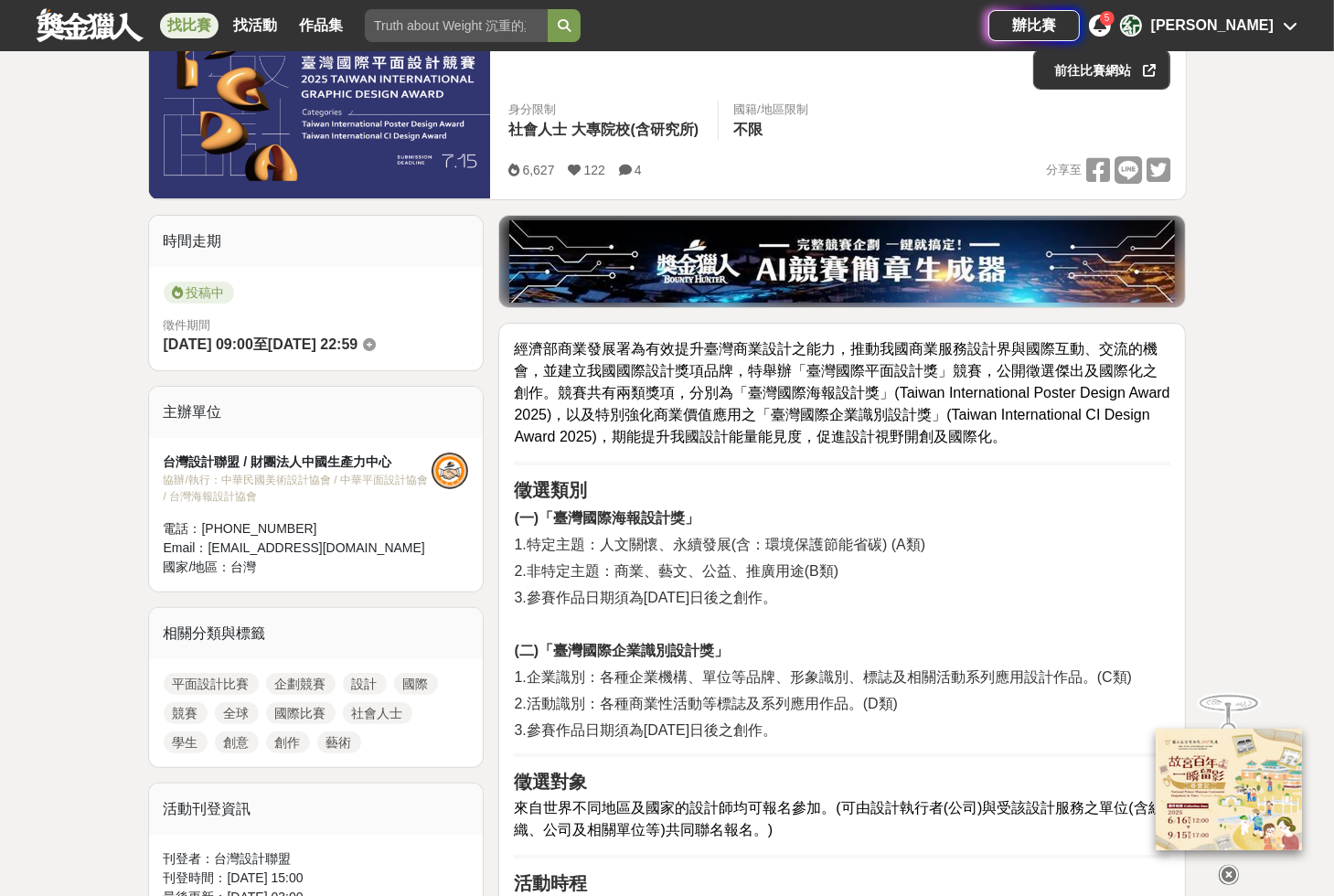 scroll, scrollTop: 366, scrollLeft: 0, axis: vertical 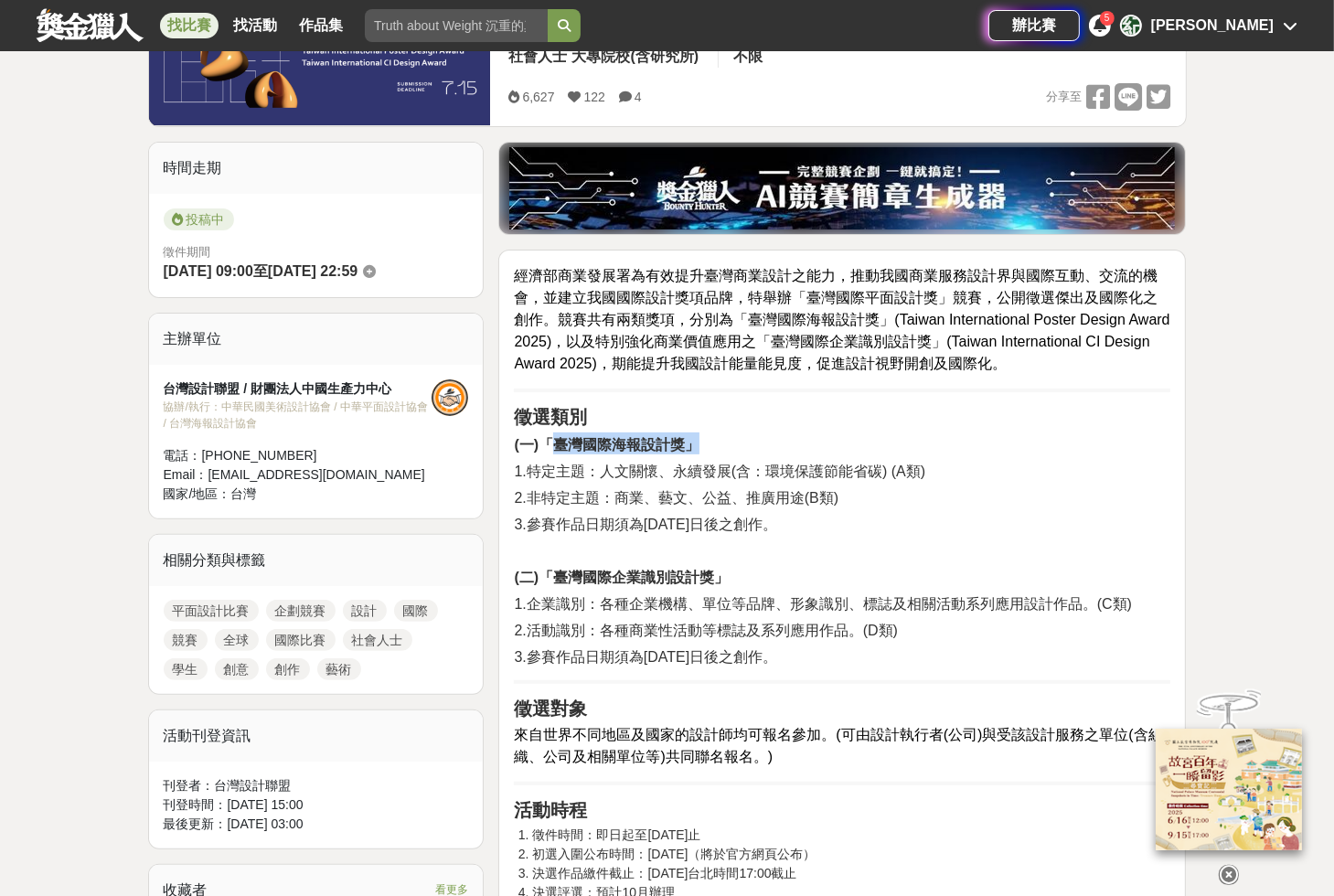 drag, startPoint x: 556, startPoint y: 442, endPoint x: 708, endPoint y: 450, distance: 152.21038 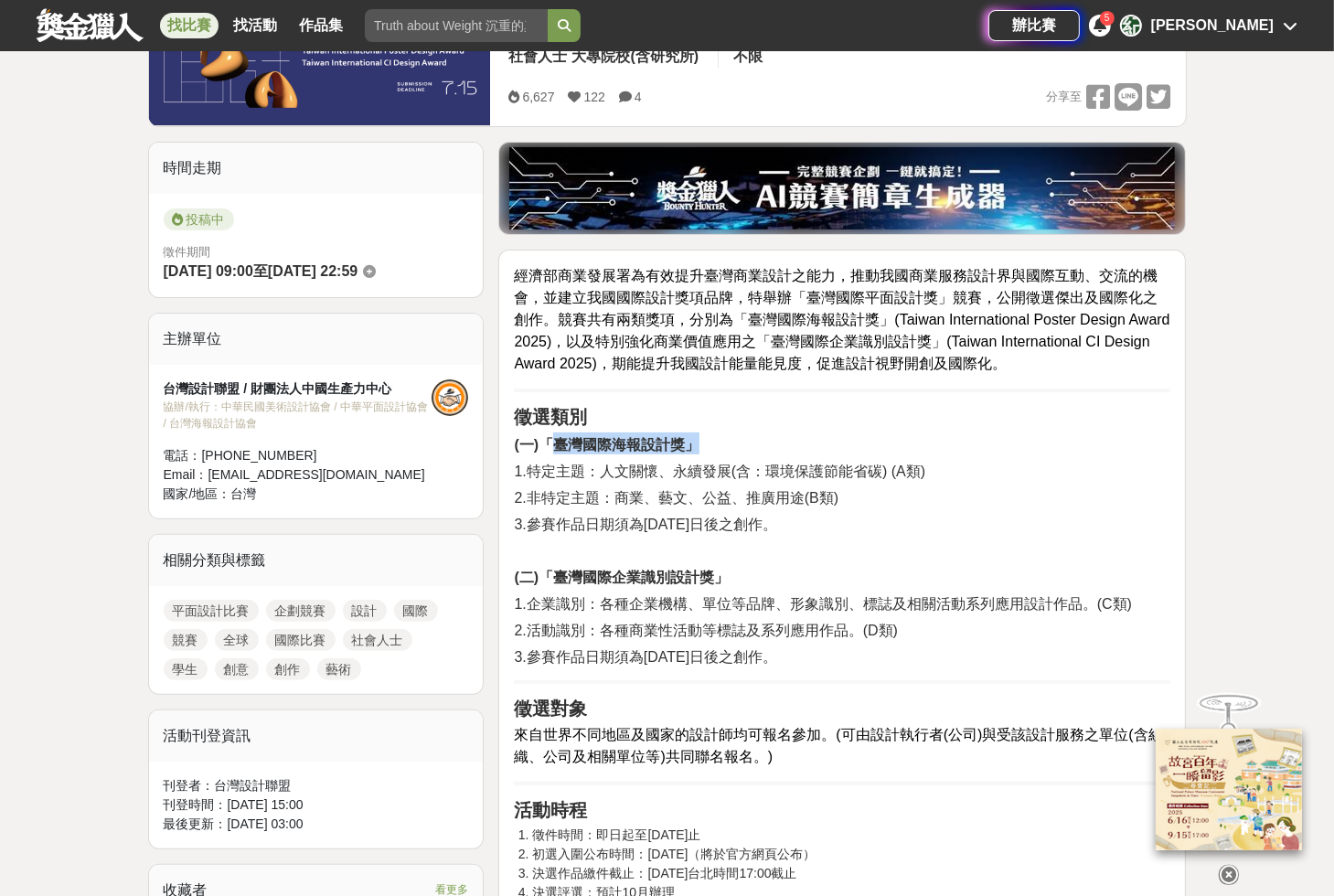 click on "(一)「臺灣國際海報設計獎」" at bounding box center (842, 443) 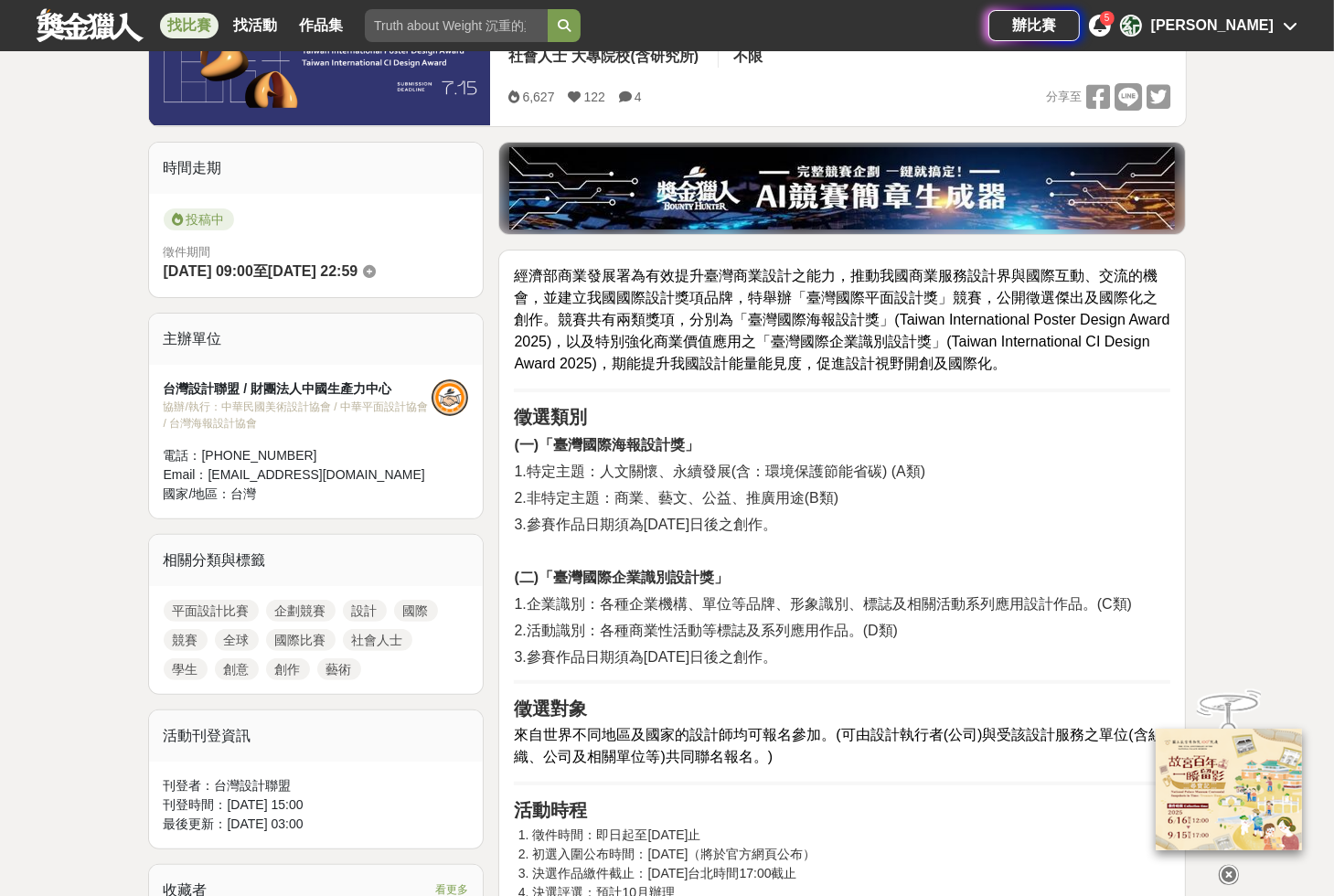 drag, startPoint x: 625, startPoint y: 464, endPoint x: 607, endPoint y: 464, distance: 18 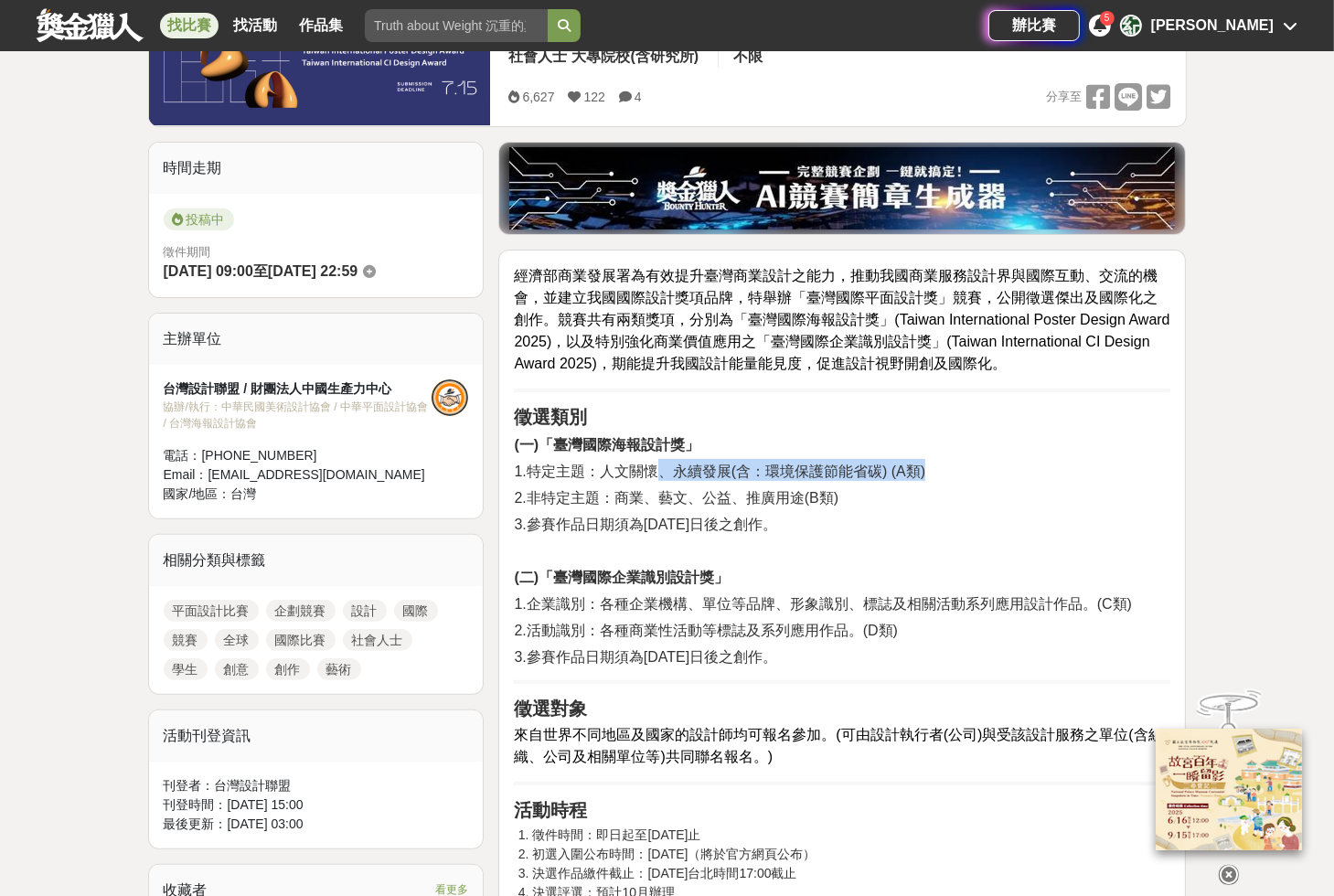 drag, startPoint x: 649, startPoint y: 475, endPoint x: 920, endPoint y: 479, distance: 271.02952 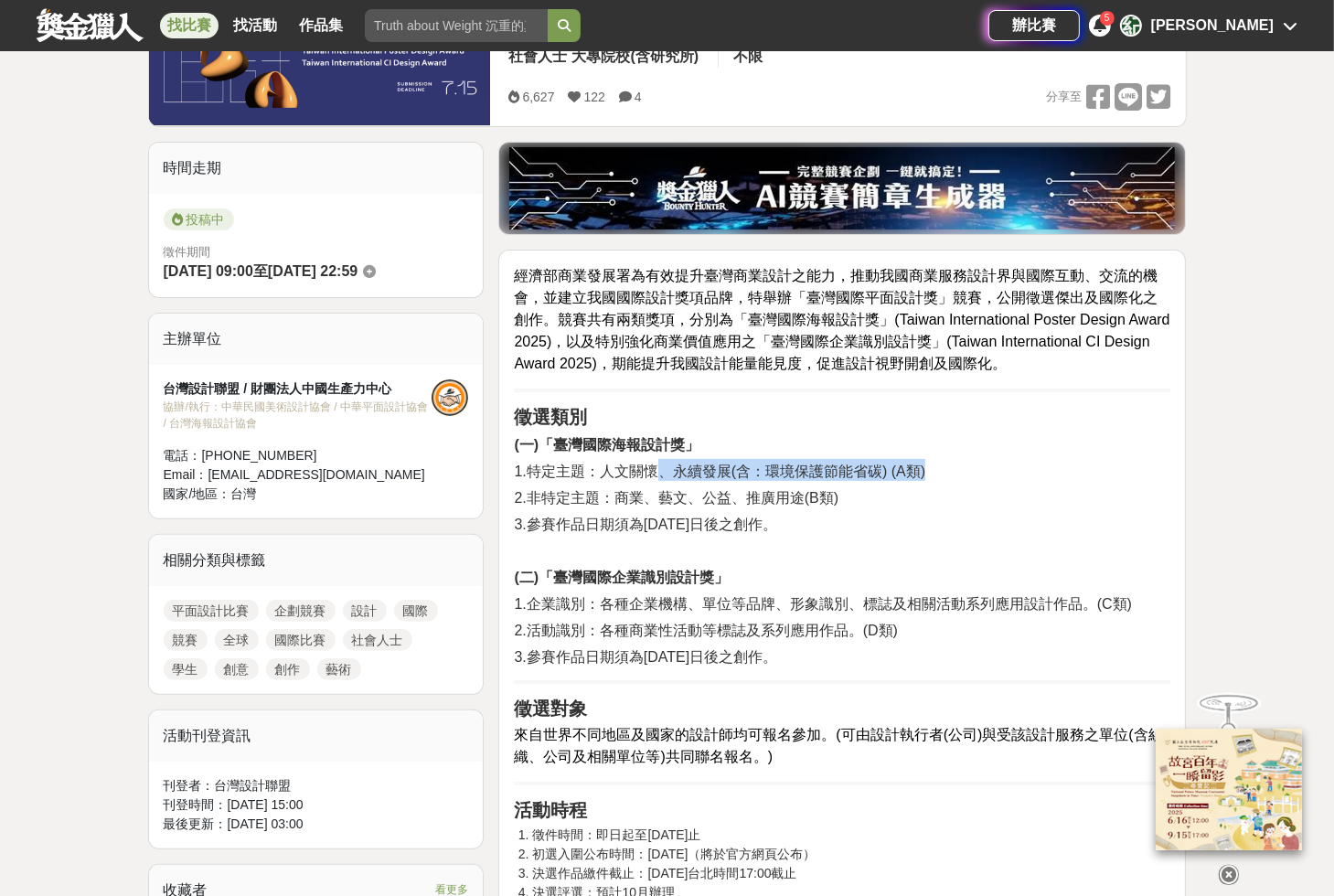 click on "1.特定主題：人文關懷、永續發展(含：環境保護節能省碳) (A類)" at bounding box center (720, 471) 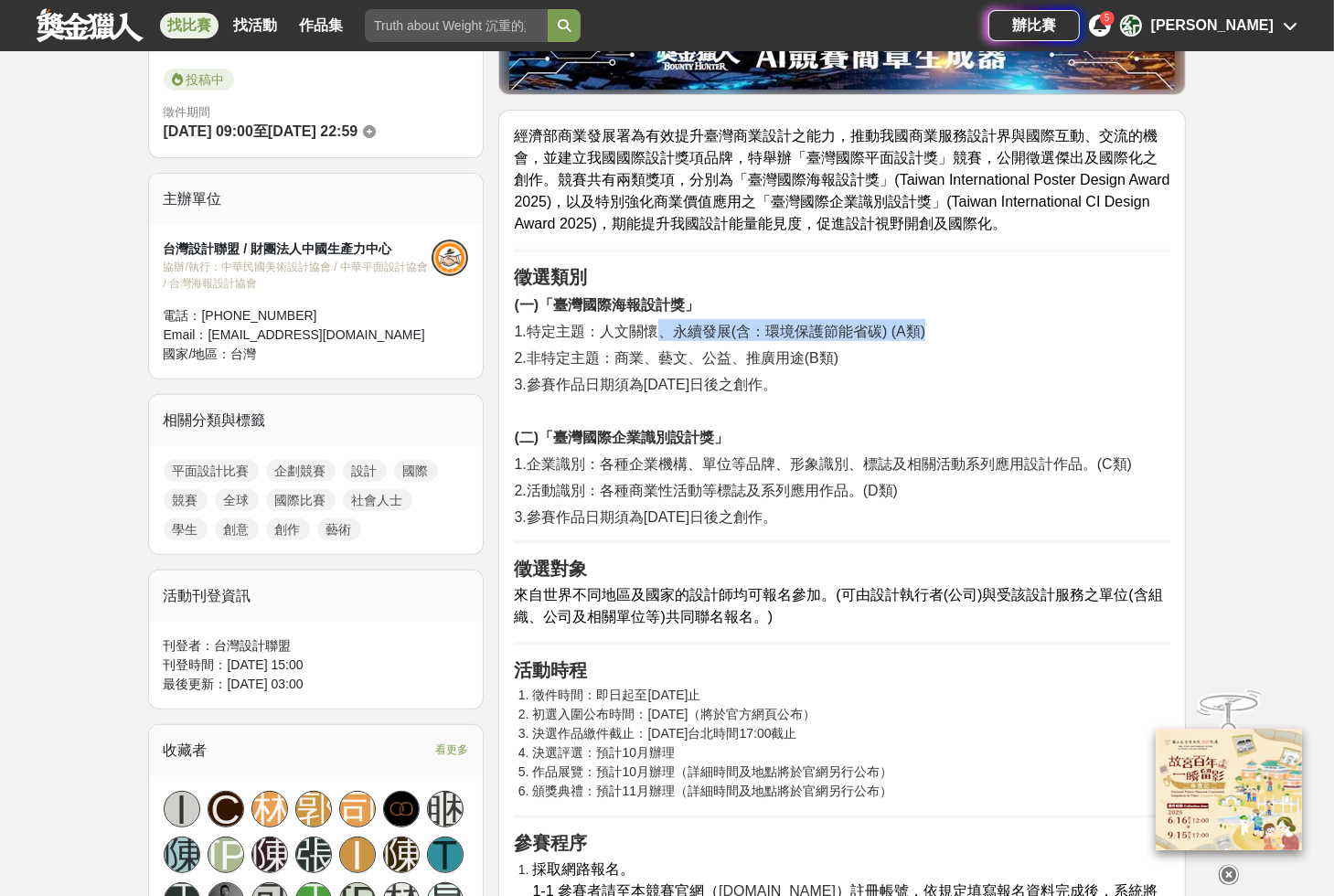scroll, scrollTop: 512, scrollLeft: 0, axis: vertical 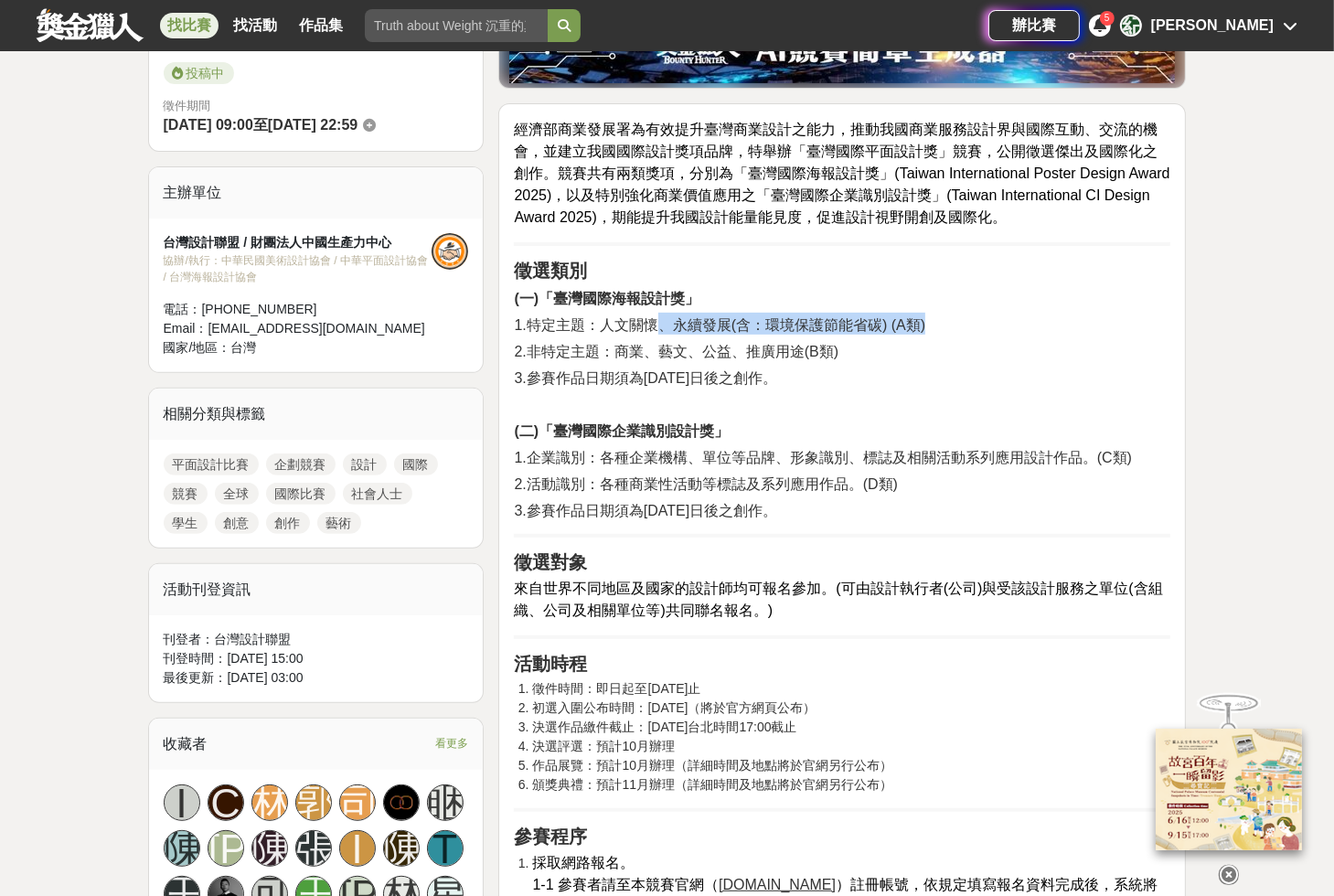 drag, startPoint x: 527, startPoint y: 347, endPoint x: 859, endPoint y: 372, distance: 332.93993 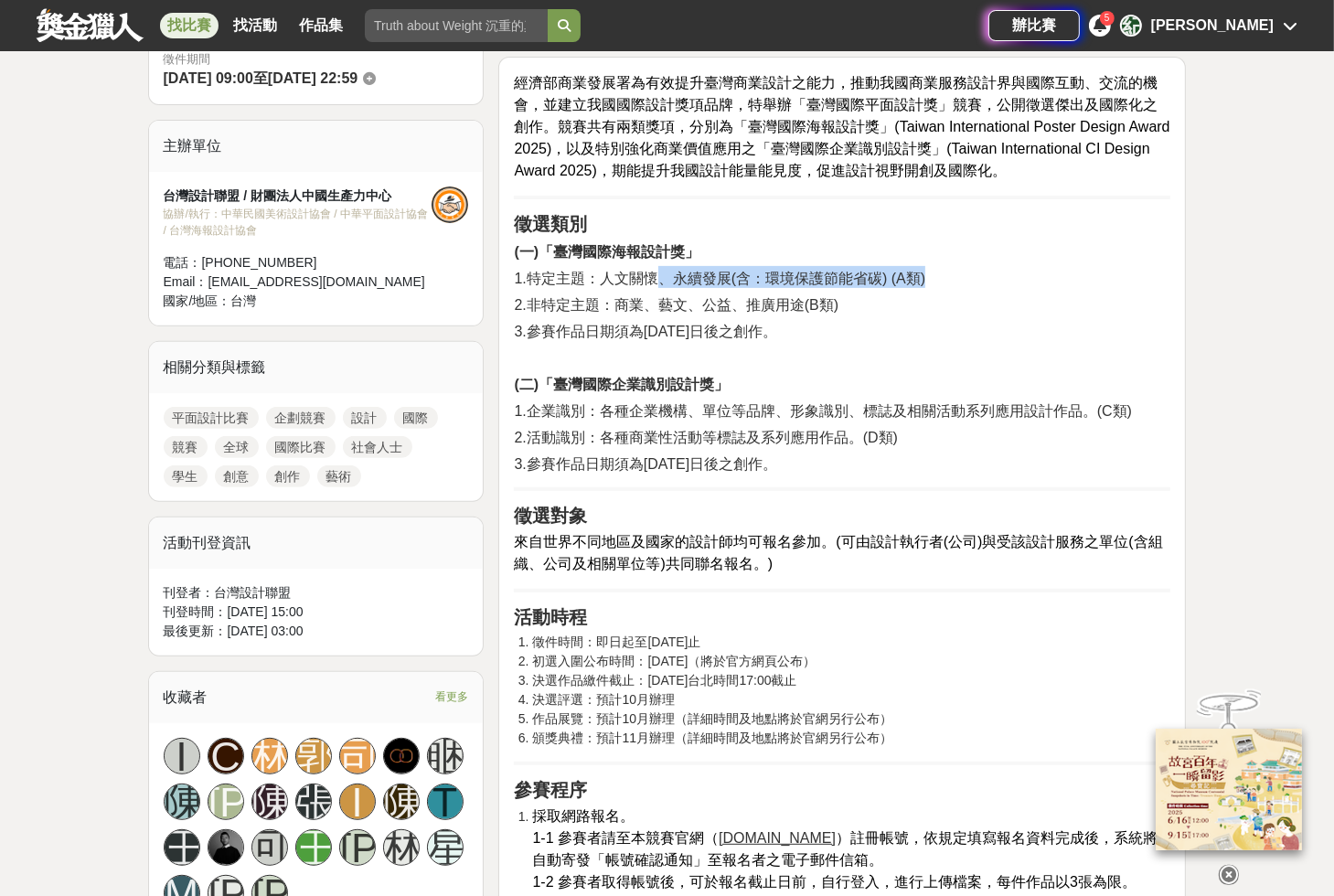 scroll, scrollTop: 585, scrollLeft: 0, axis: vertical 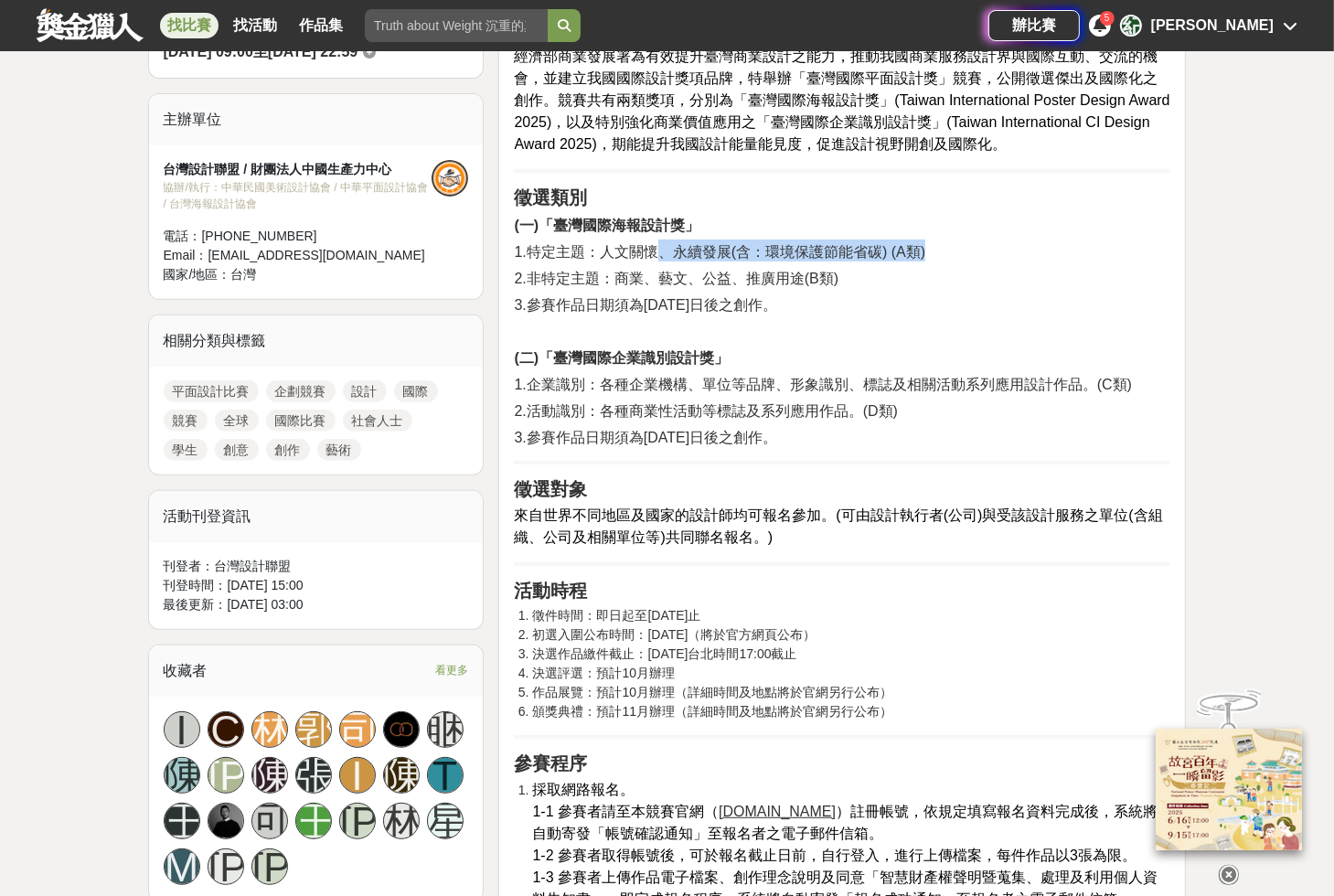 drag, startPoint x: 539, startPoint y: 384, endPoint x: 944, endPoint y: 439, distance: 408.7175 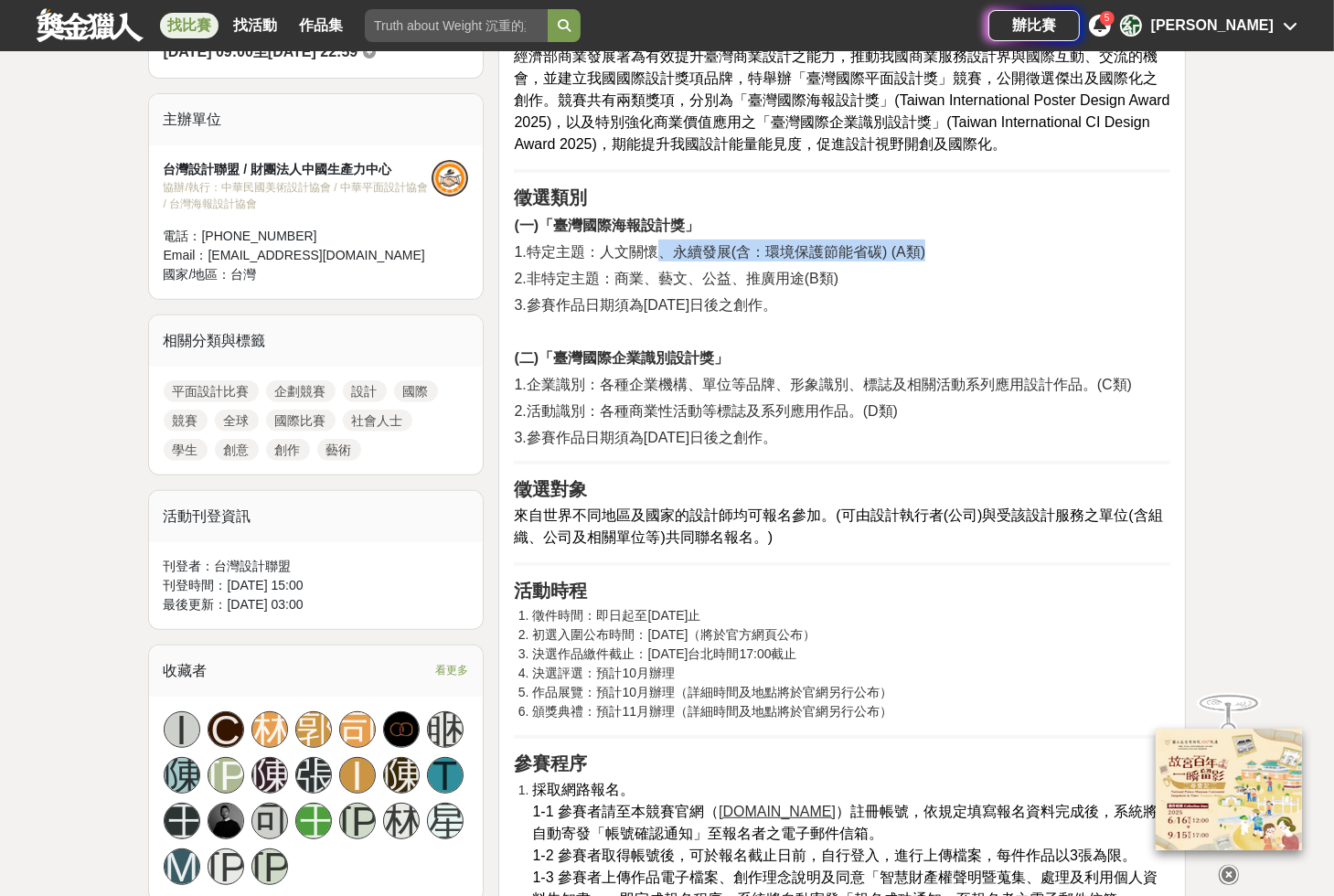 click on "經濟部商業發展署為有效提升臺灣商業設計之能力，推動我國商業服務設計界與國際互動、交流的機會，並建立我國國際設計獎項品牌，特舉辦「臺灣國際平面設計獎」競賽，公開徵選傑出及國際化之創作。競賽共有兩類獎項，分別為「臺灣國際海報設計獎」(Taiwan International Poster Design Award 2025)，以及特別強化商業價值應用之「臺灣國際企業識別設計獎」(Taiwan International CI Design Award 2025)，期能提升我國設計能量能見度，促進設計視野開創及國際化。 徵選類別 (一)「臺灣國際海報設計獎」  1.特定主題：人文關懷、永續發展(含：環境保護節能省碳) (A類)  2.非特定主題：商業、藝文、公益、推廣用途(B類)   3.參賽作品日期須為[DATE]日後之創作。   (二)「臺灣國際企業識別設計獎」   2.活動識別：各種商業性活動等標誌及系列應用作品。(D類) 徵選對象 活動時程 。" at bounding box center (842, 764) 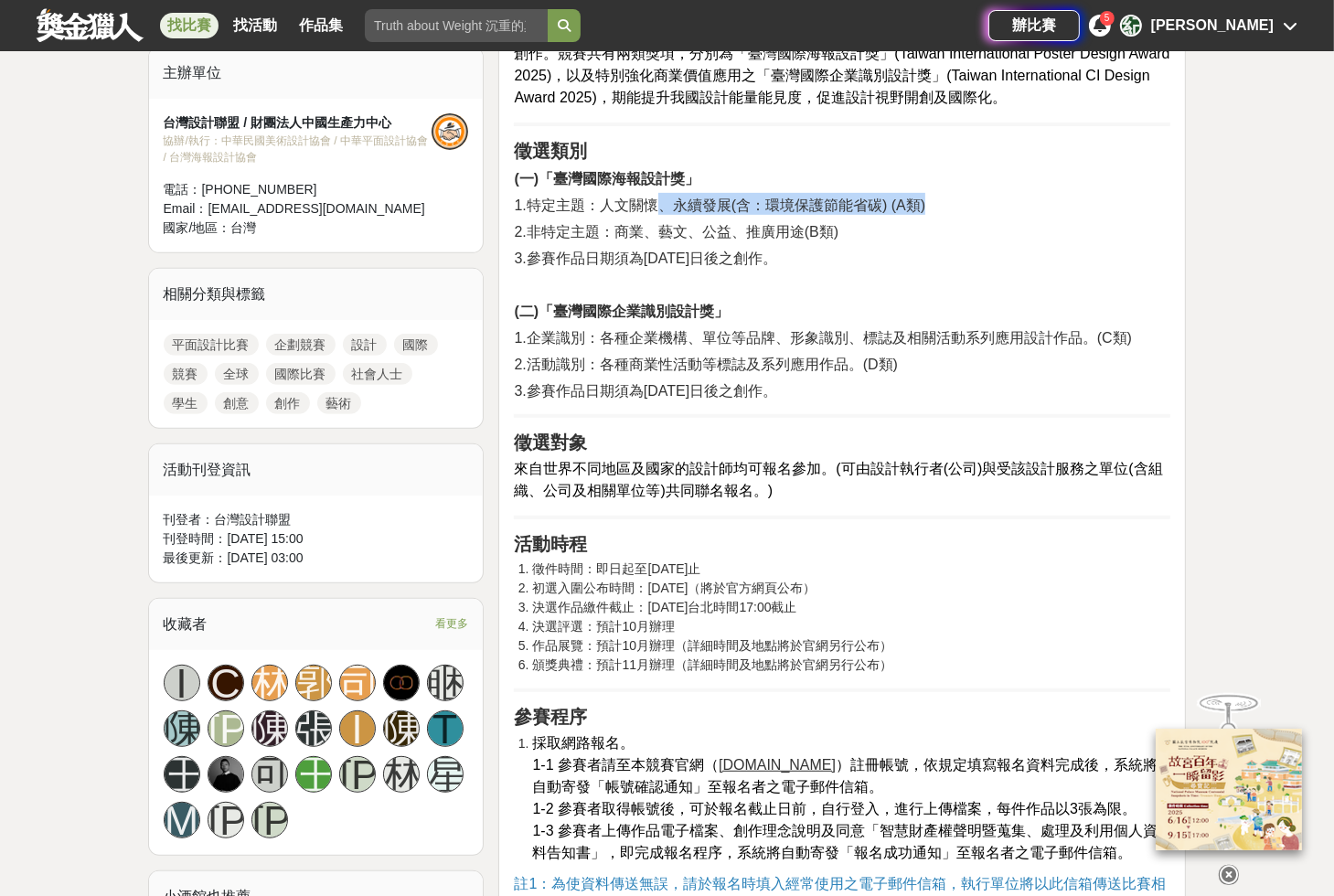 scroll, scrollTop: 658, scrollLeft: 0, axis: vertical 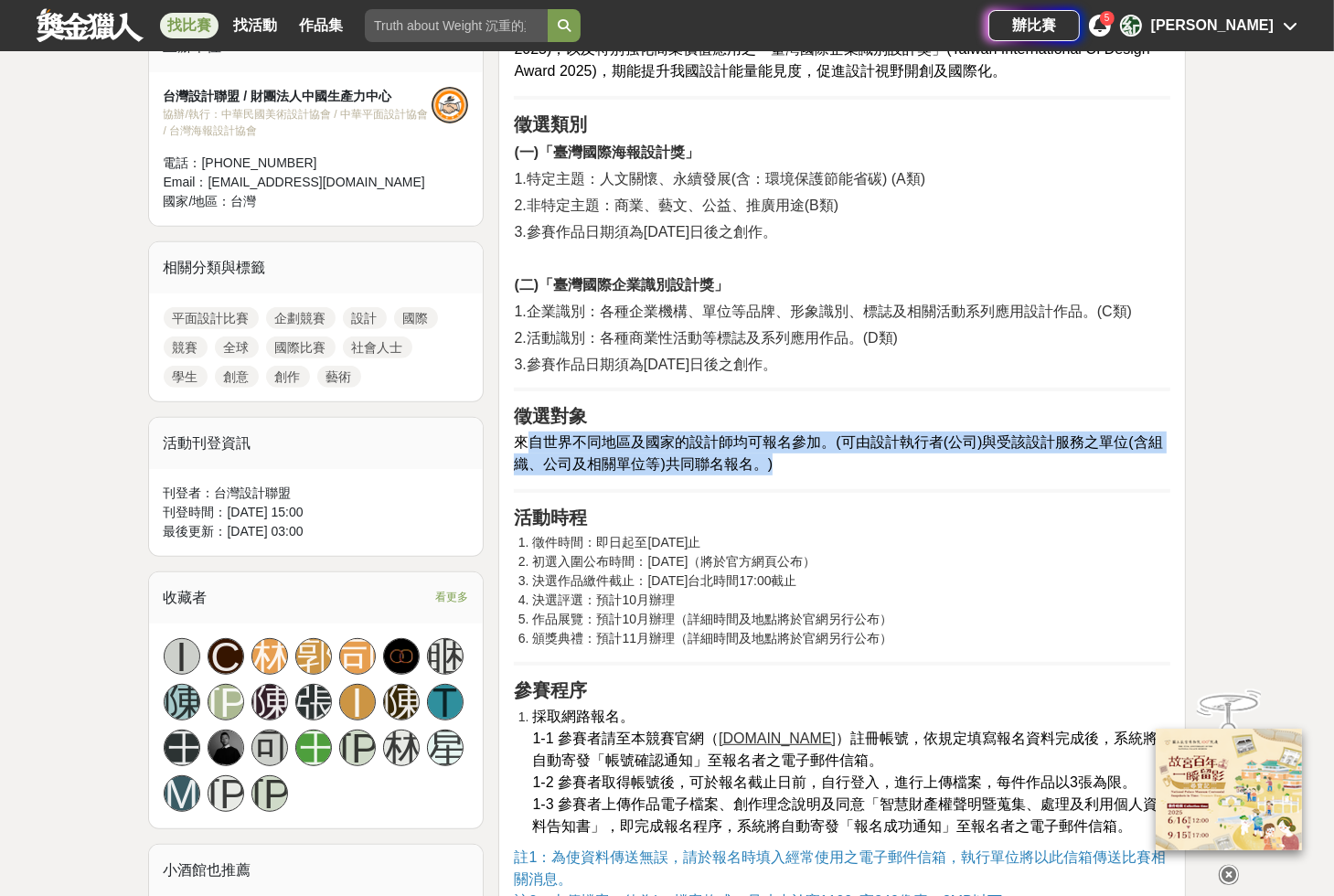 drag, startPoint x: 523, startPoint y: 437, endPoint x: 870, endPoint y: 467, distance: 348.2944 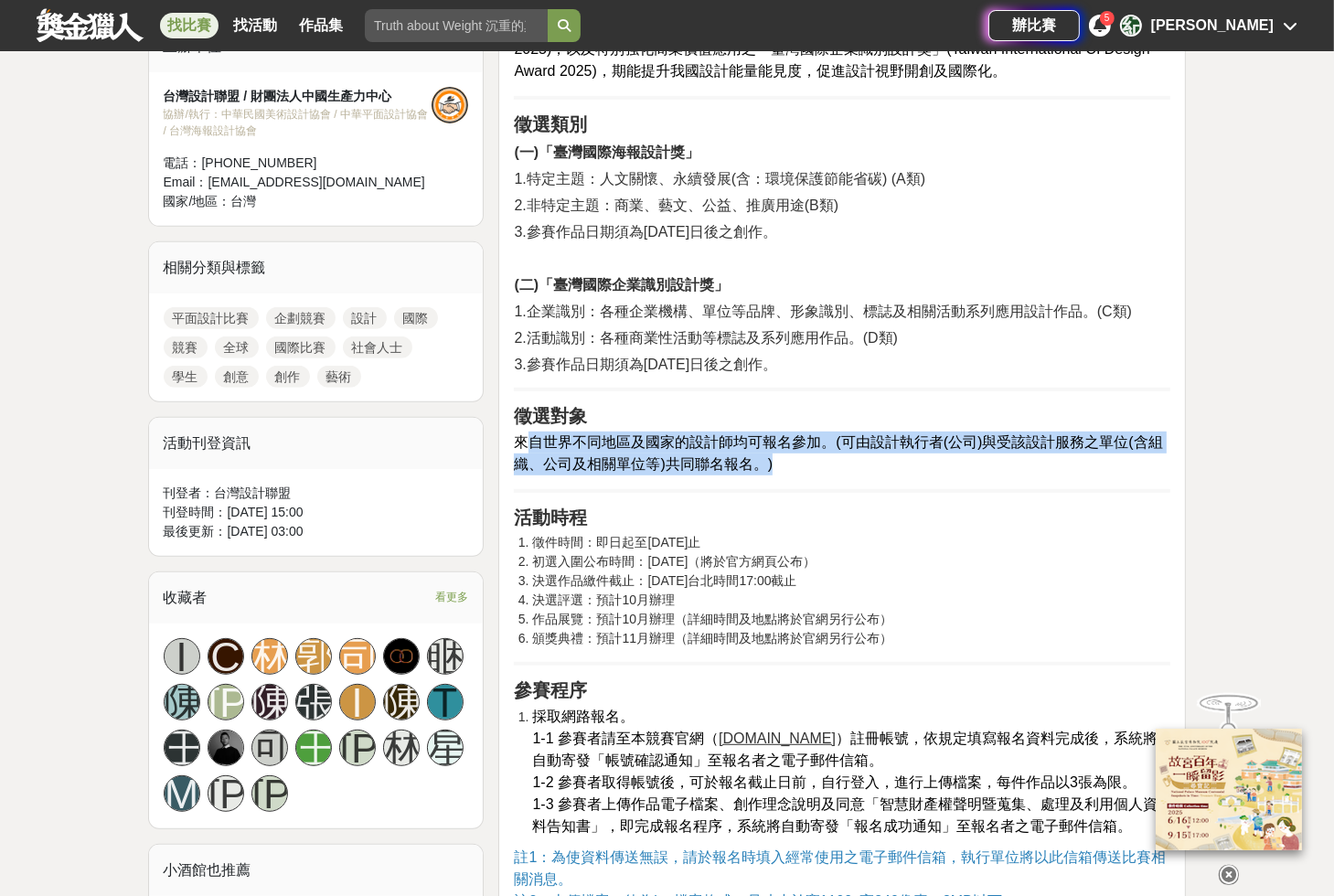click on "來自世界不同地區及國家的設計師均可報名參加。(可由設計執行者(公司)與受該設計服務之單位(含組織、公司及相關單位等)共同聯名報名。)" at bounding box center [842, 453] 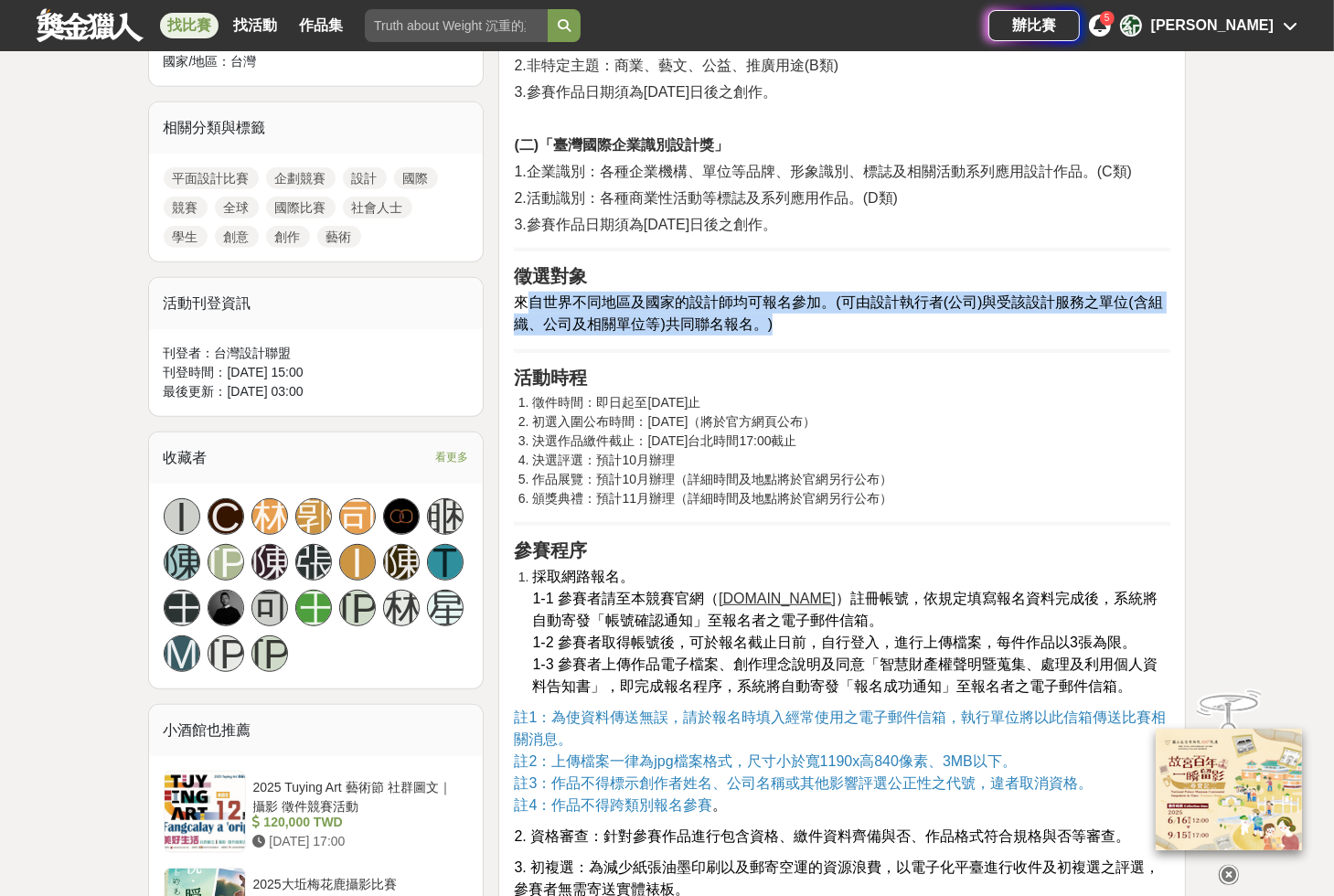scroll, scrollTop: 805, scrollLeft: 0, axis: vertical 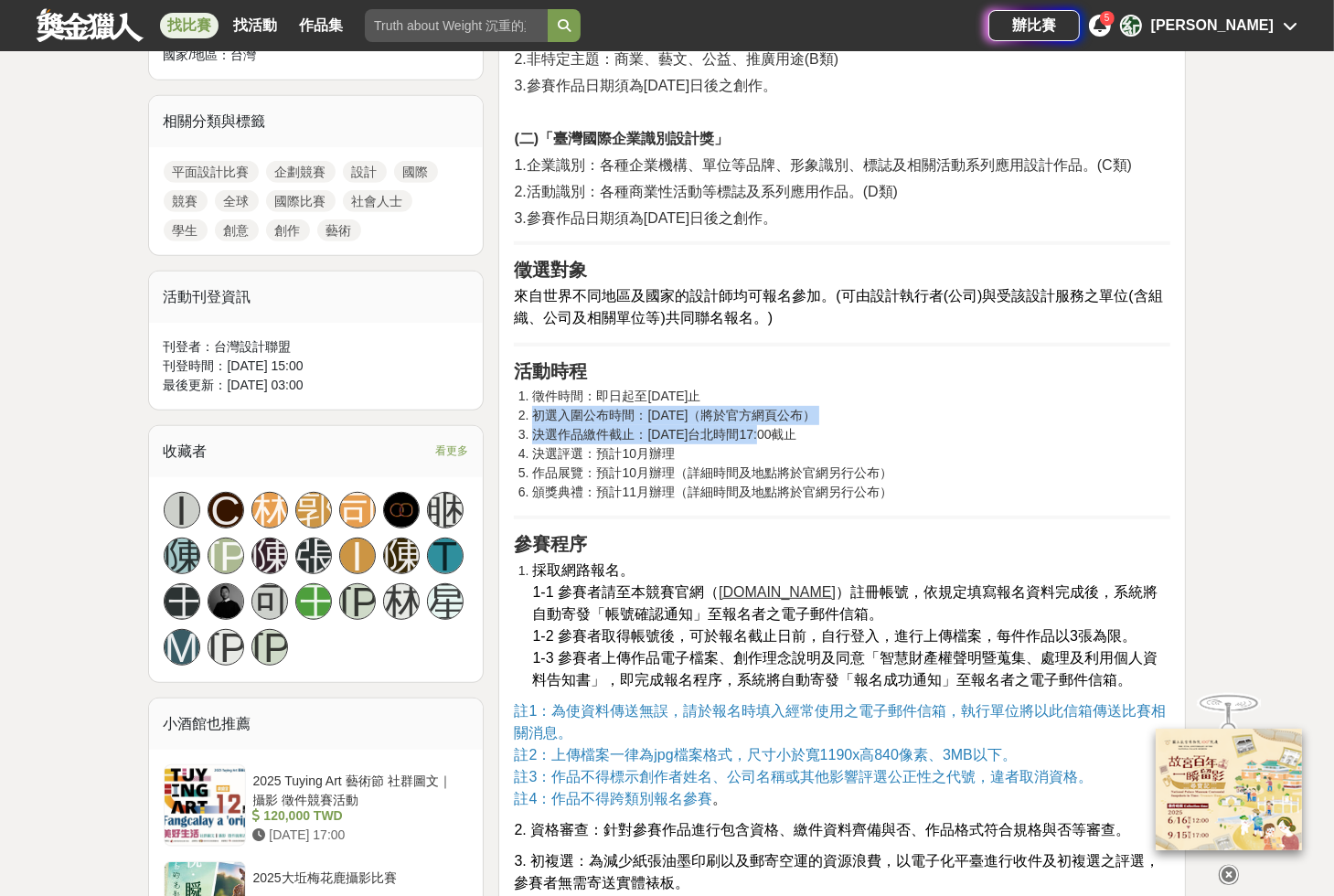 drag, startPoint x: 532, startPoint y: 415, endPoint x: 775, endPoint y: 428, distance: 243.34749 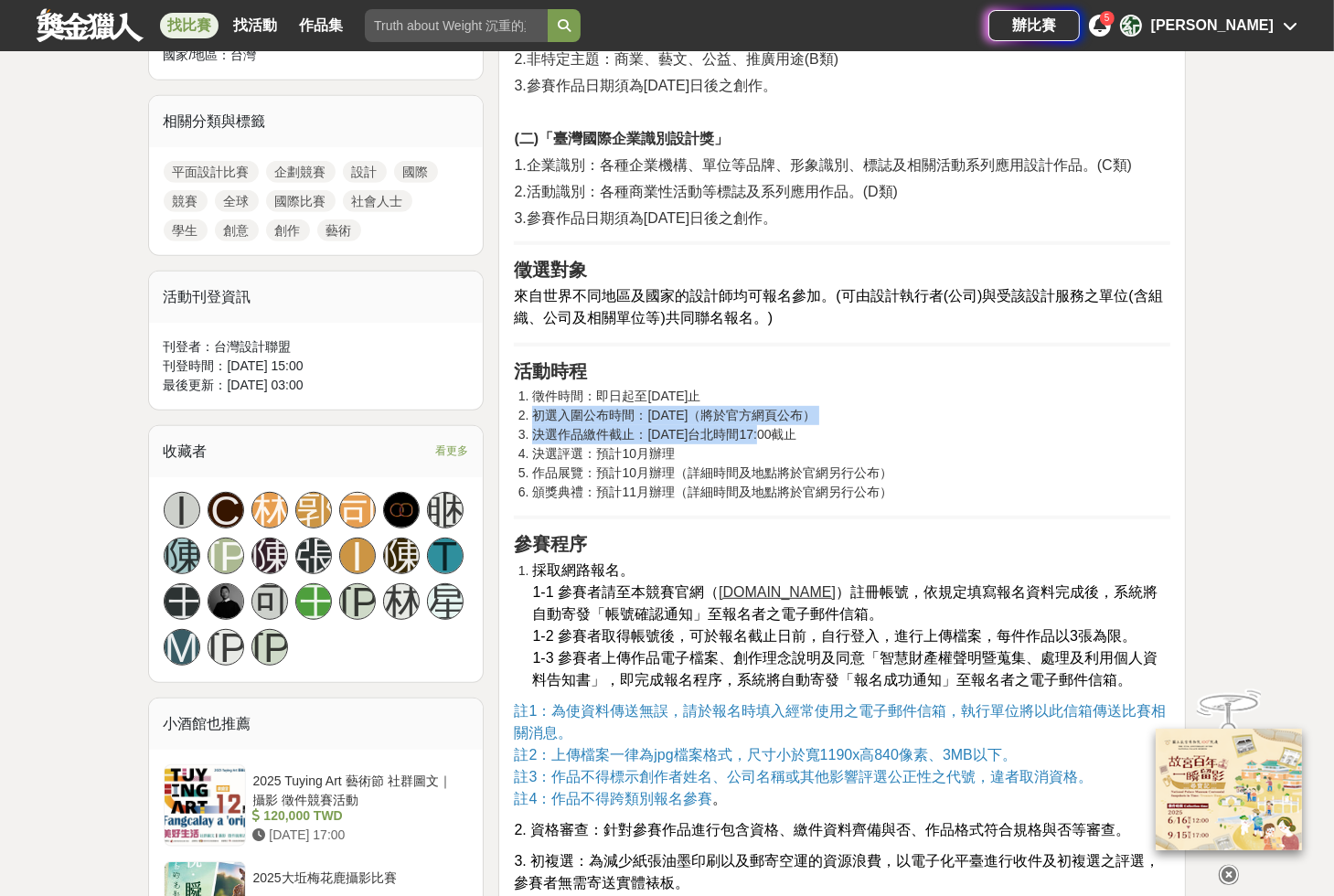 click on "徵件時間：即日起至[DATE]止 初選入圍公布時間：[DATE]（將於官方網頁公布） 決選作品繳件截止：[DATE]台北時間17:00截止 決選評選：預計10月辦理 作品展覽：預計10月辦理（詳細時間及地點將於官網另行公布） 頒獎典禮：預計11月辦理（詳細時間及地點將於官網另行公布）" at bounding box center (842, 444) 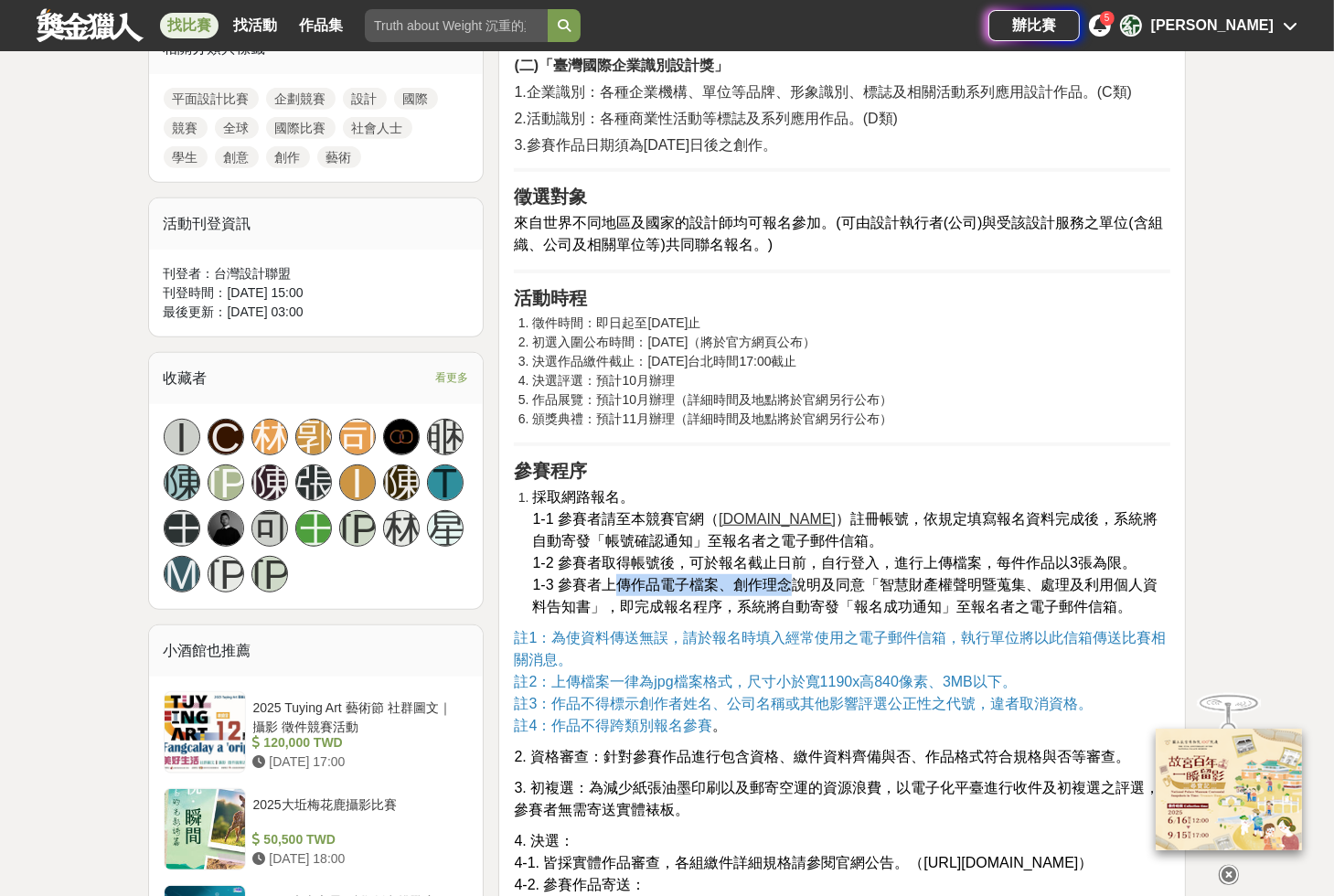 drag, startPoint x: 611, startPoint y: 577, endPoint x: 786, endPoint y: 580, distance: 175.02571 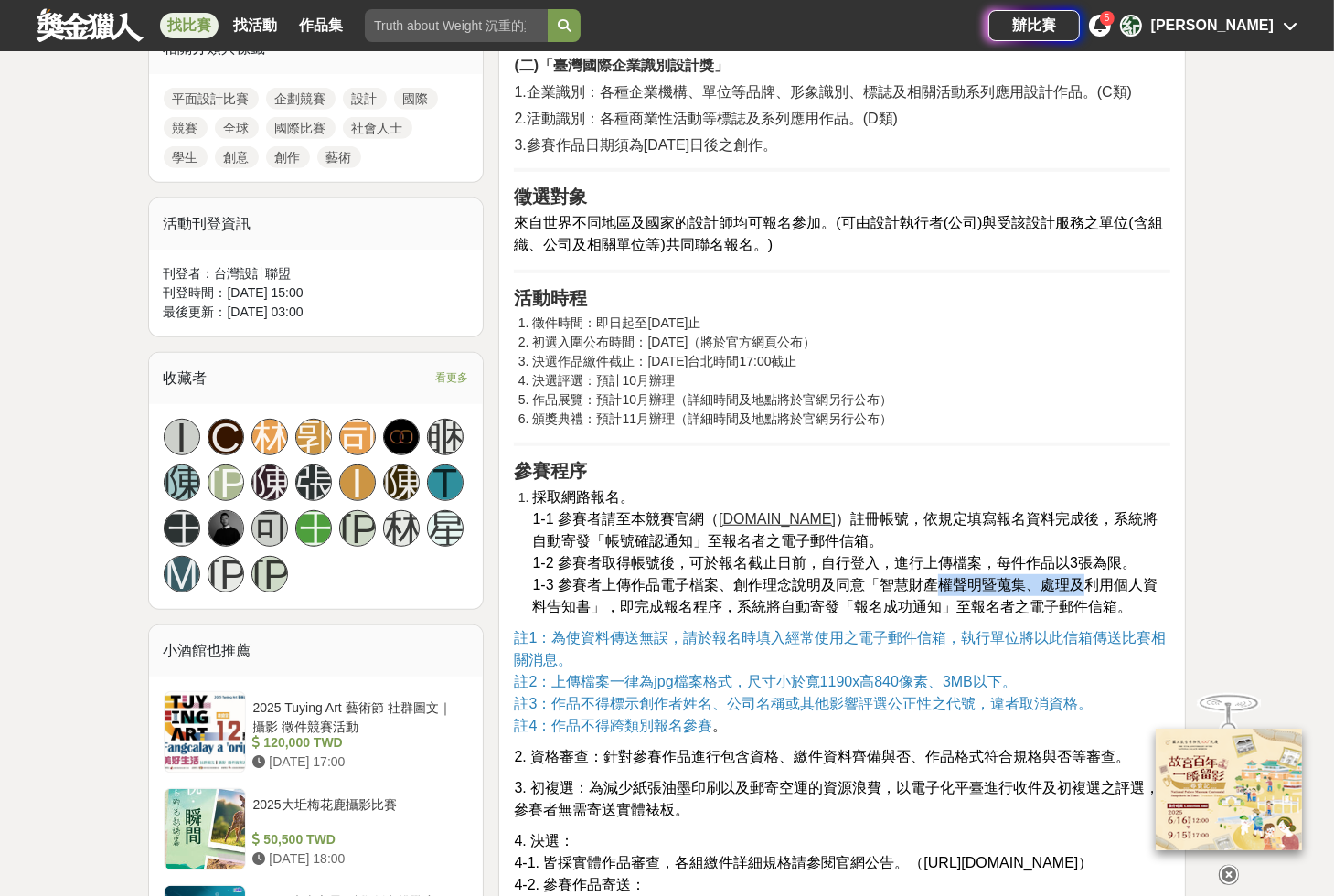 drag, startPoint x: 934, startPoint y: 581, endPoint x: 1083, endPoint y: 586, distance: 149.08387 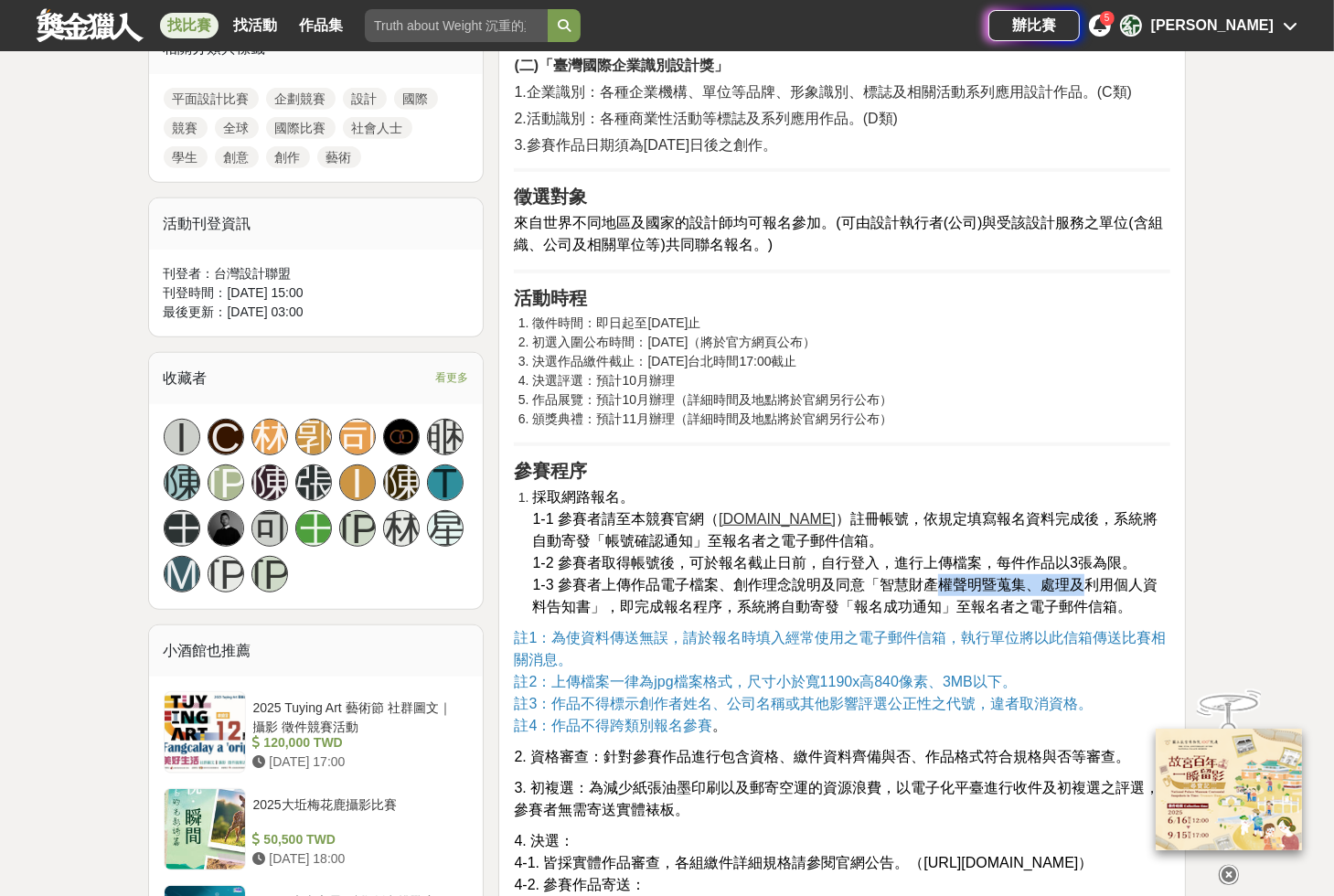 click on "1-3 參賽者上傳作品電子檔案、創作理念說明及同意「智慧財產權聲明暨蒐集、處理及利用個人資料告知書」，即完成報名程序，系統將自動寄發「報名成功通知」至報名者之電子郵件信箱。" at bounding box center (845, 595) 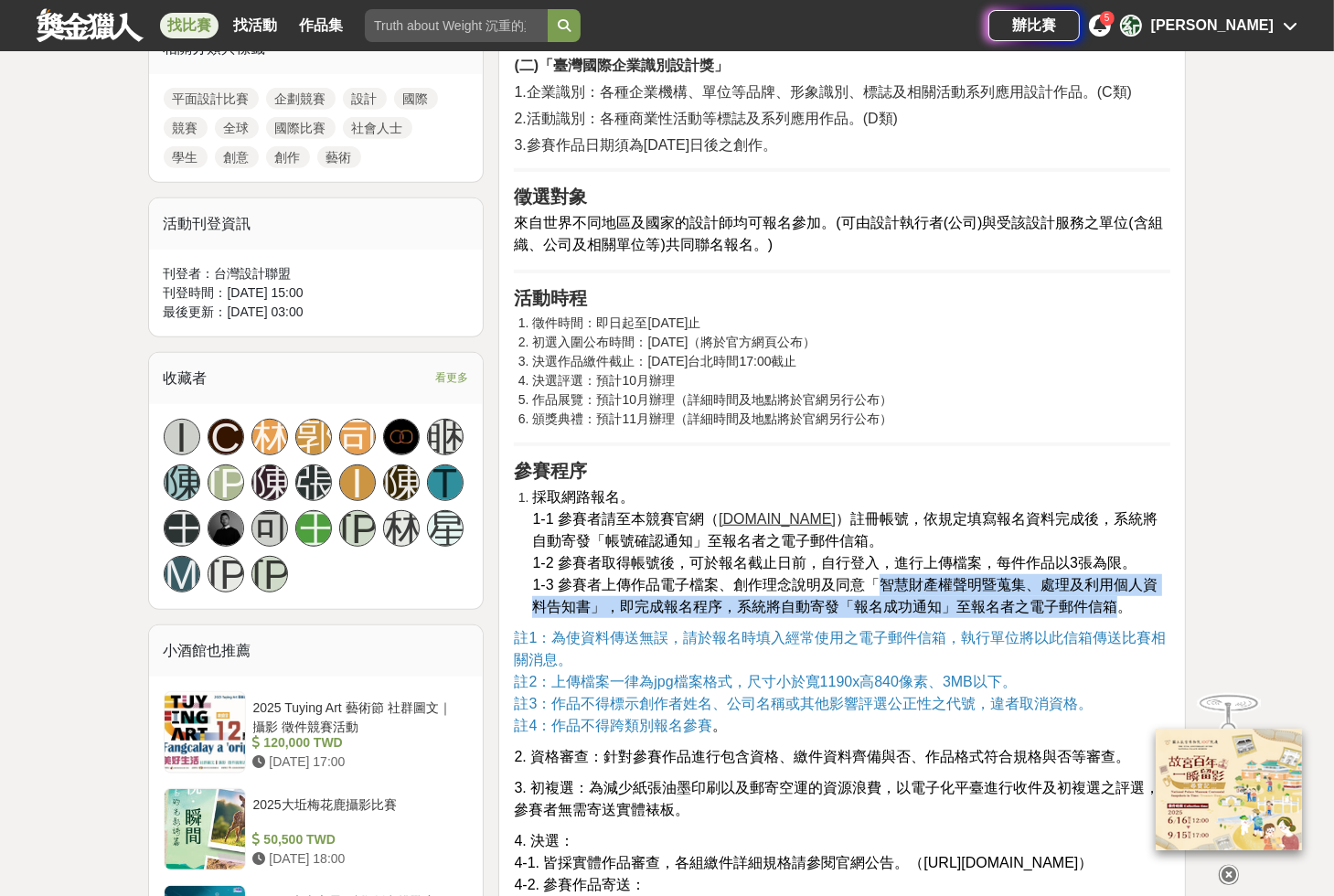 drag, startPoint x: 883, startPoint y: 581, endPoint x: 1105, endPoint y: 610, distance: 223.88613 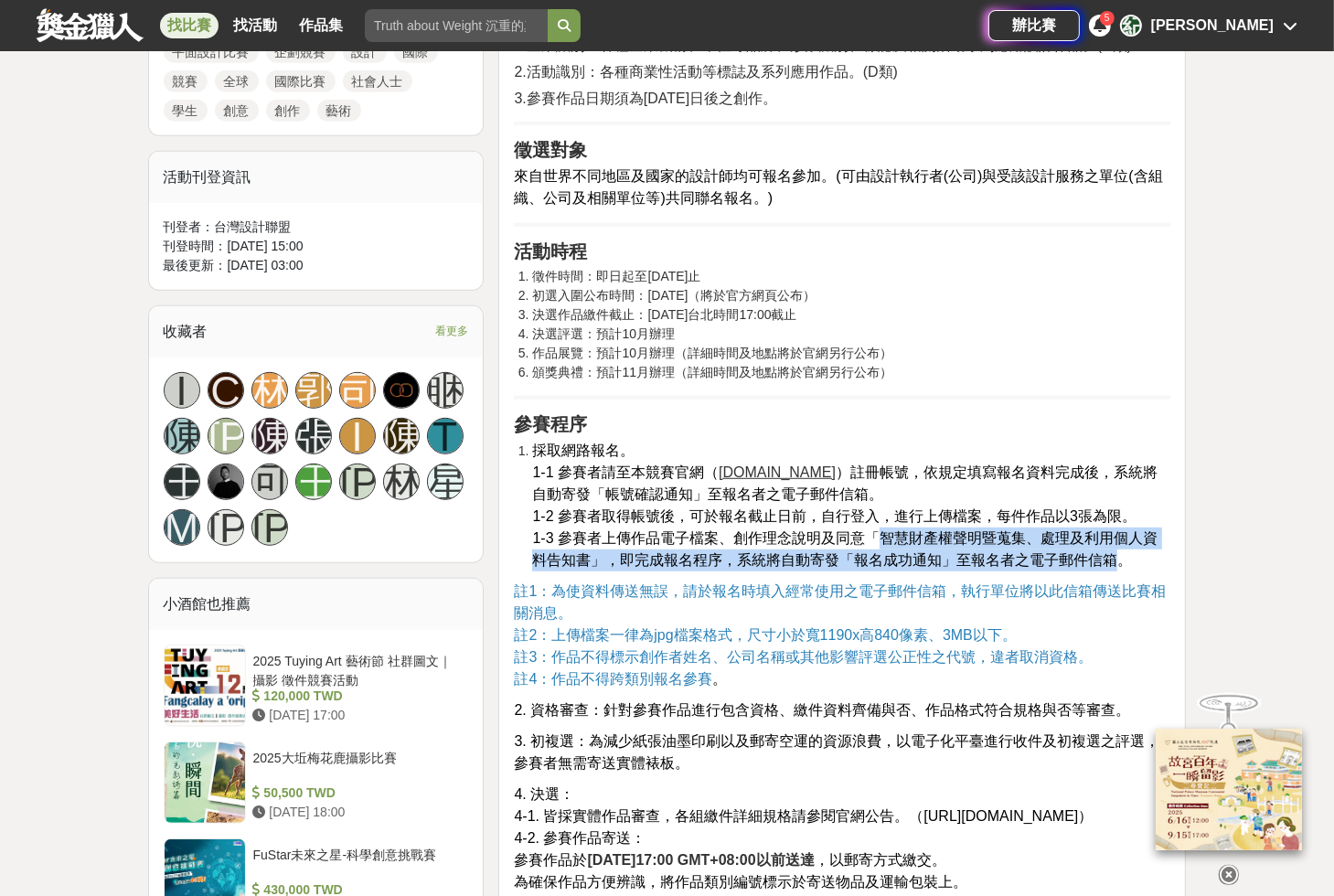 scroll, scrollTop: 951, scrollLeft: 0, axis: vertical 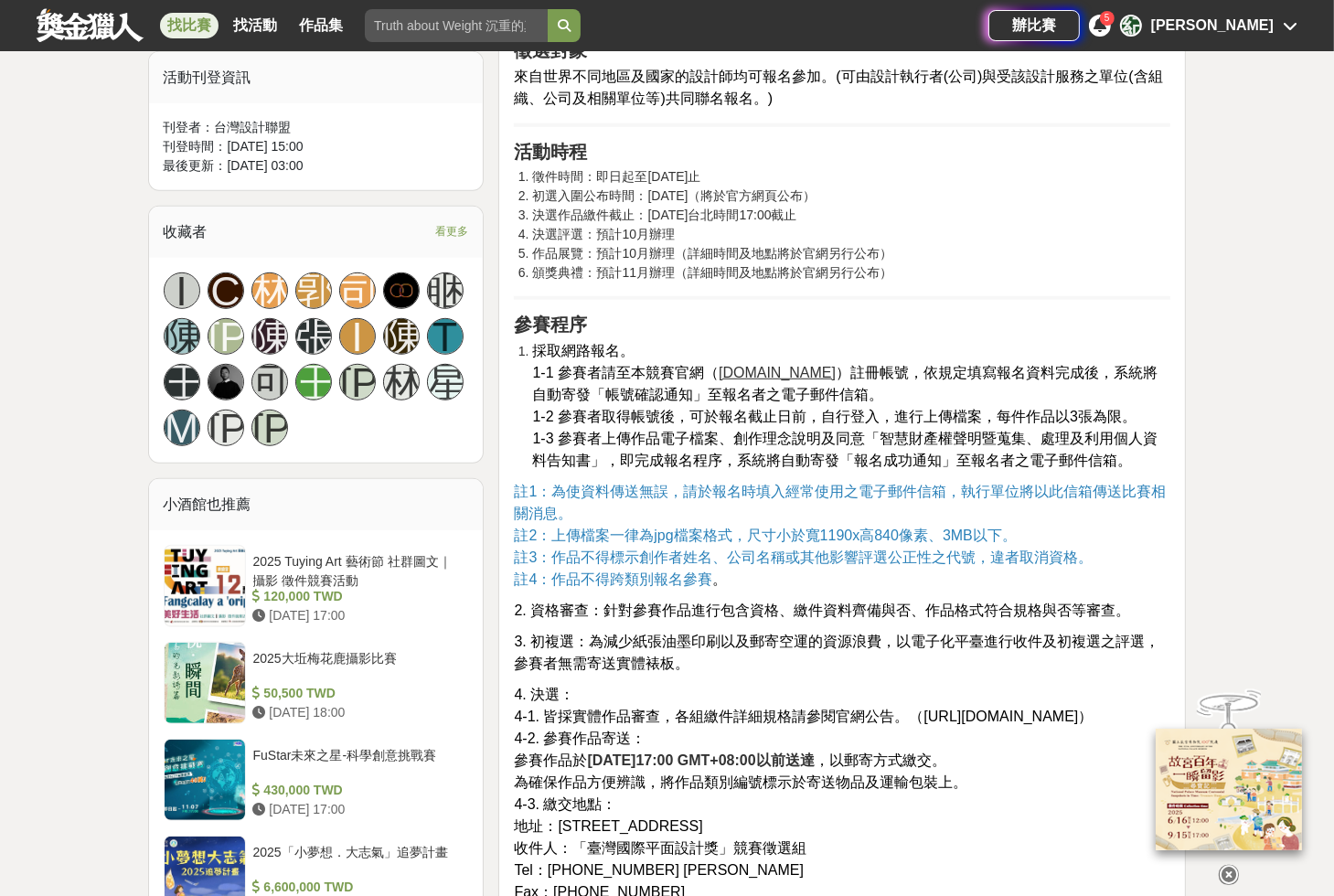 click on "註1：為使資料傳送無誤，請於報名時填入經常使用之電子郵件信箱，執行單位將以此信箱傳送比賽相關消息。       註2：上傳檔案一律為jpg檔案格式，尺寸小於寬1190x高840像素、3MB以下。       註3：作品不得標示創作者姓名、公司名稱或其他影響評選公正性之代號，違者取消資格。              註4：作品不得跨類別報名參賽  。" at bounding box center [842, 536] 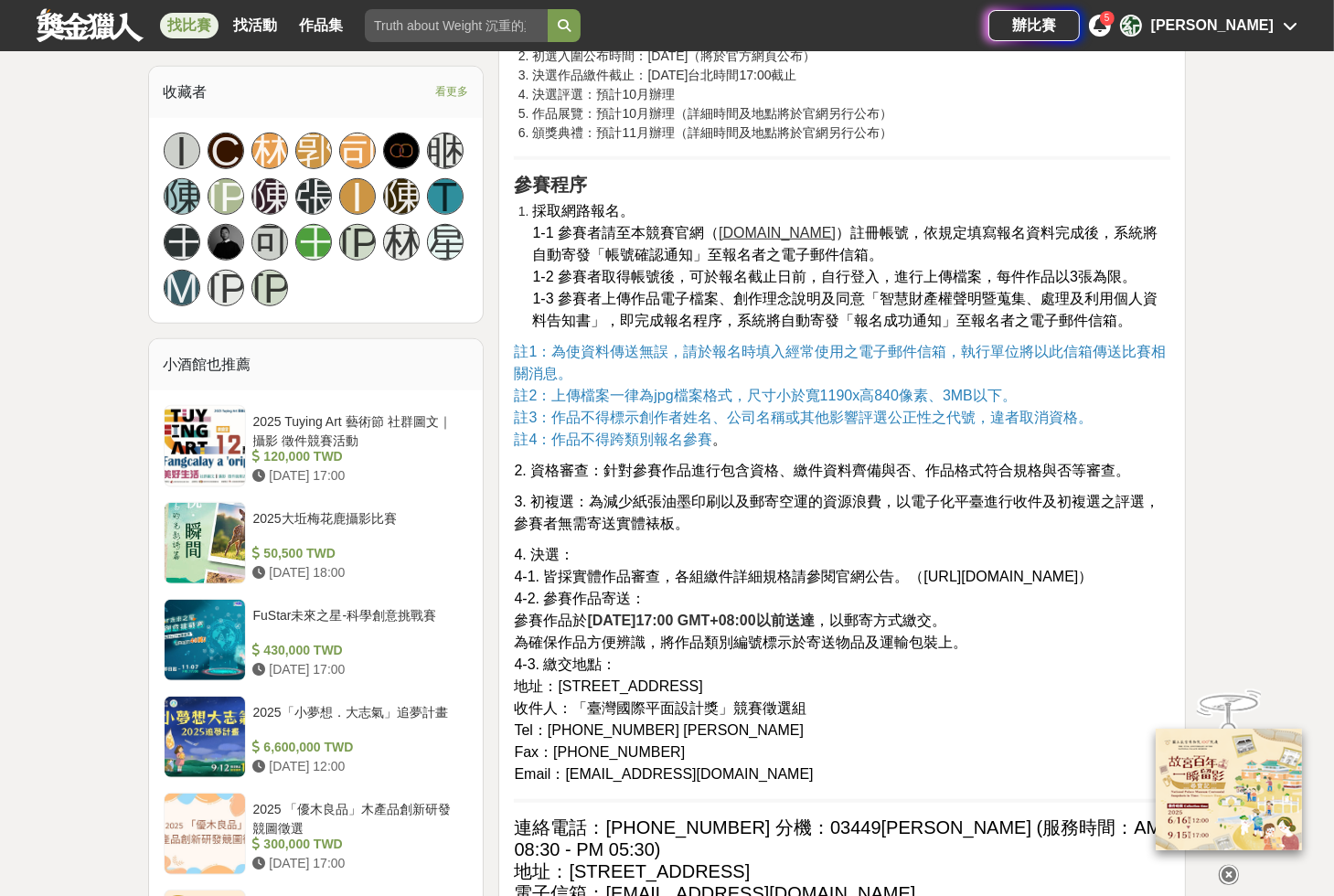 scroll, scrollTop: 1170, scrollLeft: 0, axis: vertical 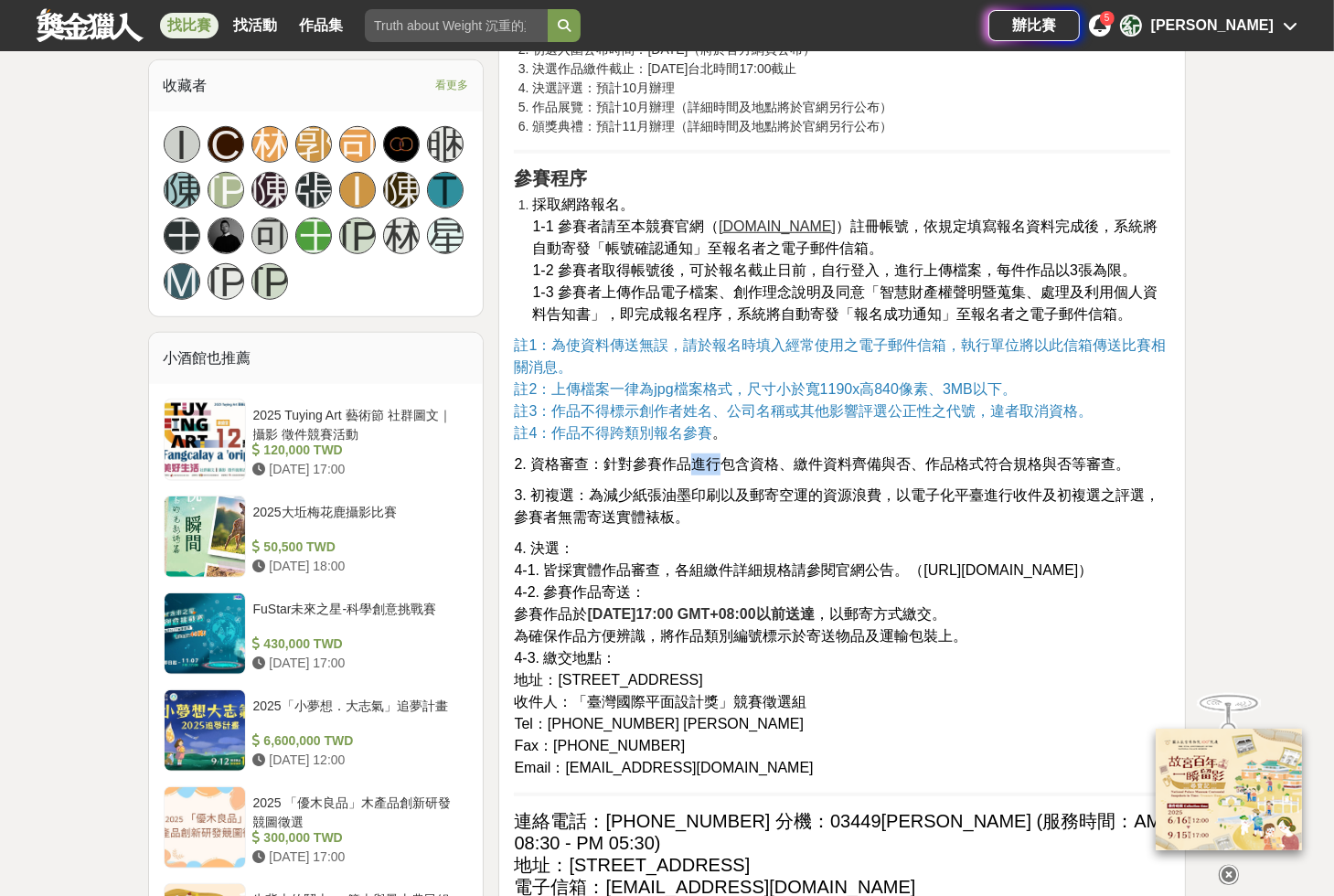 drag, startPoint x: 688, startPoint y: 469, endPoint x: 715, endPoint y: 473, distance: 27.294688 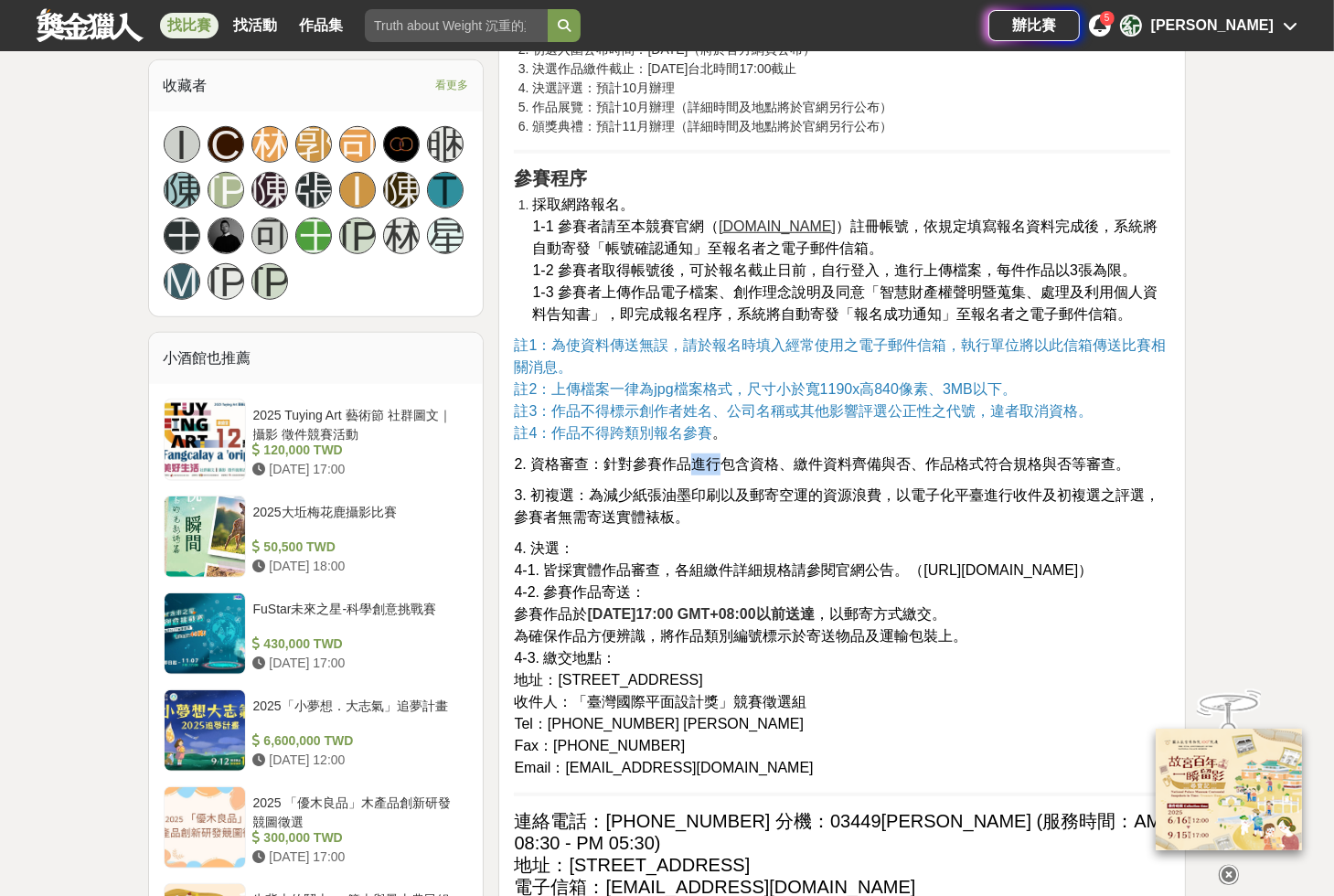 click on "2. 資格審查：針對參賽作品進行包含資格、繳件資料齊備與否、作品格式符合規格與否等審查。" at bounding box center (842, 464) 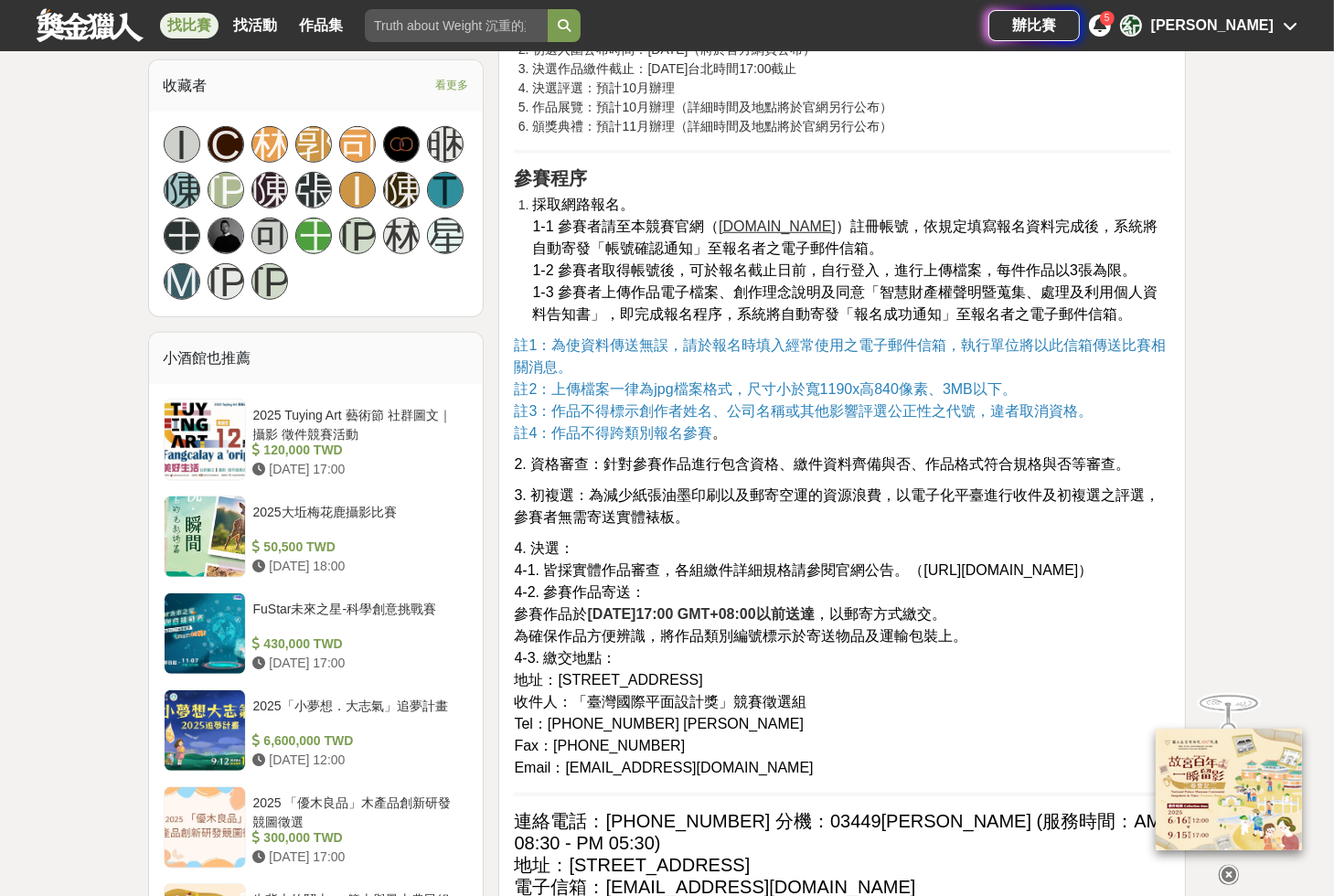 click on "4-1. 皆採實體作品審查，各組繳件詳細規格請參閱官網公告。（" at bounding box center [719, 570] 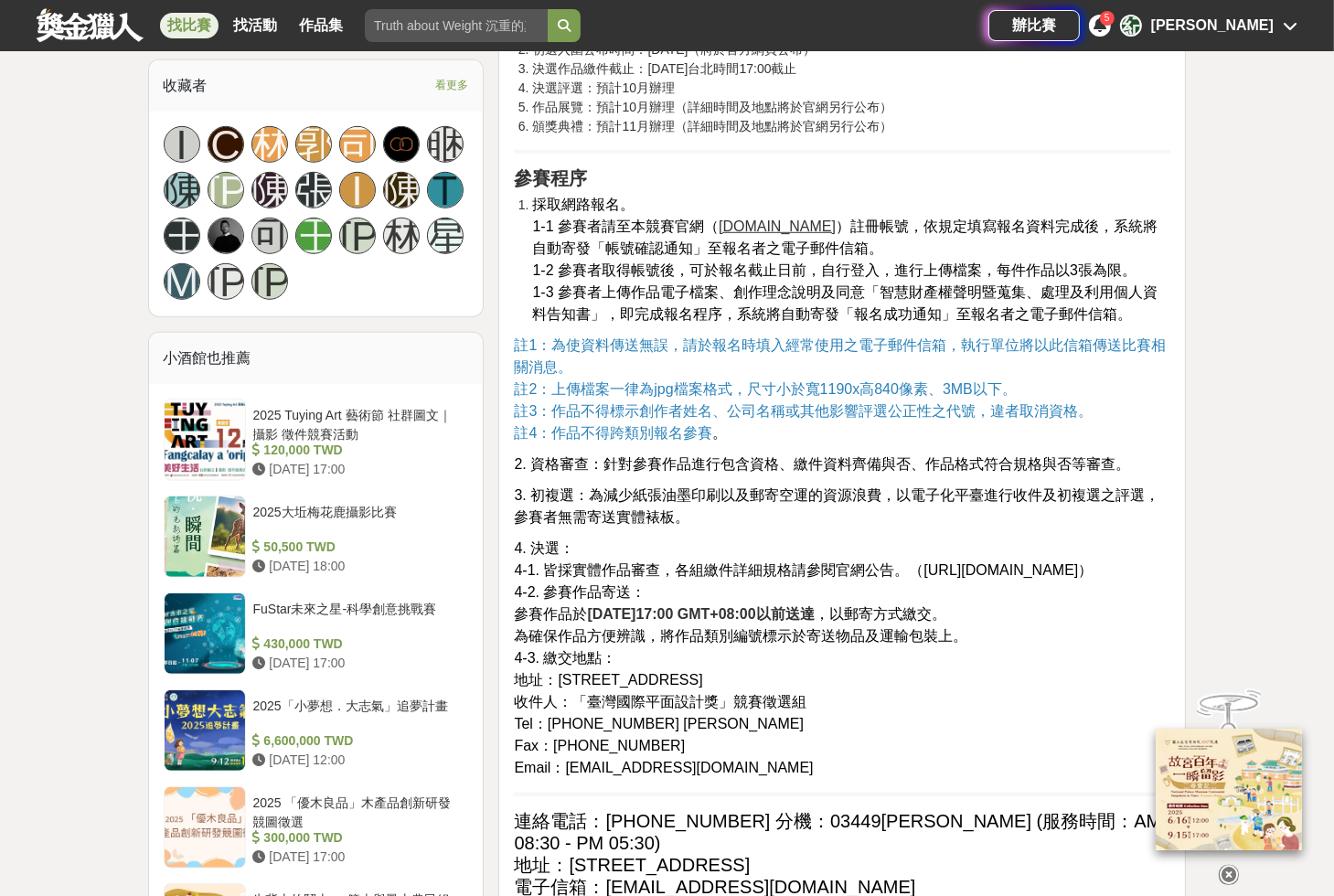 drag, startPoint x: 560, startPoint y: 567, endPoint x: 944, endPoint y: 564, distance: 384.0117 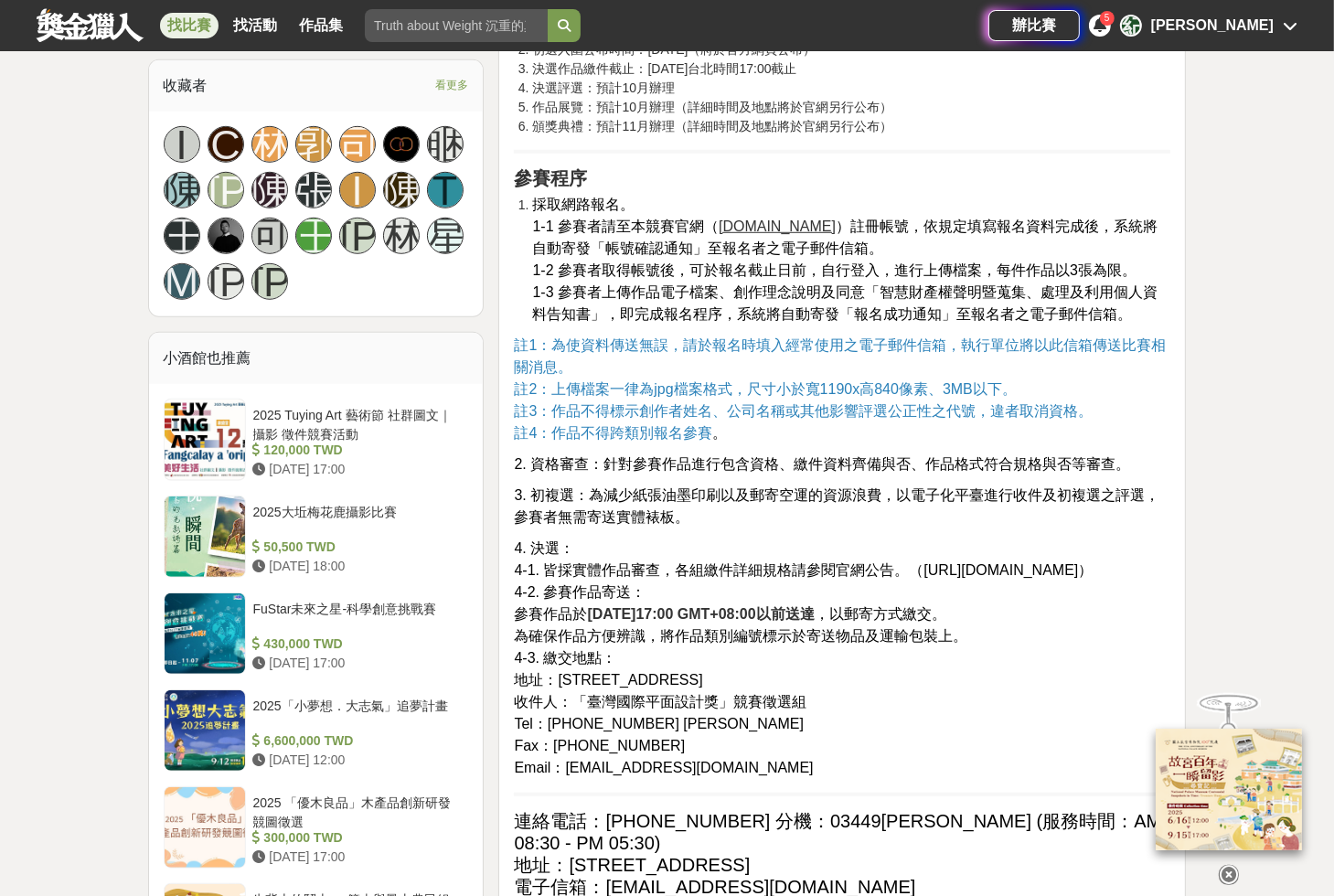 click on "4. 決選：     4-1. 皆採實體作品審查，各組繳件詳細規格請參閱官網公告。（ [URL][DOMAIN_NAME] ）     4-2. 參賽作品寄送：  參賽作品於 [DATE]17:00 GMT+08:00以前送達 ，以郵寄方式繳交。  為確保作品方便辨識，將作品類別編號標示於寄送物品及運輸包裝上。     4-3. 繳交地點：  地址：[STREET_ADDRESS]         收件人：「臺灣國際平面設計獎」競賽徵選組         Tel：[PHONE_NUMBER] [PERSON_NAME]         Fax：[PHONE_NUMBER]         Email：[EMAIL_ADDRESS][DOMAIN_NAME]" at bounding box center (842, 658) 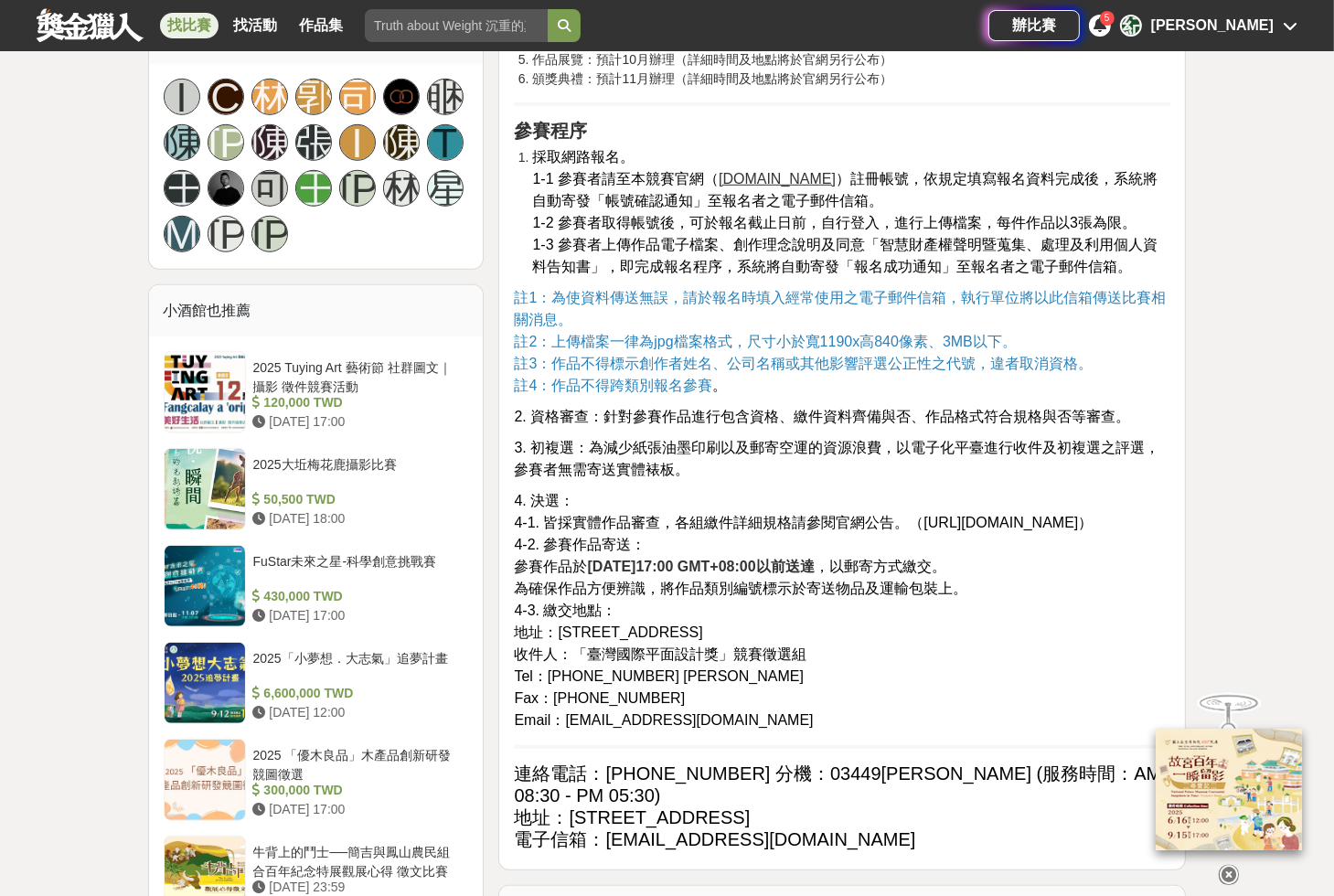 scroll, scrollTop: 1243, scrollLeft: 0, axis: vertical 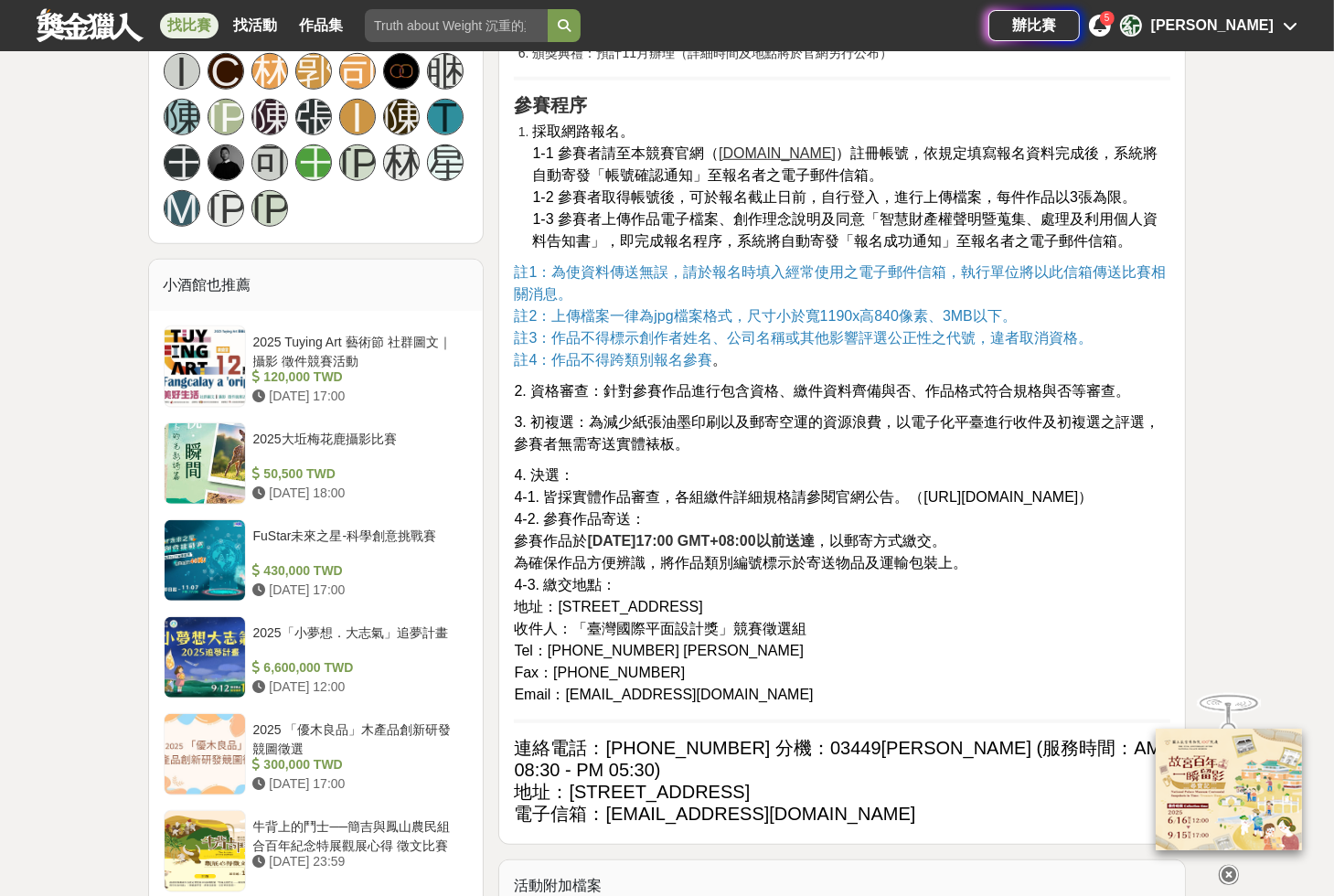 drag, startPoint x: 529, startPoint y: 562, endPoint x: 976, endPoint y: 590, distance: 447.8761 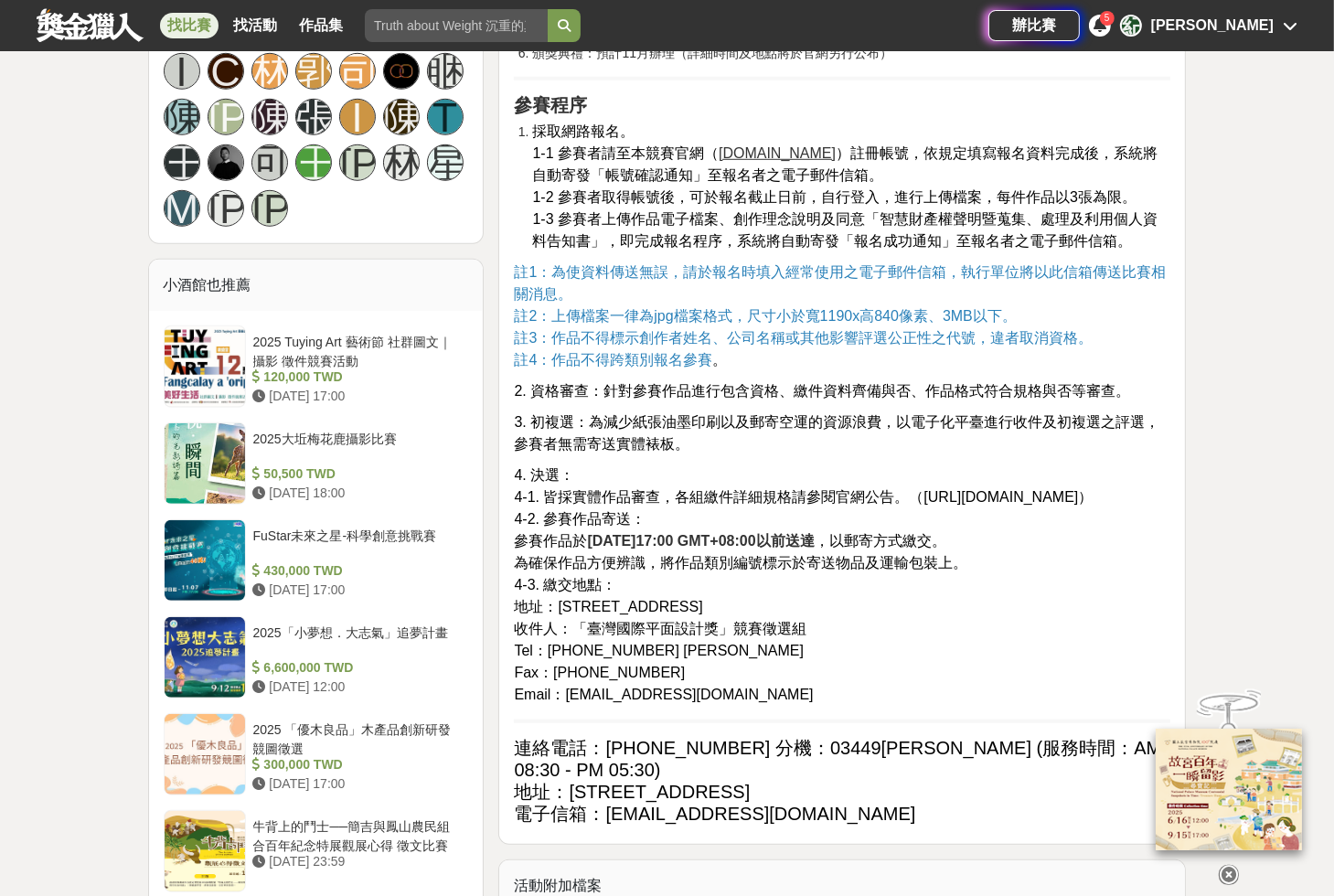 click on "4. 決選：     4-1. 皆採實體作品審查，各組繳件詳細規格請參閱官網公告。（ [URL][DOMAIN_NAME] ）     4-2. 參賽作品寄送：  參賽作品於 [DATE]17:00 GMT+08:00以前送達 ，以郵寄方式繳交。  為確保作品方便辨識，將作品類別編號標示於寄送物品及運輸包裝上。     4-3. 繳交地點：  地址：[STREET_ADDRESS]         收件人：「臺灣國際平面設計獎」競賽徵選組         Tel：[PHONE_NUMBER] [PERSON_NAME]         Fax：[PHONE_NUMBER]         Email：[EMAIL_ADDRESS][DOMAIN_NAME]" at bounding box center (842, 585) 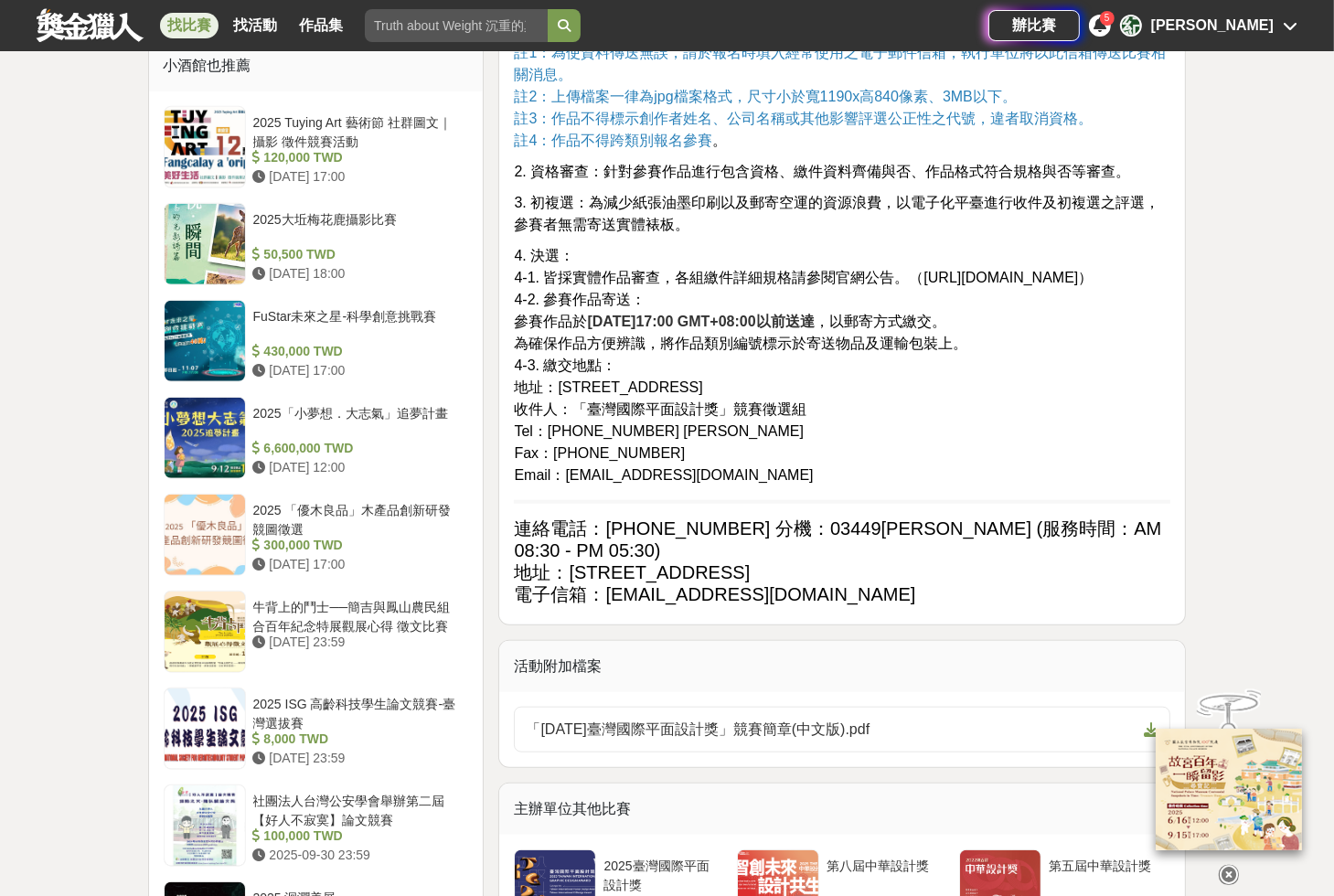 scroll, scrollTop: 1609, scrollLeft: 0, axis: vertical 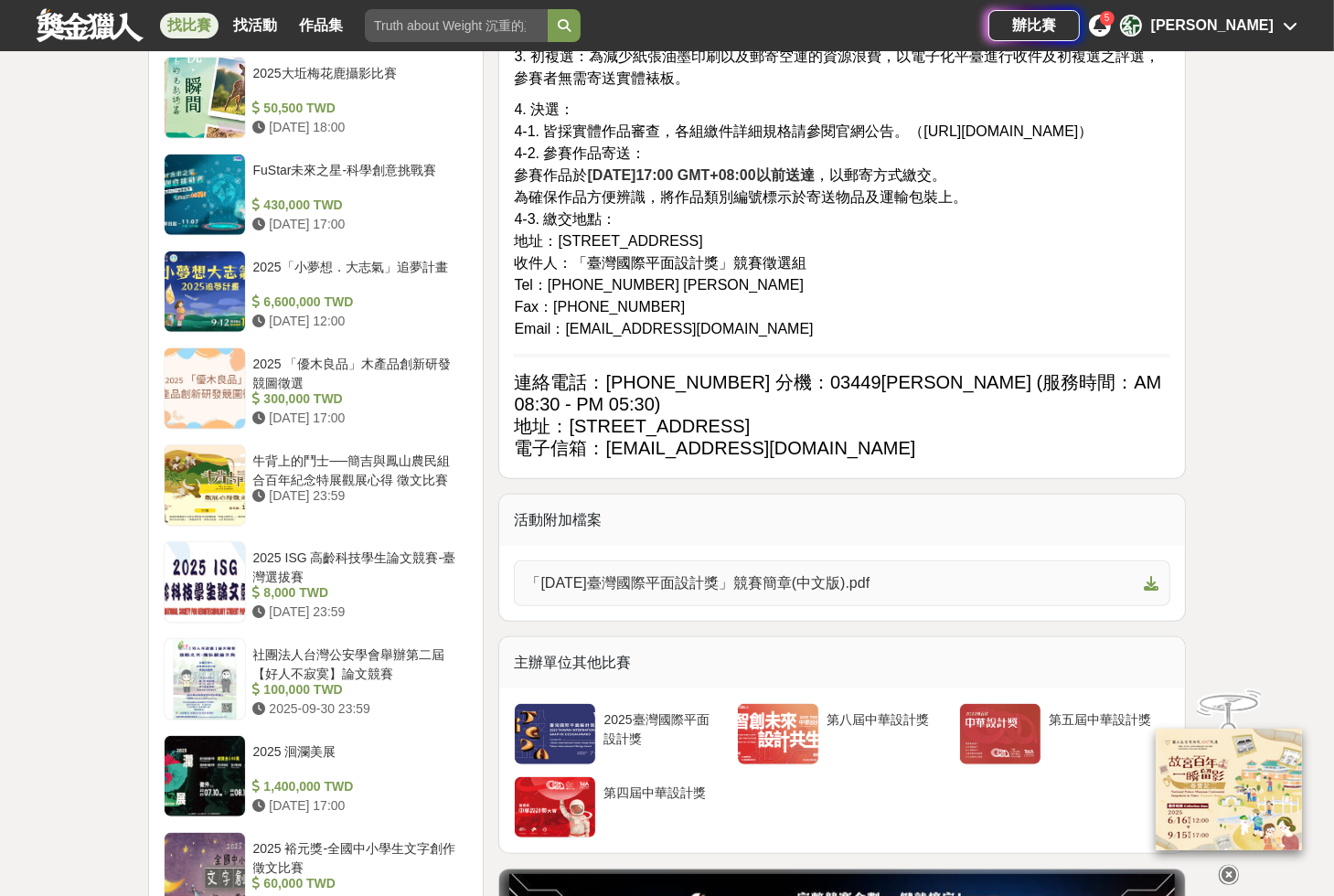 click on "「[DATE]臺灣國際平面設計獎」競賽簡章(中文版).pdf" at bounding box center (831, 583) 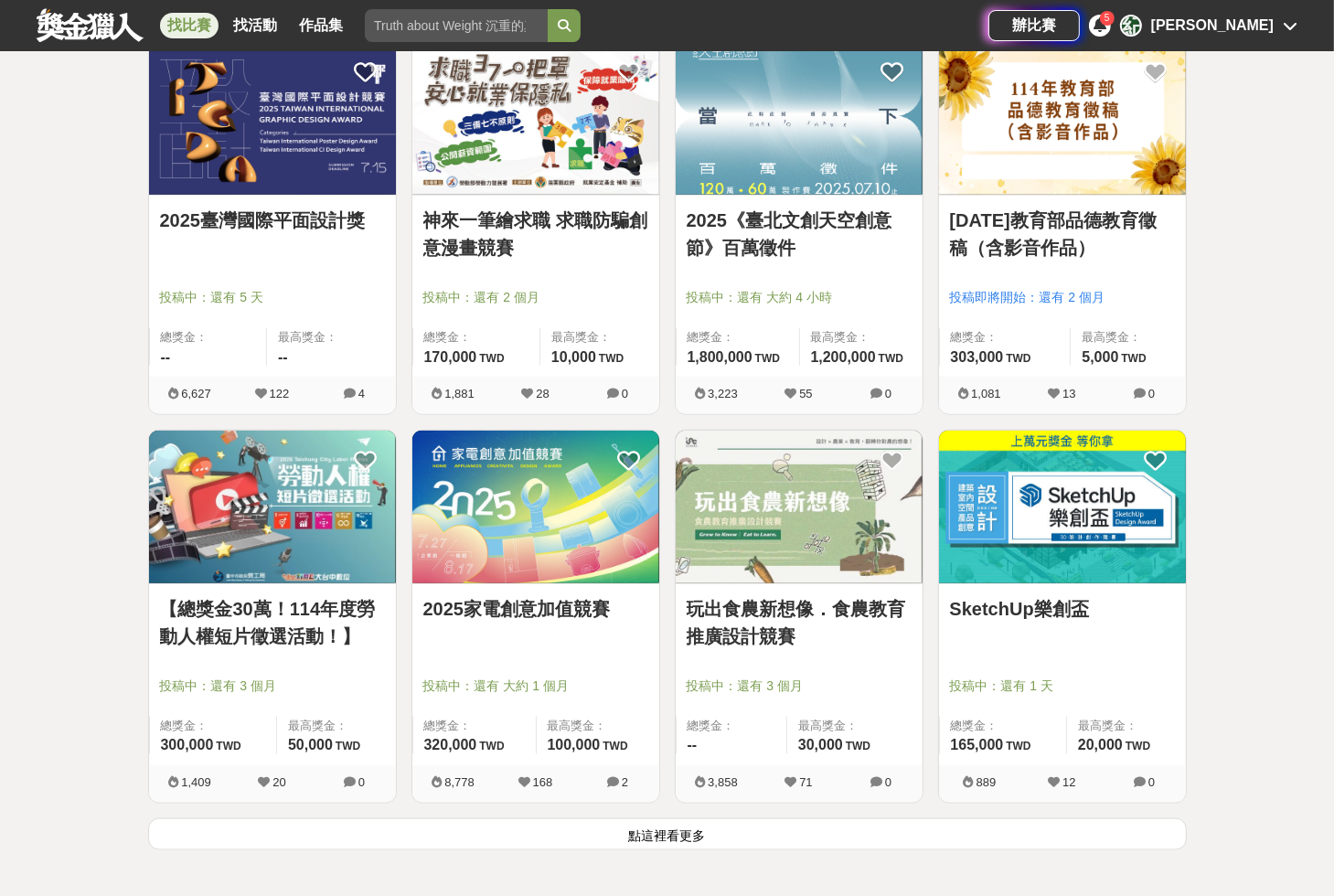 scroll, scrollTop: 1975, scrollLeft: 0, axis: vertical 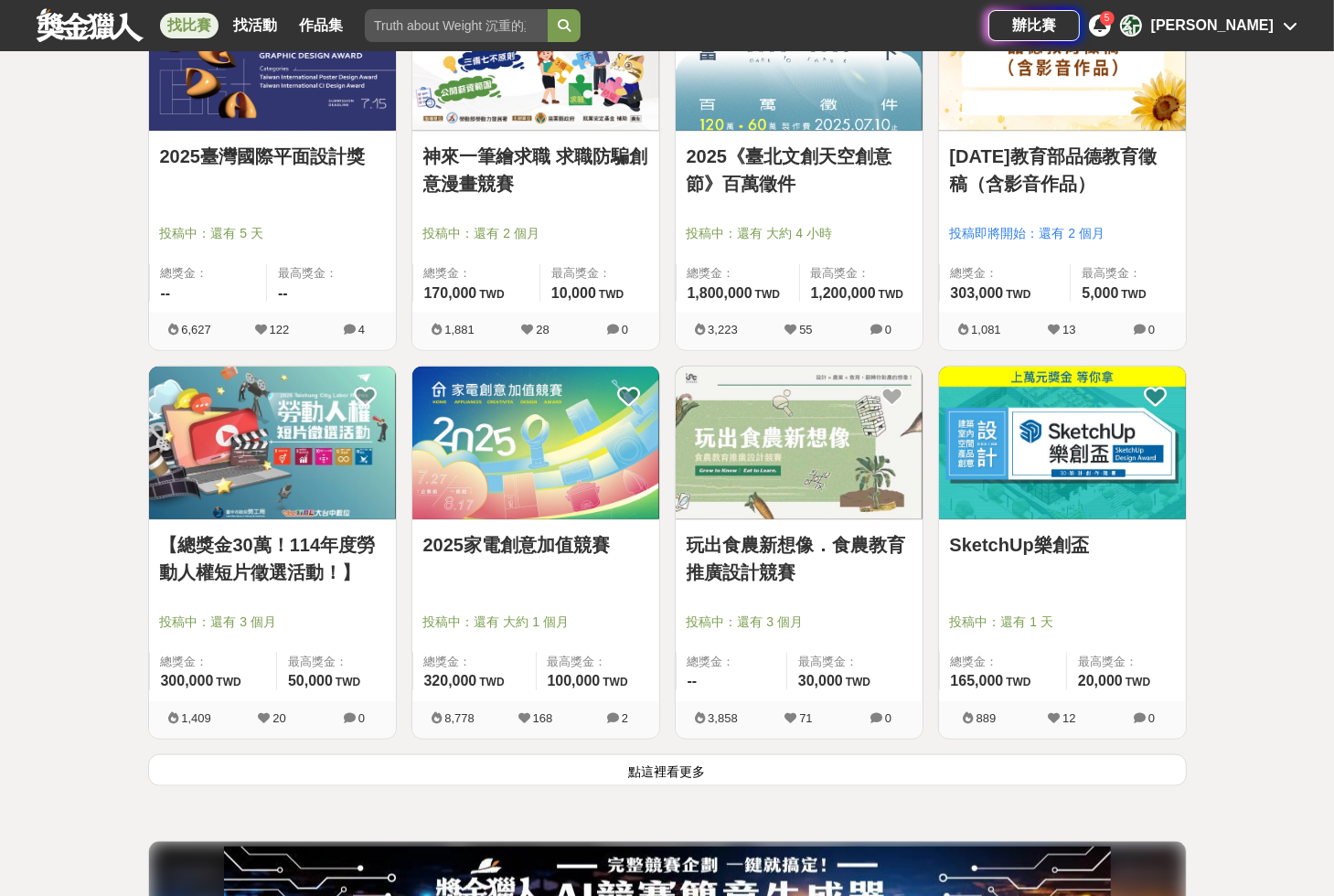 click at bounding box center [1062, 443] 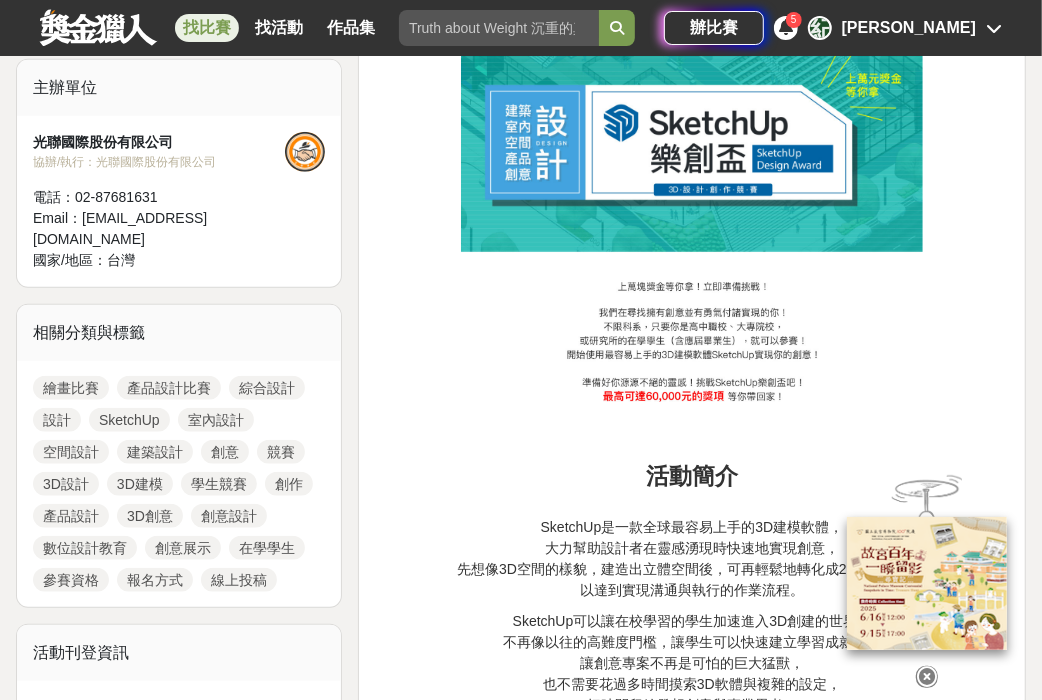 scroll, scrollTop: 754, scrollLeft: 0, axis: vertical 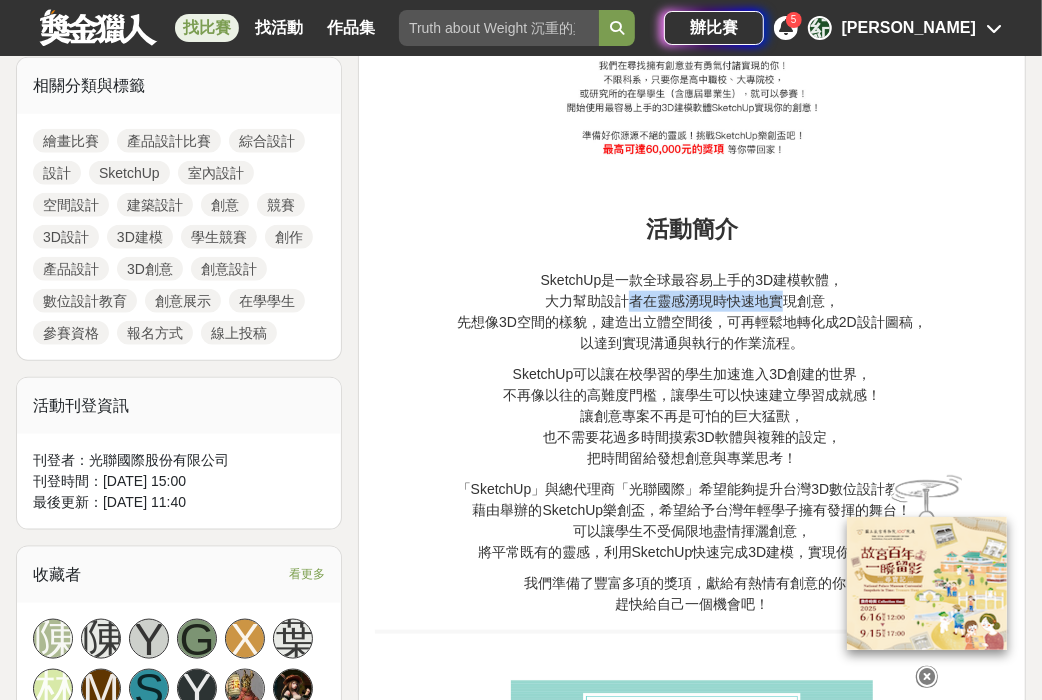 drag, startPoint x: 662, startPoint y: 292, endPoint x: 784, endPoint y: 290, distance: 122.016396 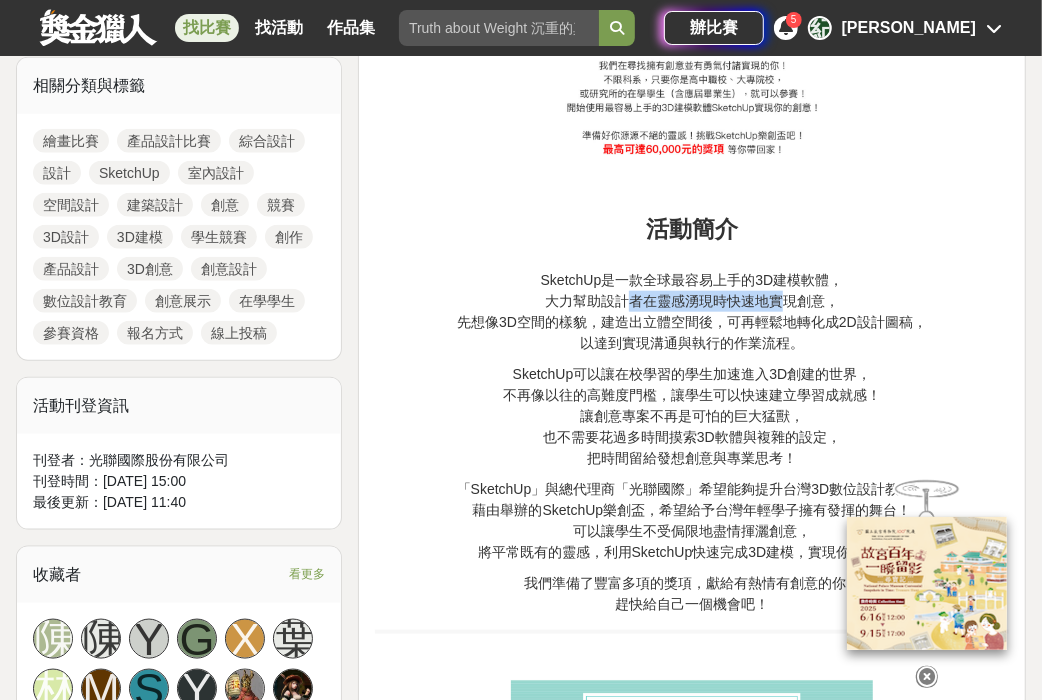 click on "SketchUp是一款全球最容易上手的3D建模軟體， 大力幫助設計者在靈感湧現時快速地實現創意， 先想像3D空間的樣貌，建造出立體空間後，可再輕鬆地轉化成2D設計圖稿， 以達到實現溝通與執行的作業流程。" at bounding box center [692, 301] 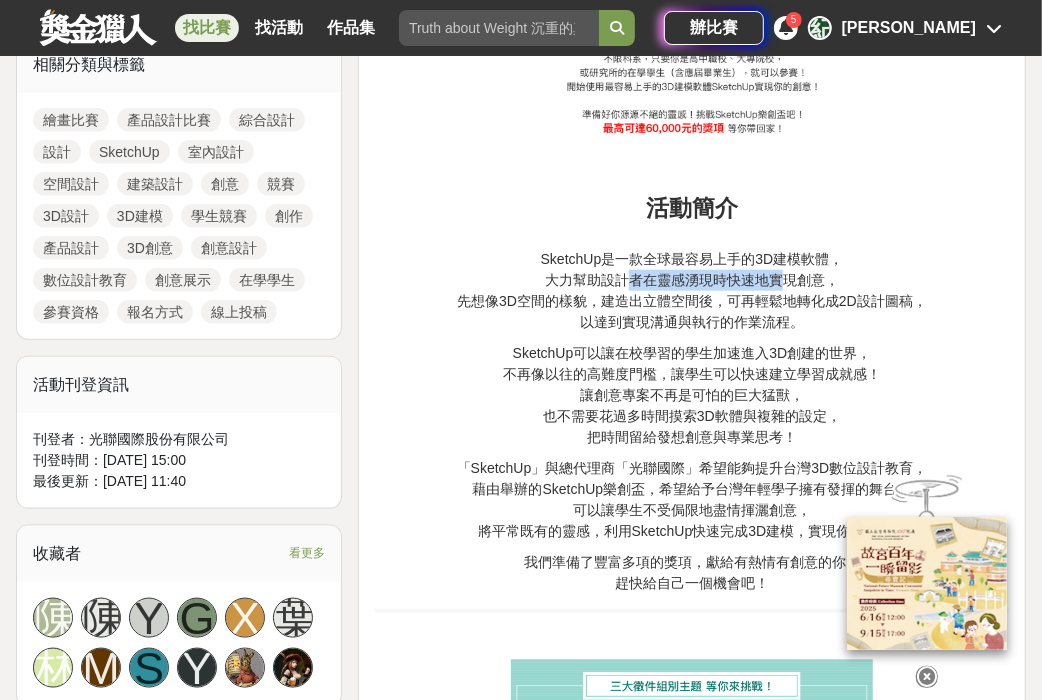 scroll, scrollTop: 982, scrollLeft: 0, axis: vertical 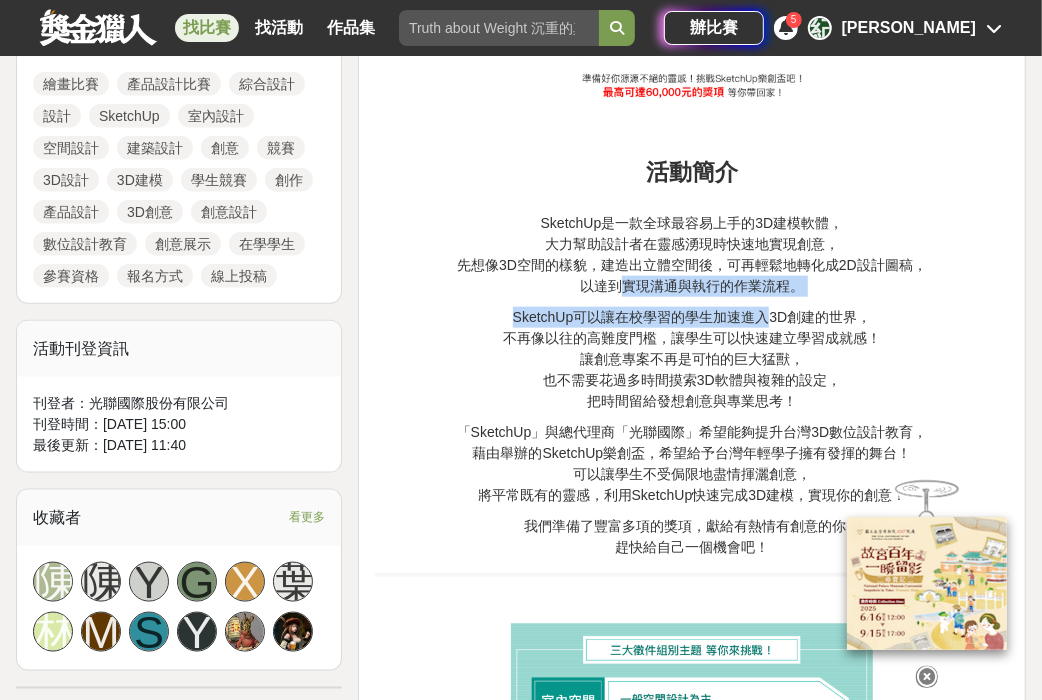 drag, startPoint x: 628, startPoint y: 277, endPoint x: 766, endPoint y: 298, distance: 139.58868 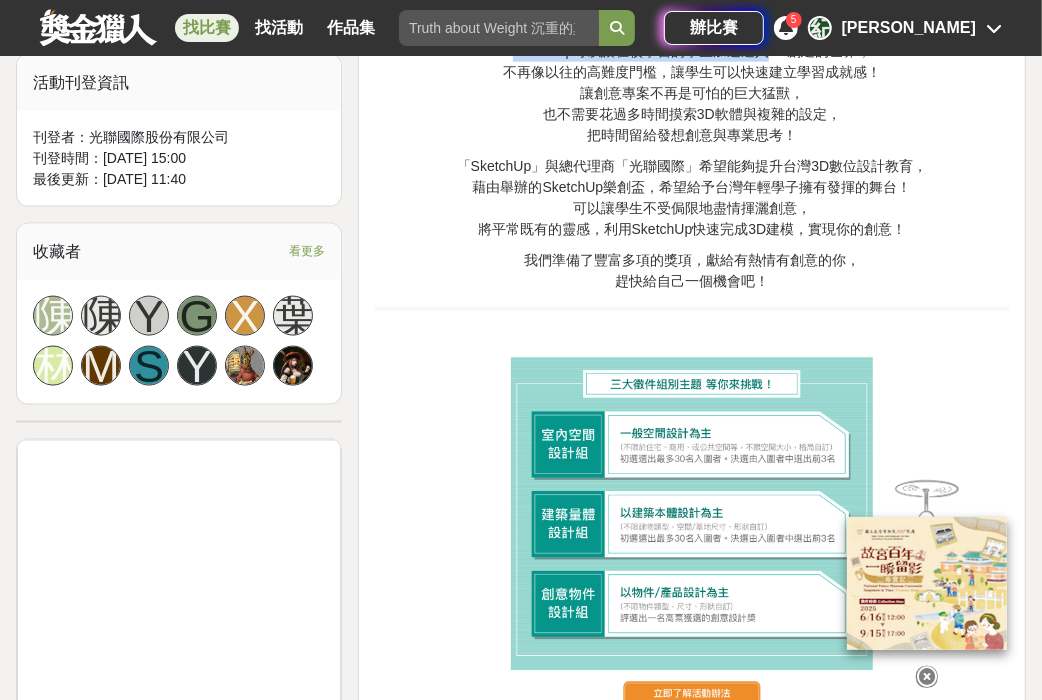 scroll, scrollTop: 1268, scrollLeft: 0, axis: vertical 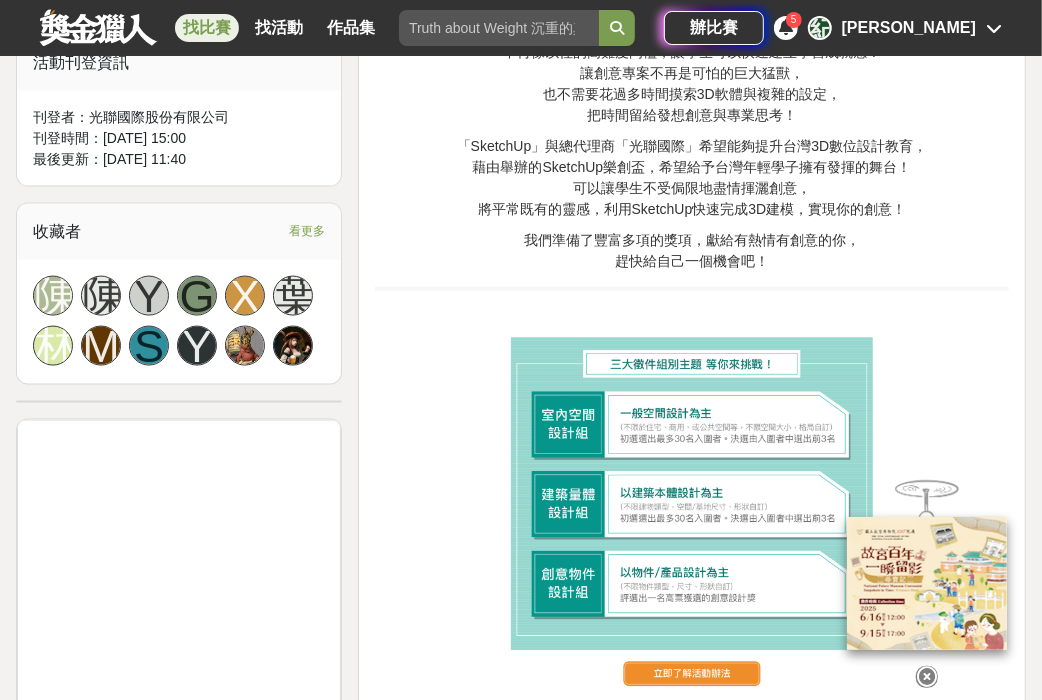 click at bounding box center [927, 677] 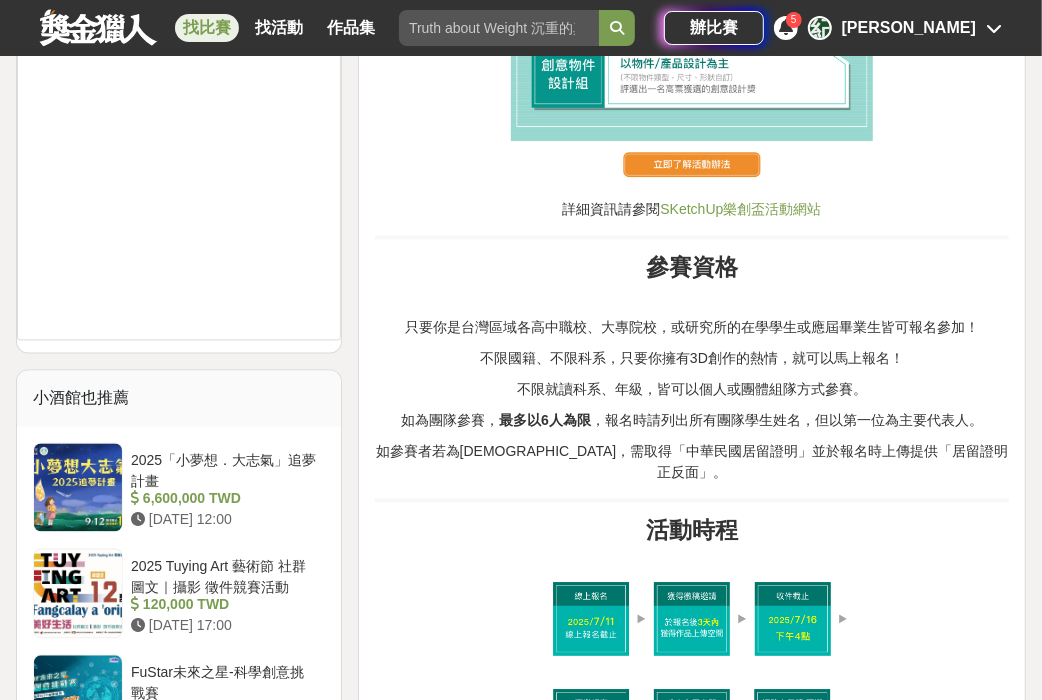 scroll, scrollTop: 1782, scrollLeft: 0, axis: vertical 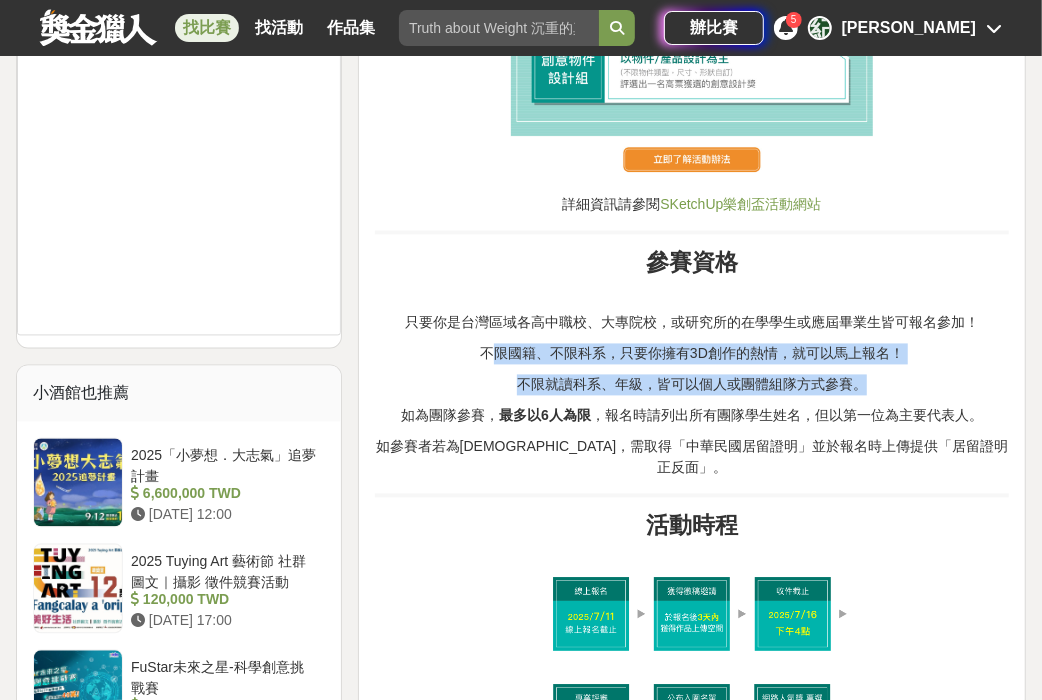 drag, startPoint x: 489, startPoint y: 353, endPoint x: 878, endPoint y: 385, distance: 390.31396 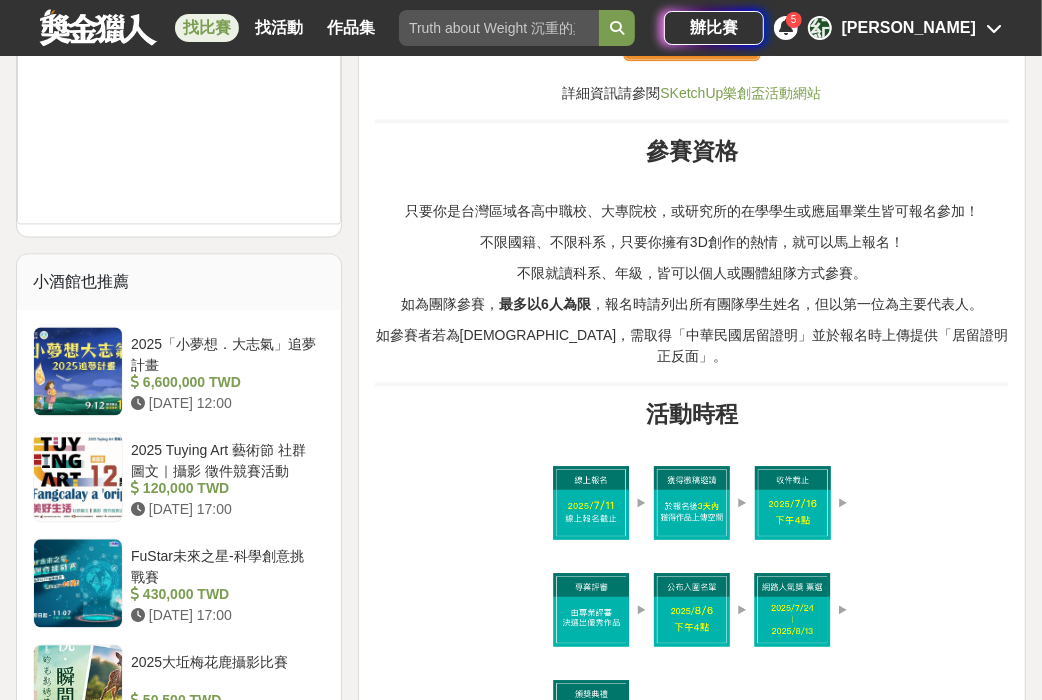 scroll, scrollTop: 1897, scrollLeft: 0, axis: vertical 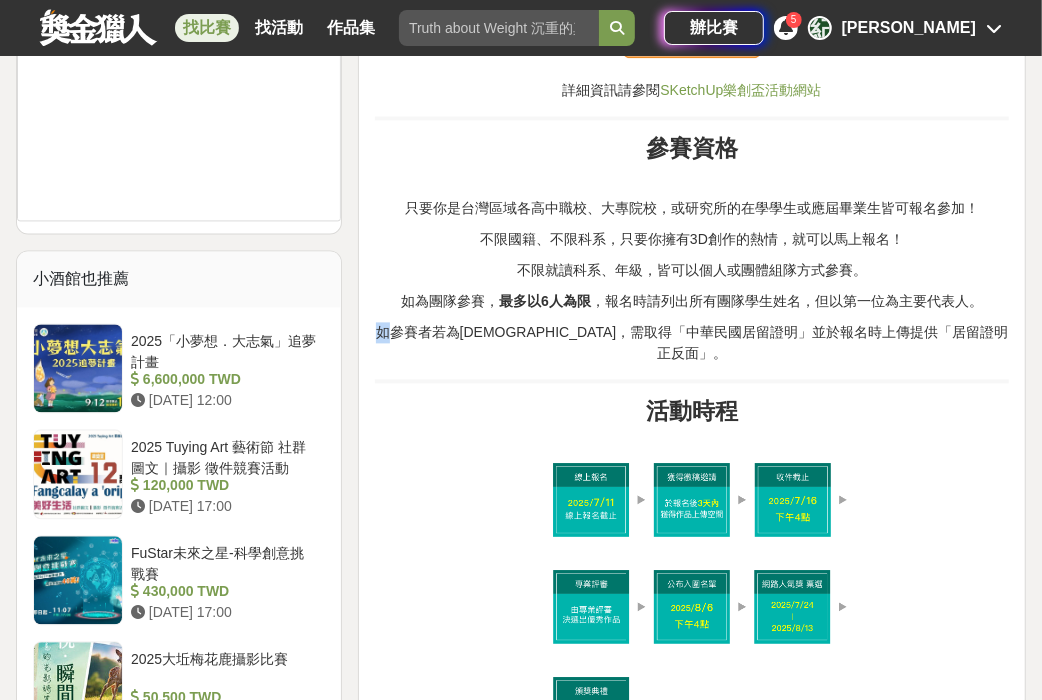 drag, startPoint x: 410, startPoint y: 332, endPoint x: 761, endPoint y: 352, distance: 351.56934 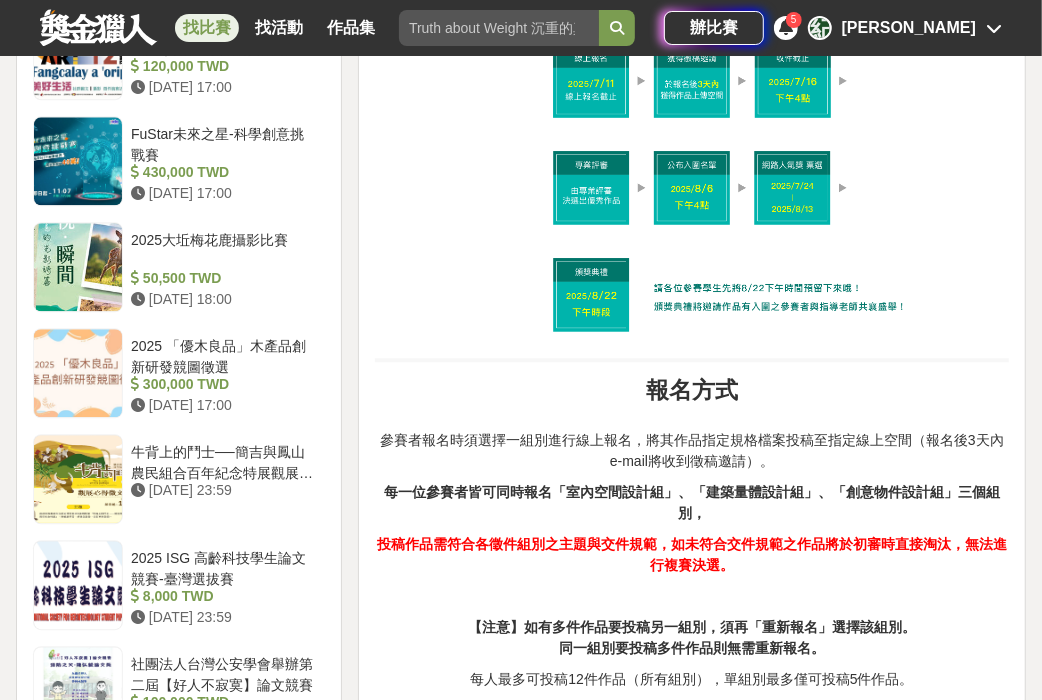 scroll, scrollTop: 2411, scrollLeft: 0, axis: vertical 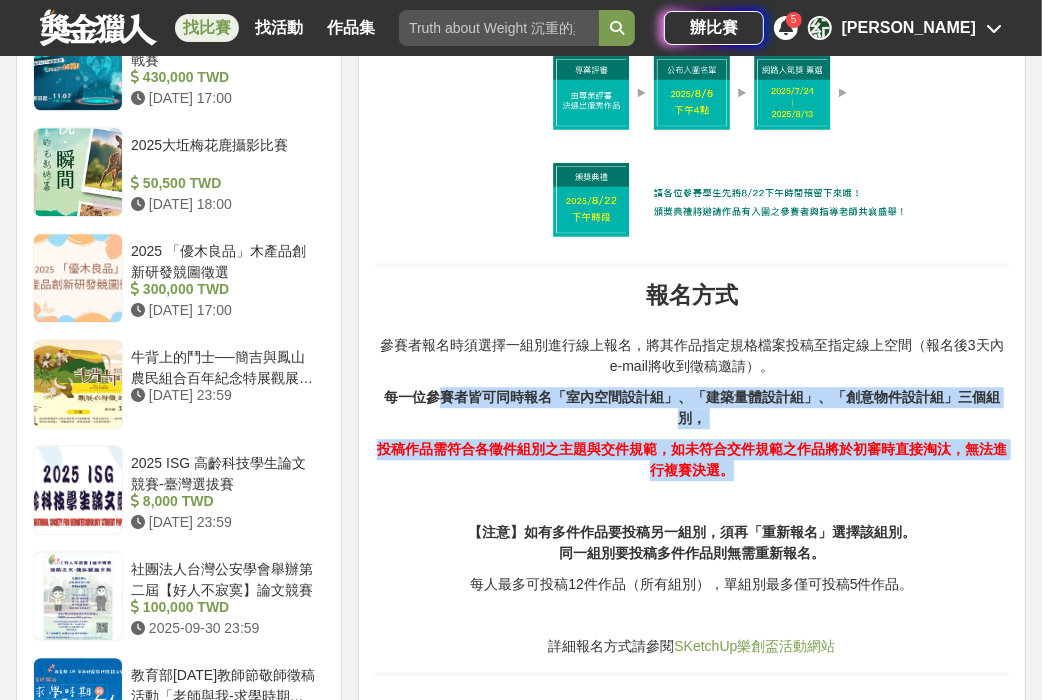 drag, startPoint x: 435, startPoint y: 377, endPoint x: 875, endPoint y: 430, distance: 443.18054 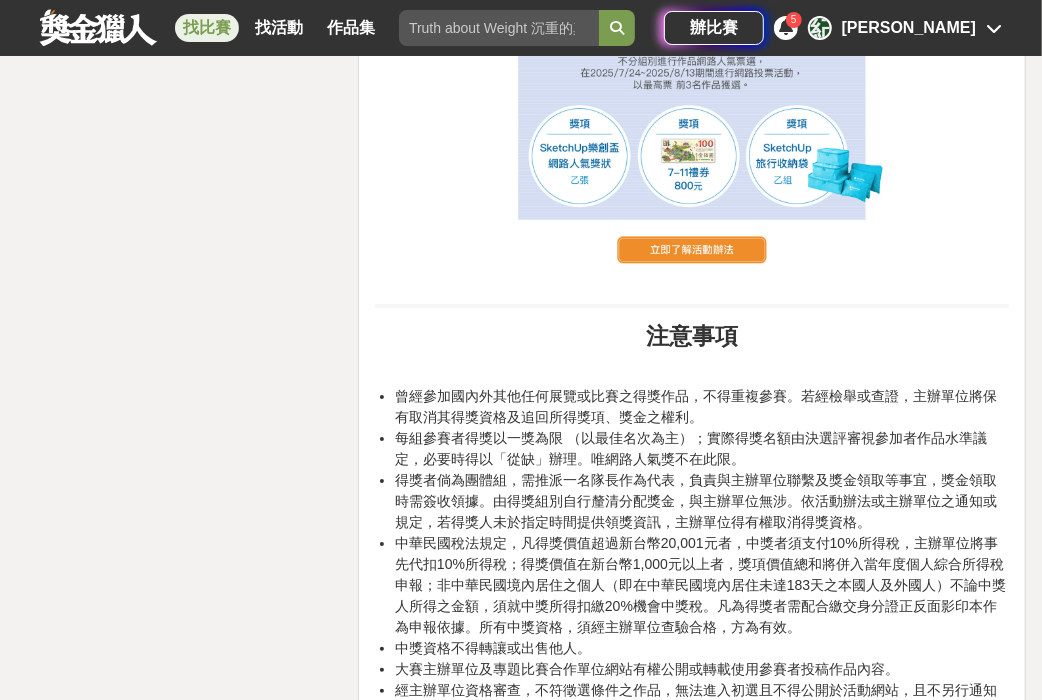 scroll, scrollTop: 3497, scrollLeft: 0, axis: vertical 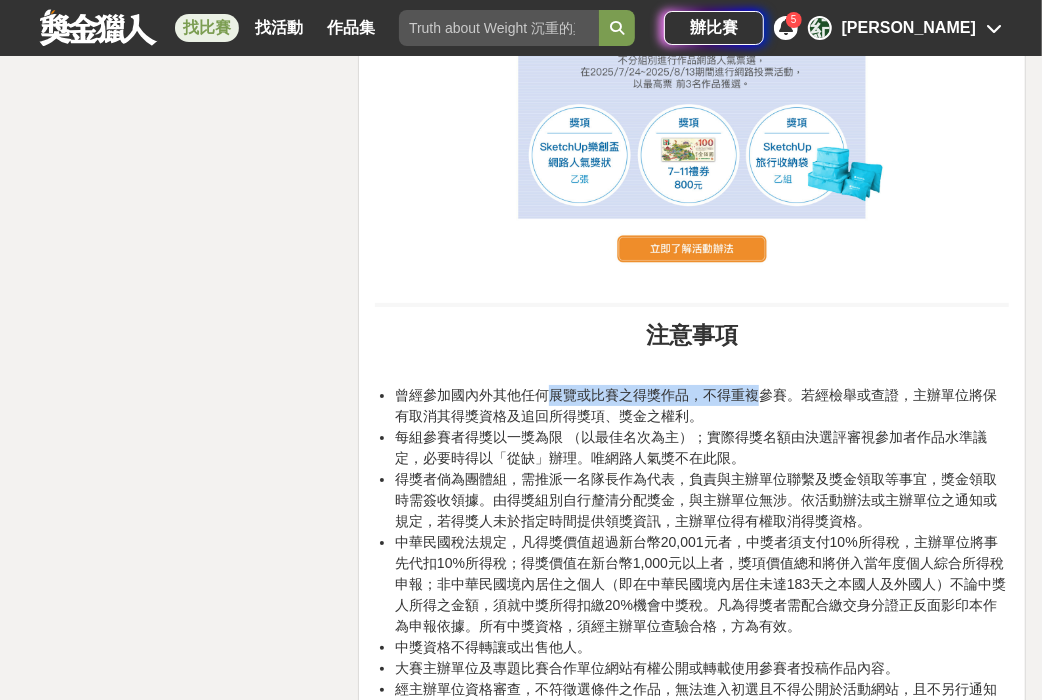 drag, startPoint x: 546, startPoint y: 361, endPoint x: 758, endPoint y: 361, distance: 212 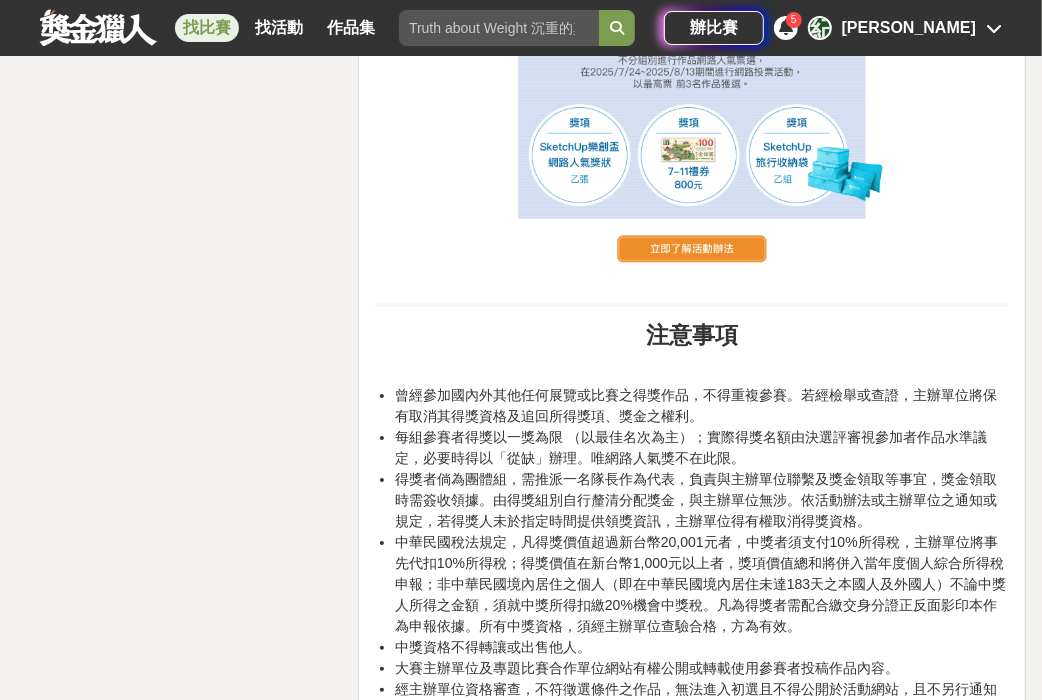 click on "曾經參加國內外其他任何展覽或比賽之得獎作品，不得重複參賽。若經檢舉或查證，主辦單位將保有取消其得獎資格及追回所得獎項、獎金之權利。" at bounding box center [702, 406] 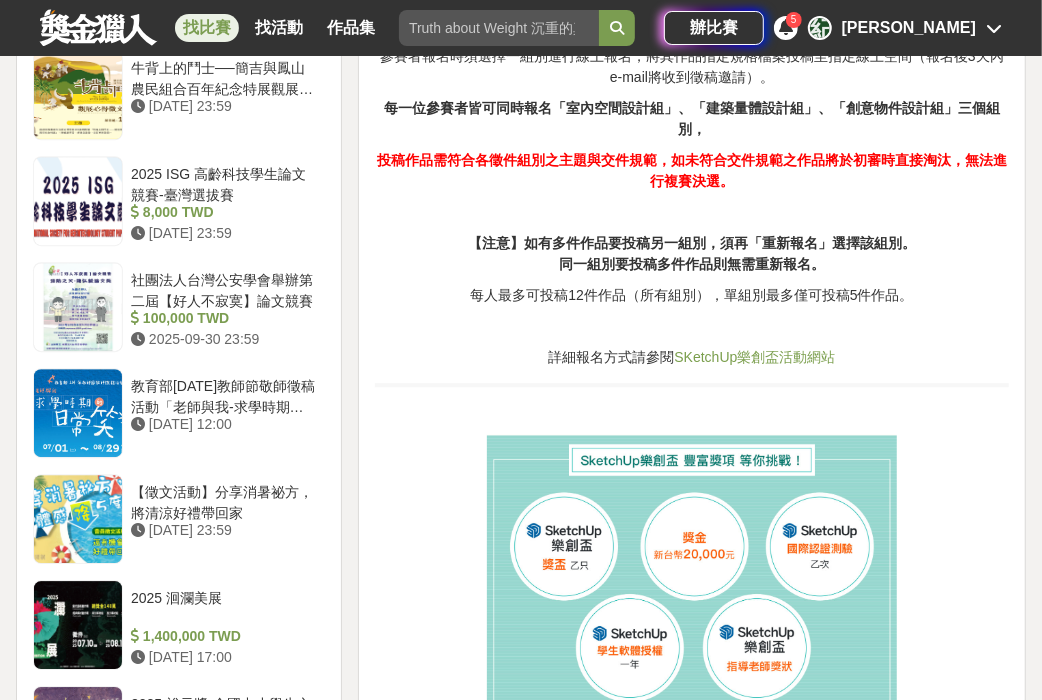 scroll, scrollTop: 2582, scrollLeft: 0, axis: vertical 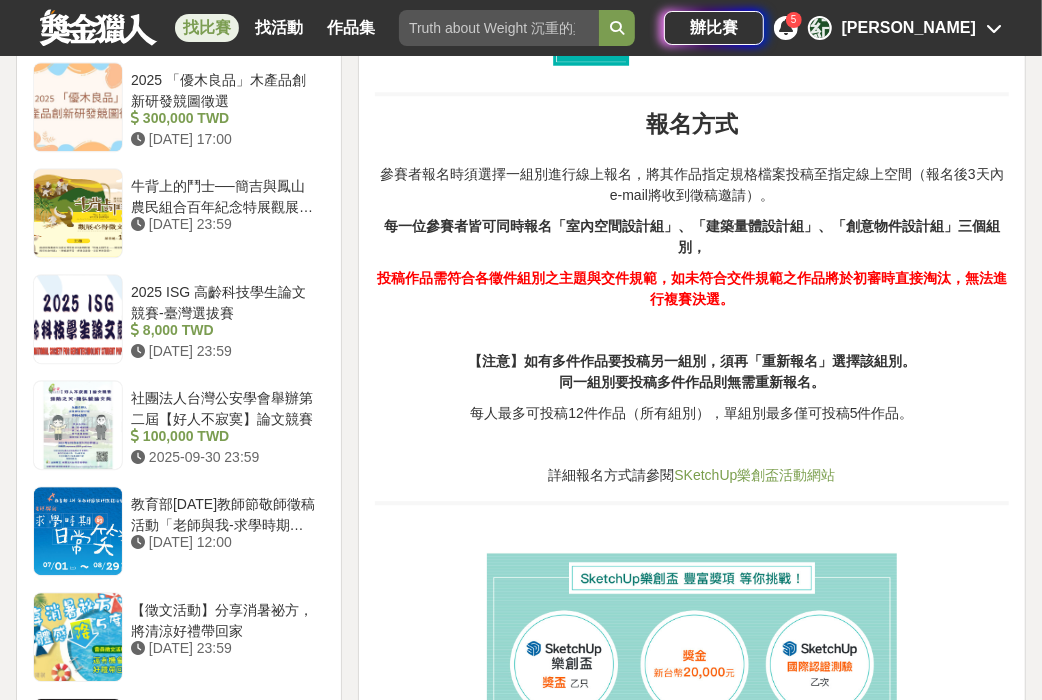 click on "SKetchUp樂創盃活動網站" at bounding box center (754, 475) 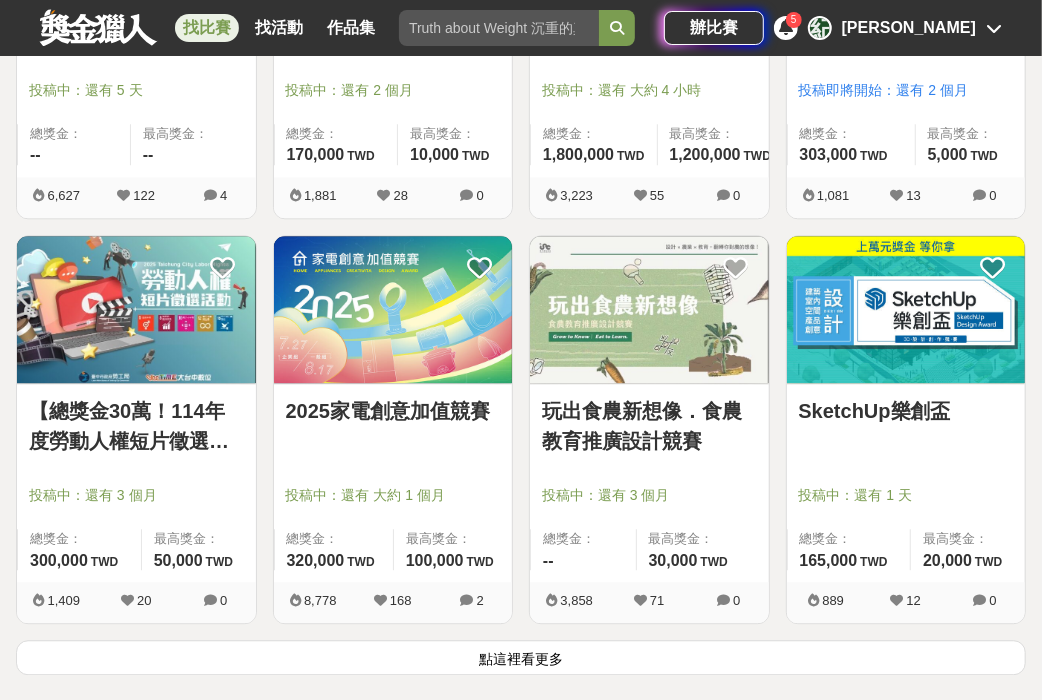 scroll, scrollTop: 2514, scrollLeft: 0, axis: vertical 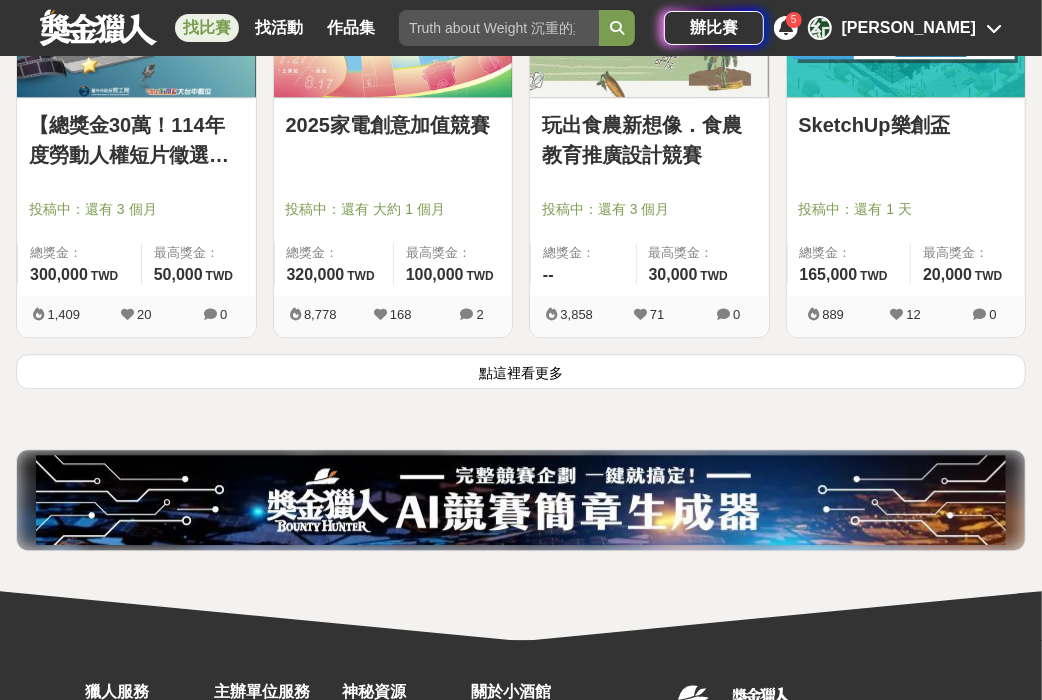 click on "106   個比賽 綜合 熱門 獎金 截止 最新 平面設計比賽 產品設計比賽 綜合設計 尚未截止 台灣 重置條件 Logitech MX 創意挑戰賽 投稿中：還有 大約 1 個月 總獎金： 139,280 139,280 TWD 最高獎金： -- 274,405 65 0 2025 Tuying Art 藝術節 社群圖文｜攝影 徵件競賽活動 投稿中：還有 大約 1 個月 總獎金： 120,000 120,000 TWD 最高獎金： 20,000 TWD 7,997 22 0 2025 玩具及生活用品創意設計競賽 投稿中：還有 3 個月 總獎金： 600,000 600,000 TWD 最高獎金： 100,000 TWD 12,872 242 0 梭哈青春 ALL IN —2025屏東青年社會創新競賽 投稿中：還有 3 個月 總獎金： 1,100,000 110 萬 TWD 最高獎金： 50,000 TWD 1,655 26 0 好竹意租稅圖卡創作比賽 投稿中：還有 大約 2 個月 總獎金： 61,000 61,000 TWD 最高獎金： -- 8,520 69 0 為將來的旅程, Cheers! 換乘人生 創意許願賽 投稿中：還有 21 天 總獎金： 260,000 260,000 TWD 最高獎金： 100,000 TWD 8,561 93" at bounding box center (521, -876) 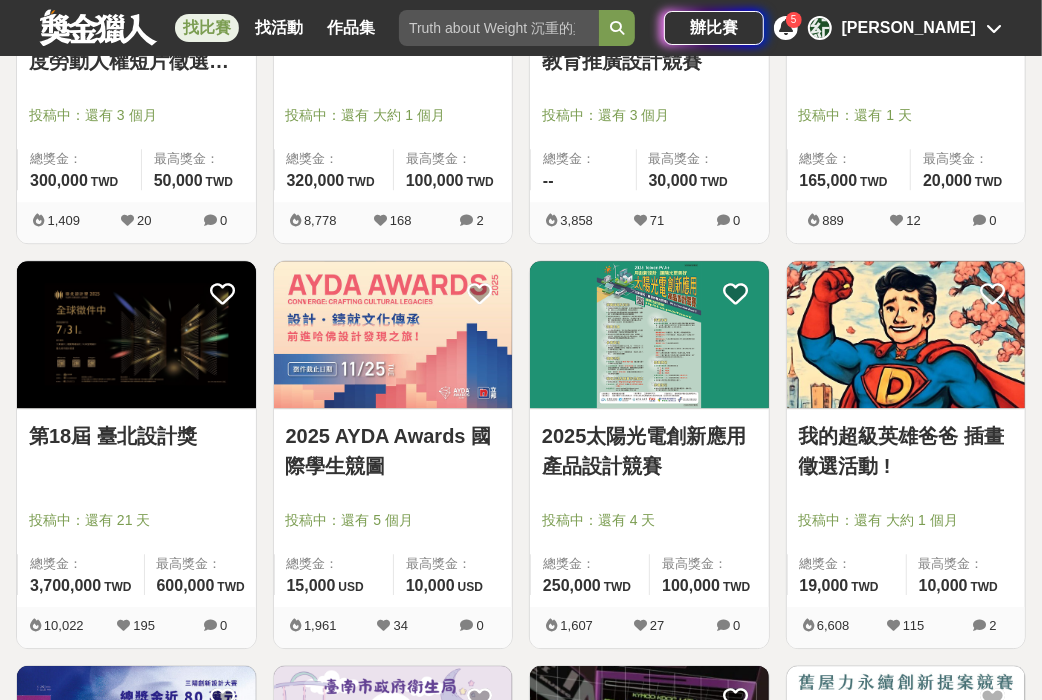 scroll, scrollTop: 2628, scrollLeft: 0, axis: vertical 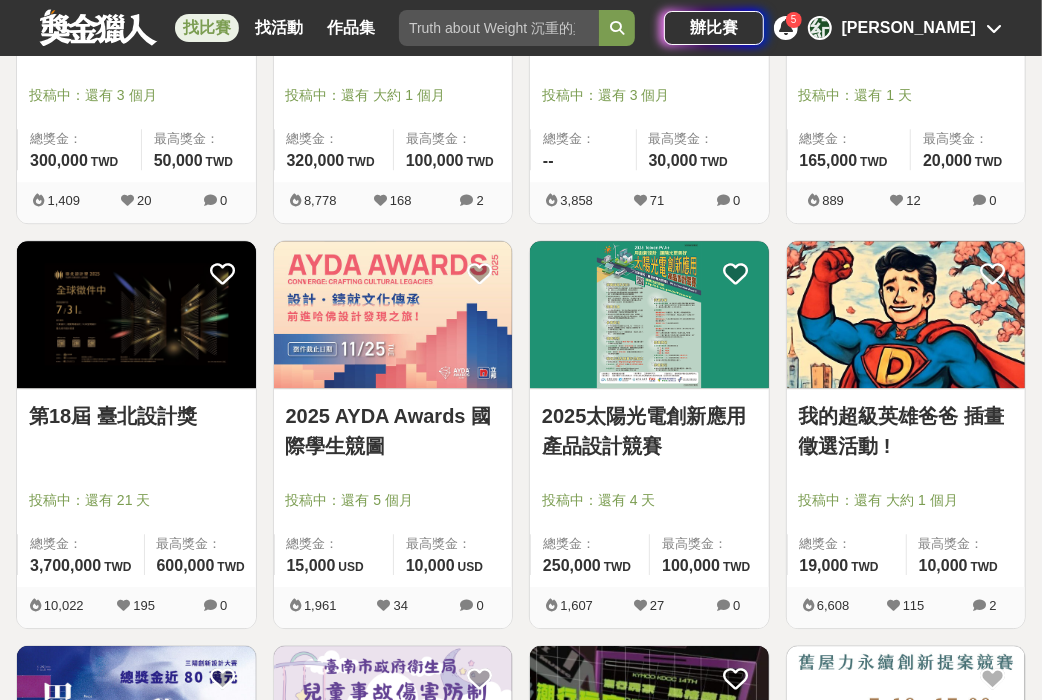 click on "第18屆 臺北設計獎" at bounding box center [136, 416] 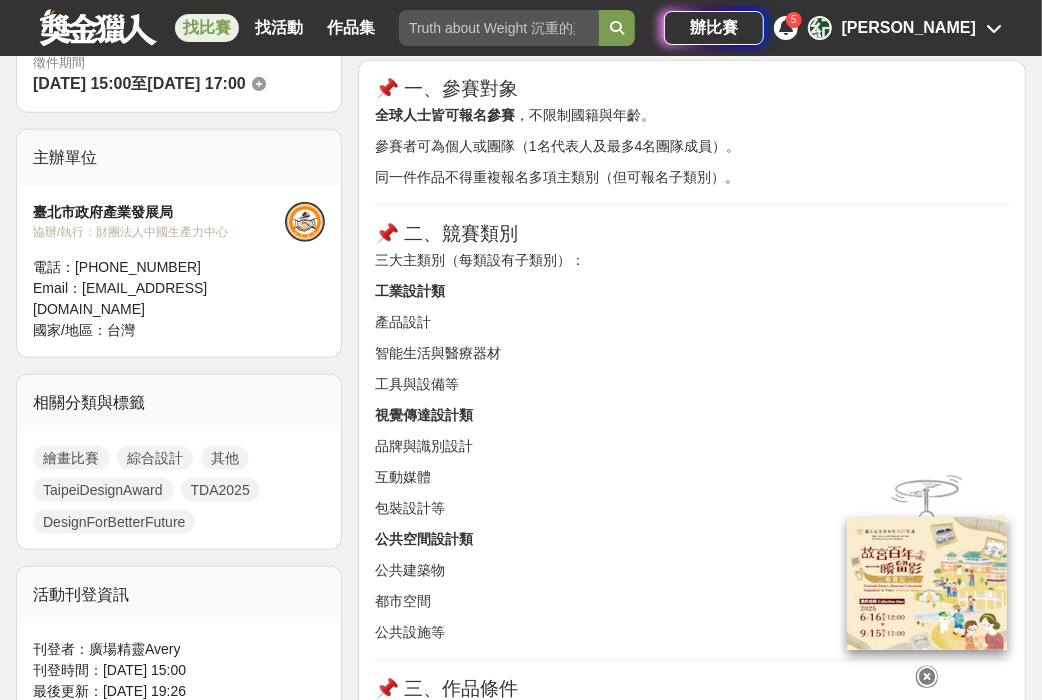 scroll, scrollTop: 628, scrollLeft: 0, axis: vertical 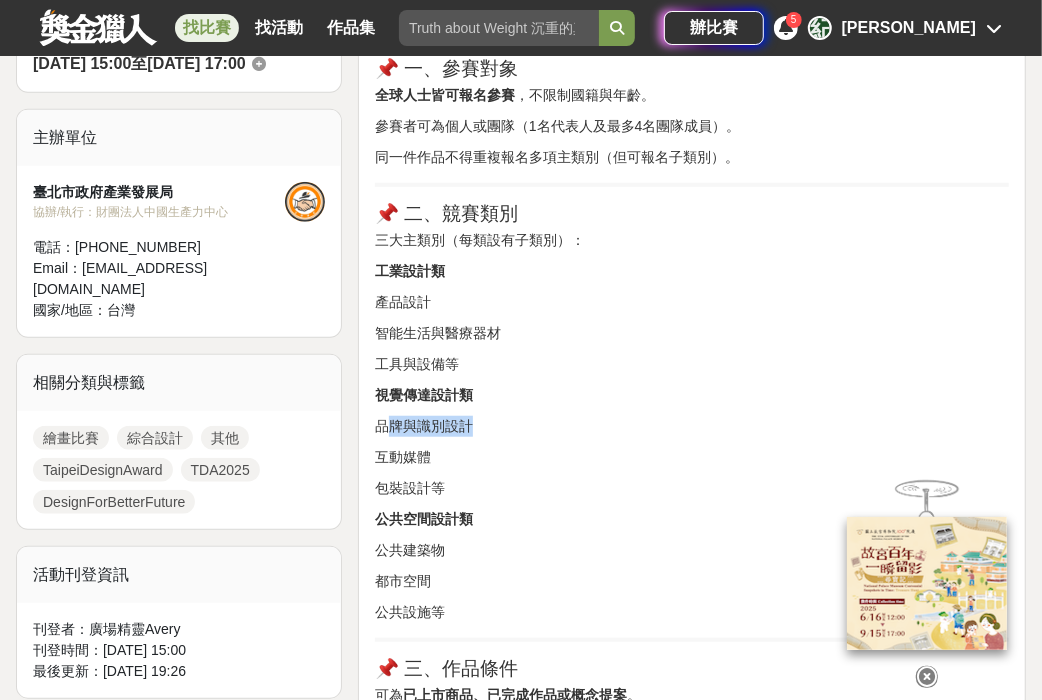 drag, startPoint x: 388, startPoint y: 429, endPoint x: 516, endPoint y: 433, distance: 128.06248 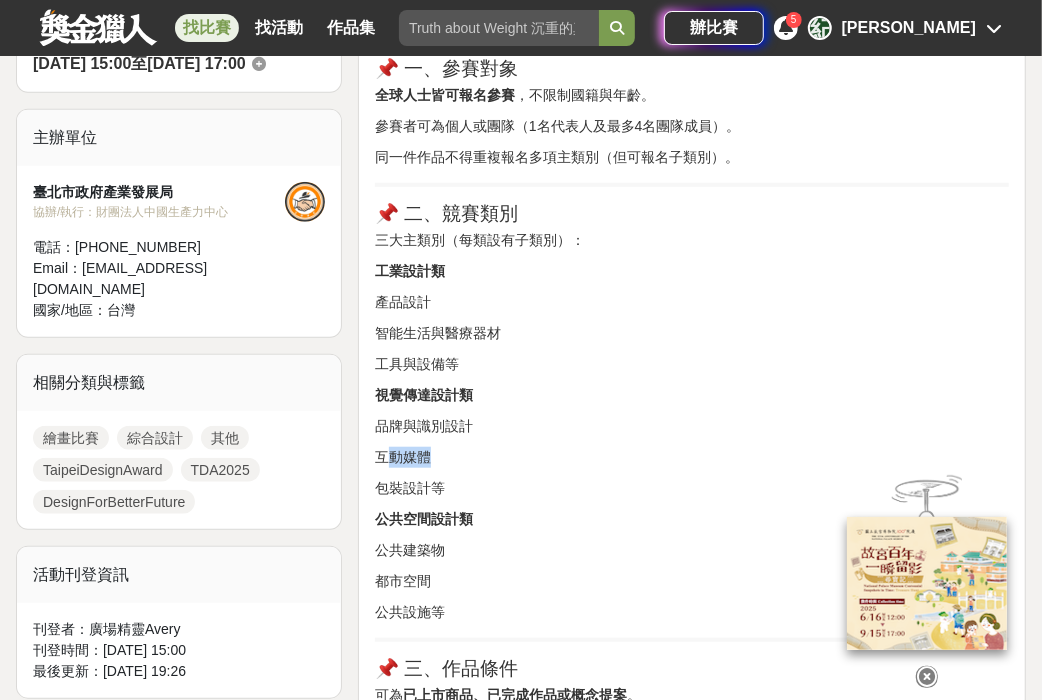 drag, startPoint x: 387, startPoint y: 452, endPoint x: 481, endPoint y: 463, distance: 94.641426 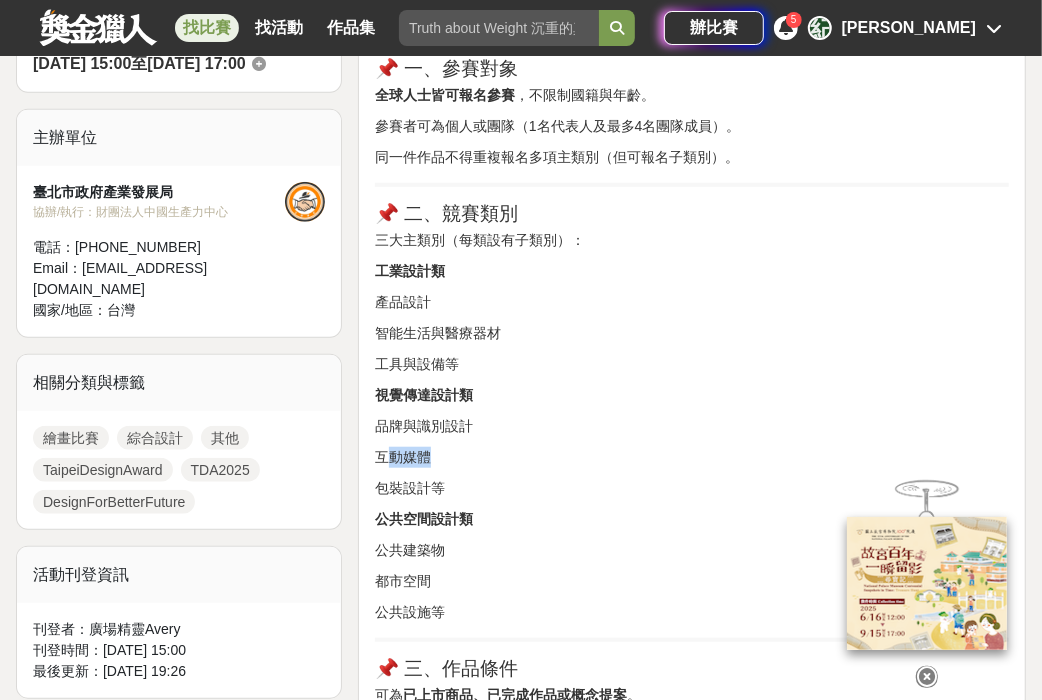 click on "互動媒體" at bounding box center [692, 457] 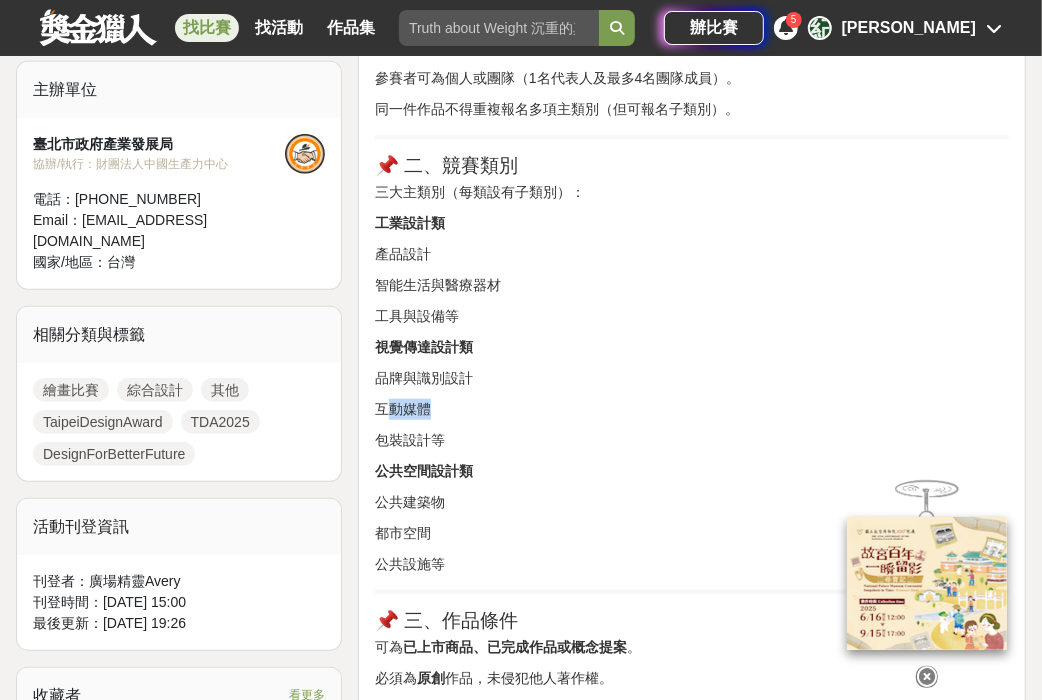 scroll, scrollTop: 742, scrollLeft: 0, axis: vertical 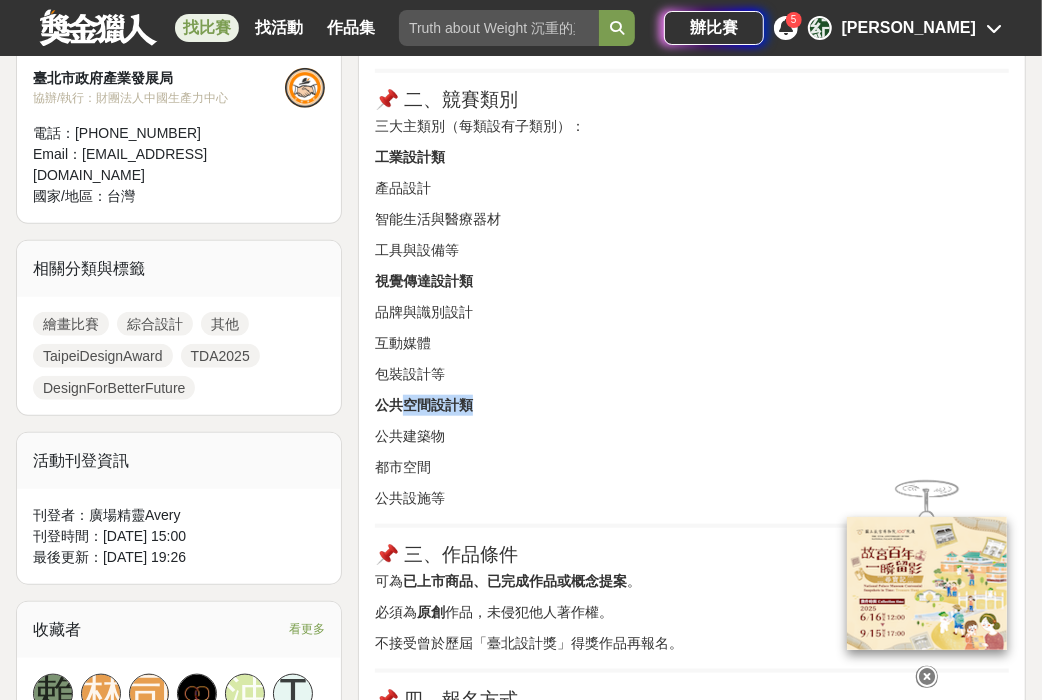 drag, startPoint x: 414, startPoint y: 389, endPoint x: 550, endPoint y: 404, distance: 136.8247 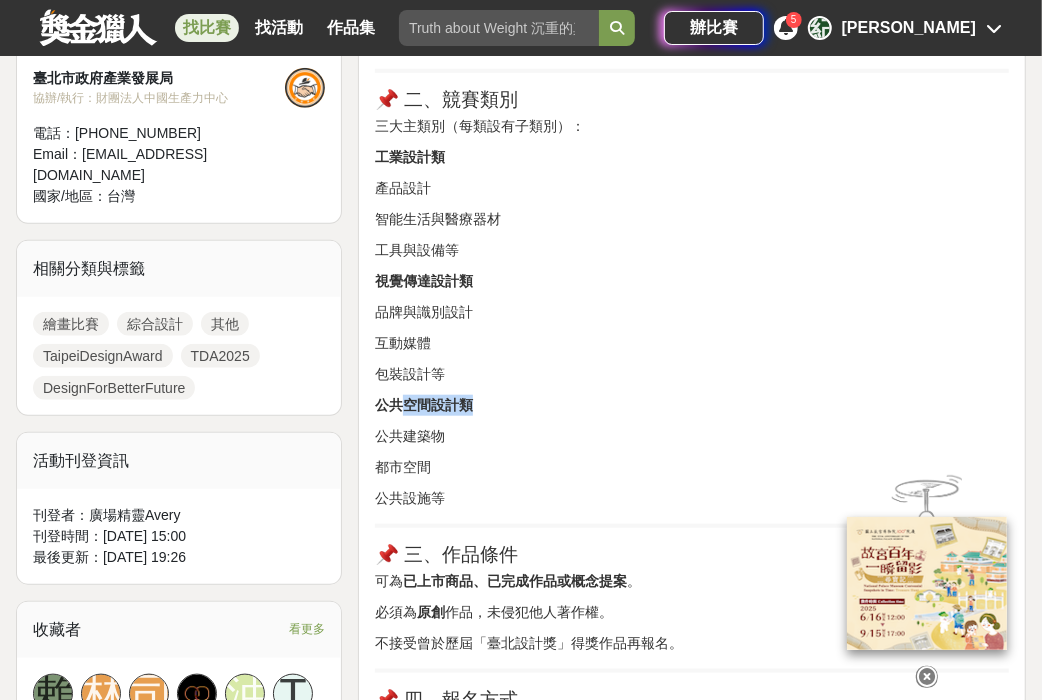 click on "📌 一、參賽對象 全球人士皆可報名參賽 ，不限制國籍與年齡。 參賽者可為個人或團隊（1名代表人及最多4名團隊成員）。 同一件作品不得重複報名多項主類別（但可報名子類別）。 📌 二、競賽類別 三大主類別（每類設有子類別）： 工業設計類 產品設計 智能生活與醫療器材 工具與設備等 視覺傳達設計類 品牌與識別設計 互動媒體 包裝設計等 公共空間設計類 公共建築物 都市空間 公共設施等 📌 三、作品條件 可為 已上市商品、已完成作品或概念提案 。 必須為 原創 作品，未侵犯他人著作權。 不接受曾於歷屆「臺北設計獎」得獎作品再報名。 📌 四、報名方式 一律採 線上報名 。 報名系統開放期間需上傳： 設計作品說明 圖片/影片檔案 若為團隊報名，需填寫所有成員資料 📌 五、時程安排 項目 日期範圍（依簡章為準） 線上報名 [DATE]～[DATE]" at bounding box center [692, 1046] 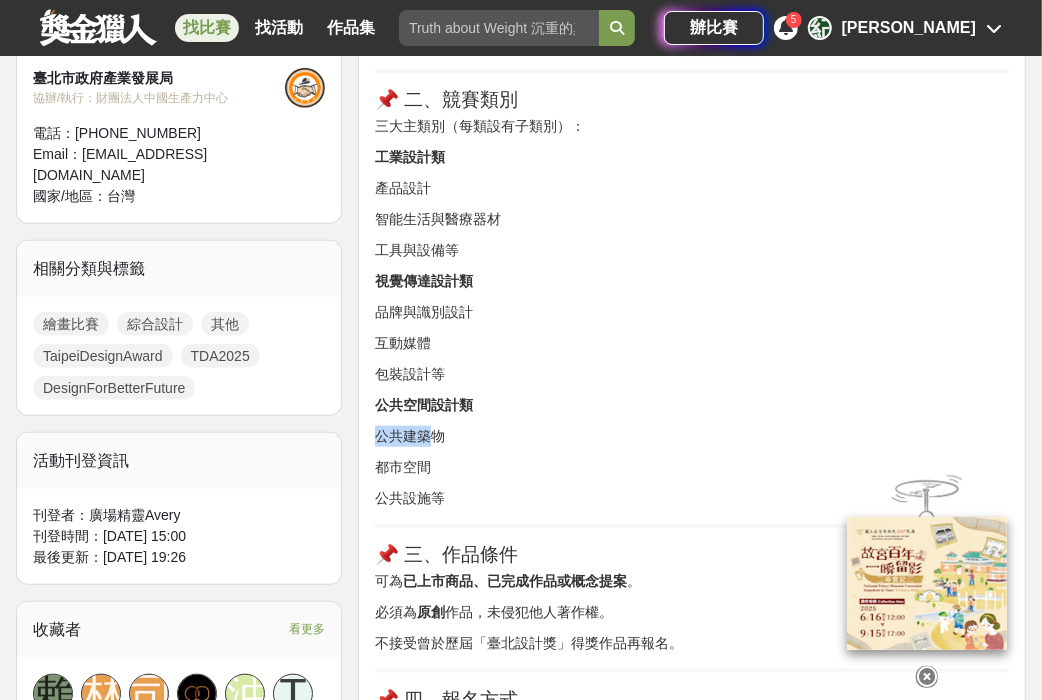 drag, startPoint x: 378, startPoint y: 440, endPoint x: 494, endPoint y: 438, distance: 116.01724 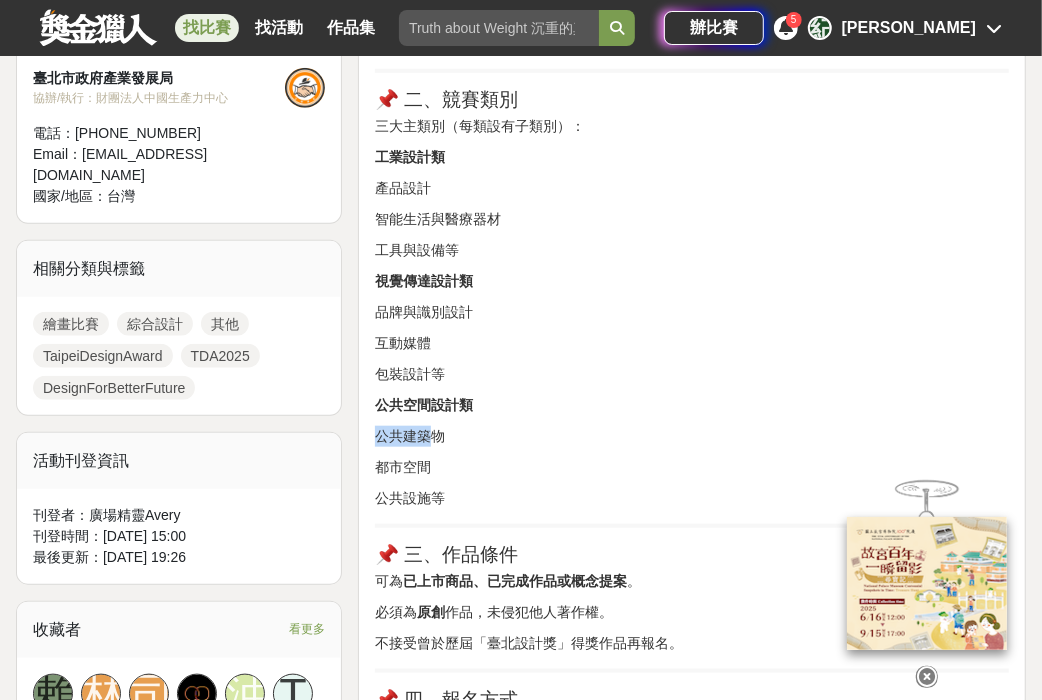 click on "公共建築物" at bounding box center [692, 436] 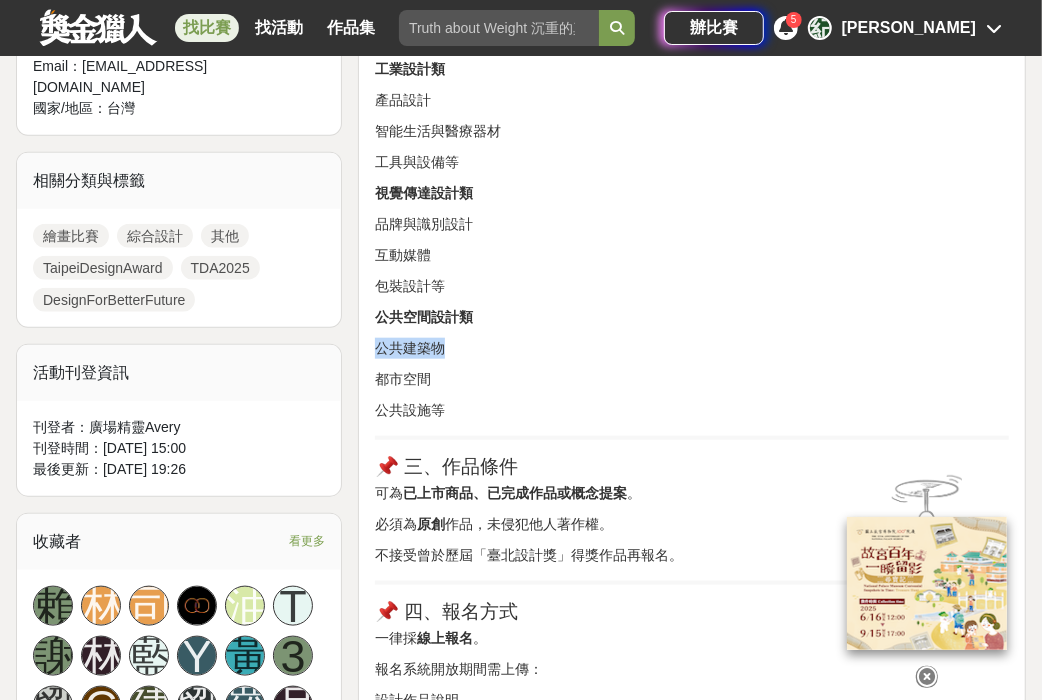 scroll, scrollTop: 914, scrollLeft: 0, axis: vertical 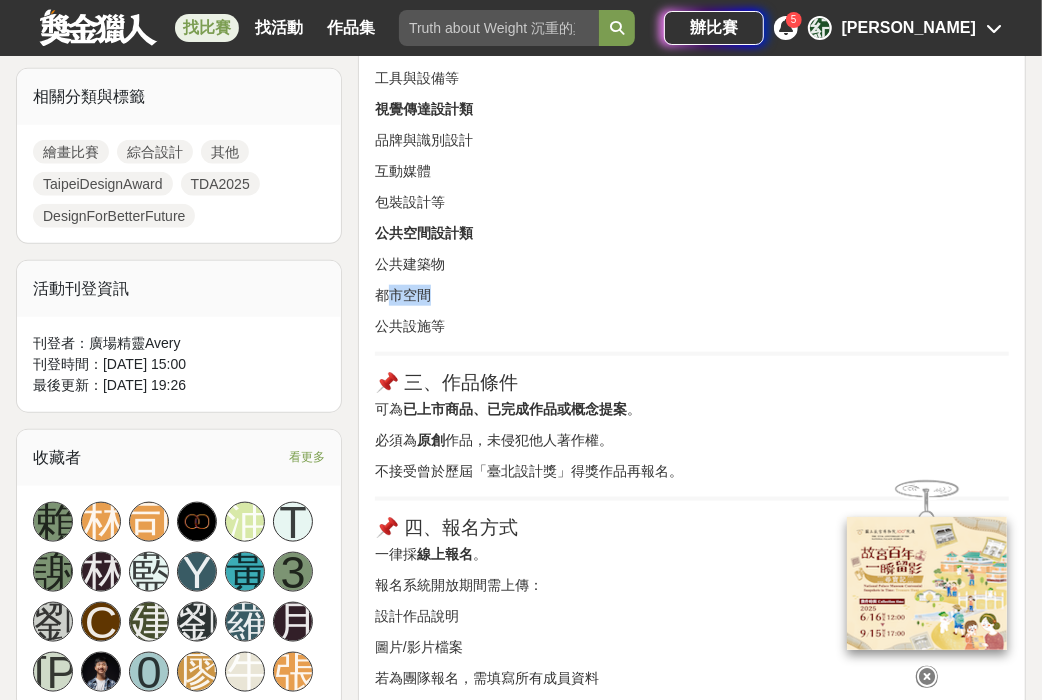 drag, startPoint x: 388, startPoint y: 302, endPoint x: 477, endPoint y: 300, distance: 89.02247 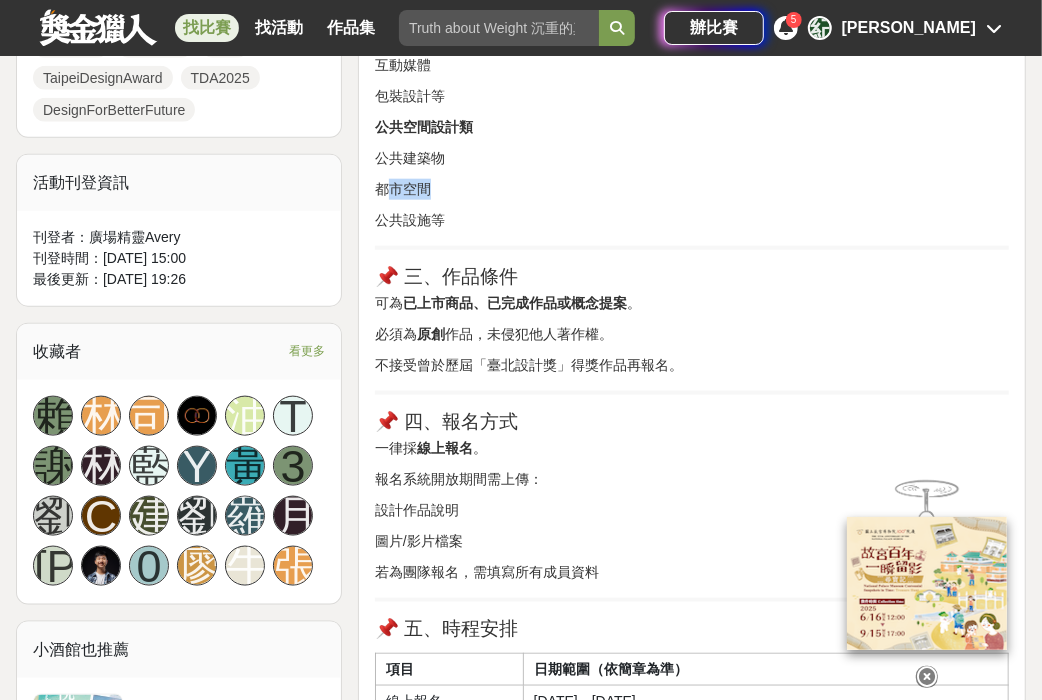 scroll, scrollTop: 1028, scrollLeft: 0, axis: vertical 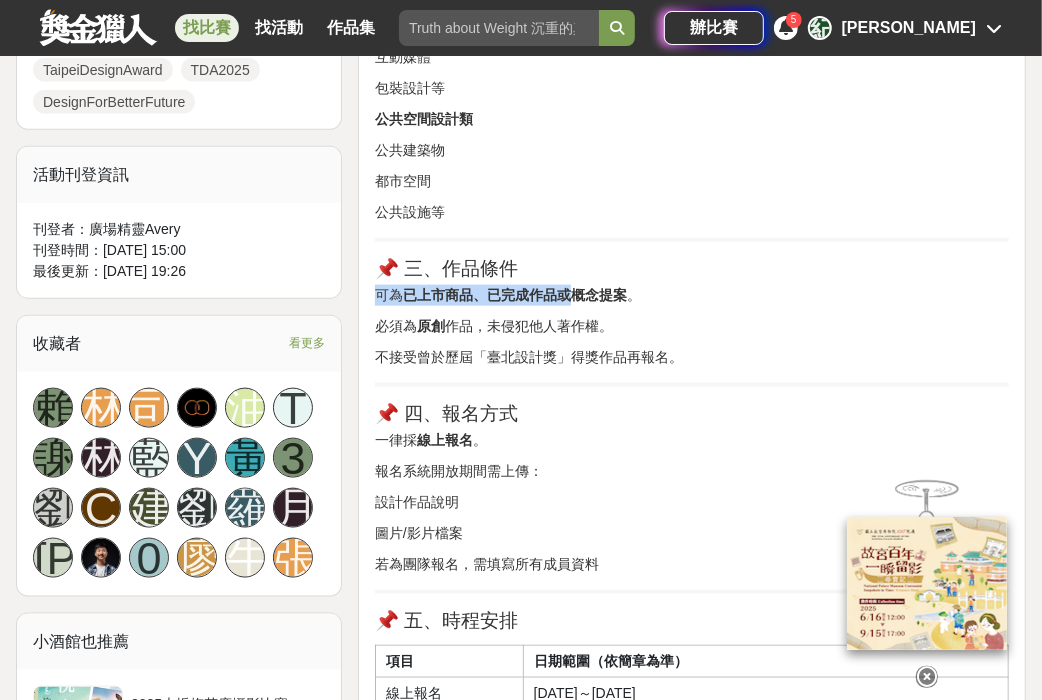 drag, startPoint x: 369, startPoint y: 297, endPoint x: 579, endPoint y: 297, distance: 210 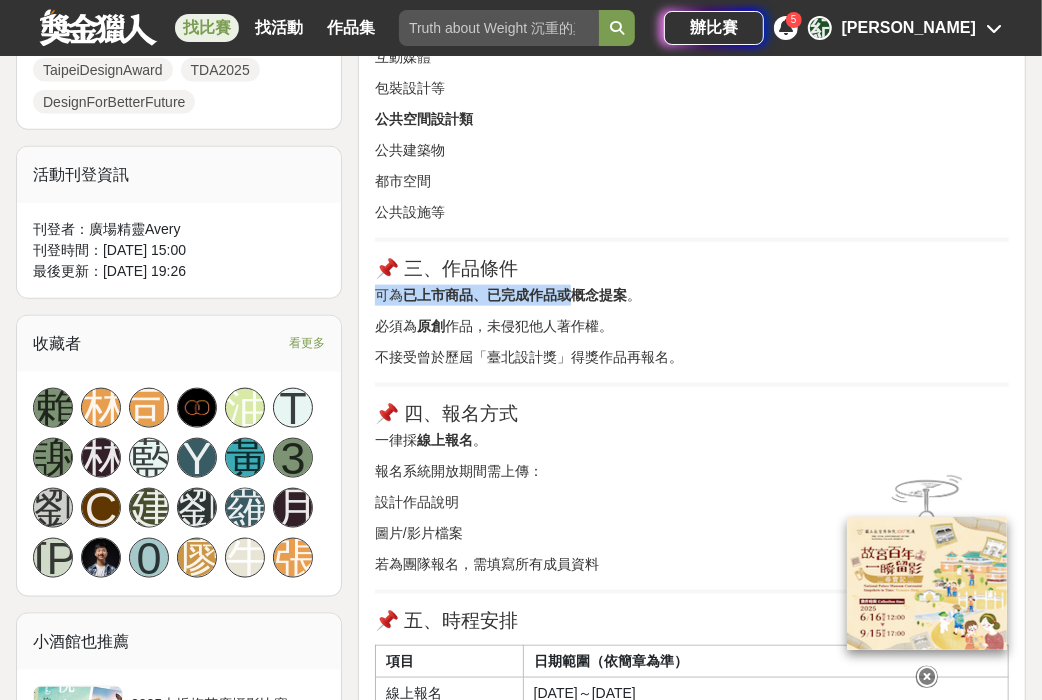 click on "📌 一、參賽對象 全球人士皆可報名參賽 ，不限制國籍與年齡。 參賽者可為個人或團隊（1名代表人及最多4名團隊成員）。 同一件作品不得重複報名多項主類別（但可報名子類別）。 📌 二、競賽類別 三大主類別（每類設有子類別）： 工業設計類 產品設計 智能生活與醫療器材 工具與設備等 視覺傳達設計類 品牌與識別設計 互動媒體 包裝設計等 公共空間設計類 公共建築物 都市空間 公共設施等 📌 三、作品條件 可為 已上市商品、已完成作品或概念提案 。 必須為 原創 作品，未侵犯他人著作權。 不接受曾於歷屆「臺北設計獎」得獎作品再報名。 📌 四、報名方式 一律採 線上報名 。 報名系統開放期間需上傳： 設計作品說明 圖片/影片檔案 若為團隊報名，需填寫所有成員資料 📌 五、時程安排 項目 日期範圍（依簡章為準） 線上報名 [DATE]～[DATE]" at bounding box center (692, 765) 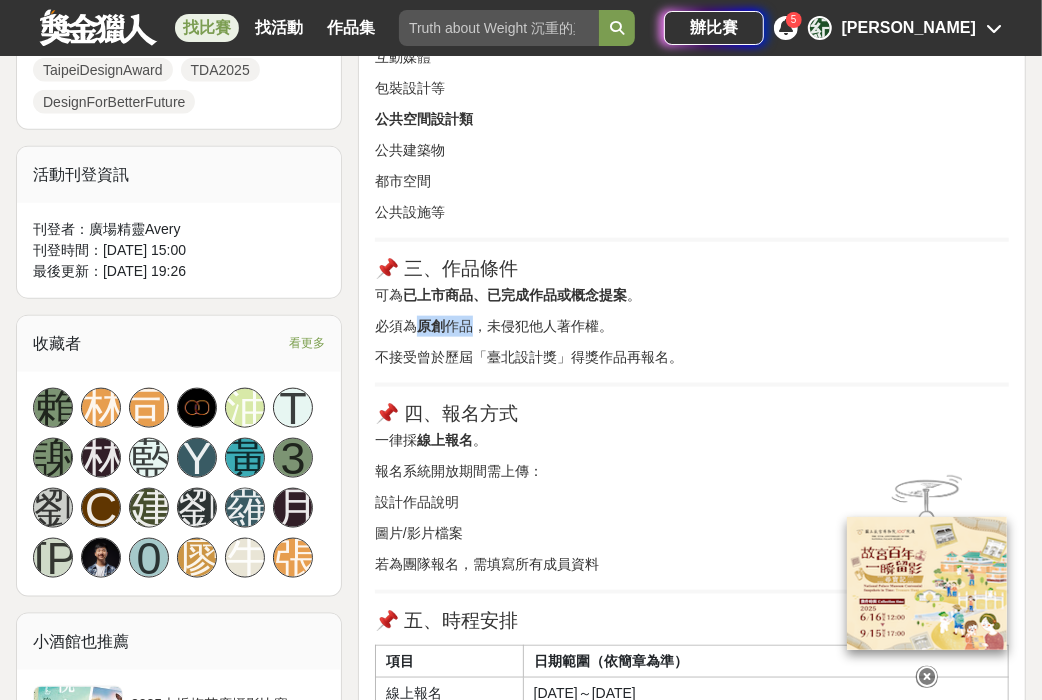 drag, startPoint x: 449, startPoint y: 324, endPoint x: 600, endPoint y: 336, distance: 151.47607 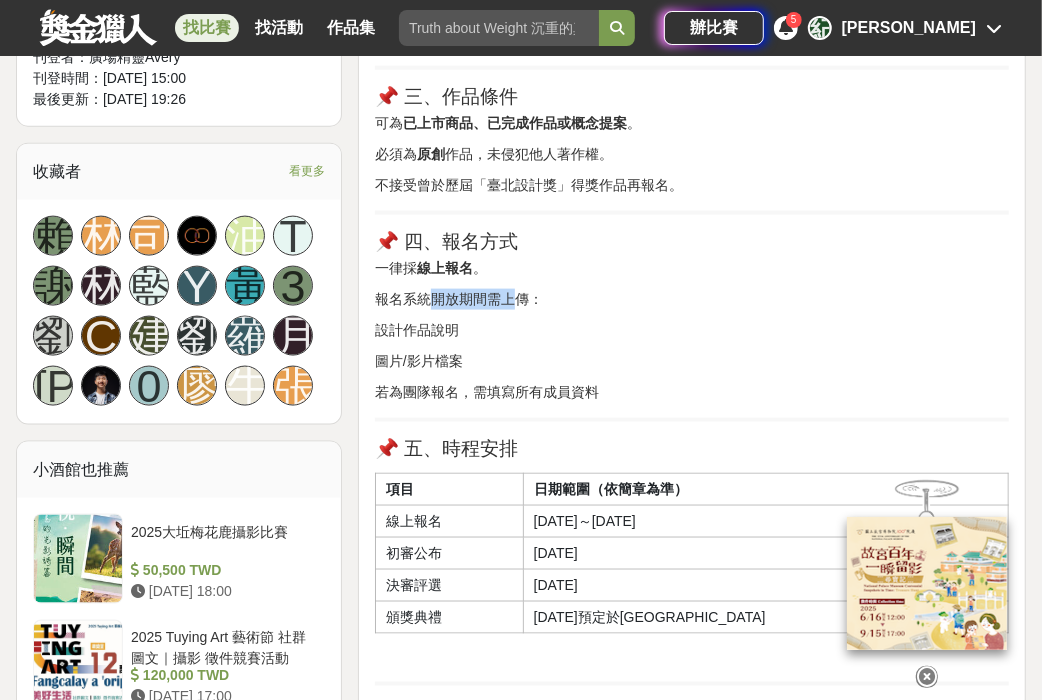 drag, startPoint x: 433, startPoint y: 295, endPoint x: 563, endPoint y: 289, distance: 130.13838 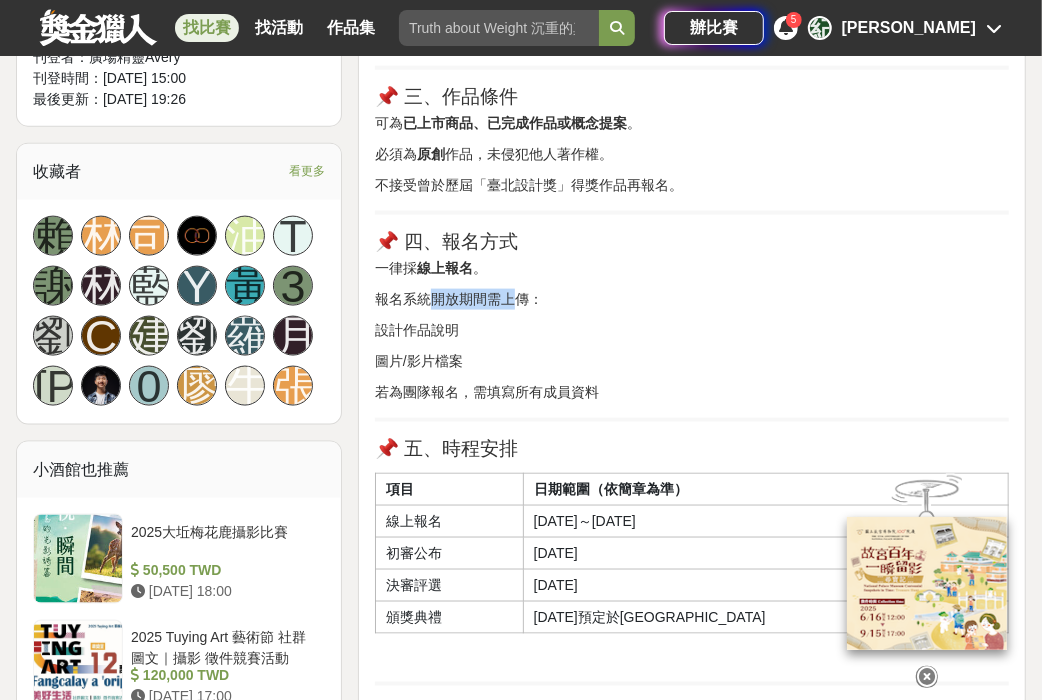click on "報名系統開放期間需上傳：" at bounding box center (692, 299) 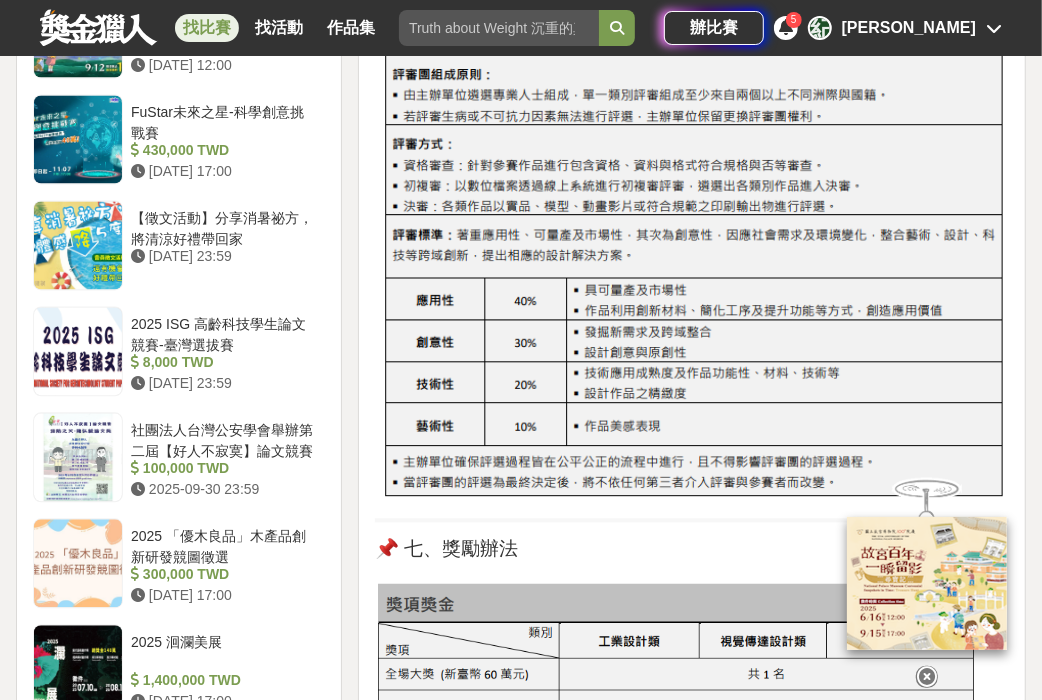 scroll, scrollTop: 2000, scrollLeft: 0, axis: vertical 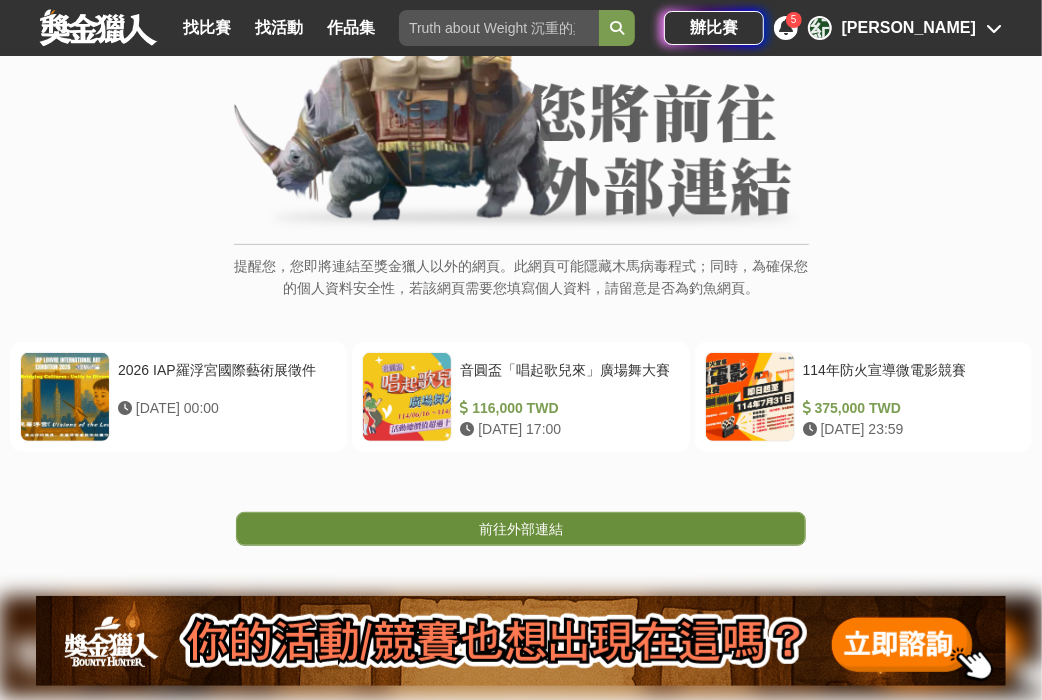 click on "前往外部連結" at bounding box center (521, 529) 